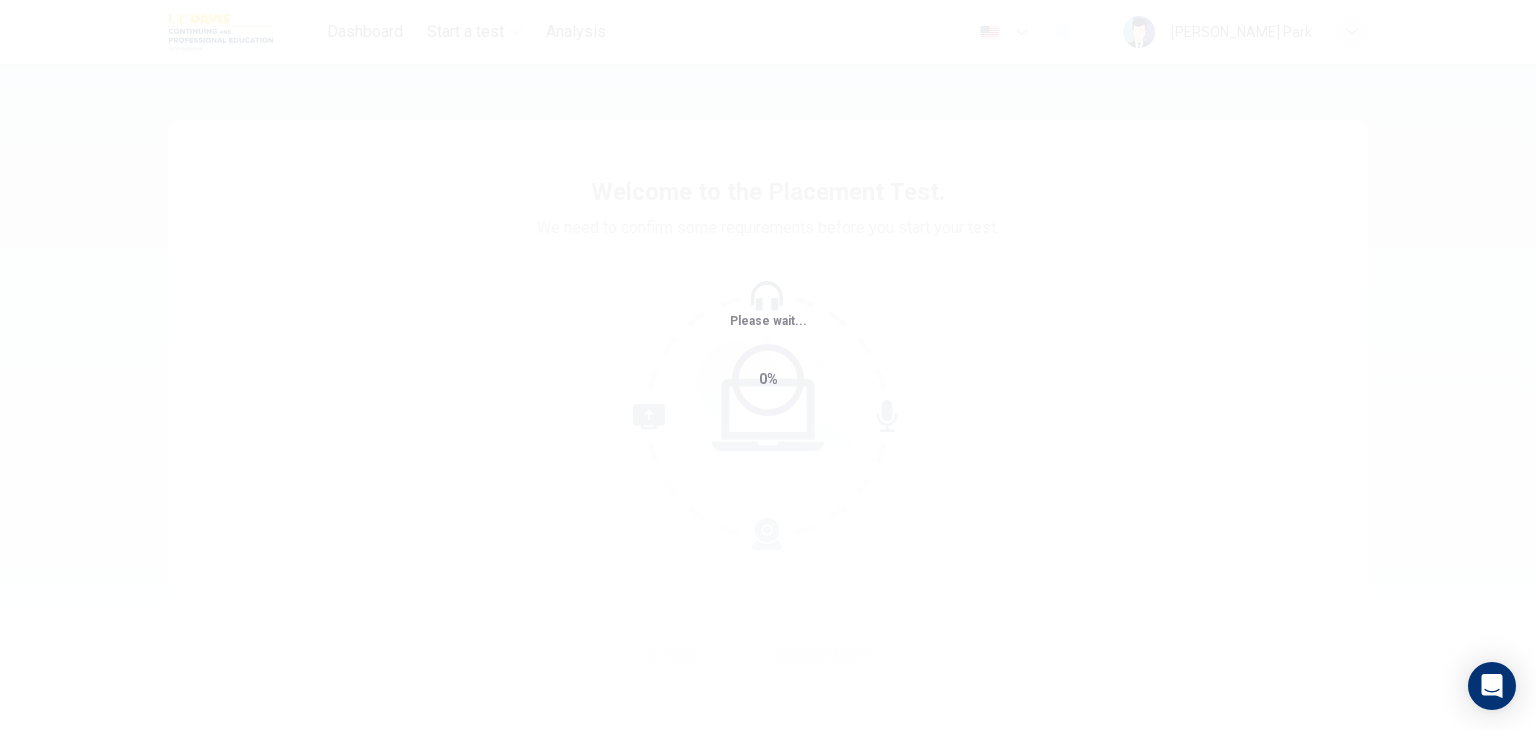 scroll, scrollTop: 0, scrollLeft: 0, axis: both 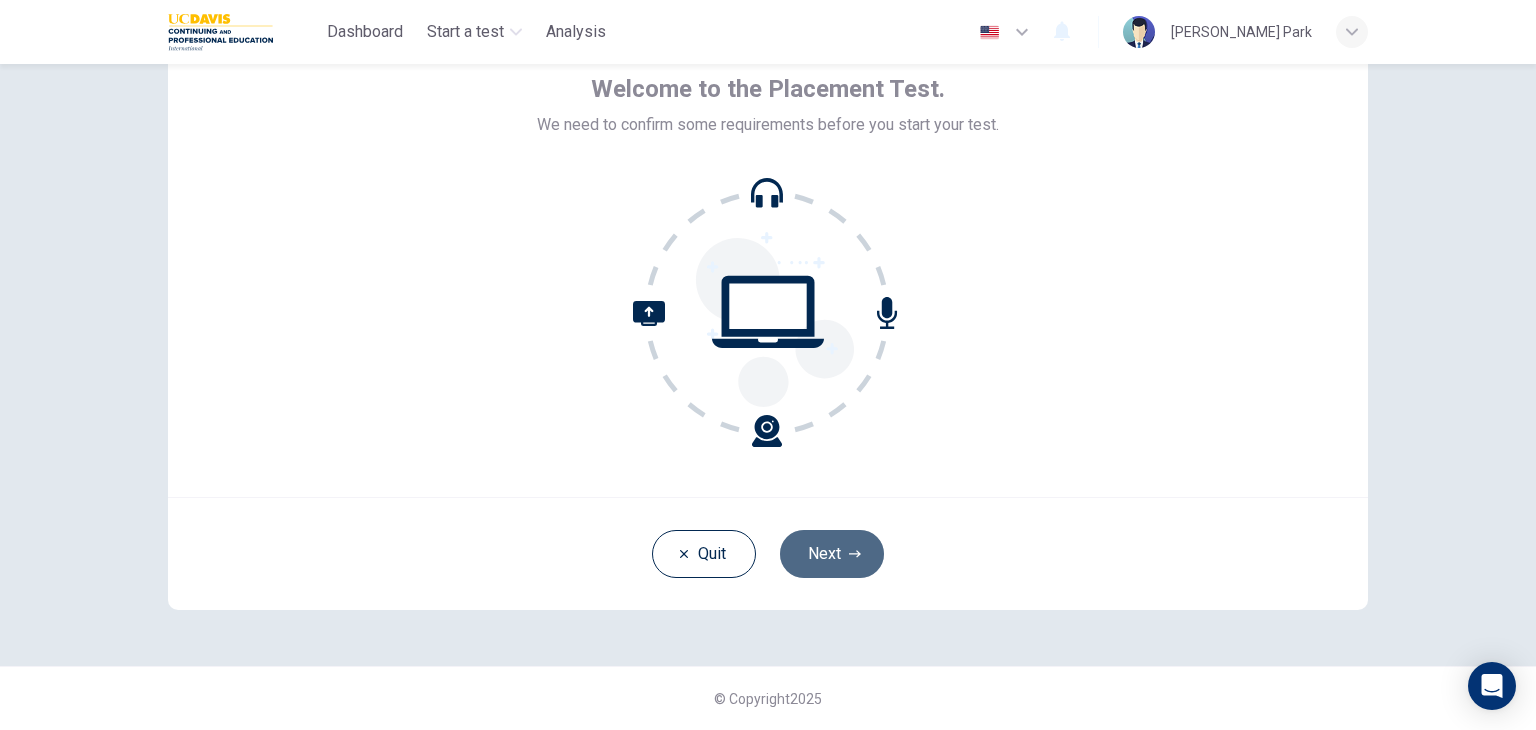 click on "Next" at bounding box center [832, 554] 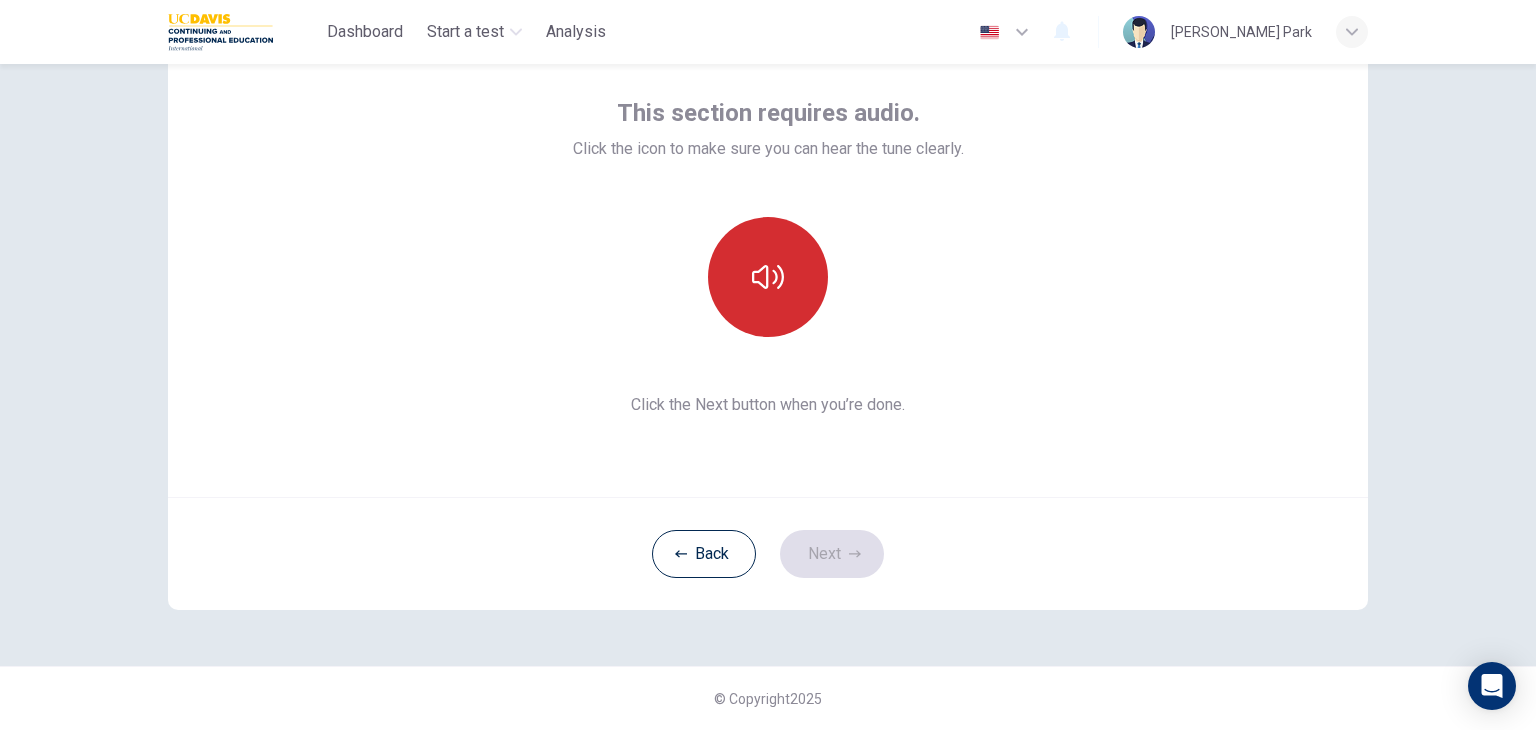 click 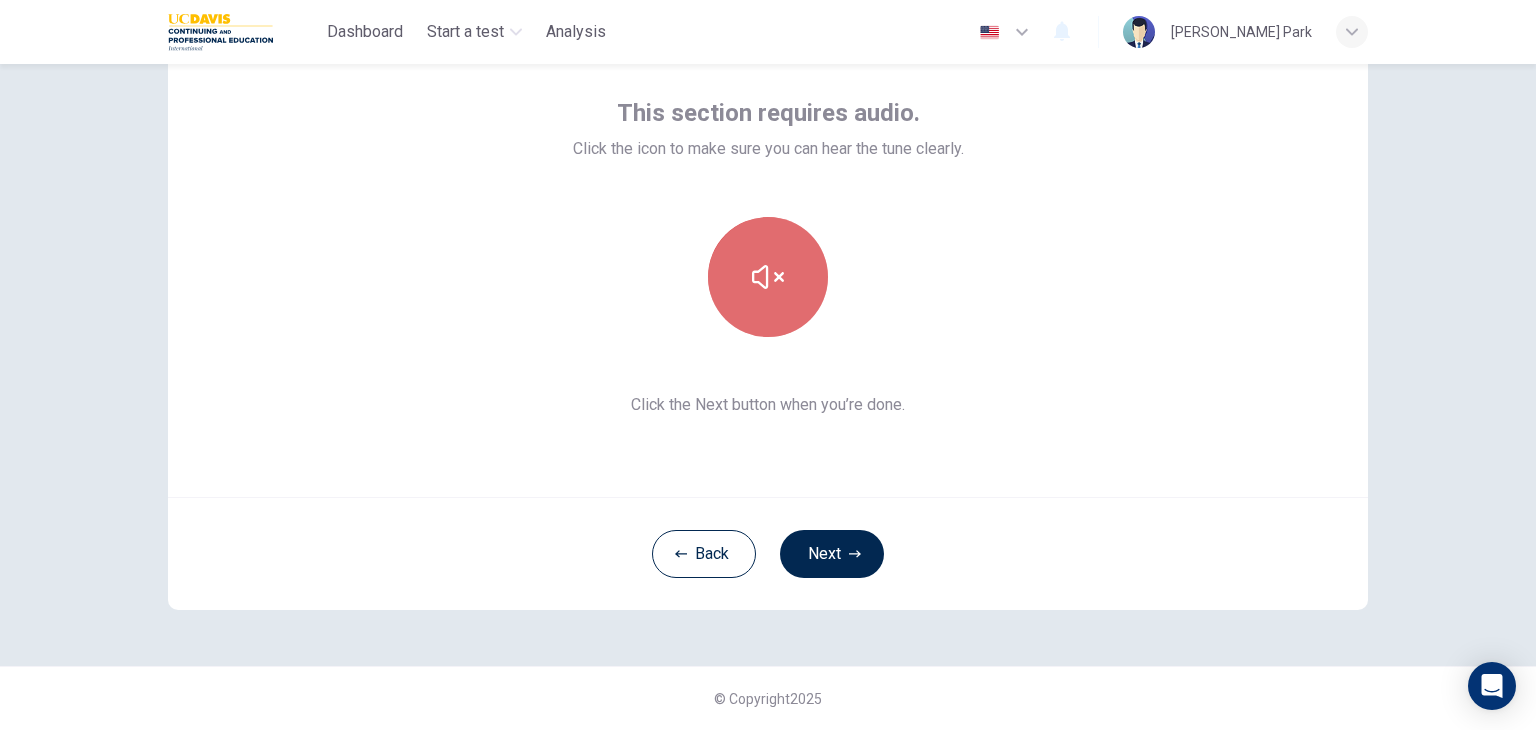 click 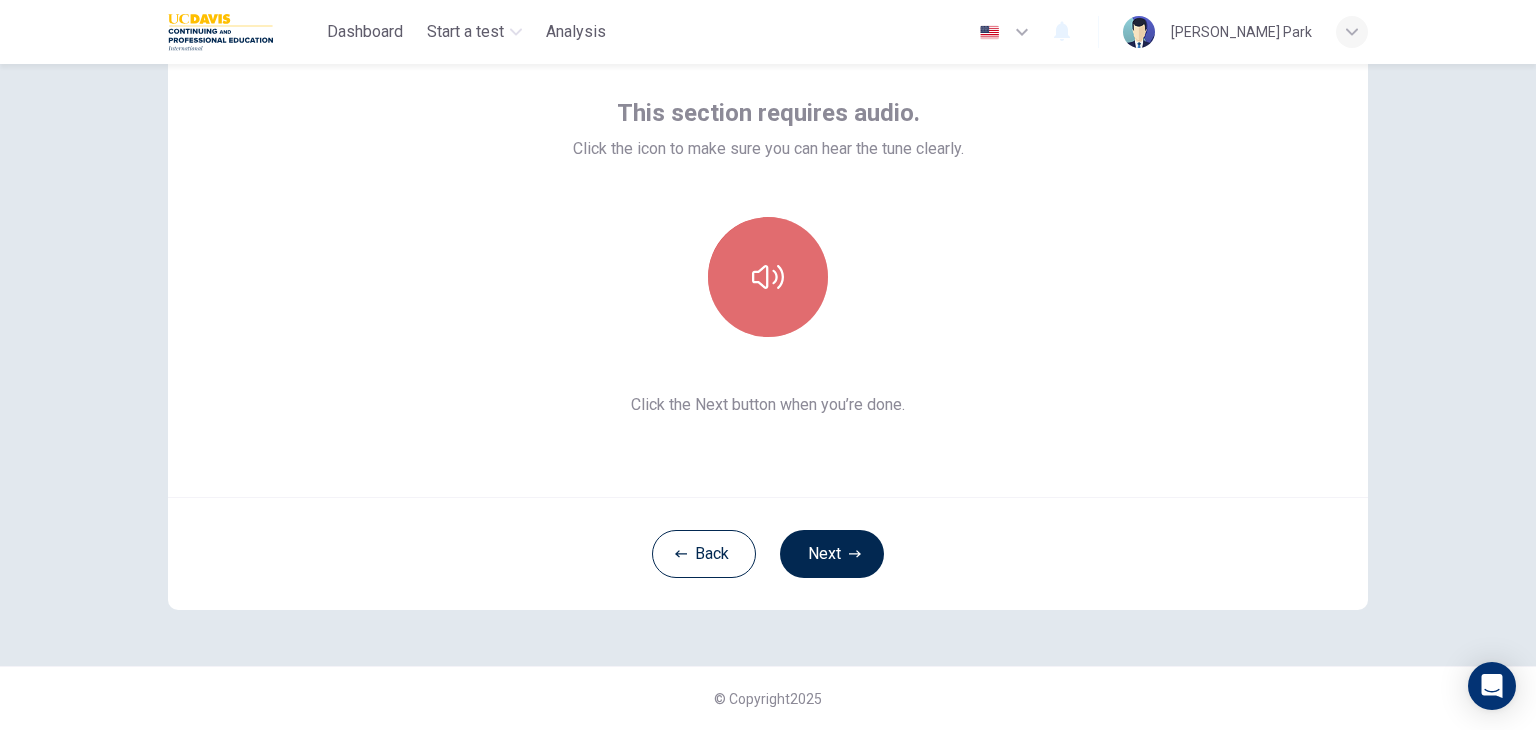 click 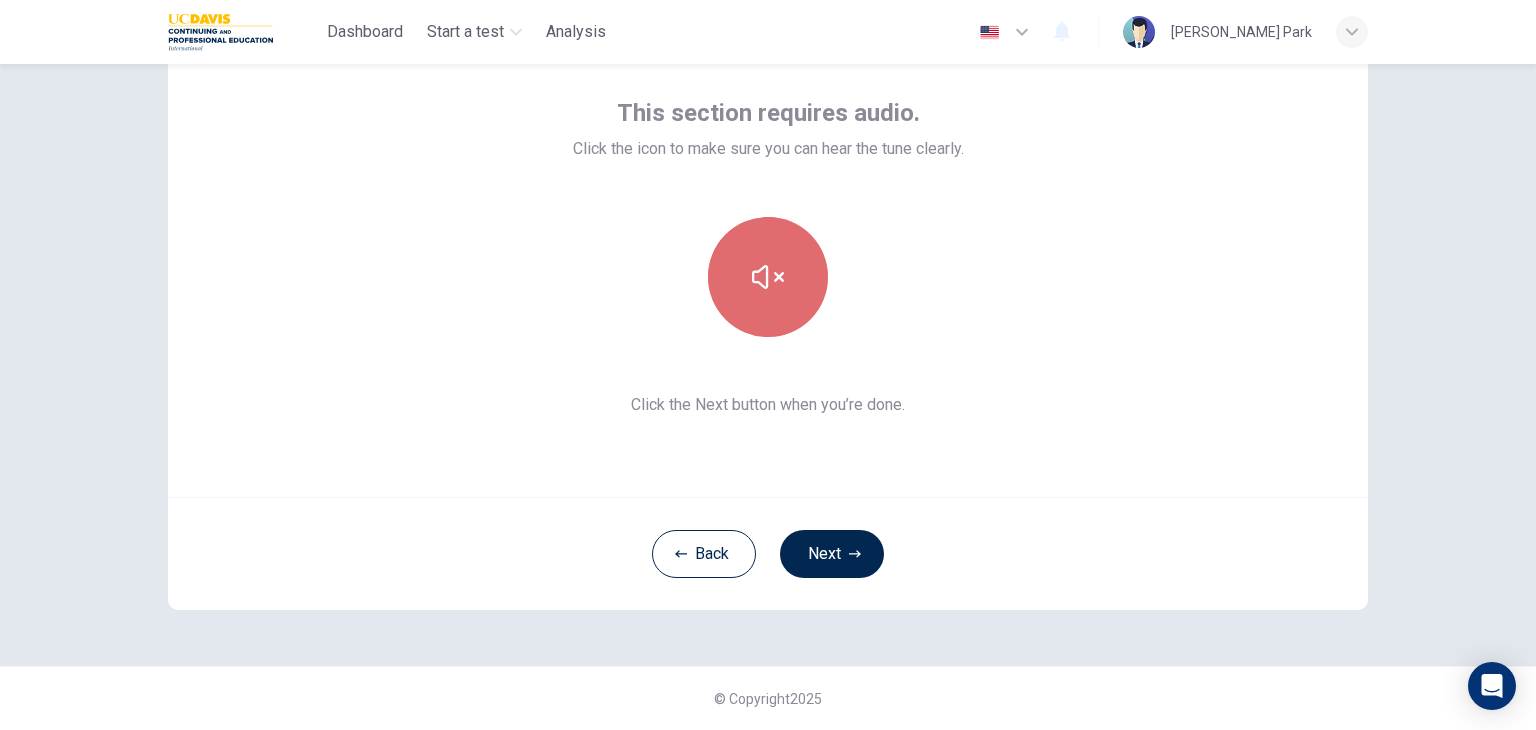 click at bounding box center (768, 277) 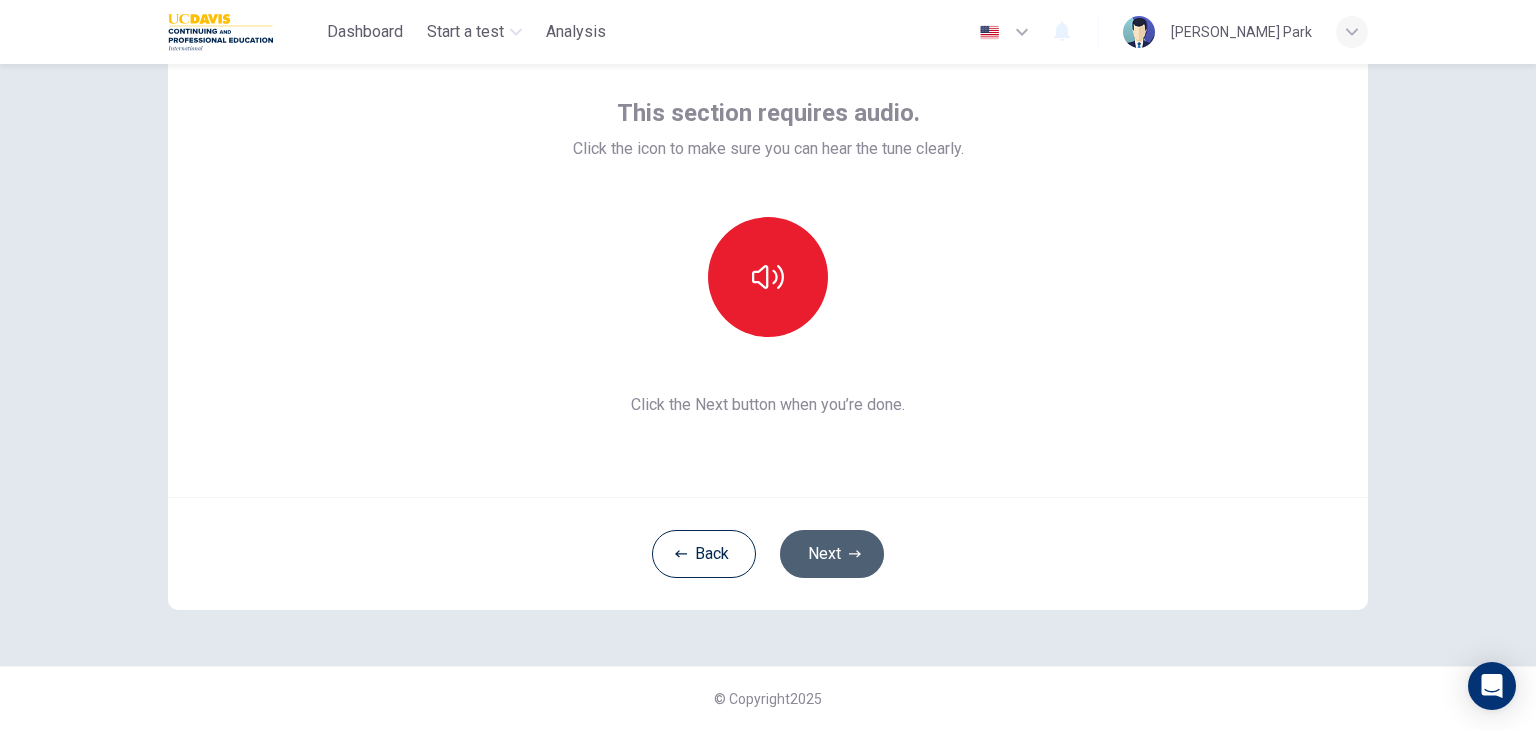 click on "Next" at bounding box center (832, 554) 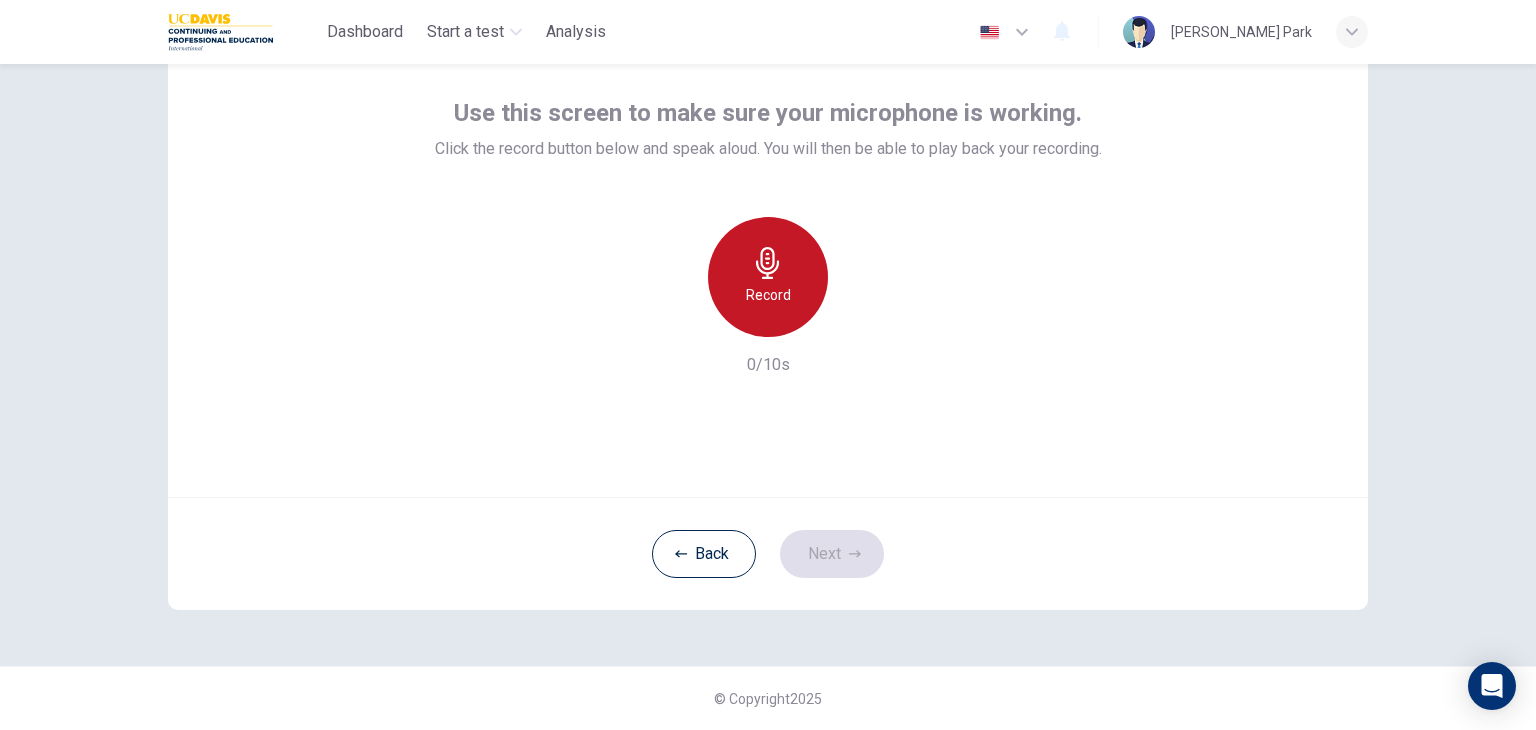 click 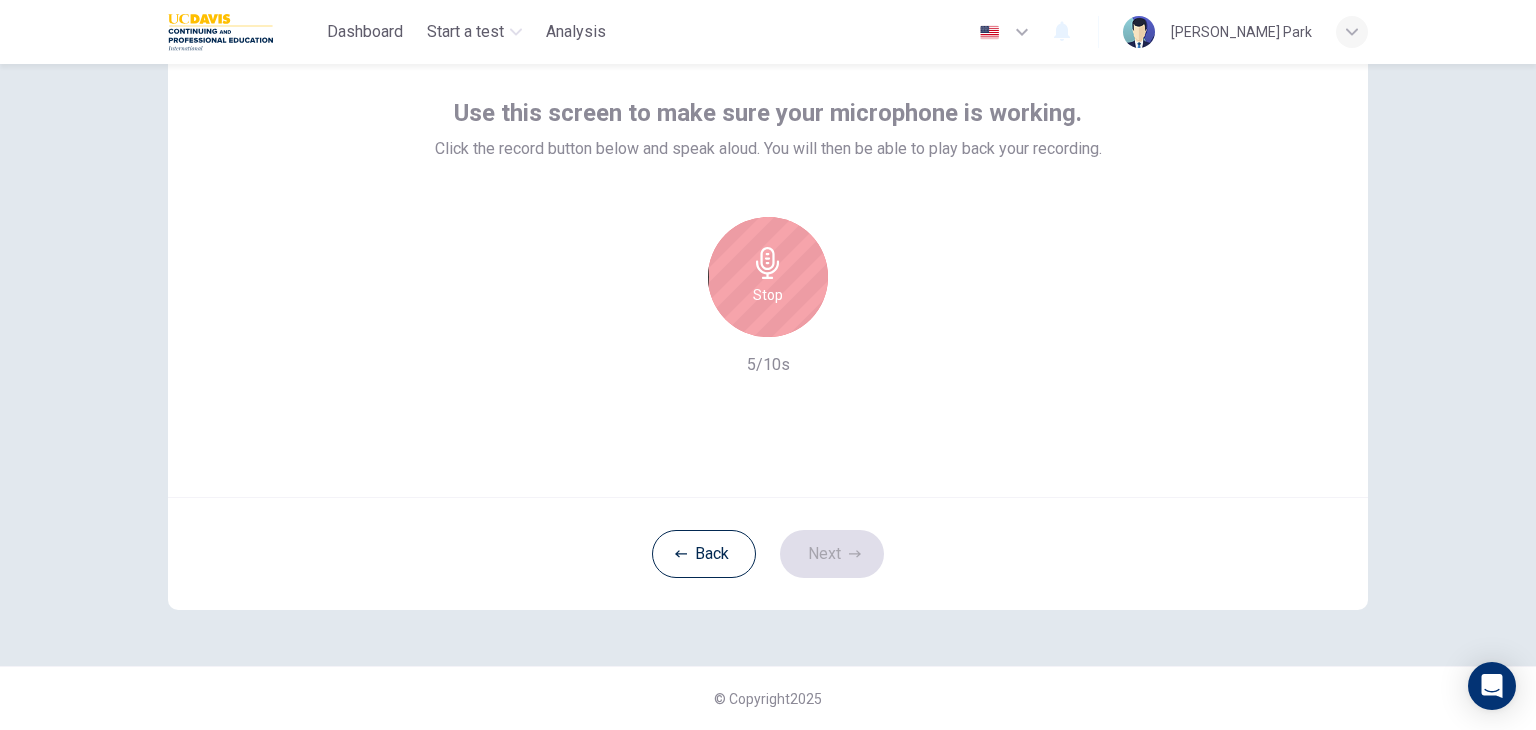 click 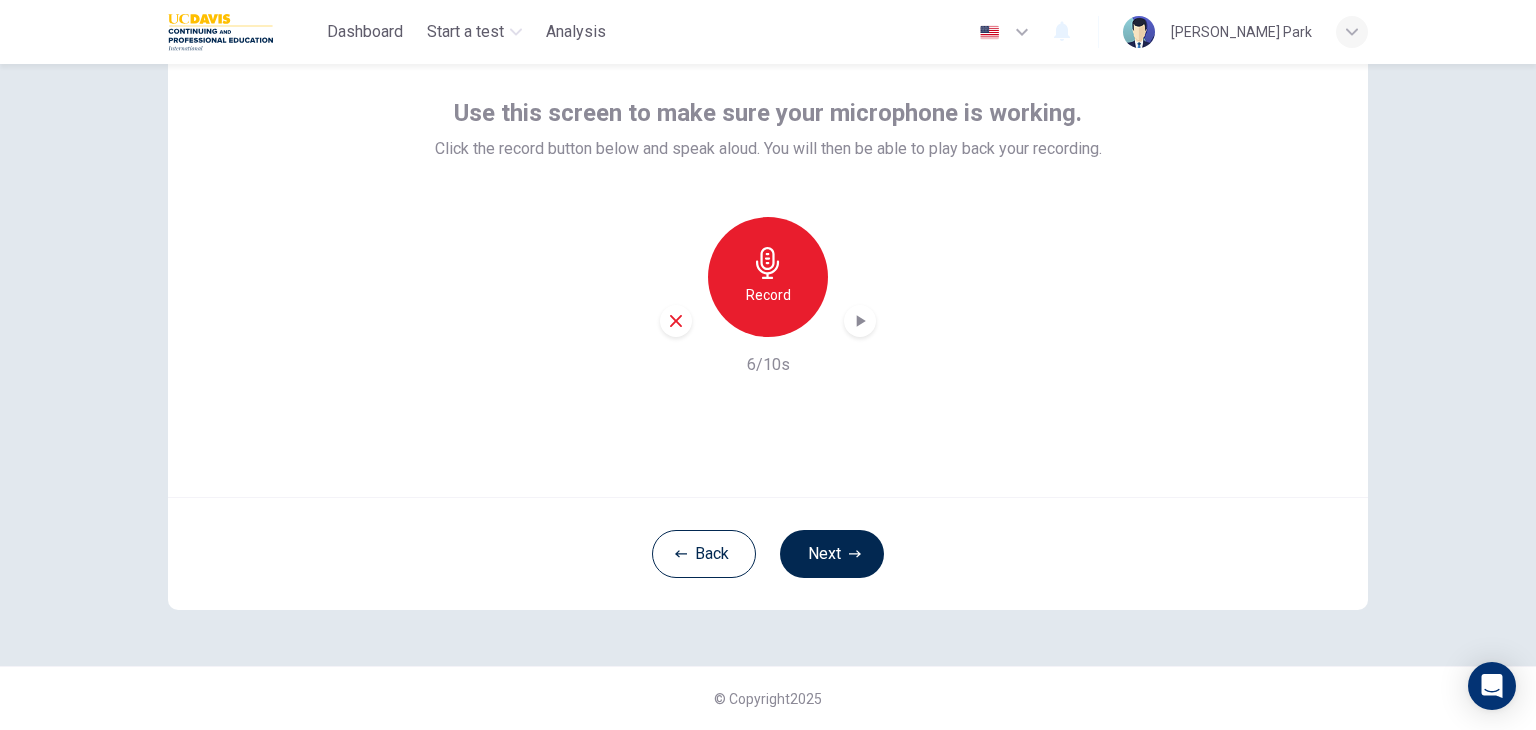 click 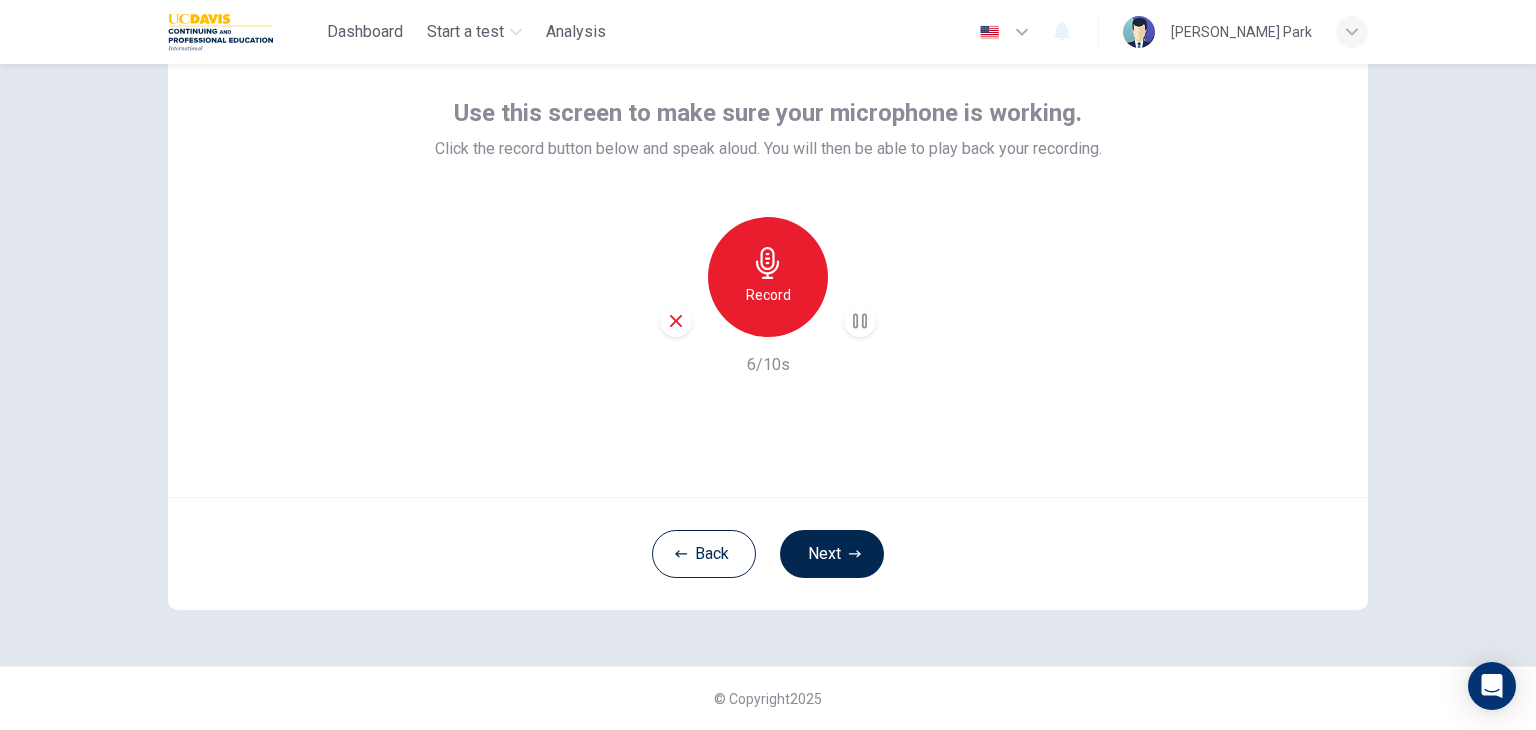click on "Record" at bounding box center [768, 295] 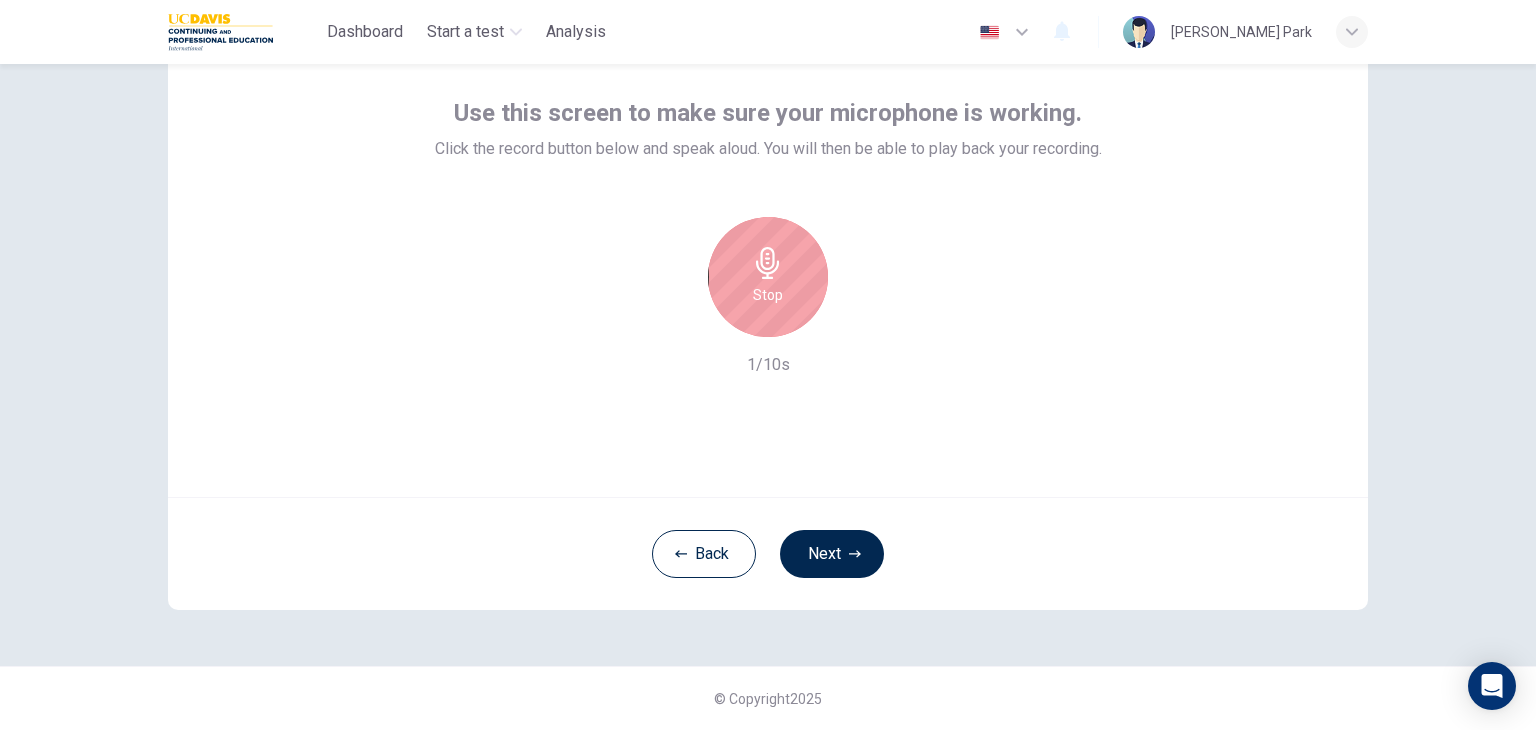 click on "Stop" at bounding box center [768, 277] 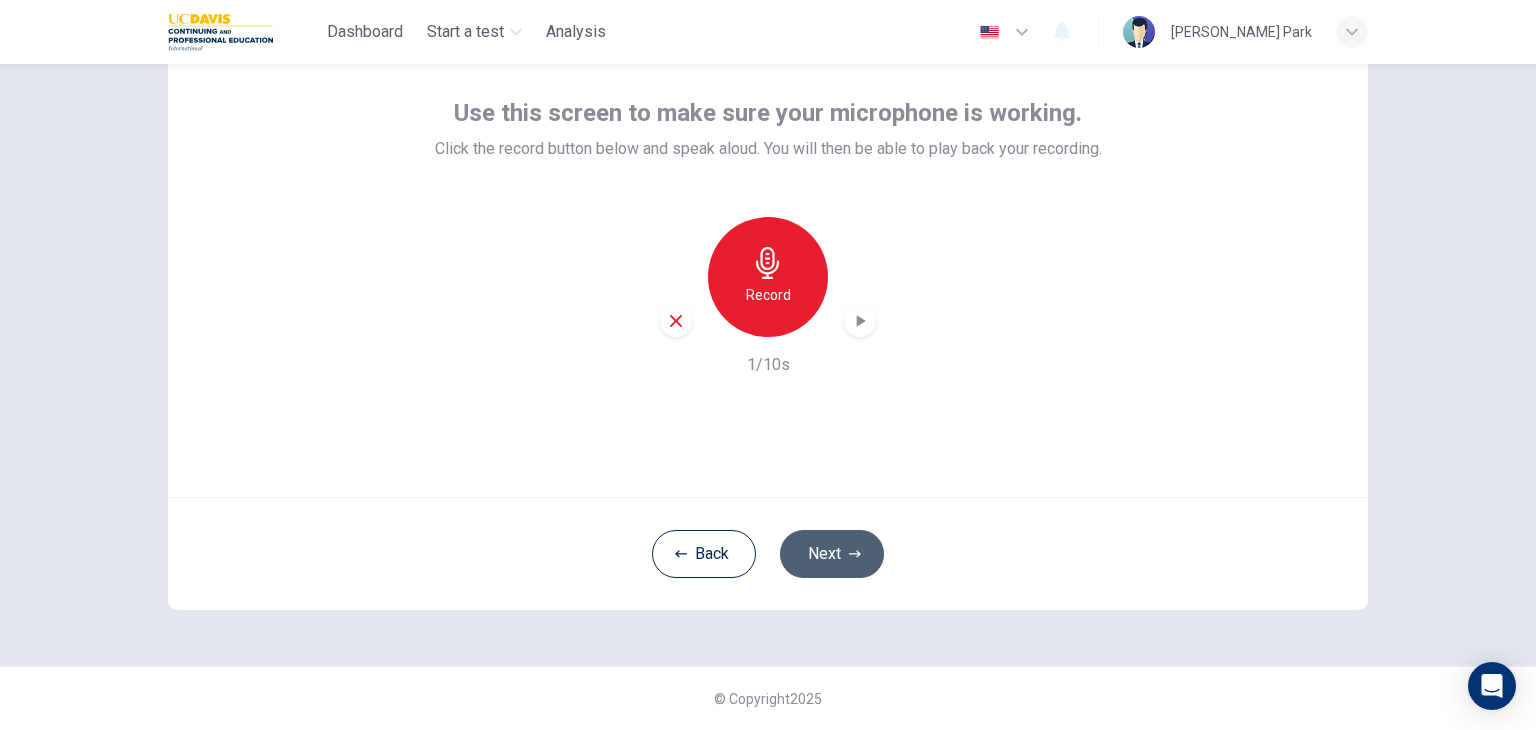 click on "Next" at bounding box center (832, 554) 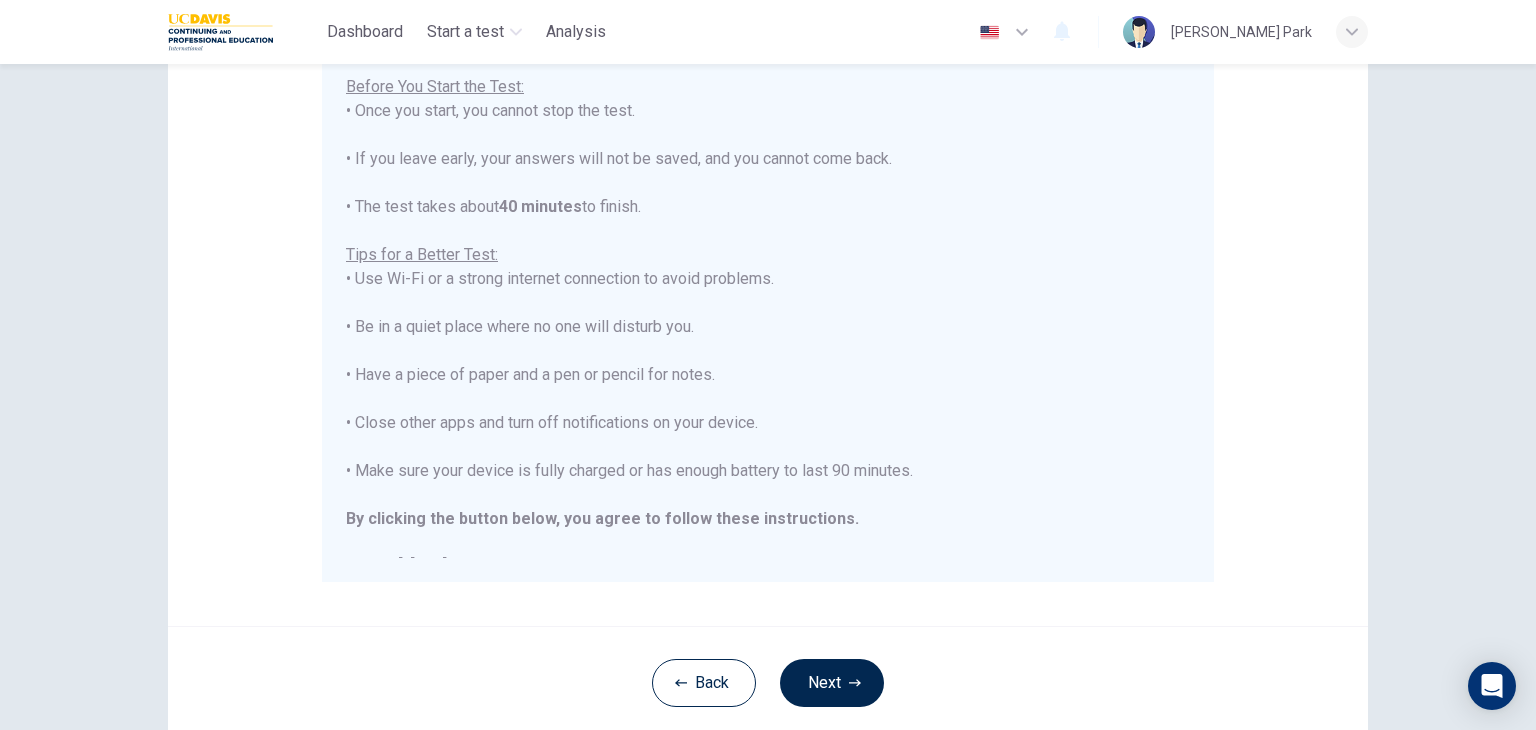 scroll, scrollTop: 82, scrollLeft: 0, axis: vertical 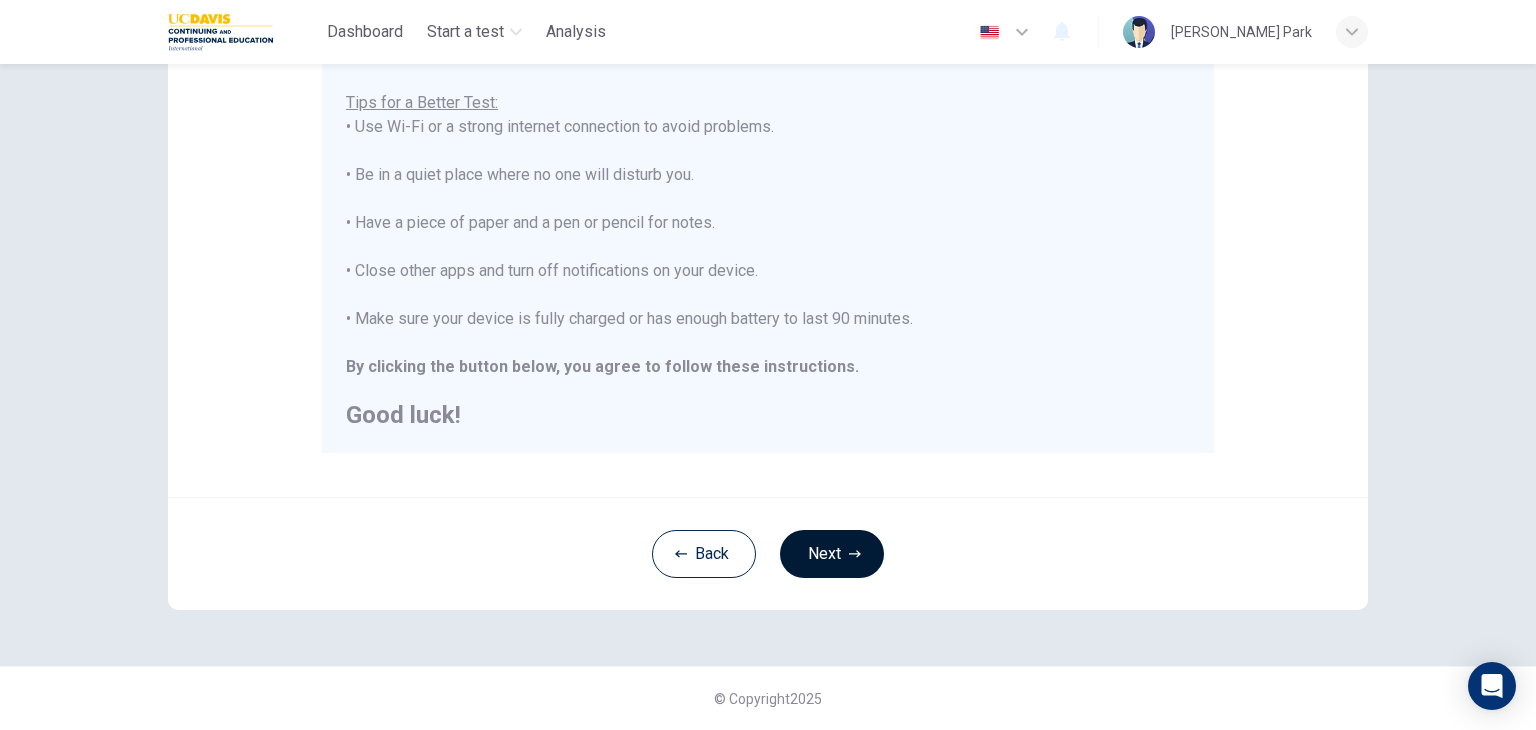 drag, startPoint x: 863, startPoint y: 560, endPoint x: 831, endPoint y: 553, distance: 32.75668 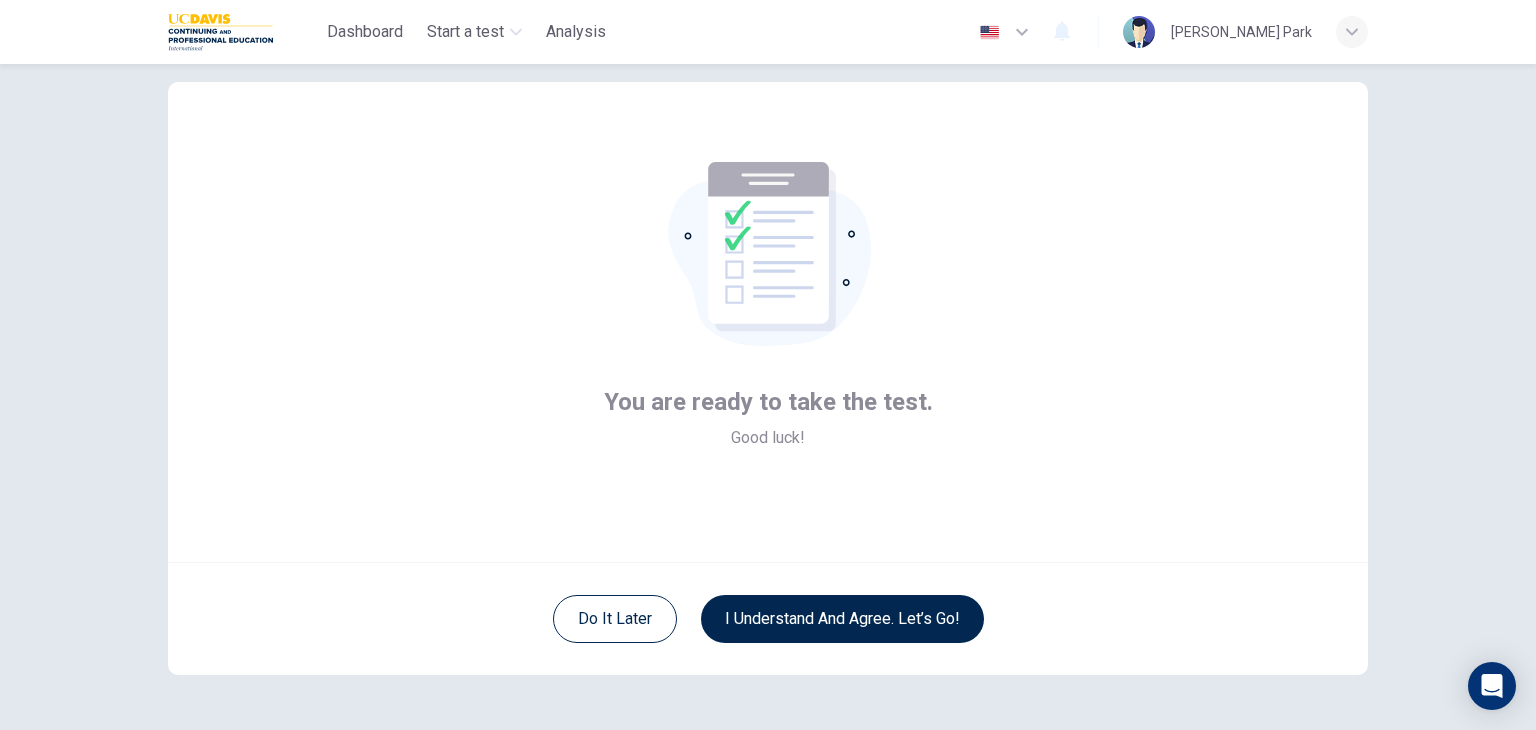 scroll, scrollTop: 3, scrollLeft: 0, axis: vertical 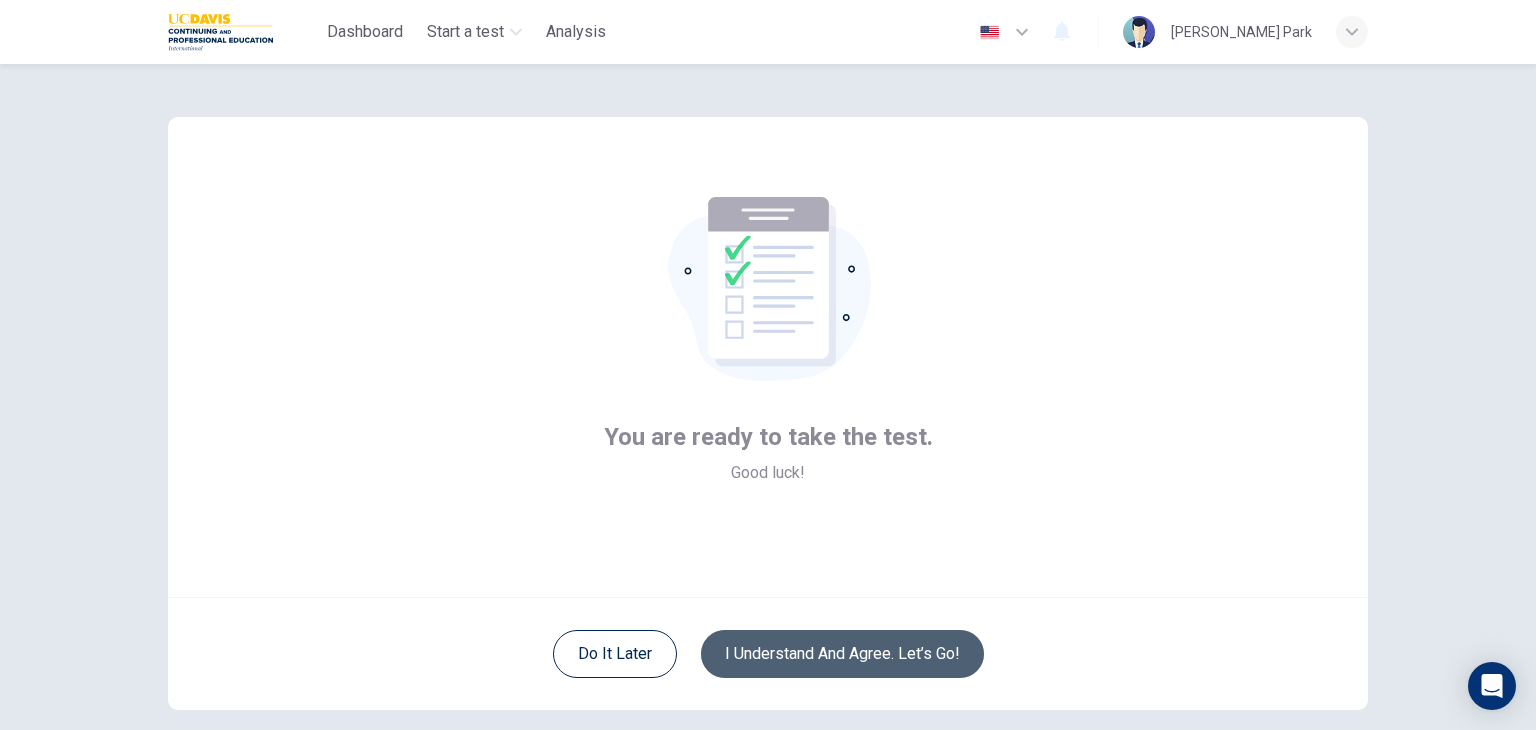 click on "I understand and agree. Let’s go!" at bounding box center (842, 654) 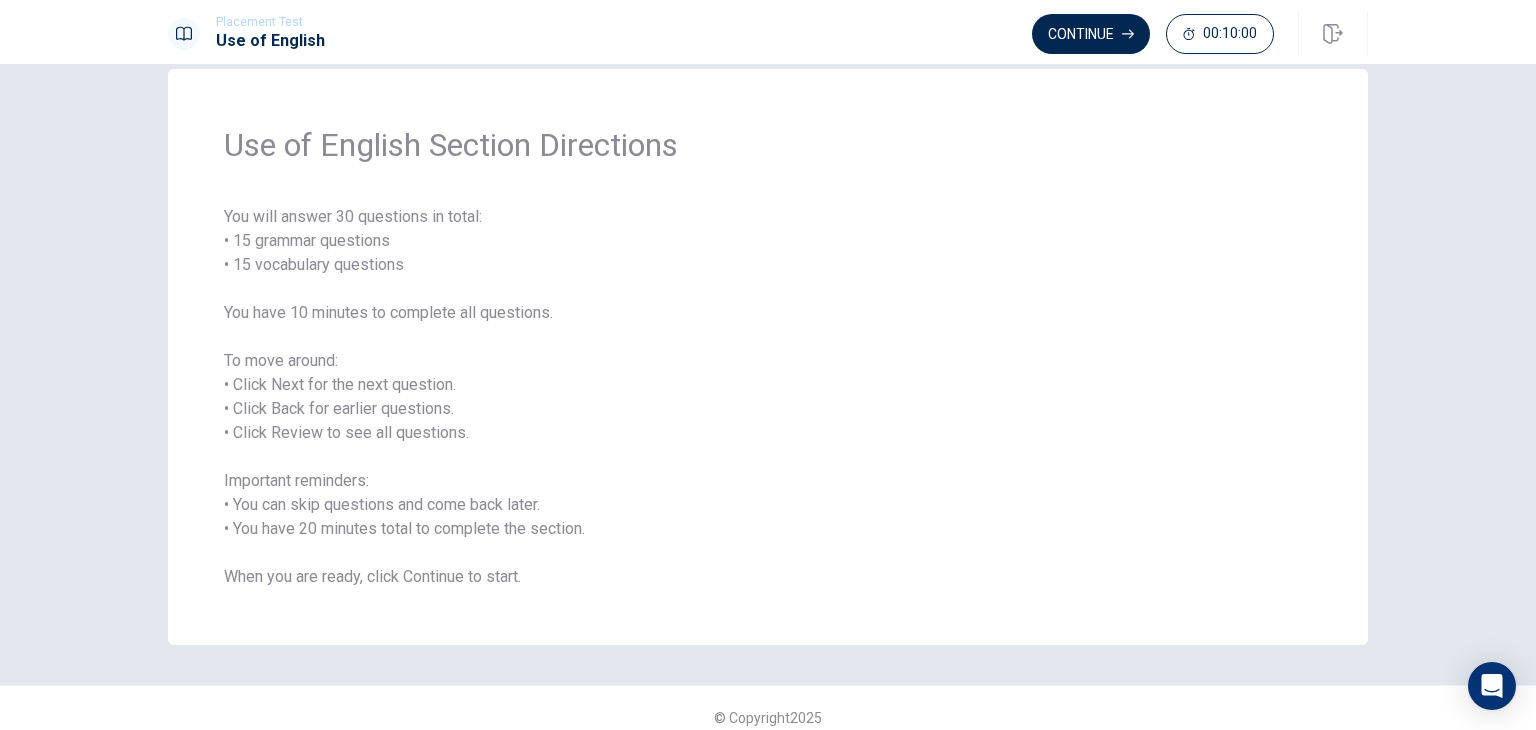 scroll, scrollTop: 54, scrollLeft: 0, axis: vertical 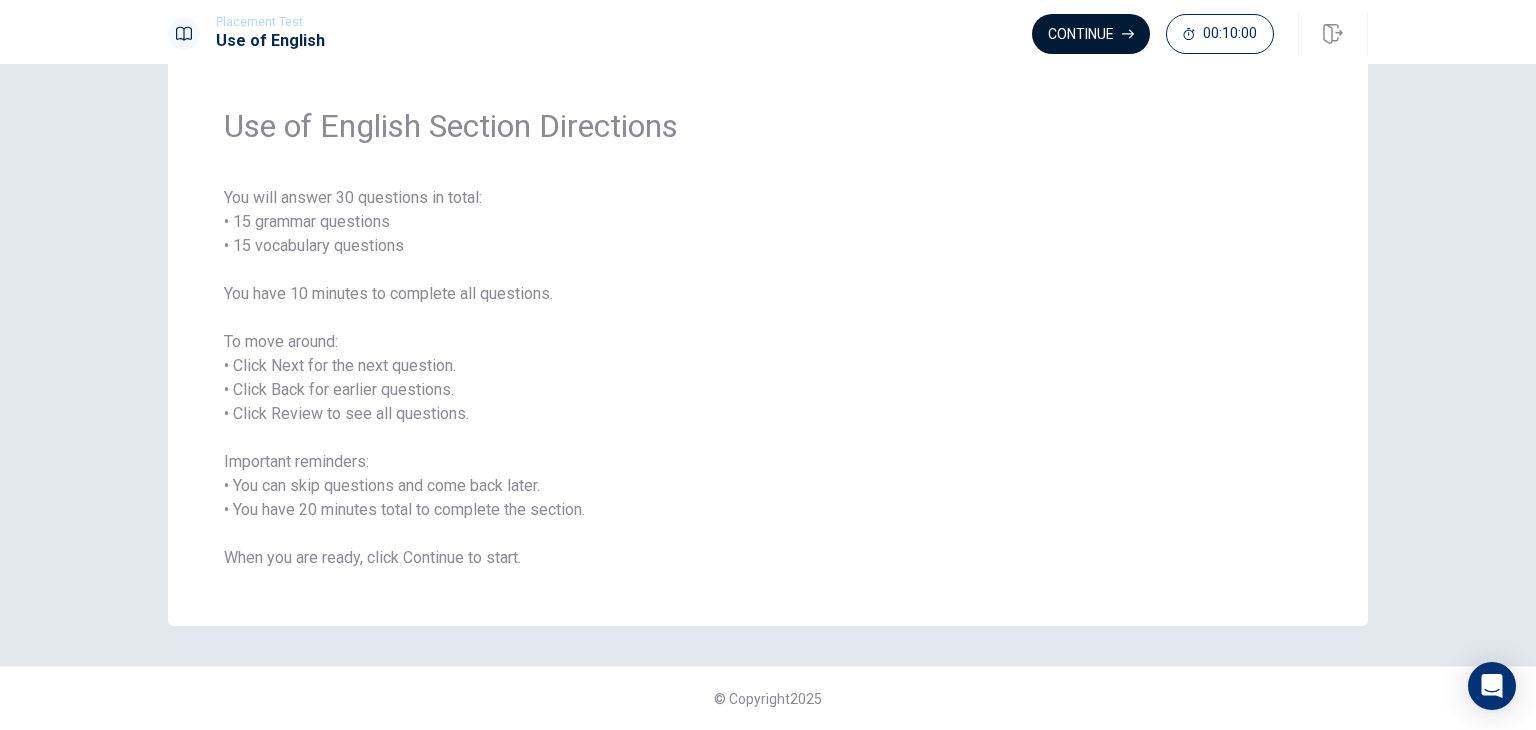 click on "Continue" at bounding box center (1091, 34) 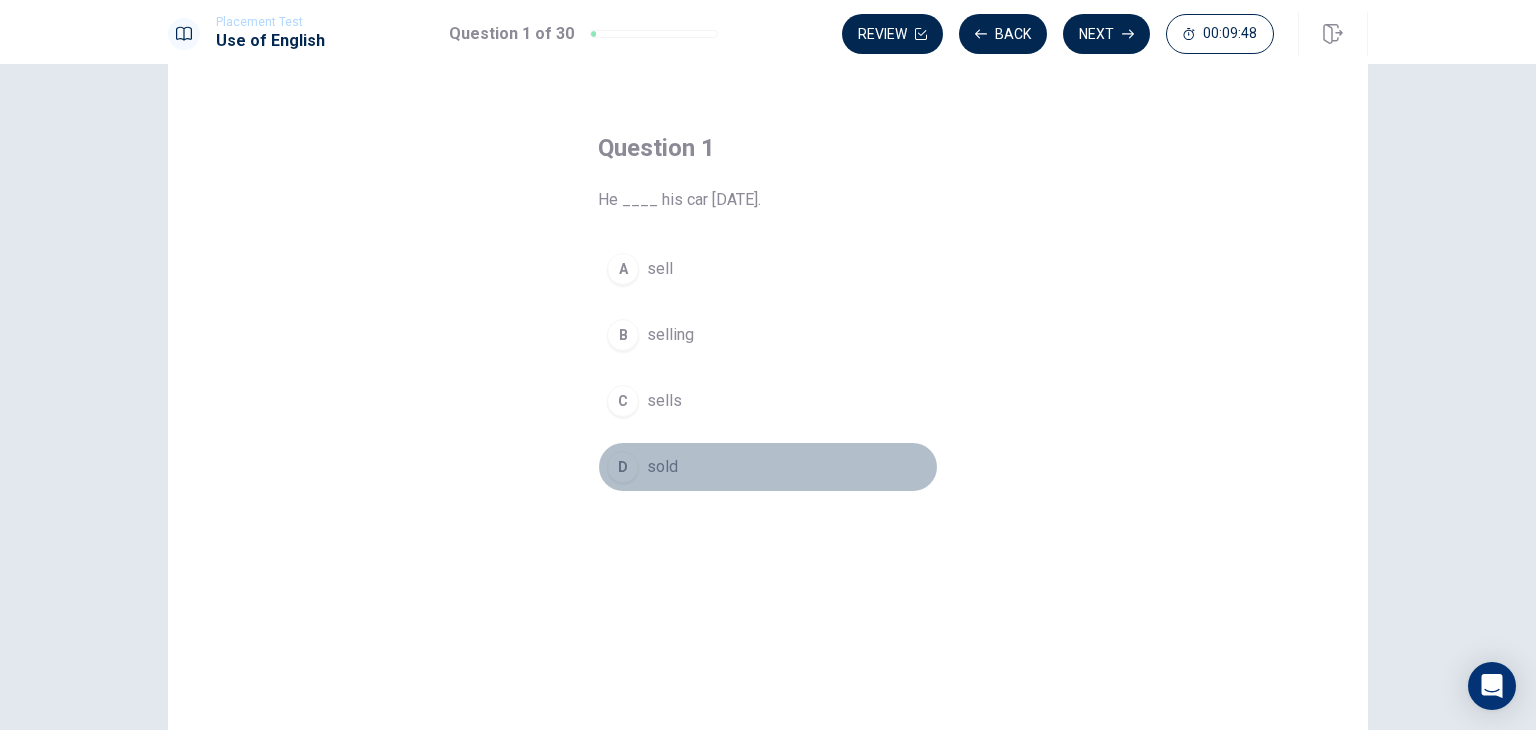 click on "D" at bounding box center [623, 467] 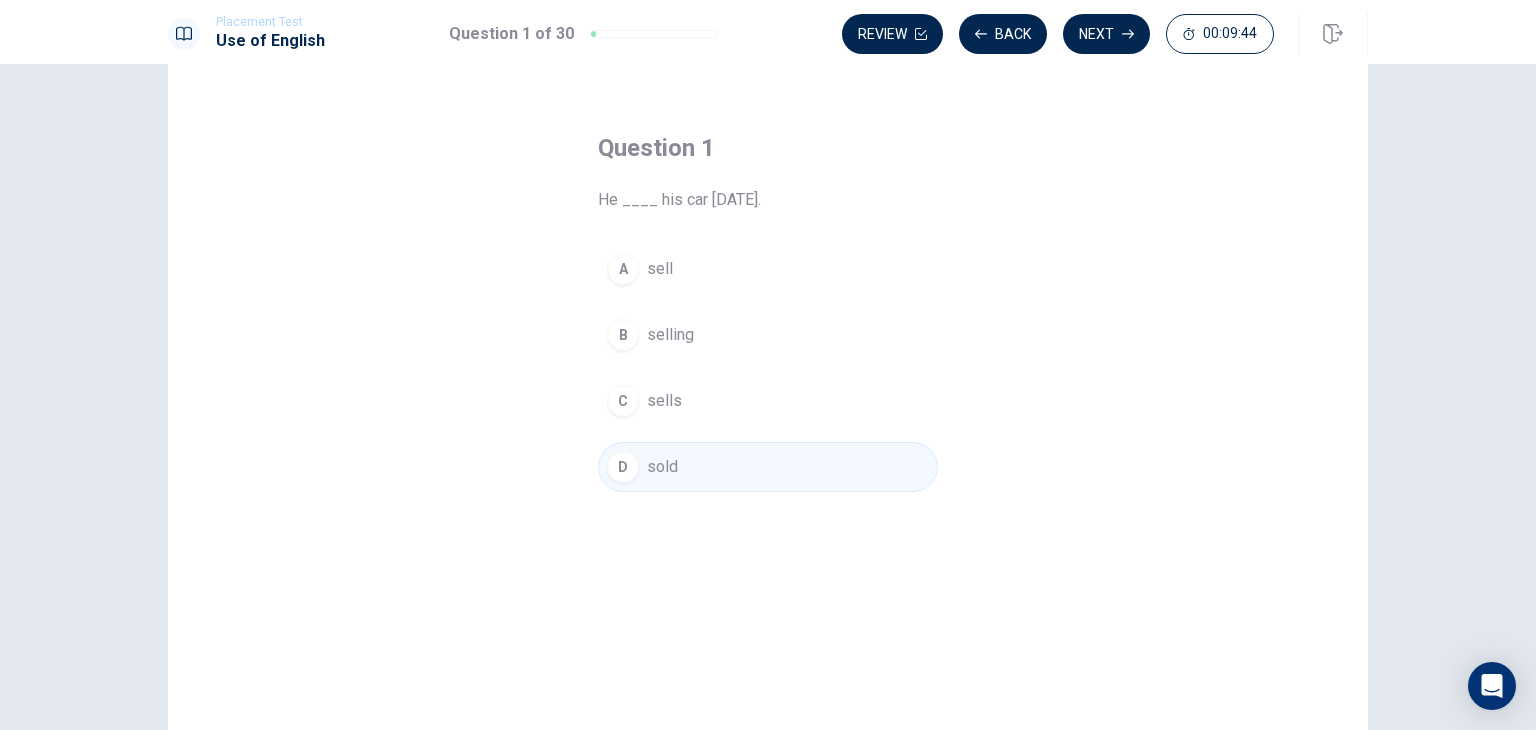 drag, startPoint x: 692, startPoint y: 469, endPoint x: 712, endPoint y: 473, distance: 20.396078 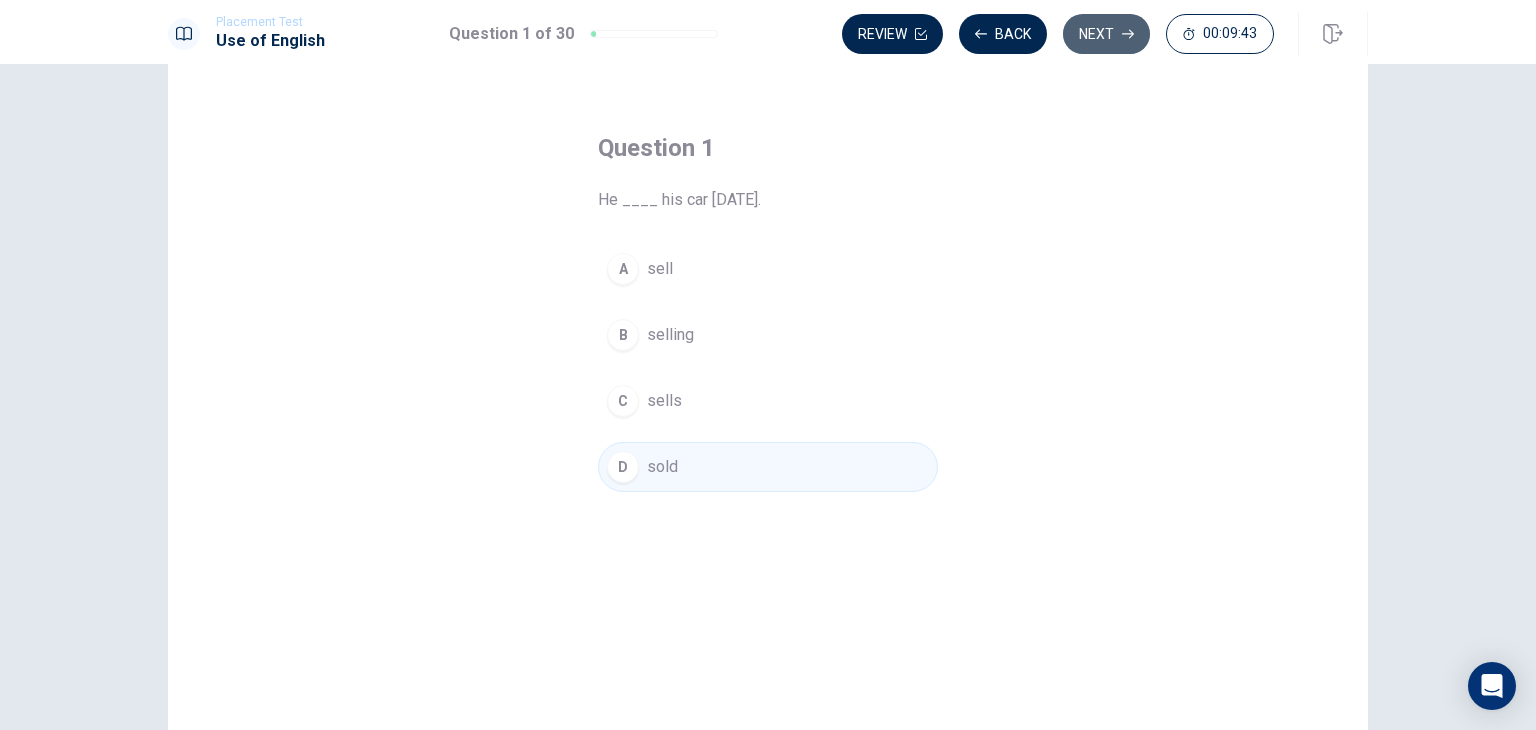 click on "Next" at bounding box center (1106, 34) 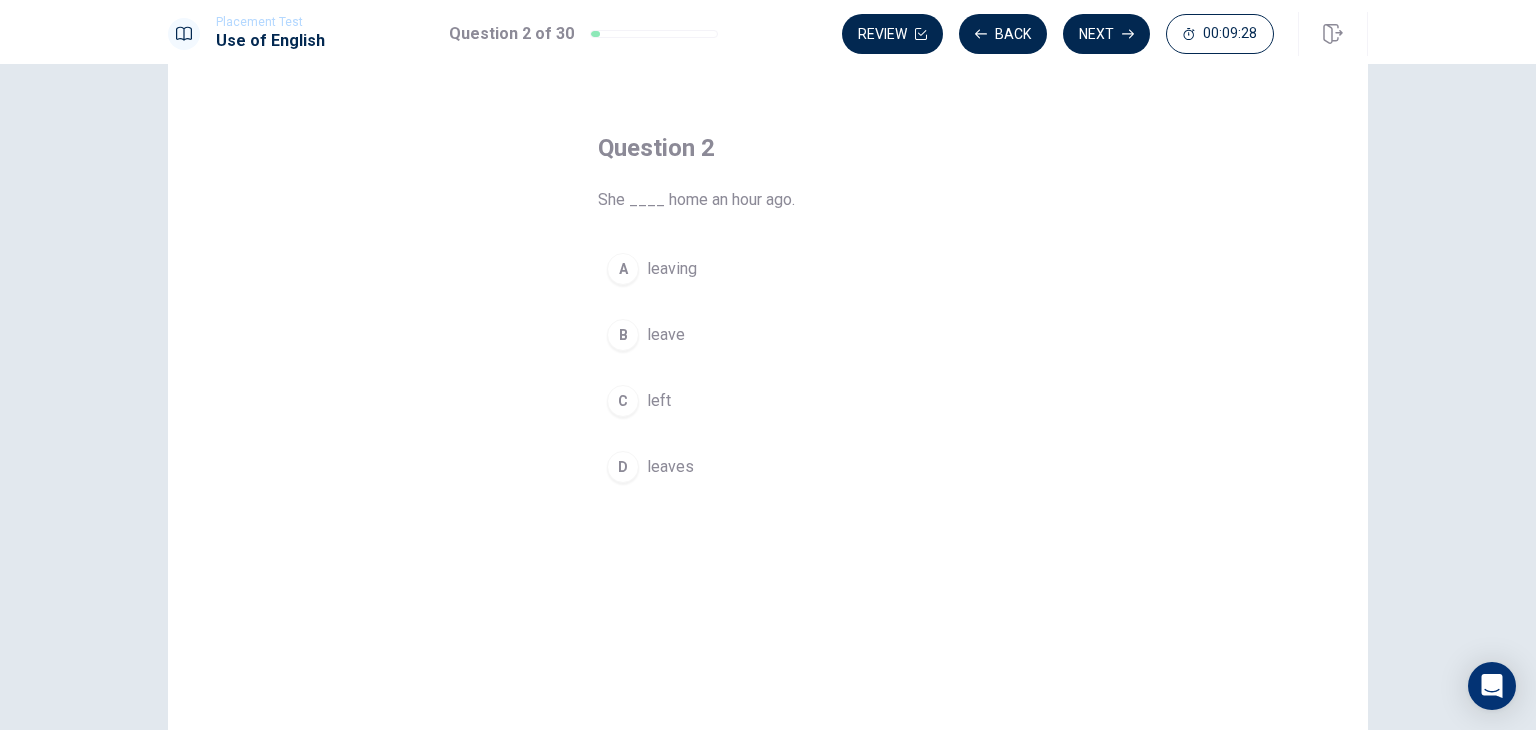 click on "C" at bounding box center (623, 401) 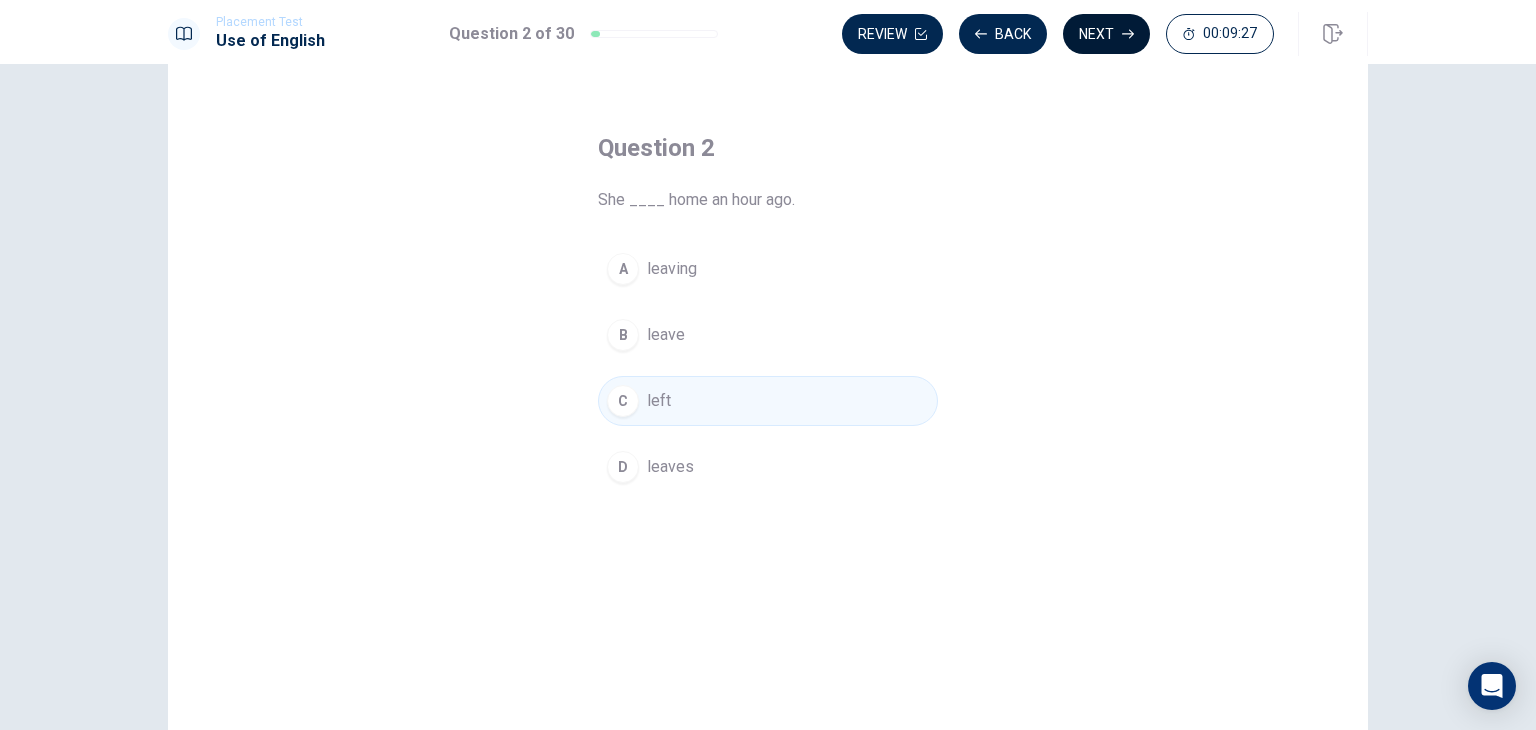 click on "Next" at bounding box center (1106, 34) 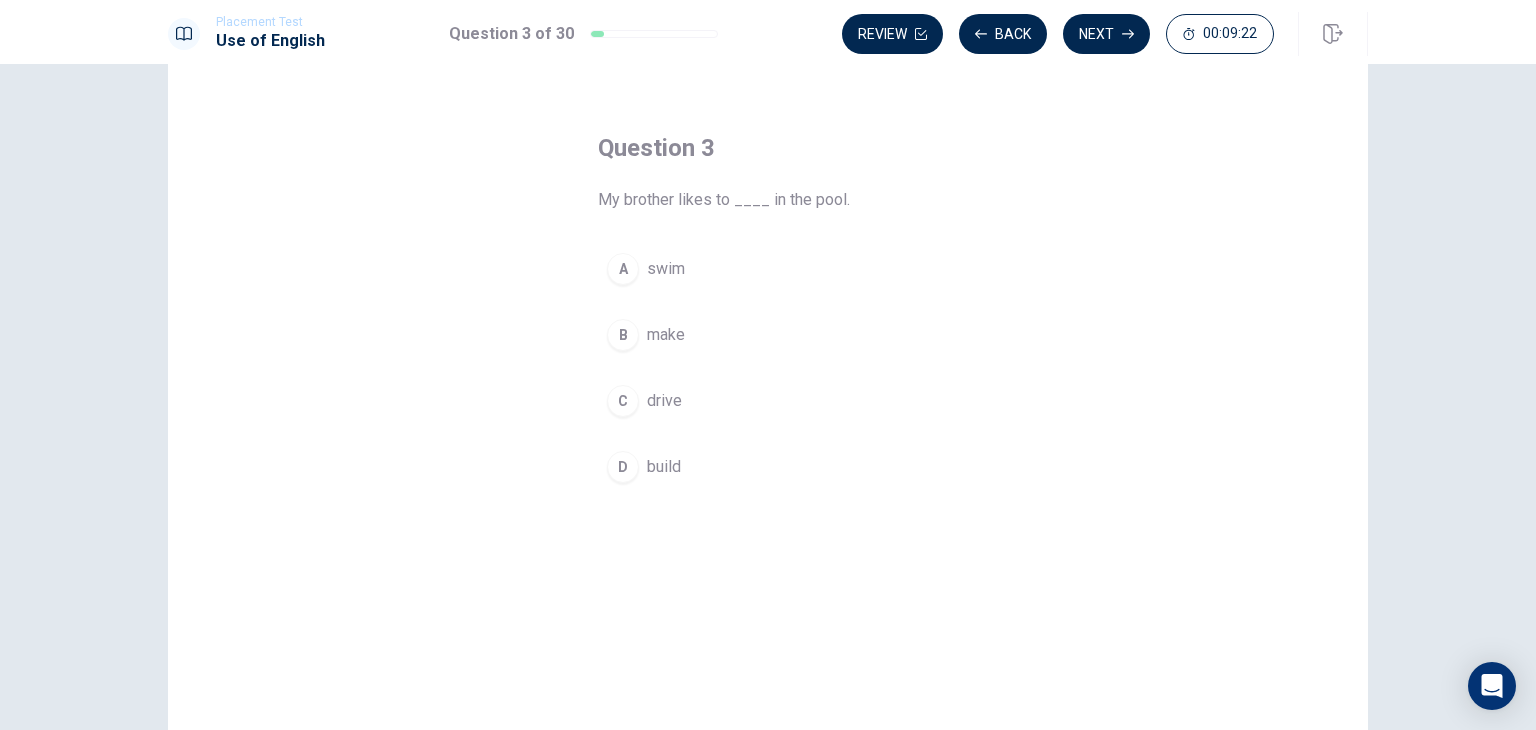 click on "swim" at bounding box center (666, 269) 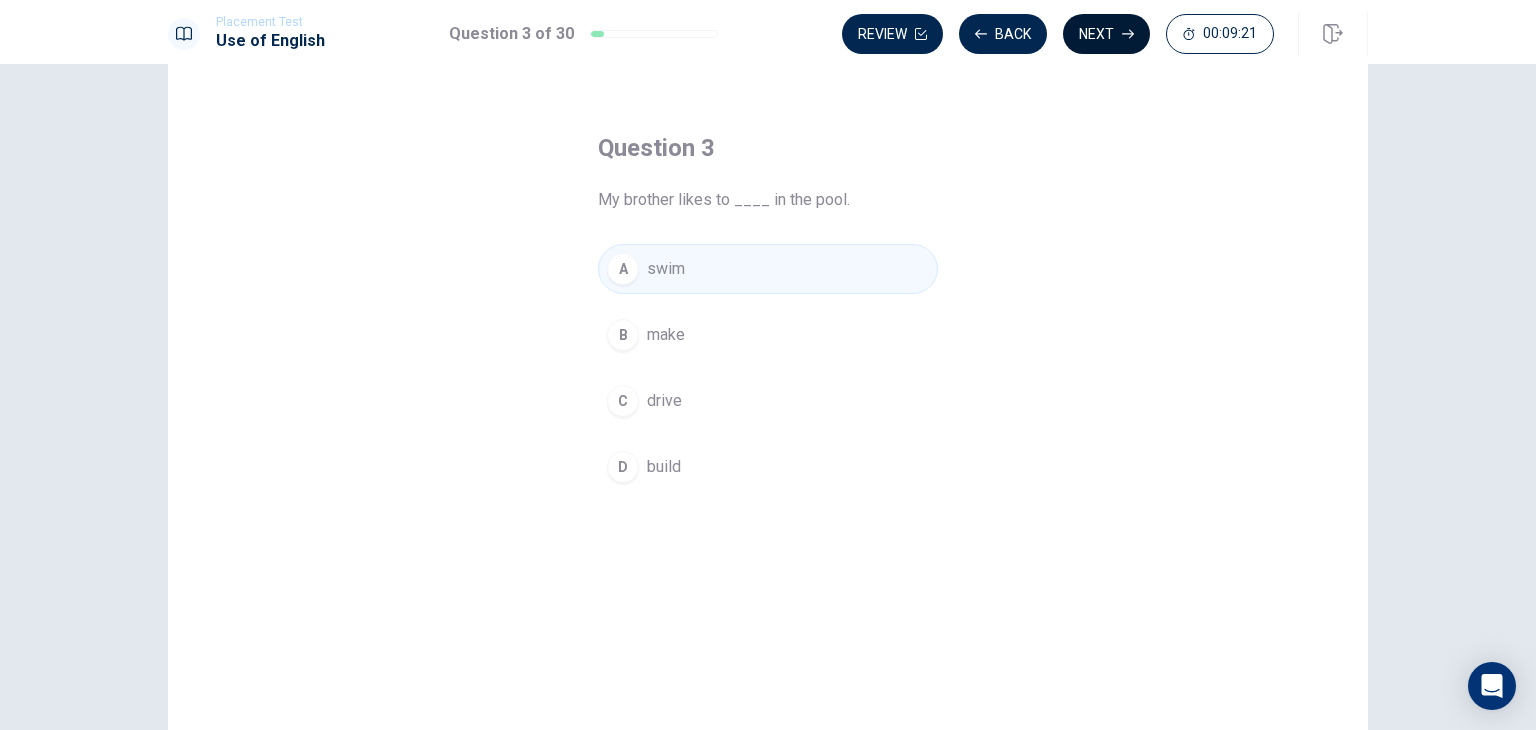 click on "Next" at bounding box center [1106, 34] 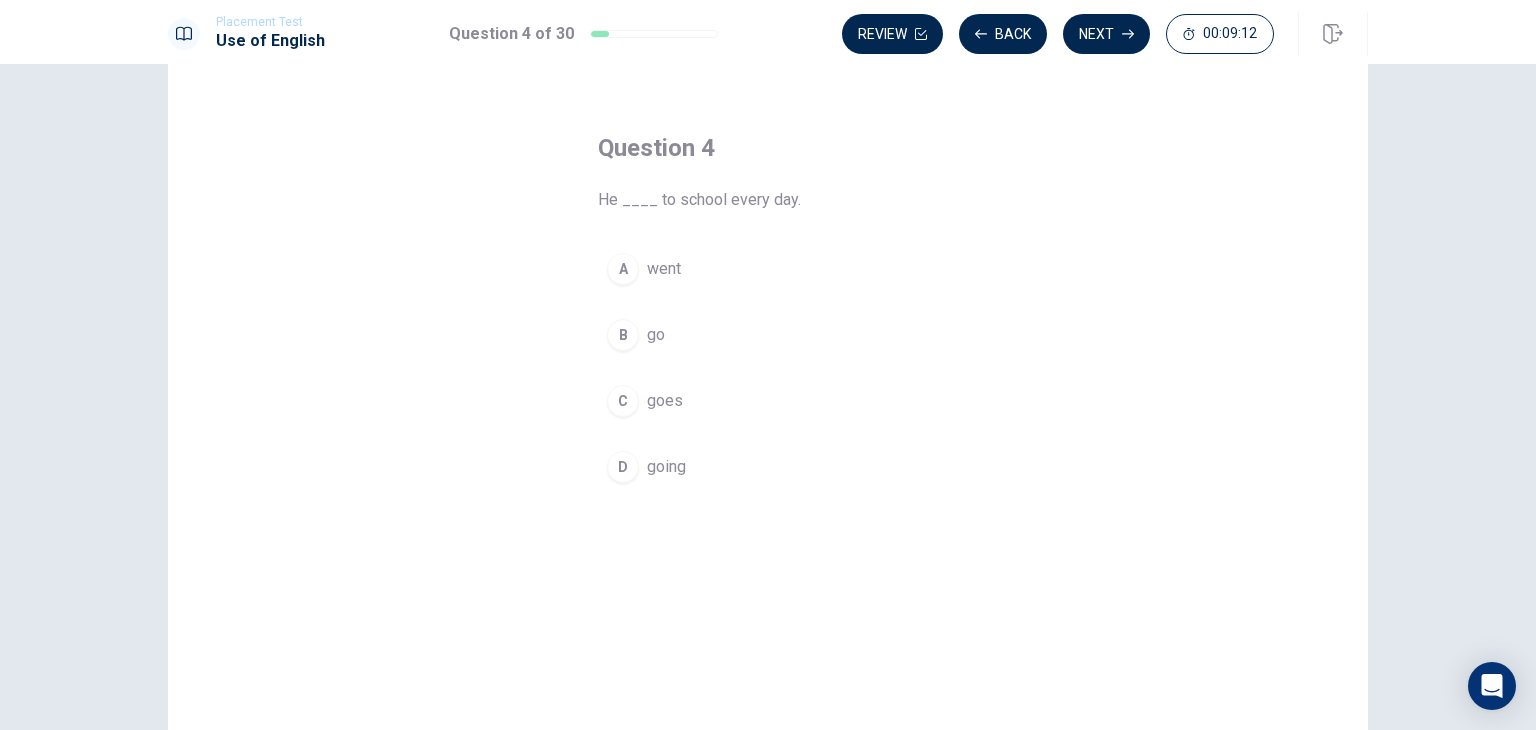 click on "goes" at bounding box center [665, 401] 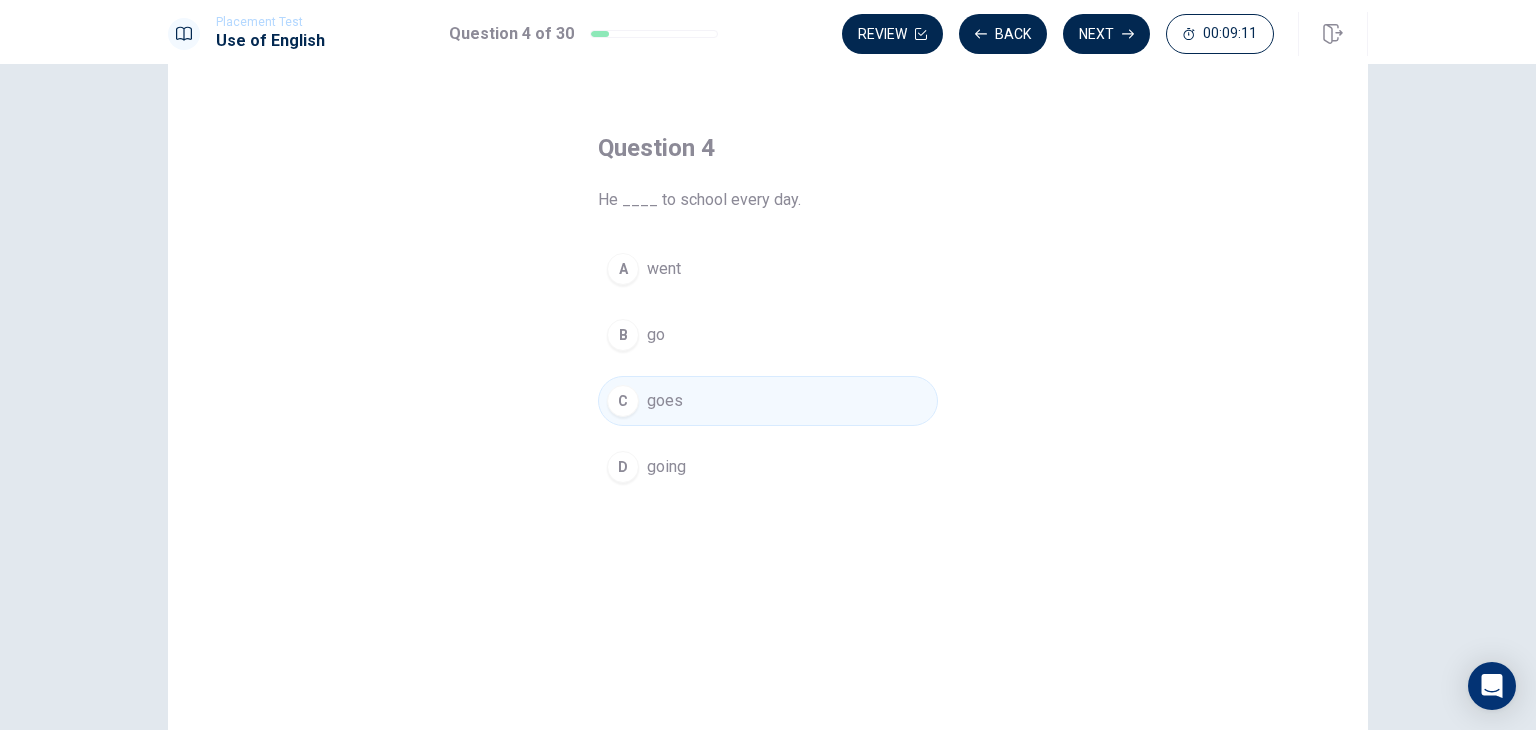 click on "Next" at bounding box center [1106, 34] 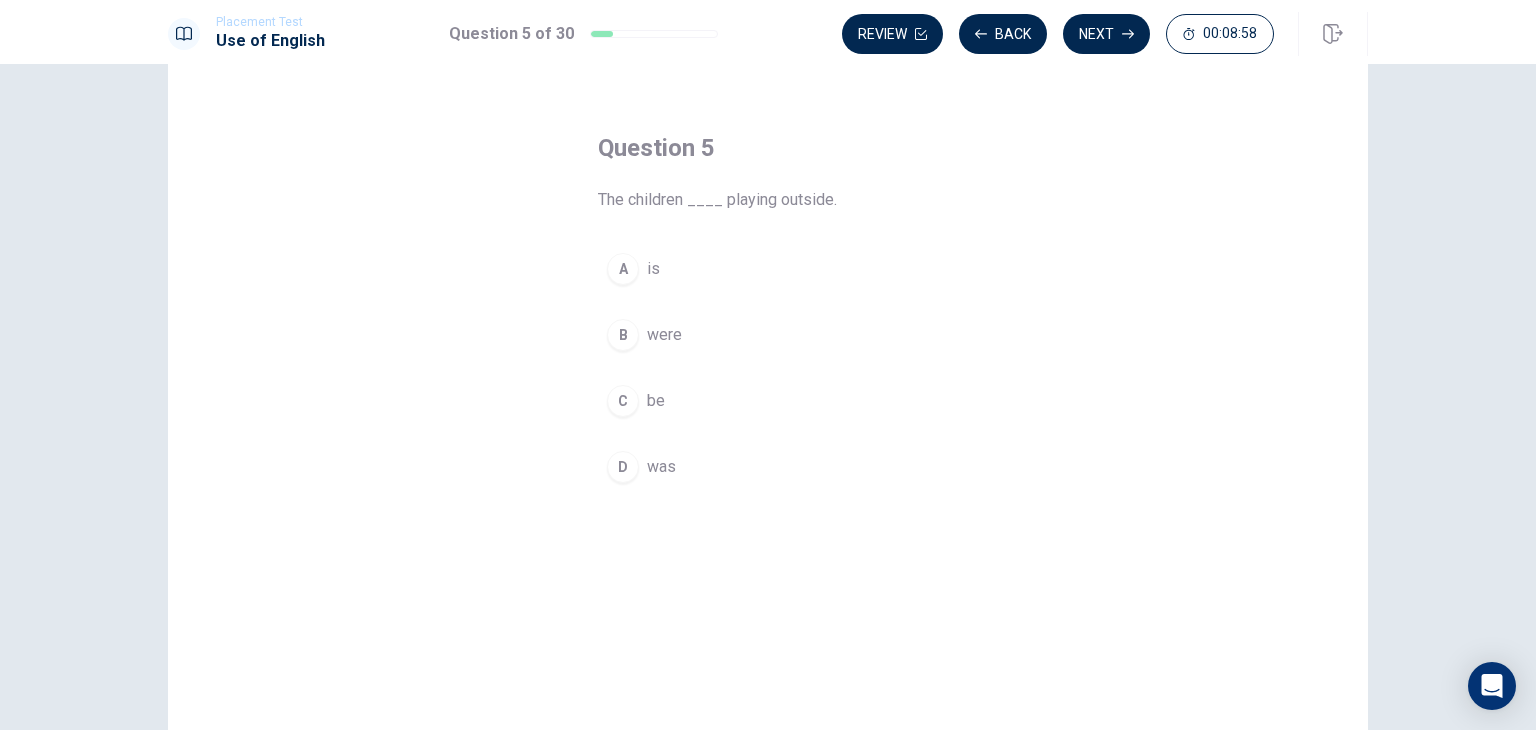 click on "were" at bounding box center [664, 335] 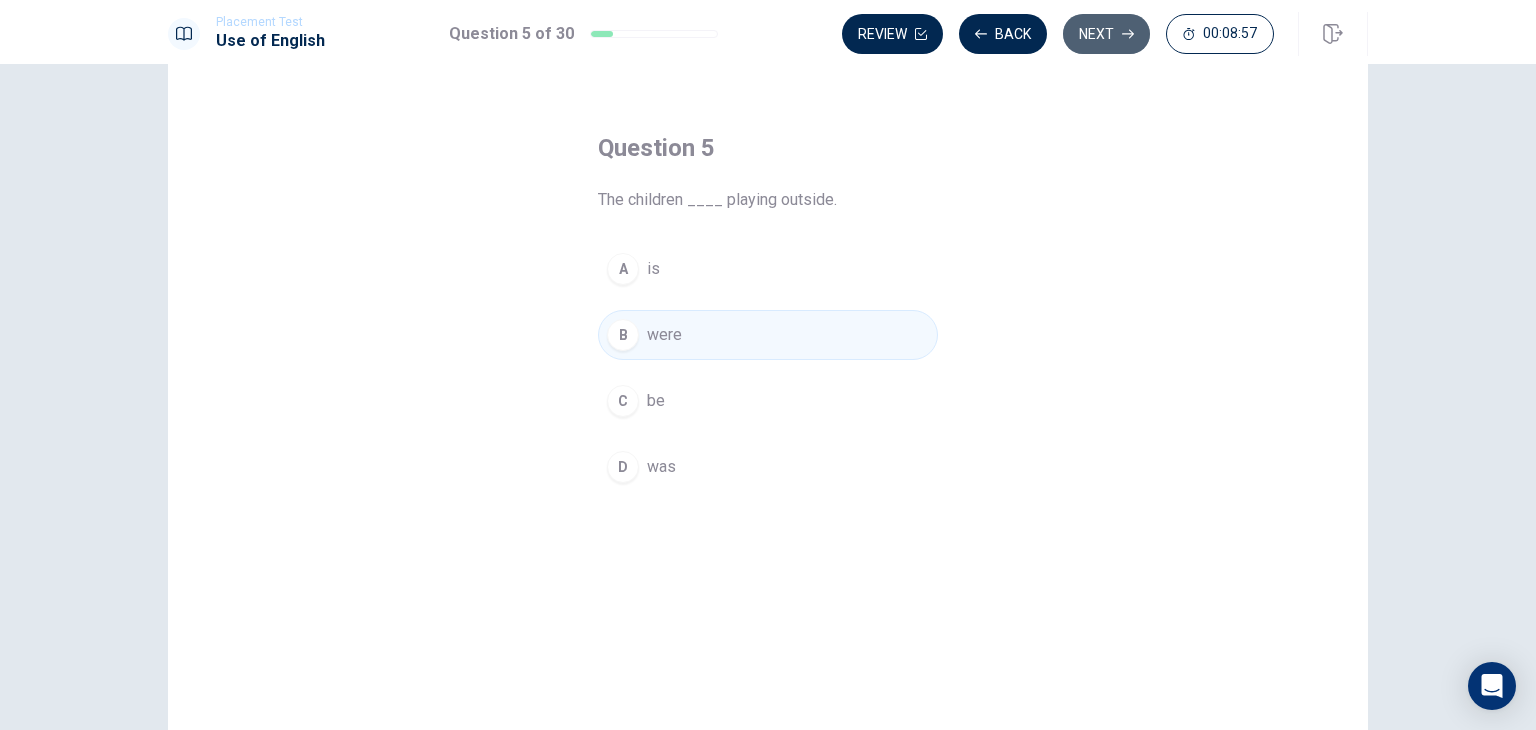 click on "Next" at bounding box center (1106, 34) 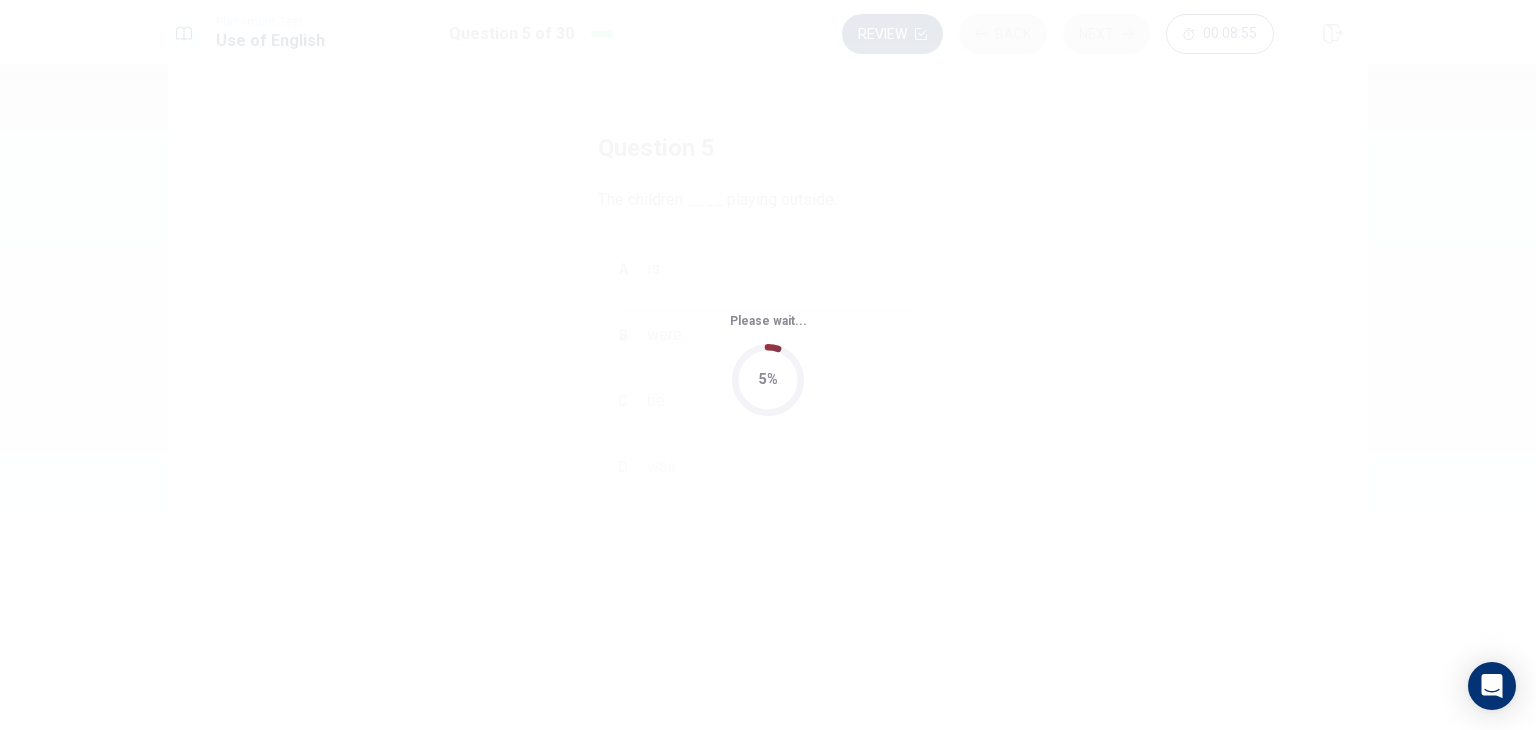 scroll, scrollTop: 0, scrollLeft: 0, axis: both 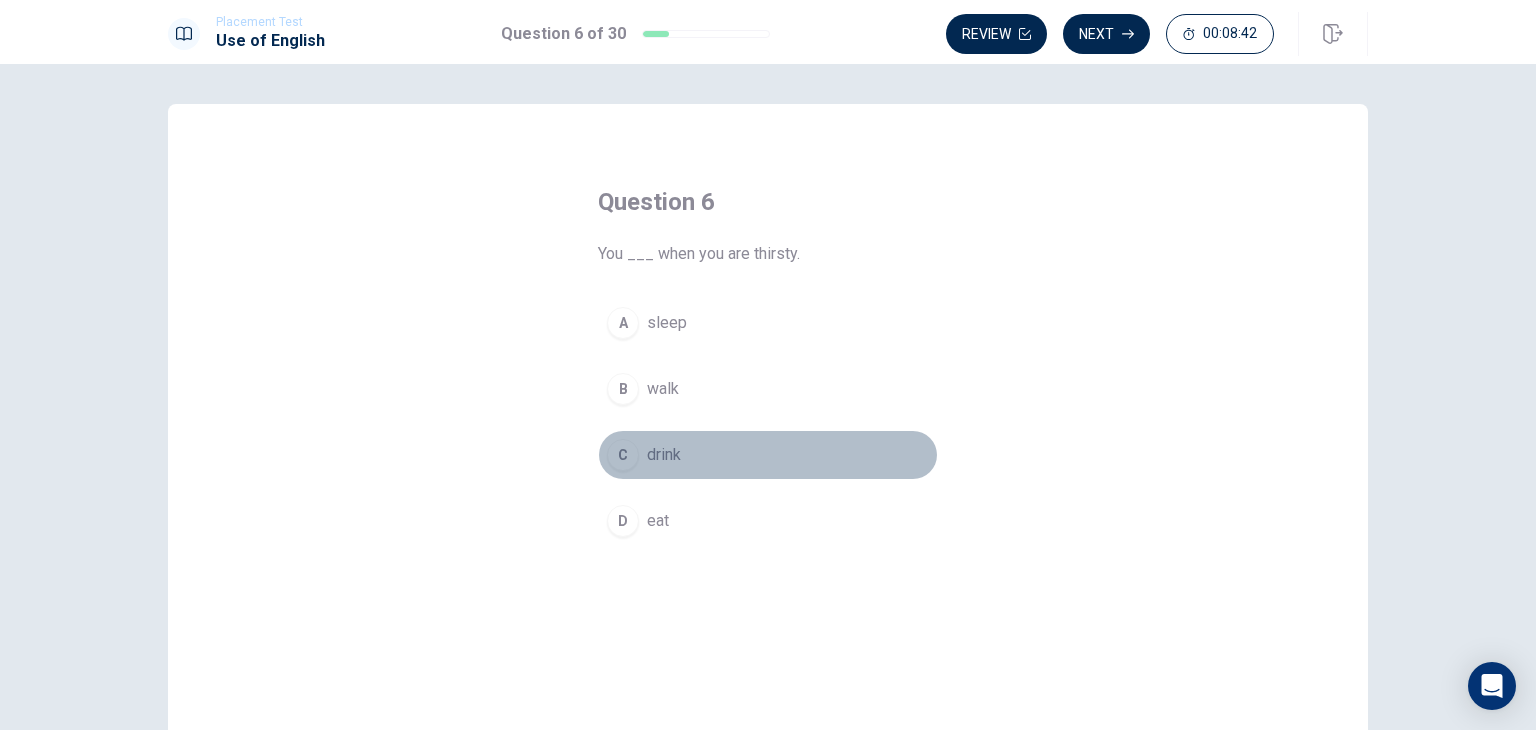 click on "drink" at bounding box center [664, 455] 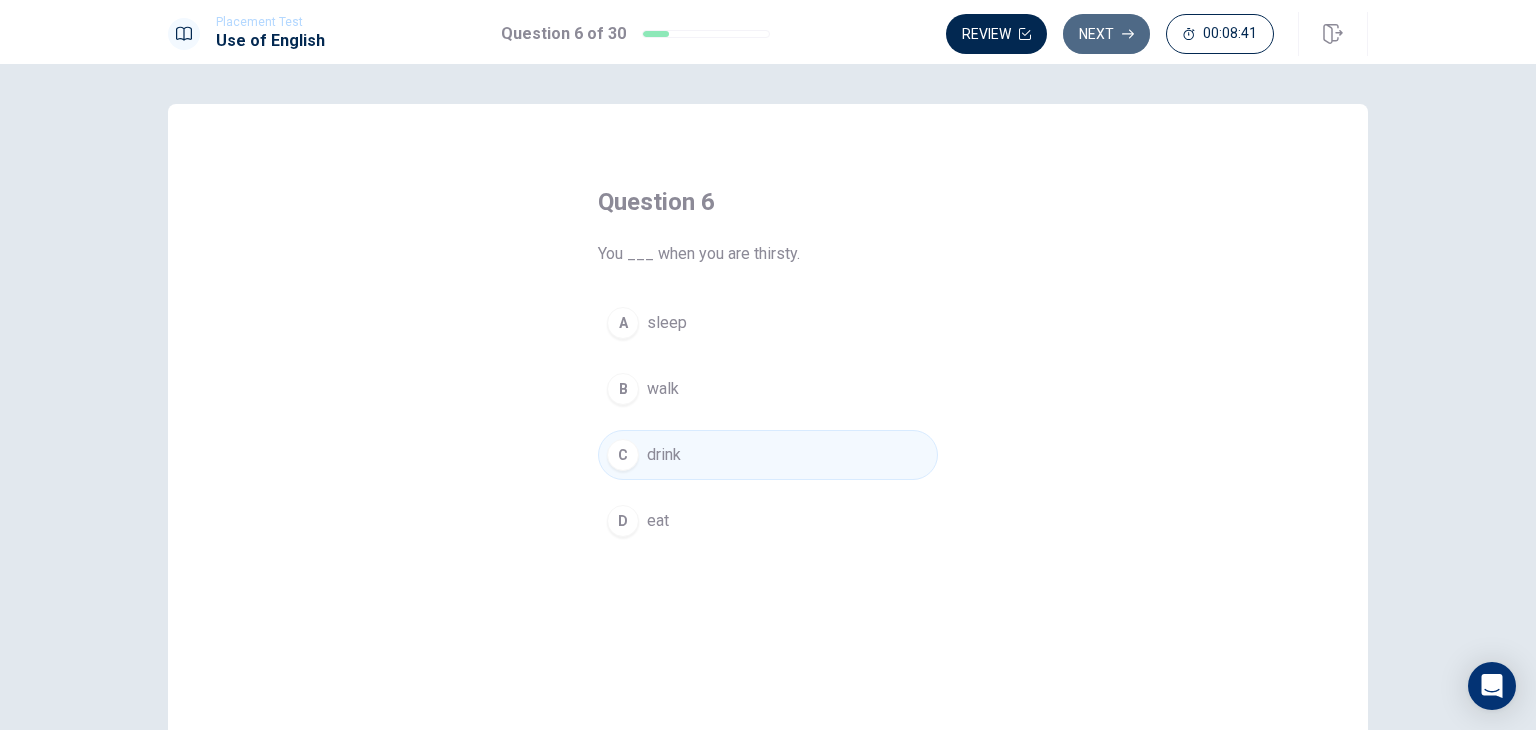 click 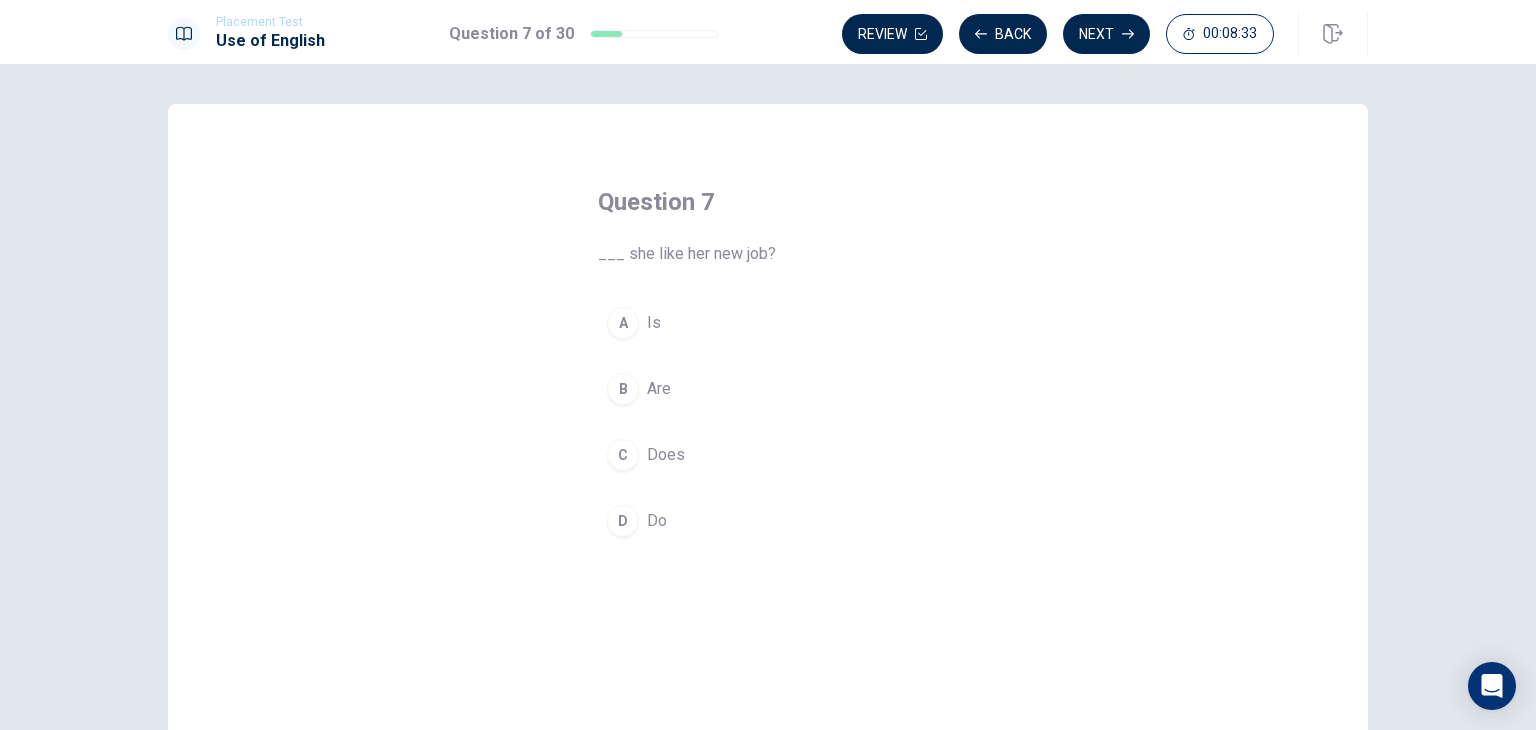 click on "Does" at bounding box center [666, 455] 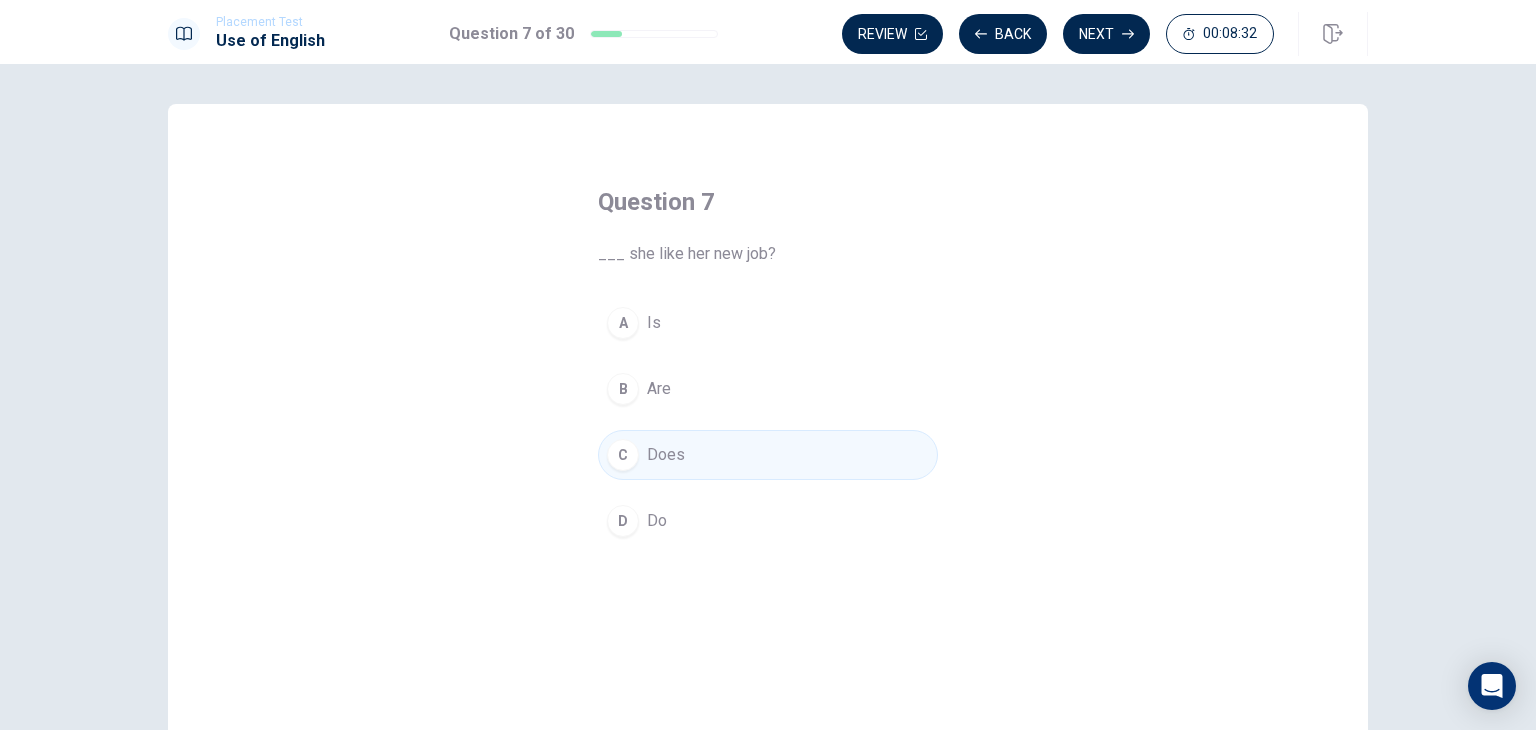 click on "Next" at bounding box center (1106, 34) 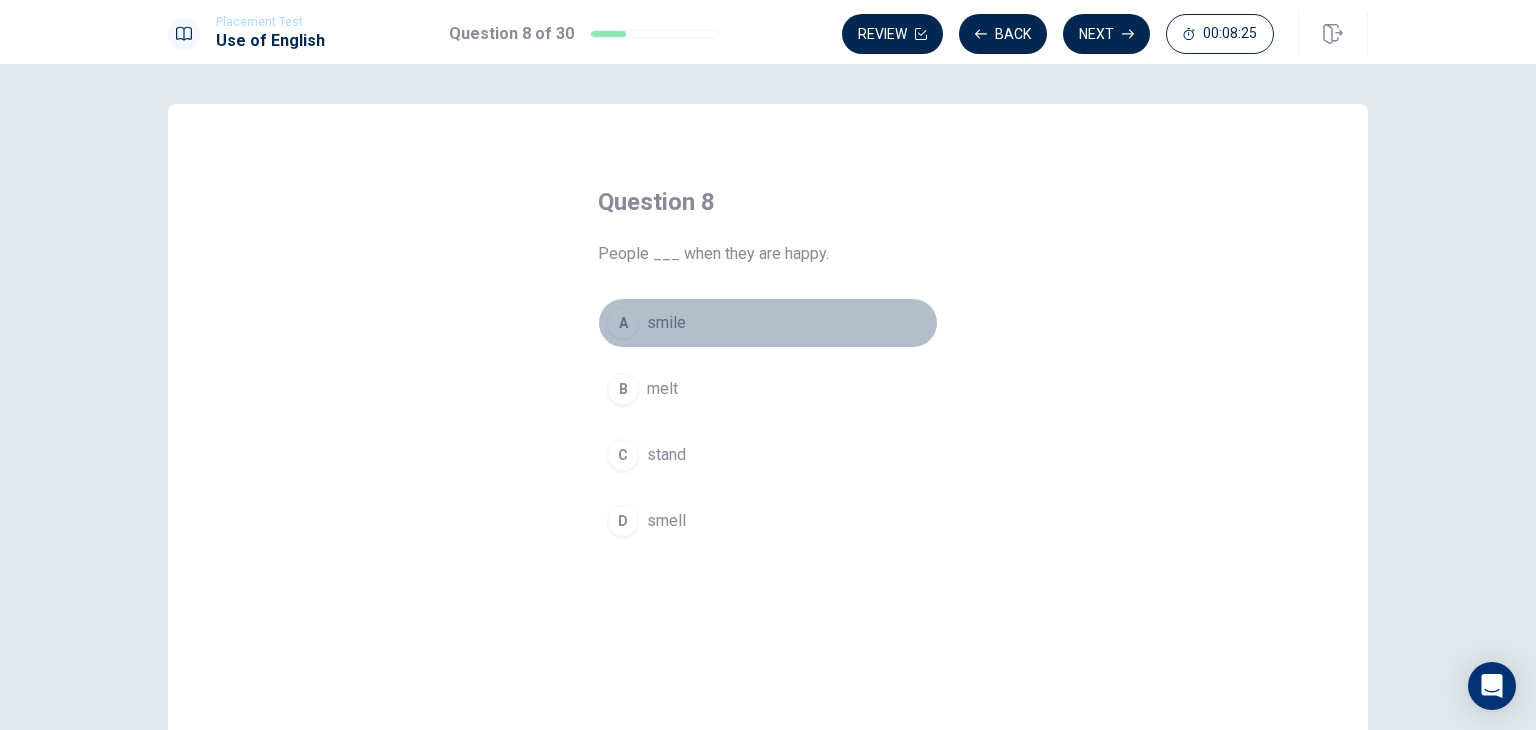 drag, startPoint x: 654, startPoint y: 321, endPoint x: 666, endPoint y: 327, distance: 13.416408 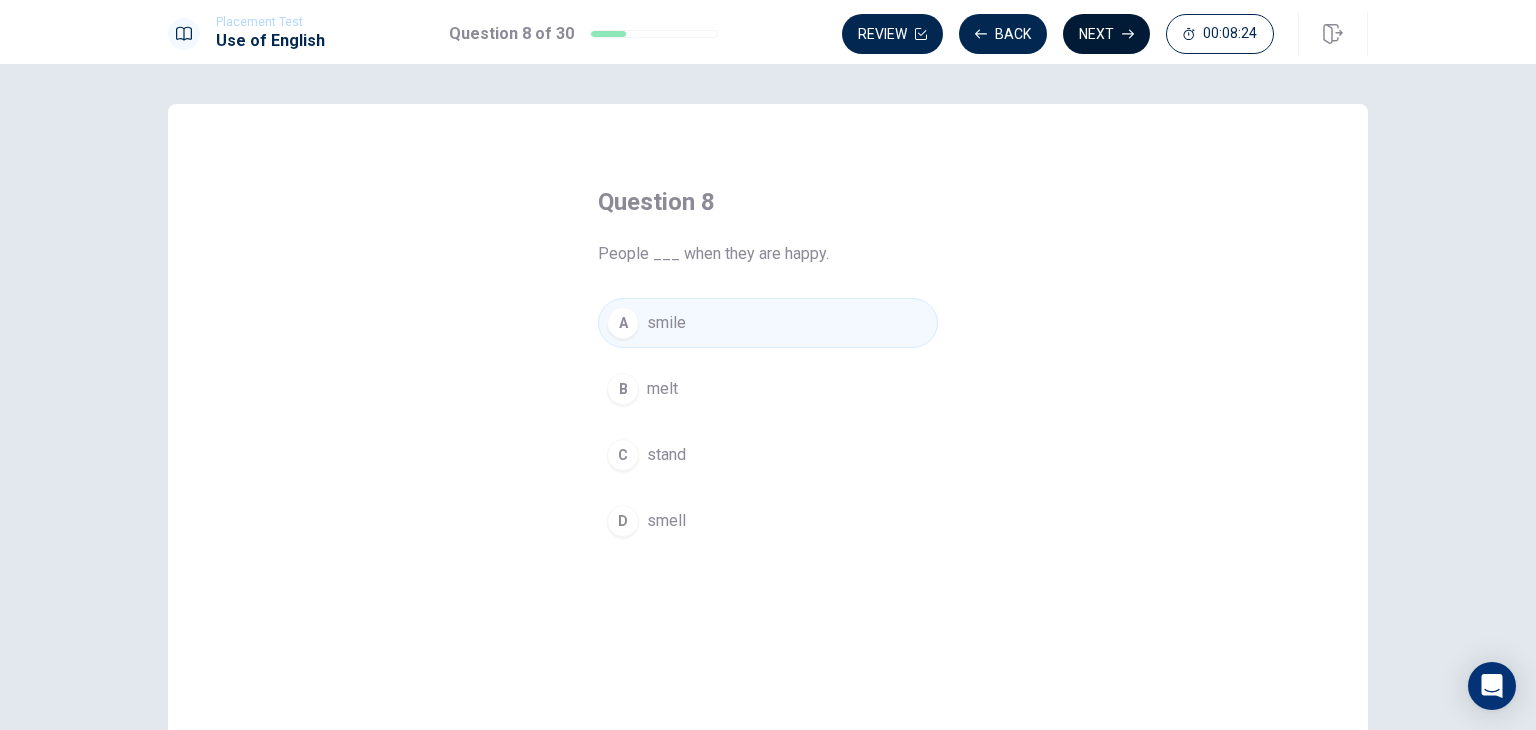 click on "Next" at bounding box center [1106, 34] 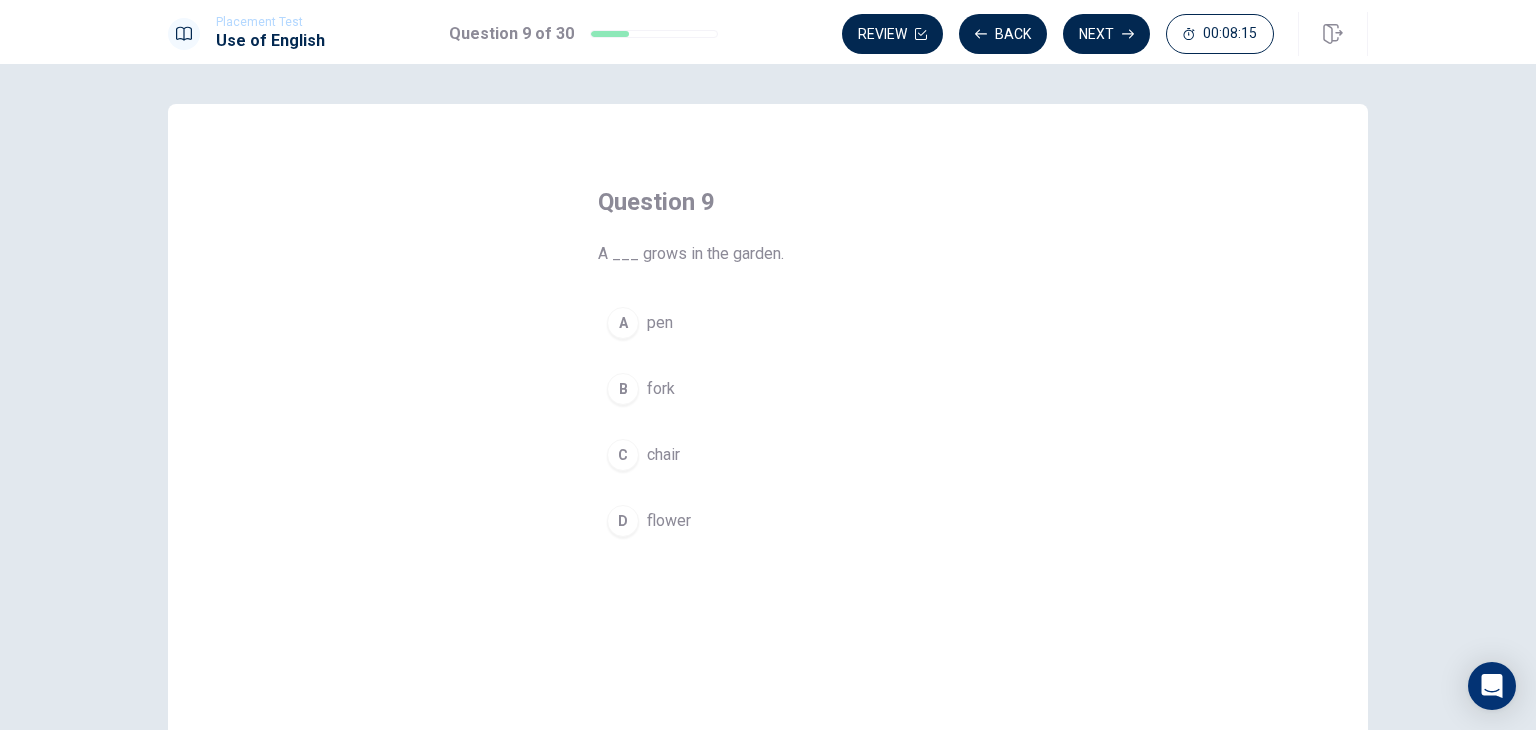 click on "flower" at bounding box center [669, 521] 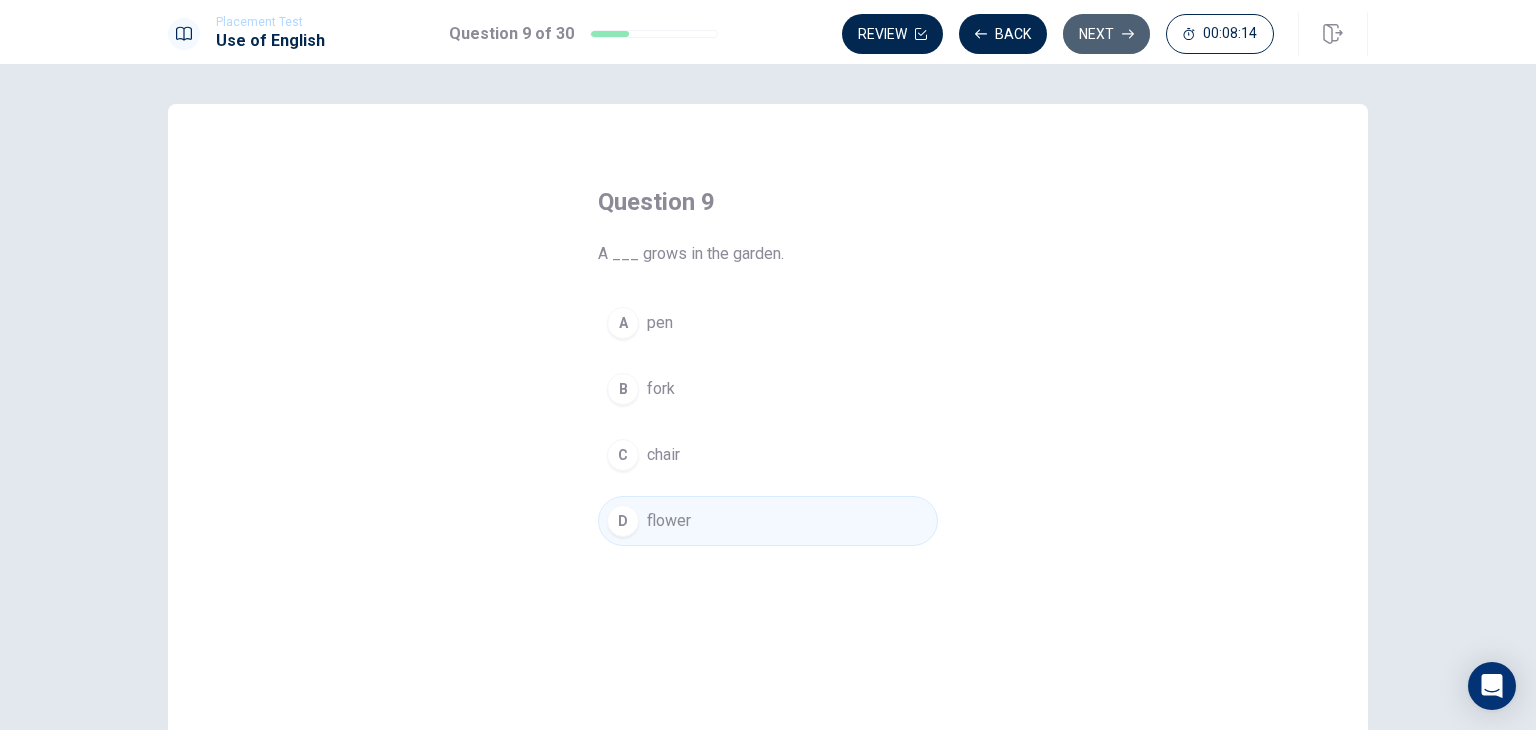 click on "Next" at bounding box center [1106, 34] 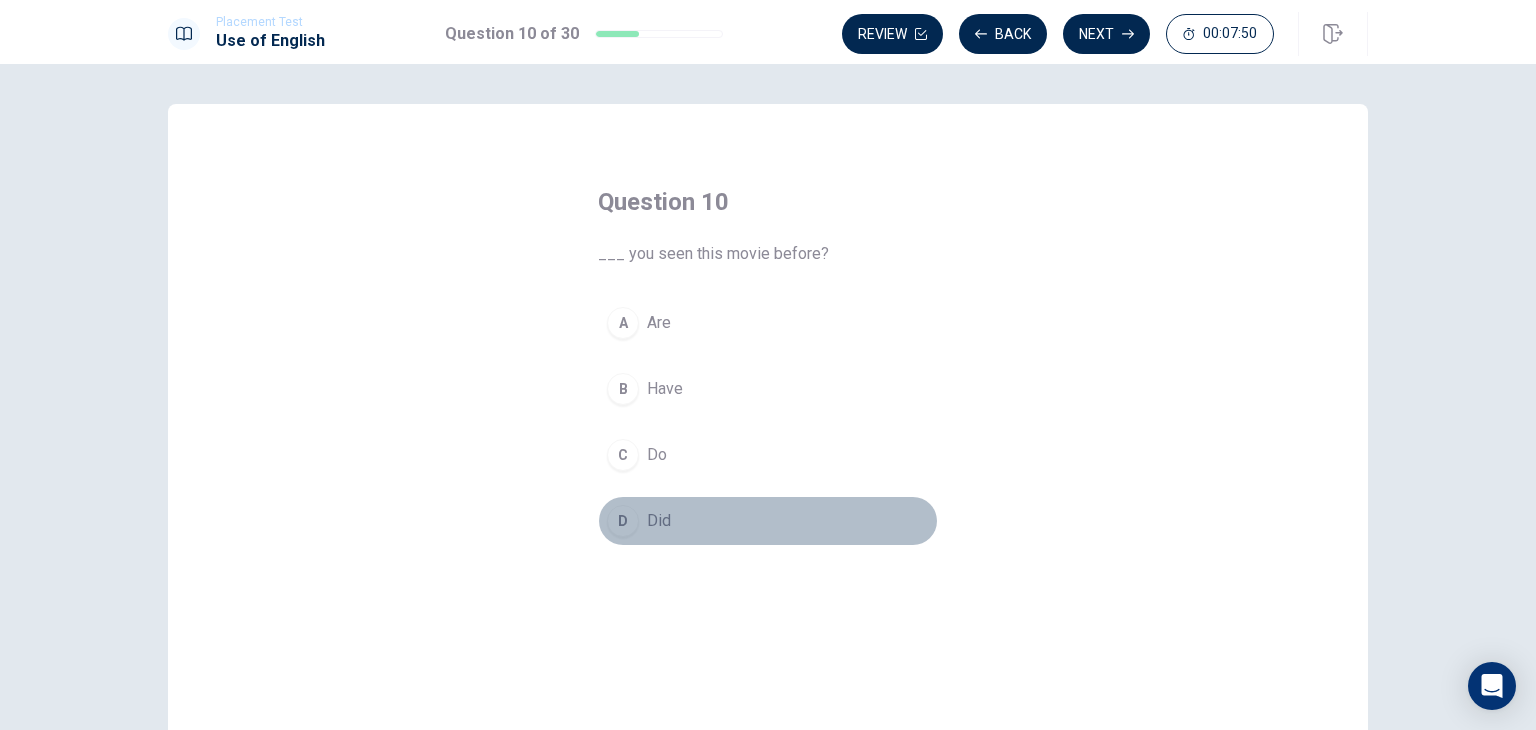 click on "Did" at bounding box center [659, 521] 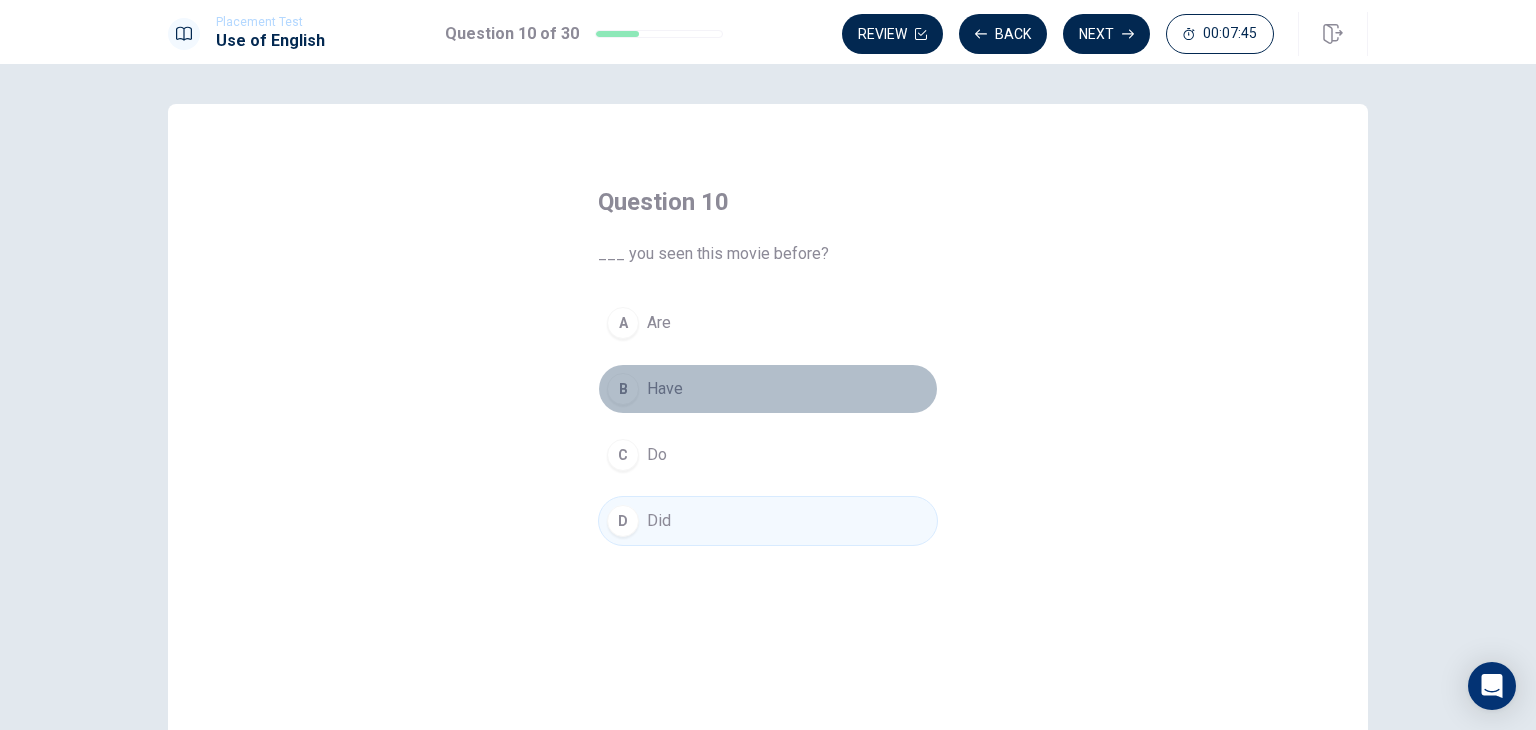 click on "B Have" at bounding box center (768, 389) 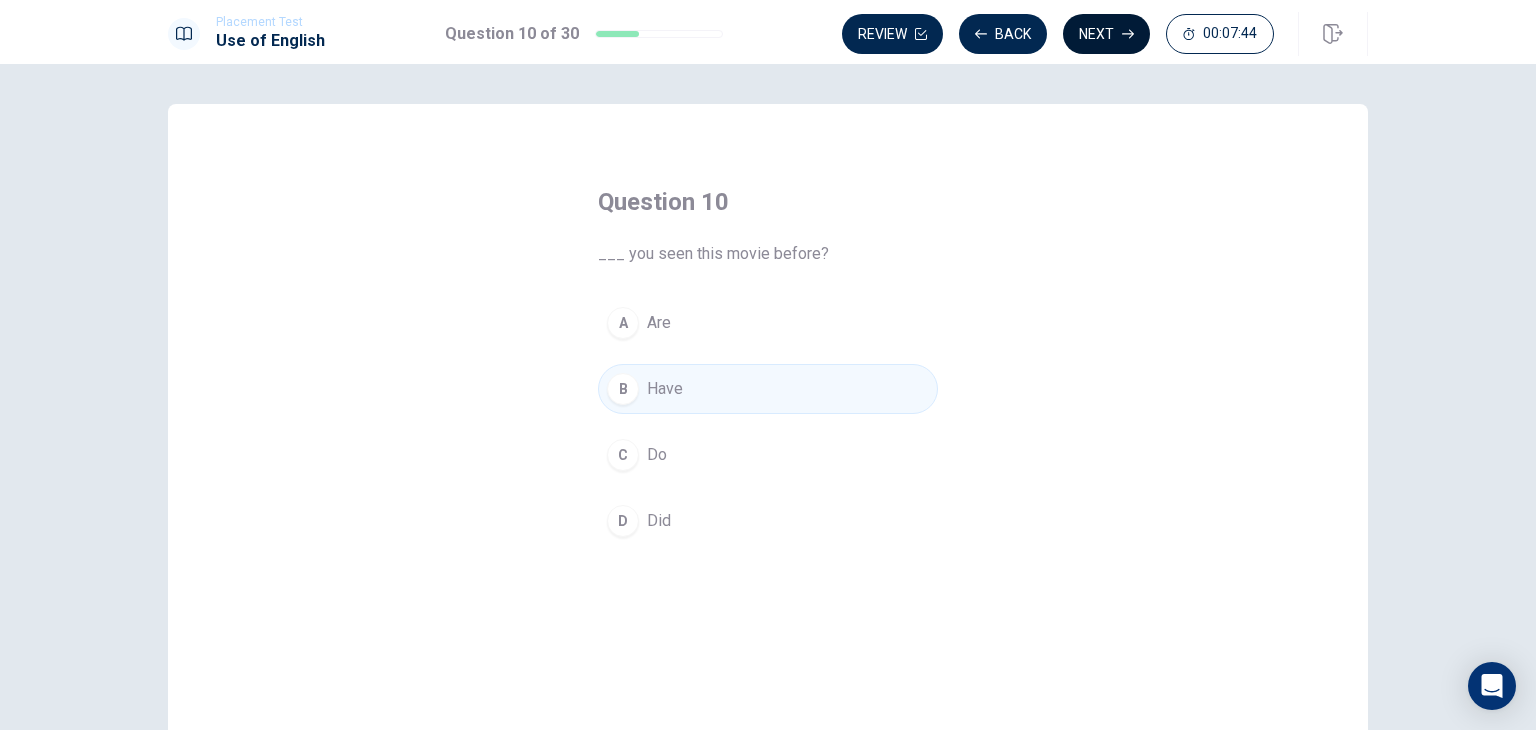 click on "Next" at bounding box center (1106, 34) 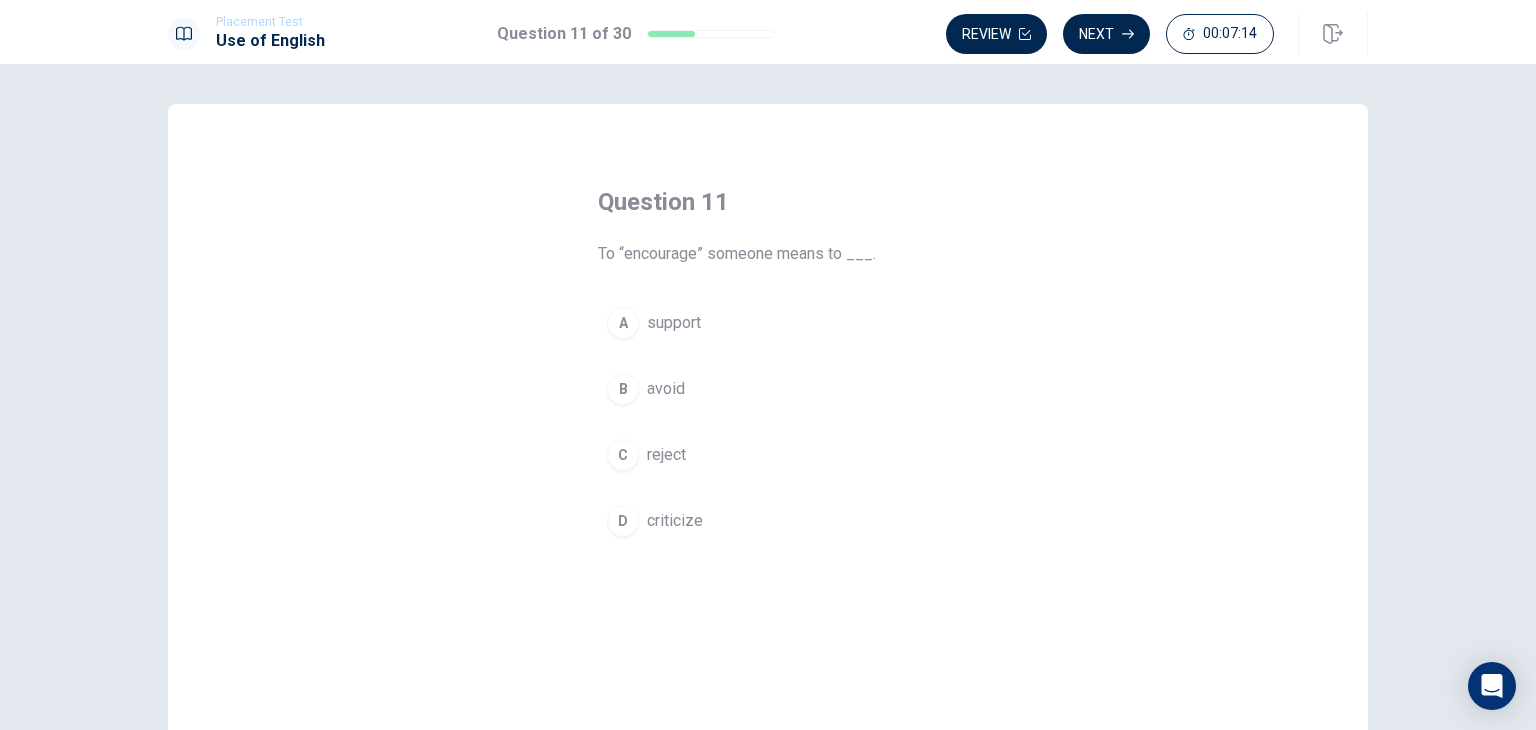 click on "support" at bounding box center (674, 323) 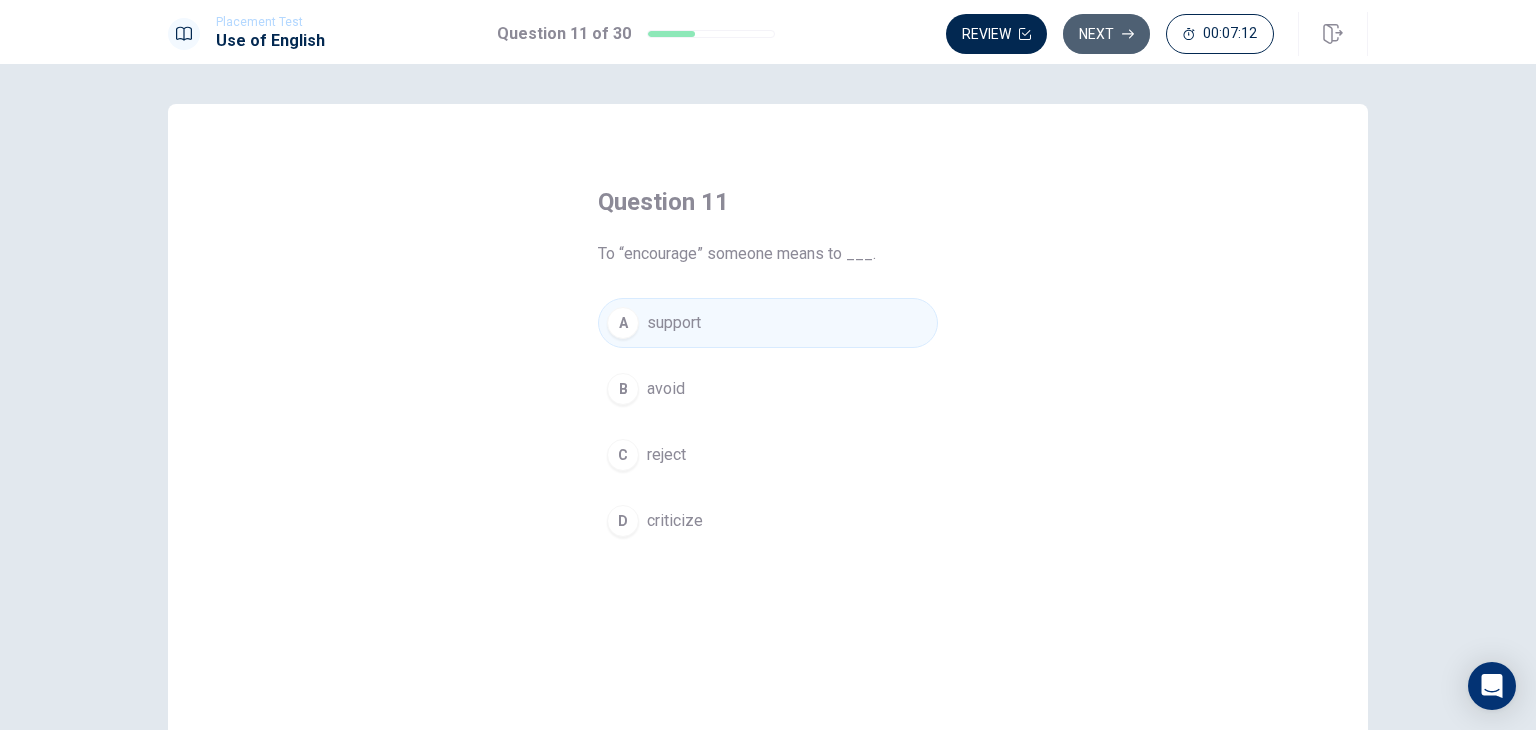 click on "Next" at bounding box center (1106, 34) 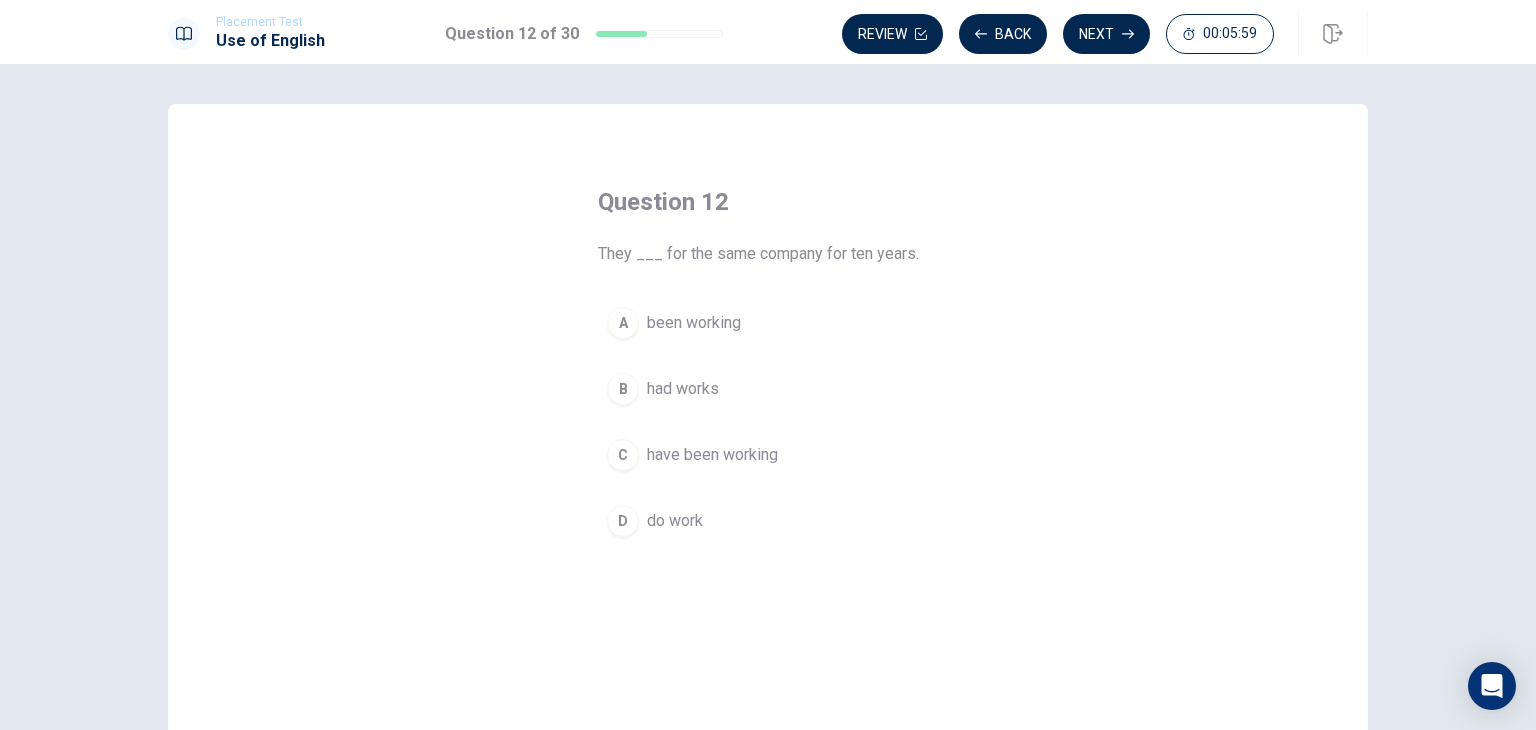 click on "have been working" at bounding box center (712, 455) 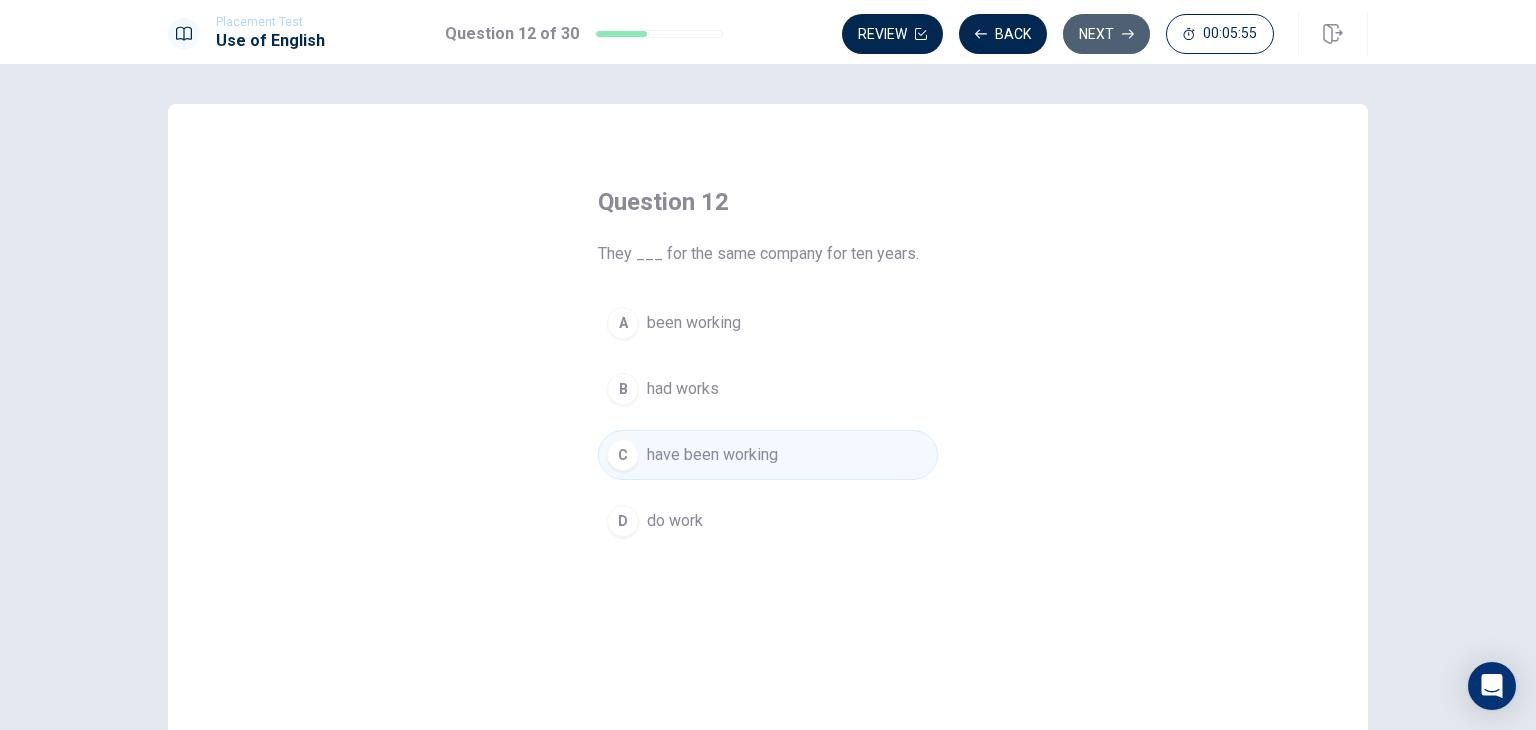 click on "Next" at bounding box center (1106, 34) 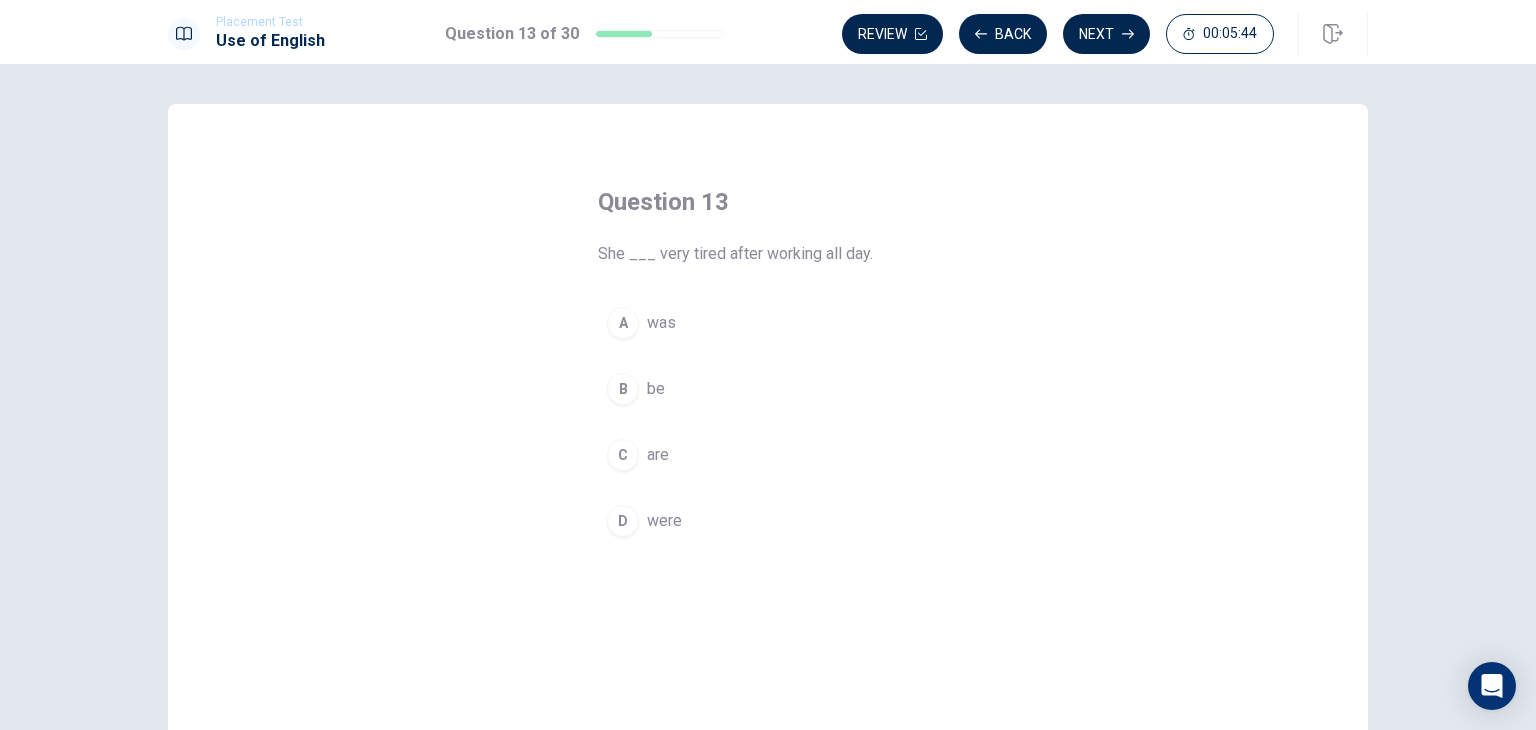 click on "A" at bounding box center [623, 323] 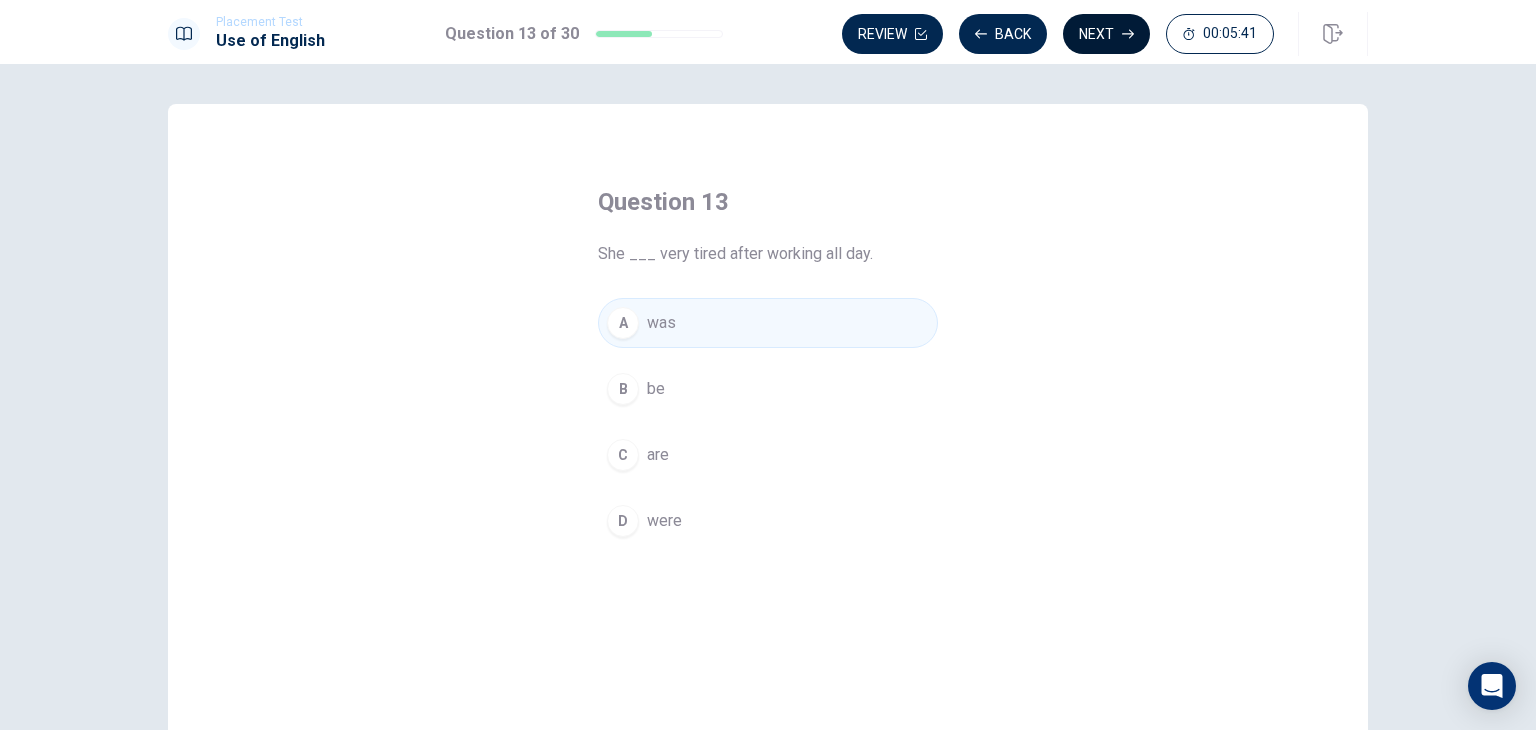 click 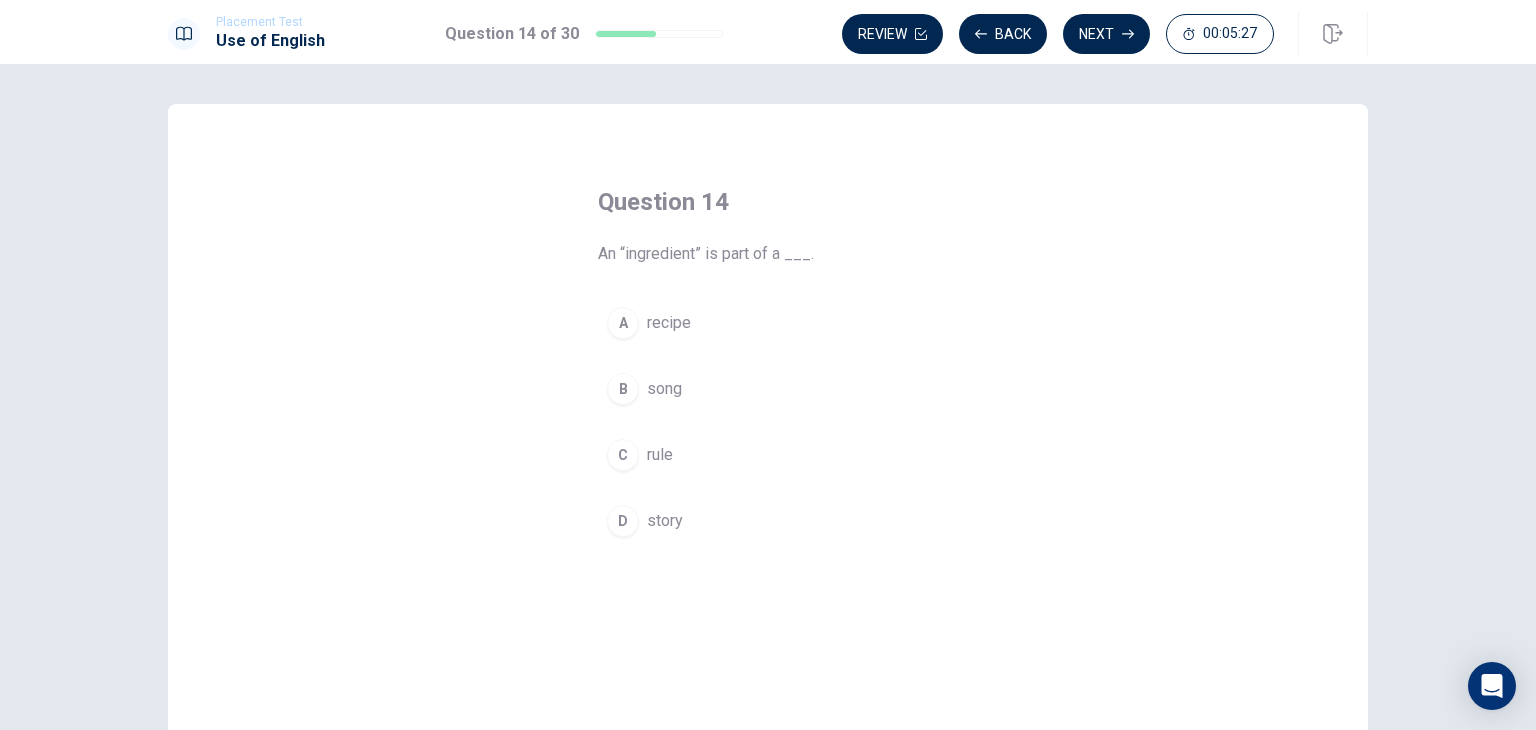 click on "recipe" at bounding box center [669, 323] 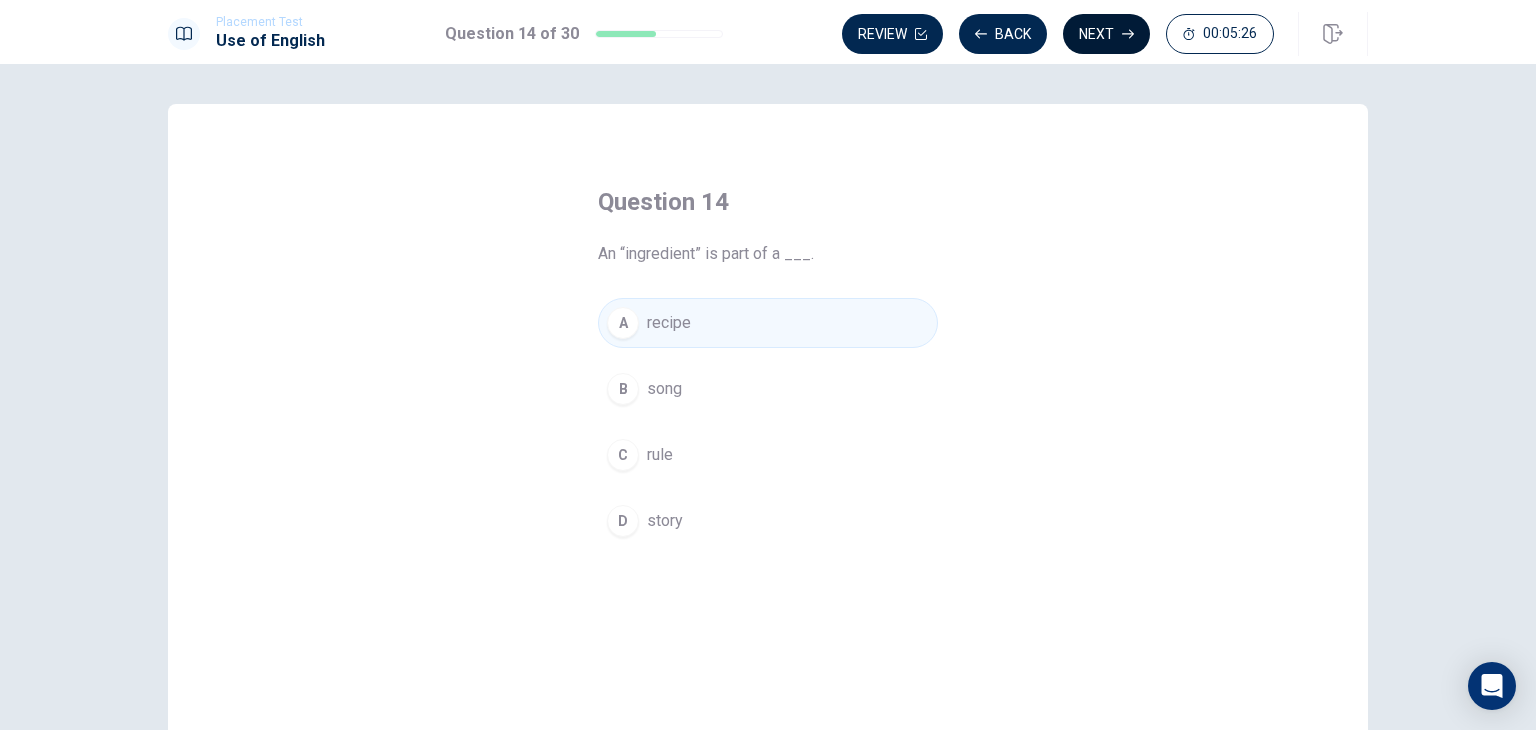click on "Next" at bounding box center [1106, 34] 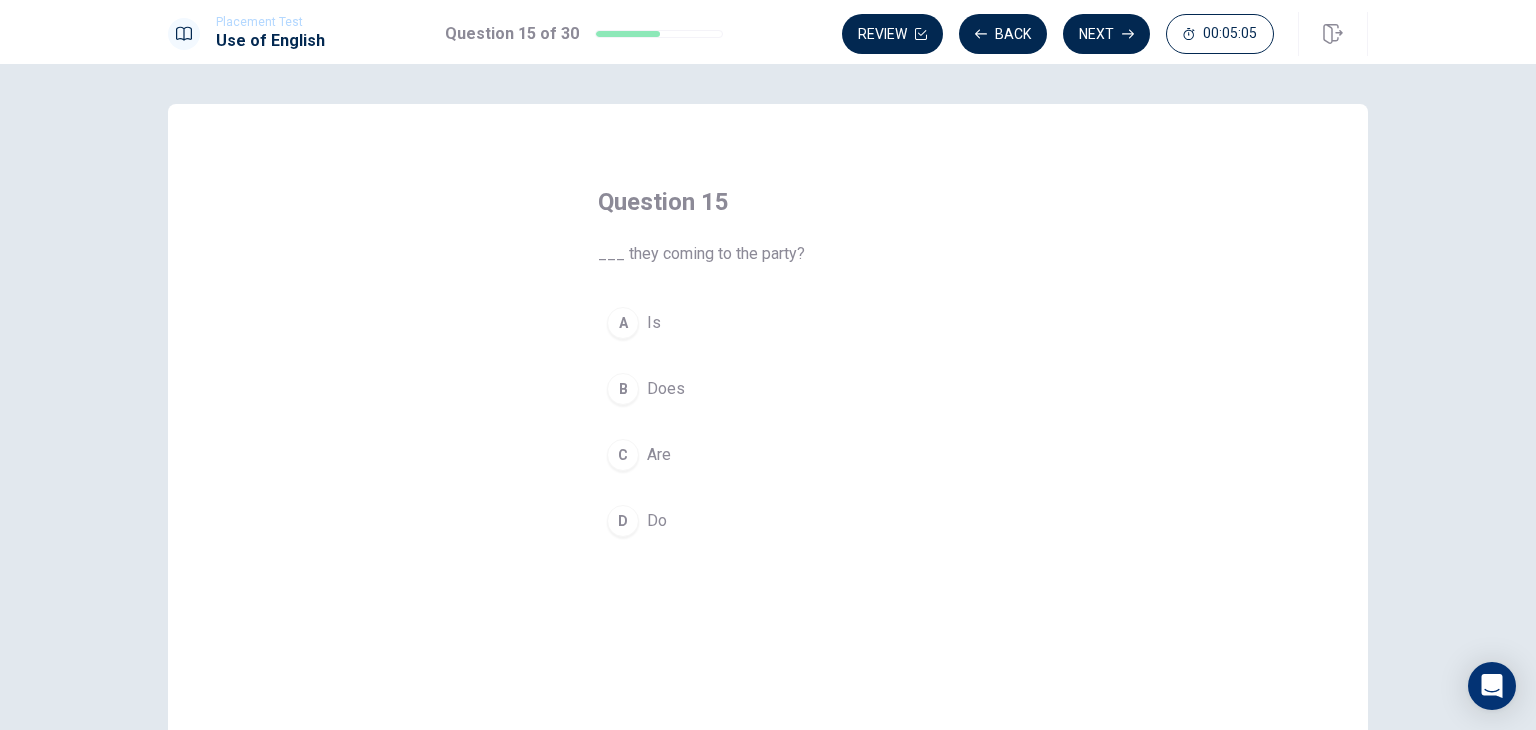 click on "Are" at bounding box center (659, 455) 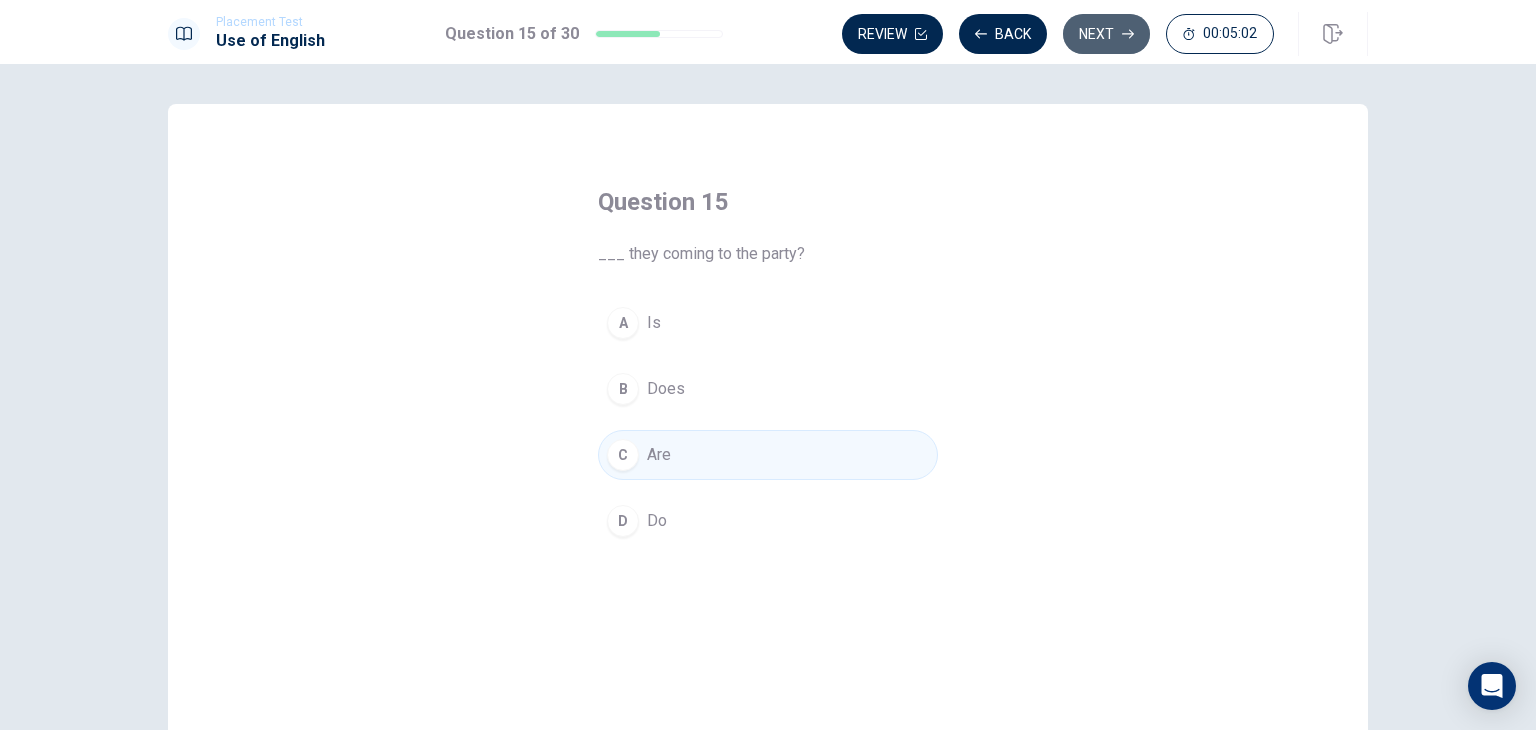 click on "Next" at bounding box center [1106, 34] 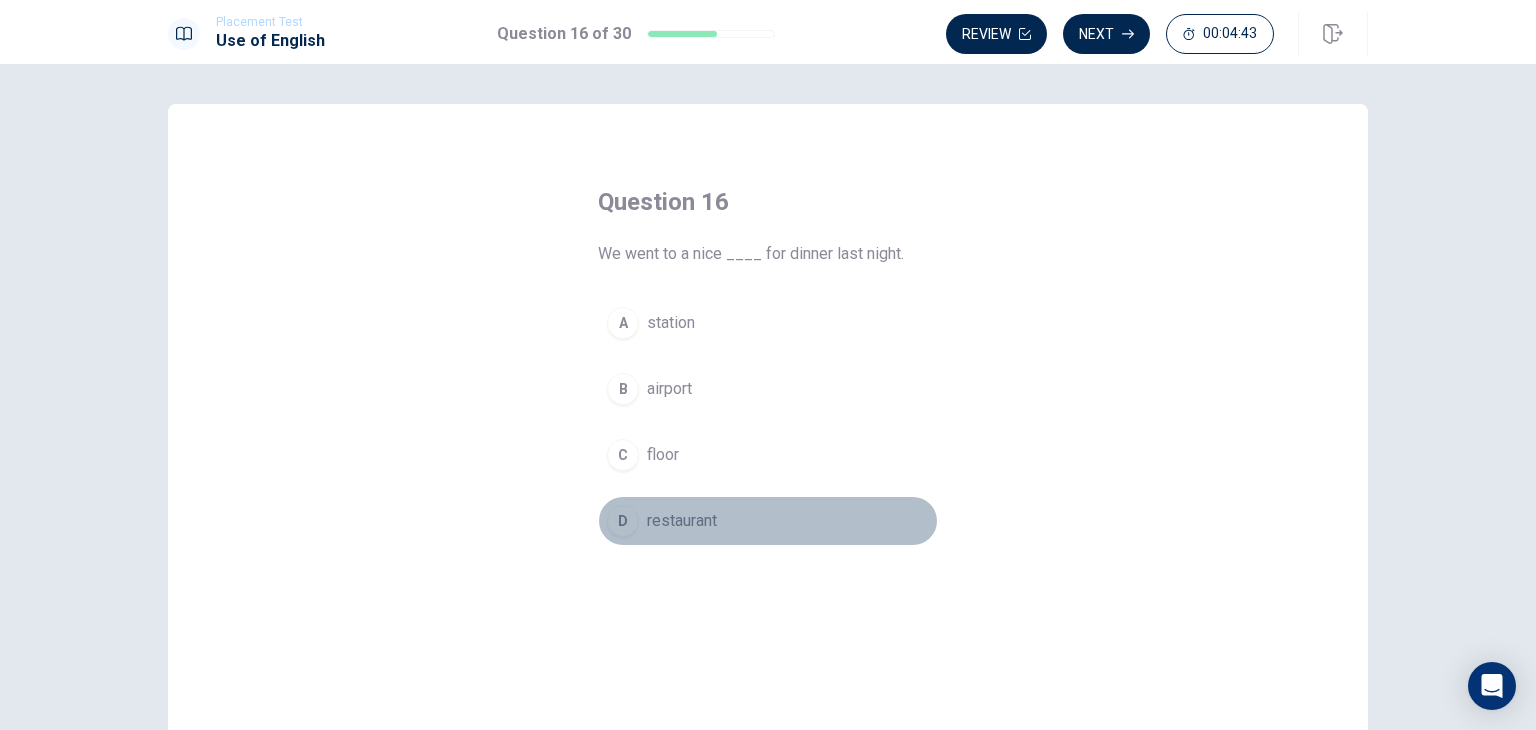 click on "restaurant" at bounding box center [682, 521] 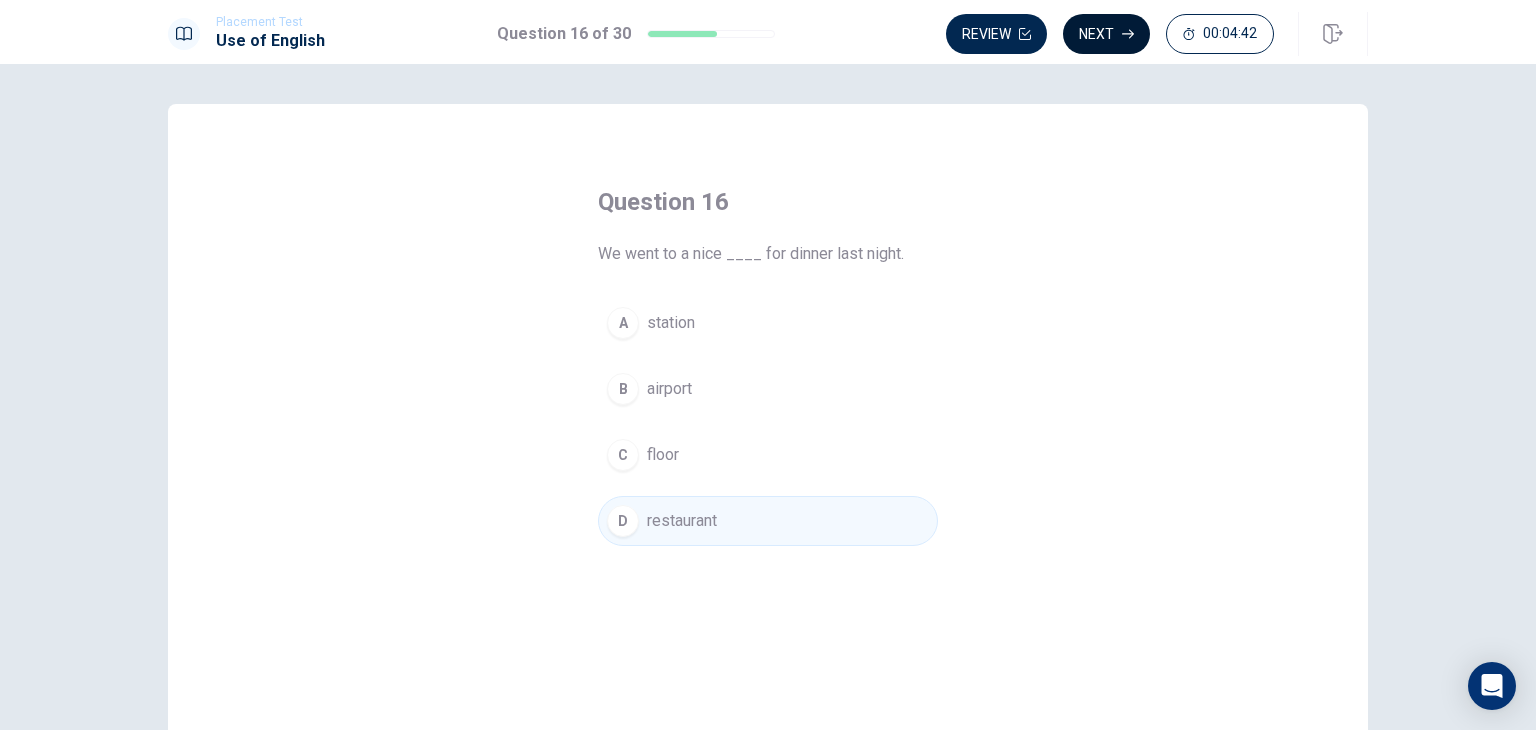 click on "Next" at bounding box center (1106, 34) 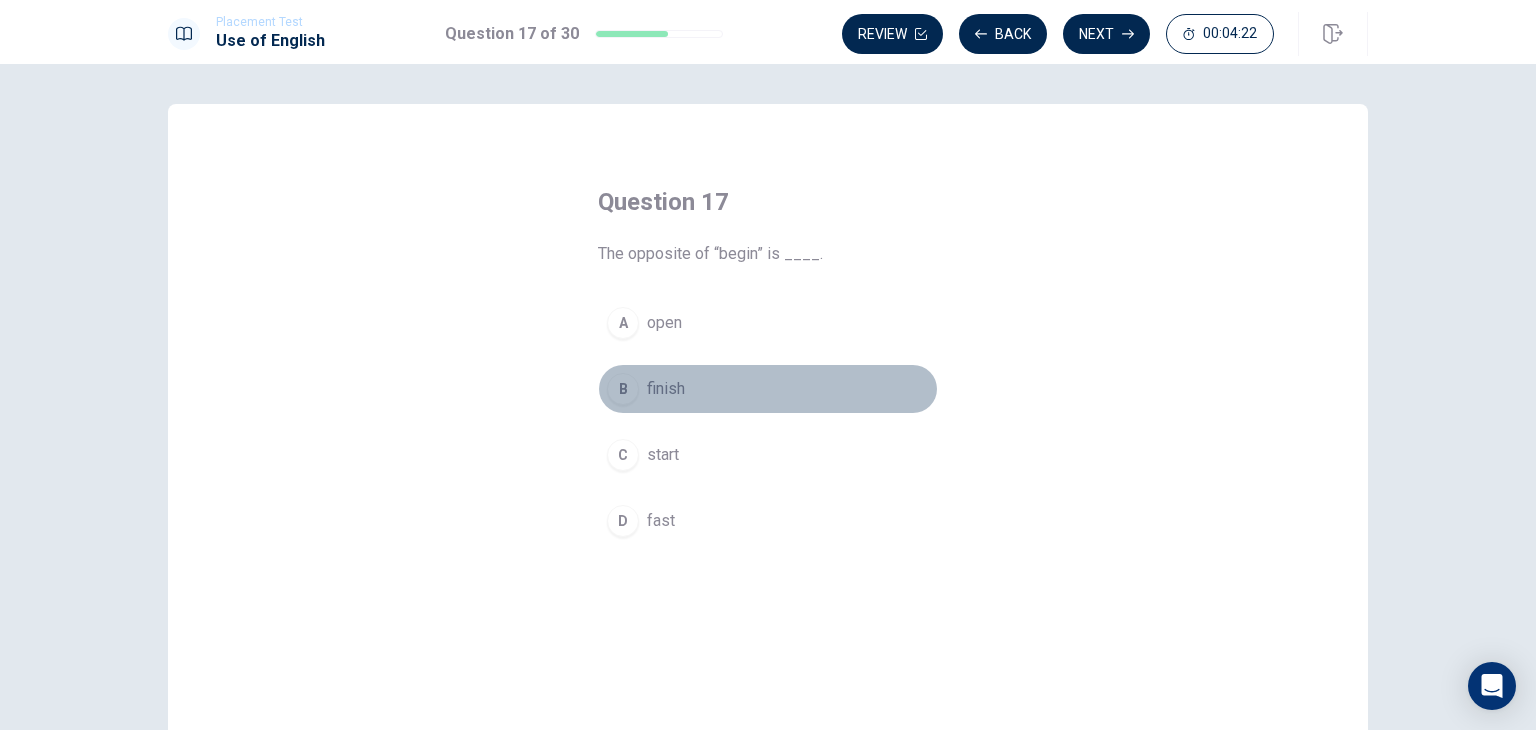 click on "finish" at bounding box center (666, 389) 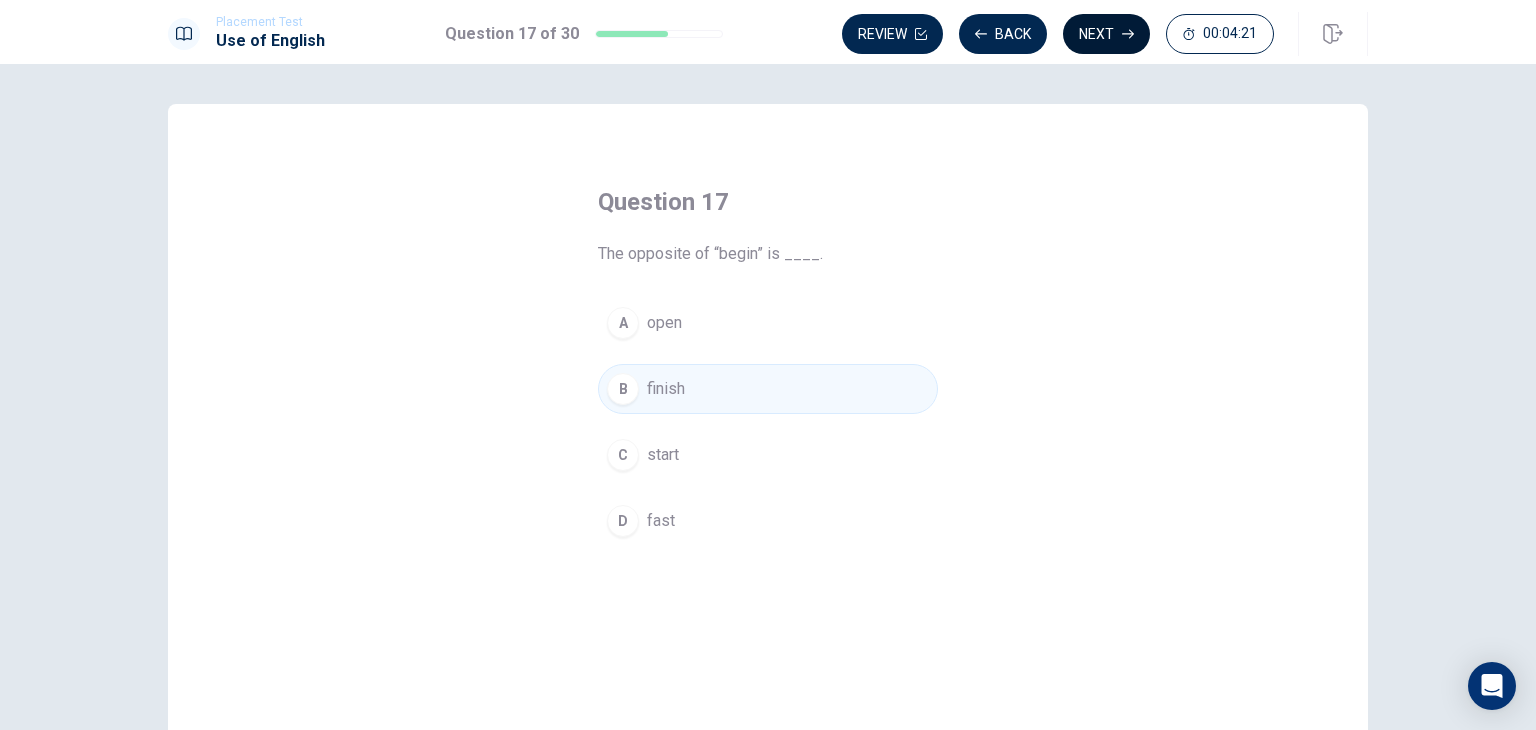 click on "Next" at bounding box center (1106, 34) 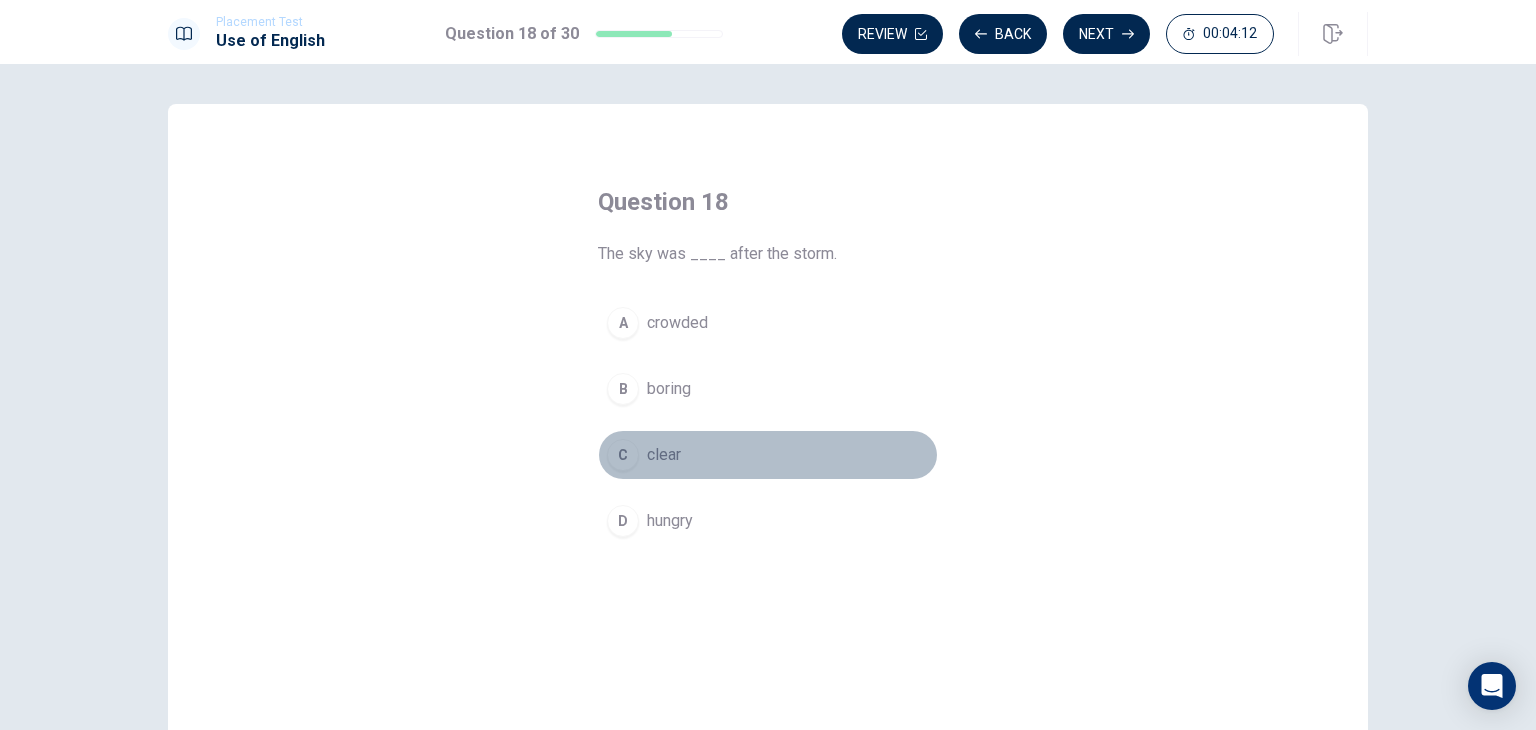 click on "clear" at bounding box center [664, 455] 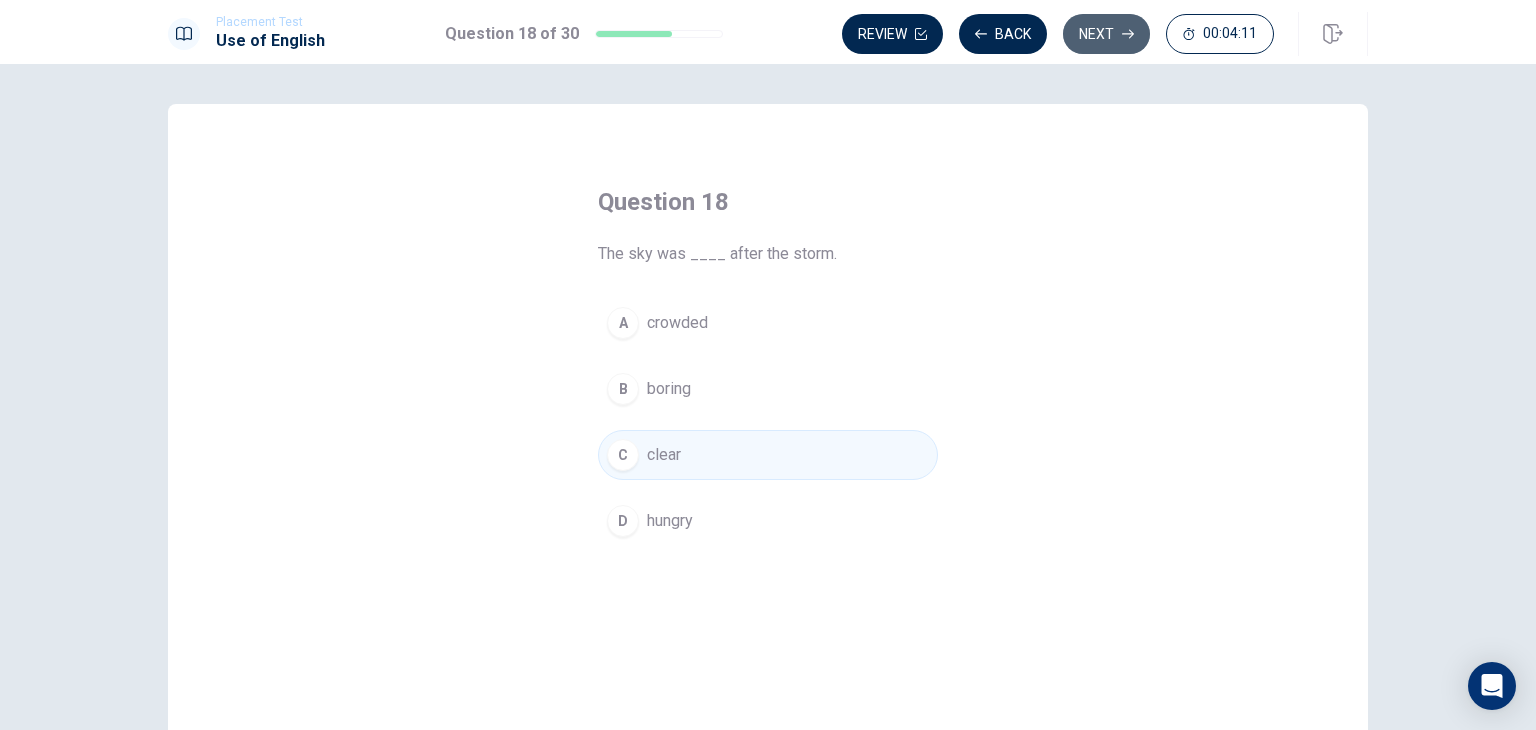 click on "Next" at bounding box center [1106, 34] 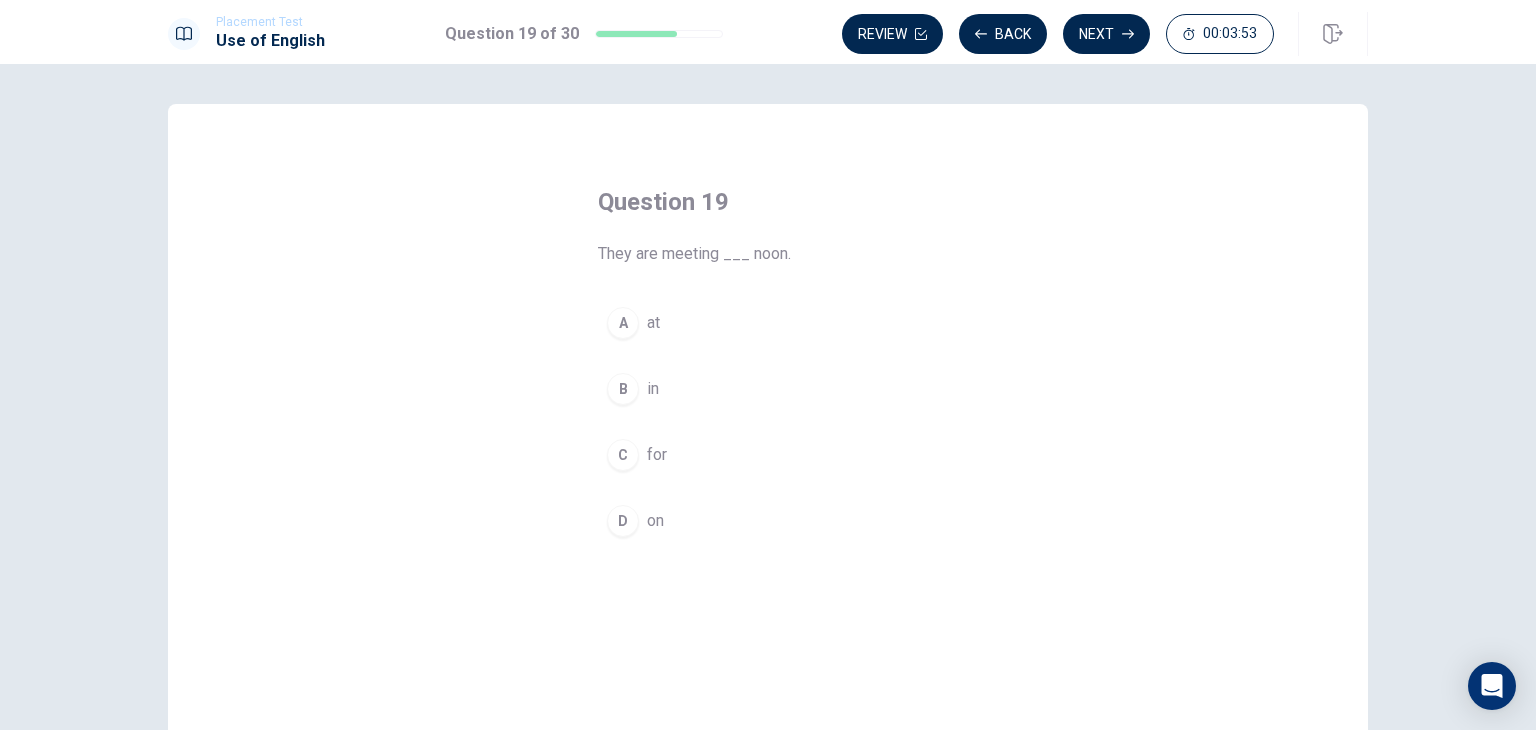 click on "A" at bounding box center [623, 323] 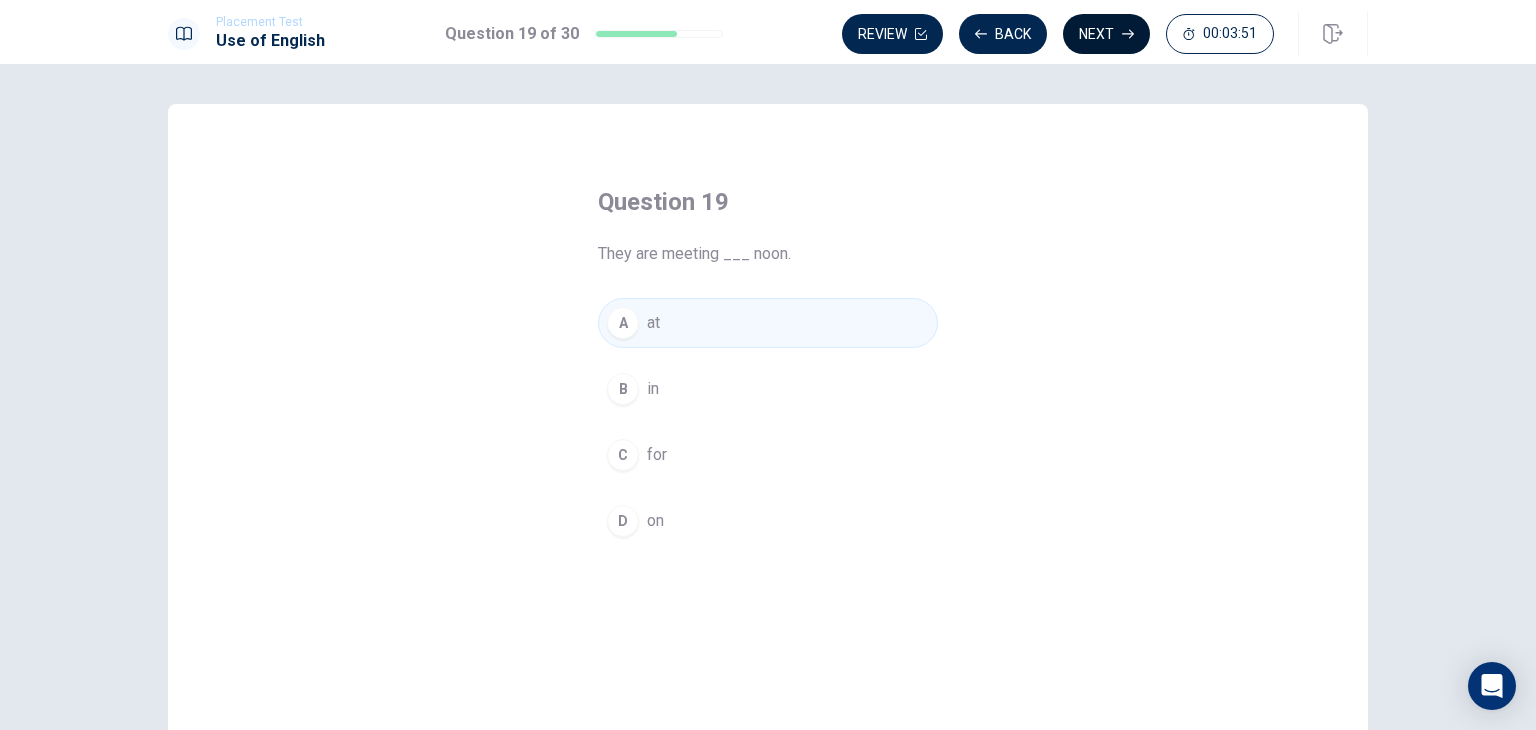 click on "Next" at bounding box center (1106, 34) 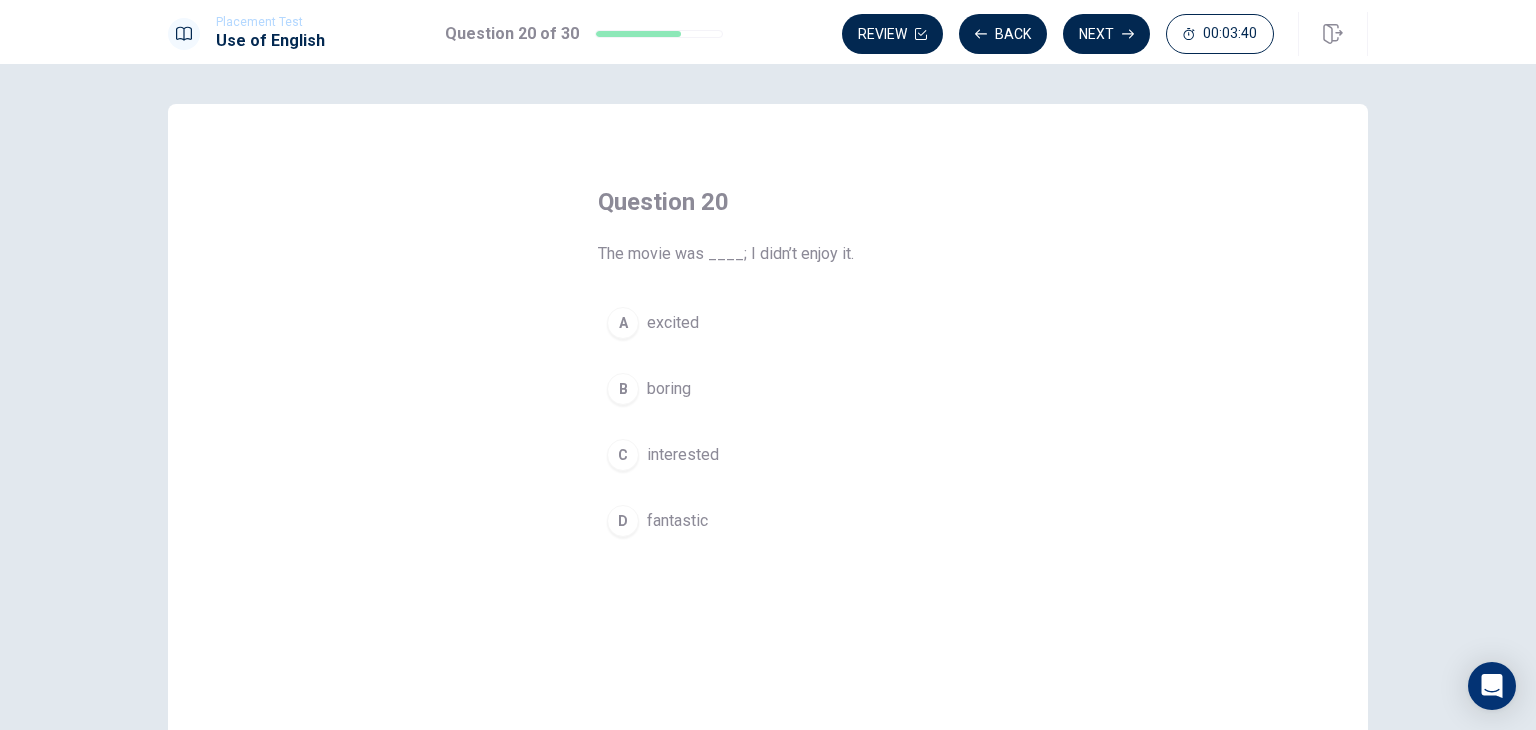 click on "B boring" at bounding box center (768, 389) 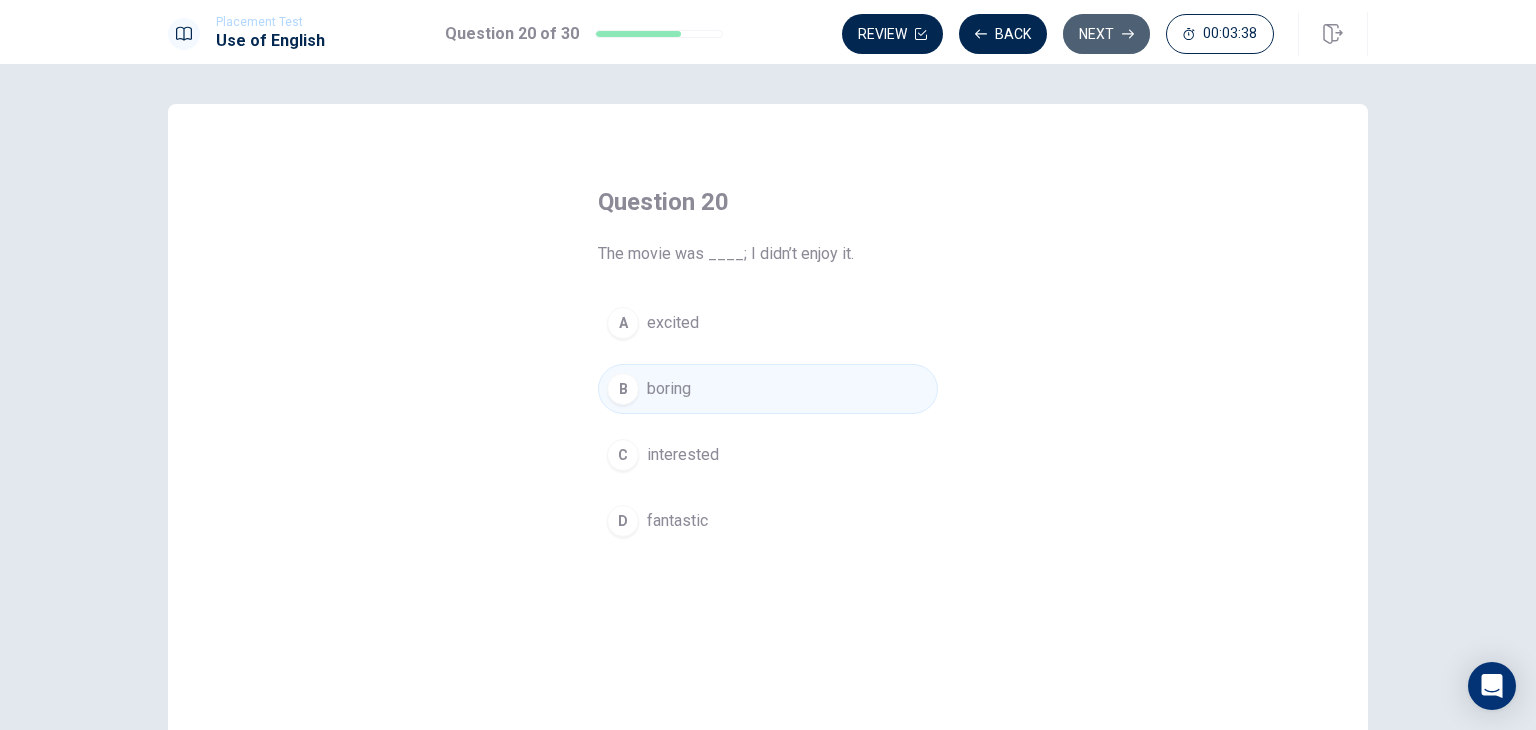 click on "Next" at bounding box center [1106, 34] 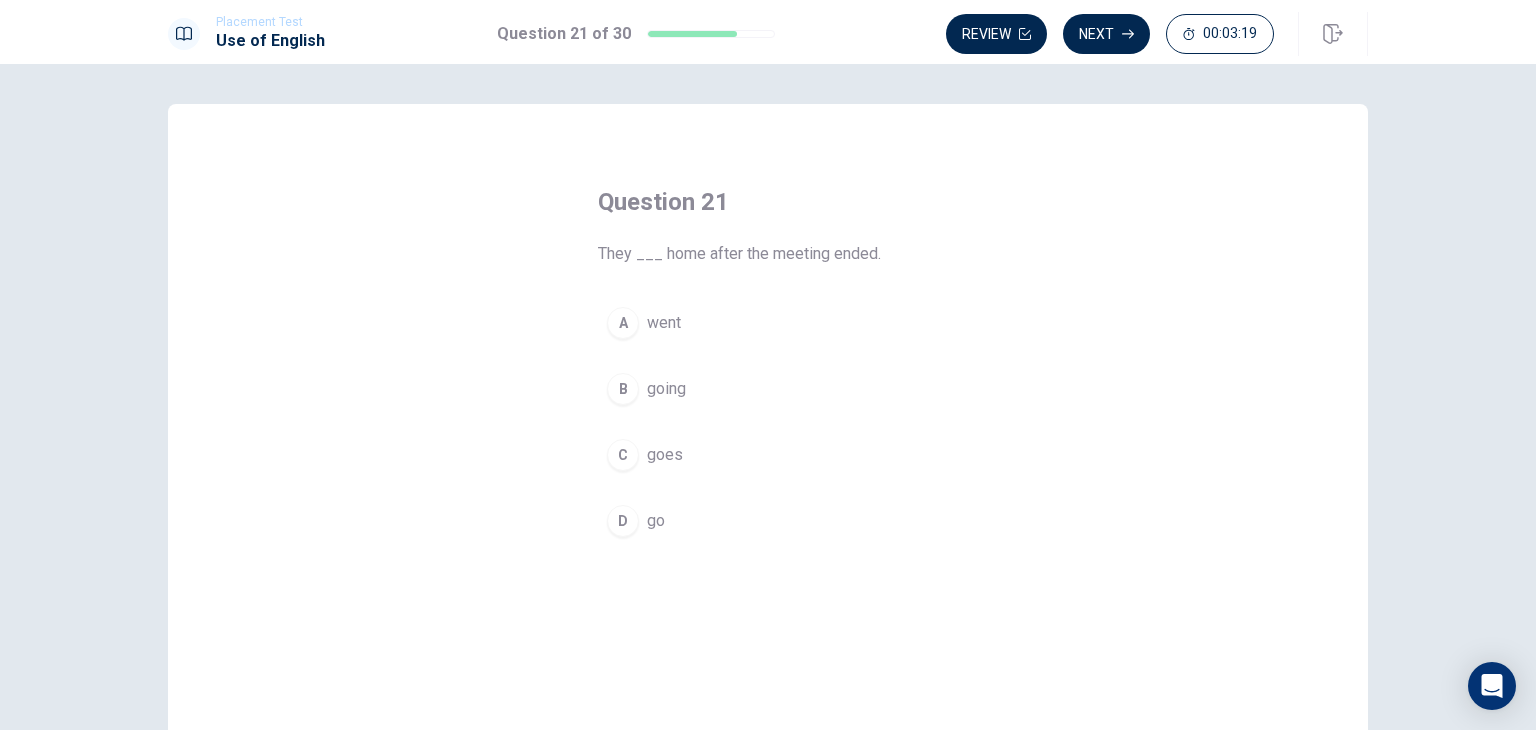 click on "went" at bounding box center [664, 323] 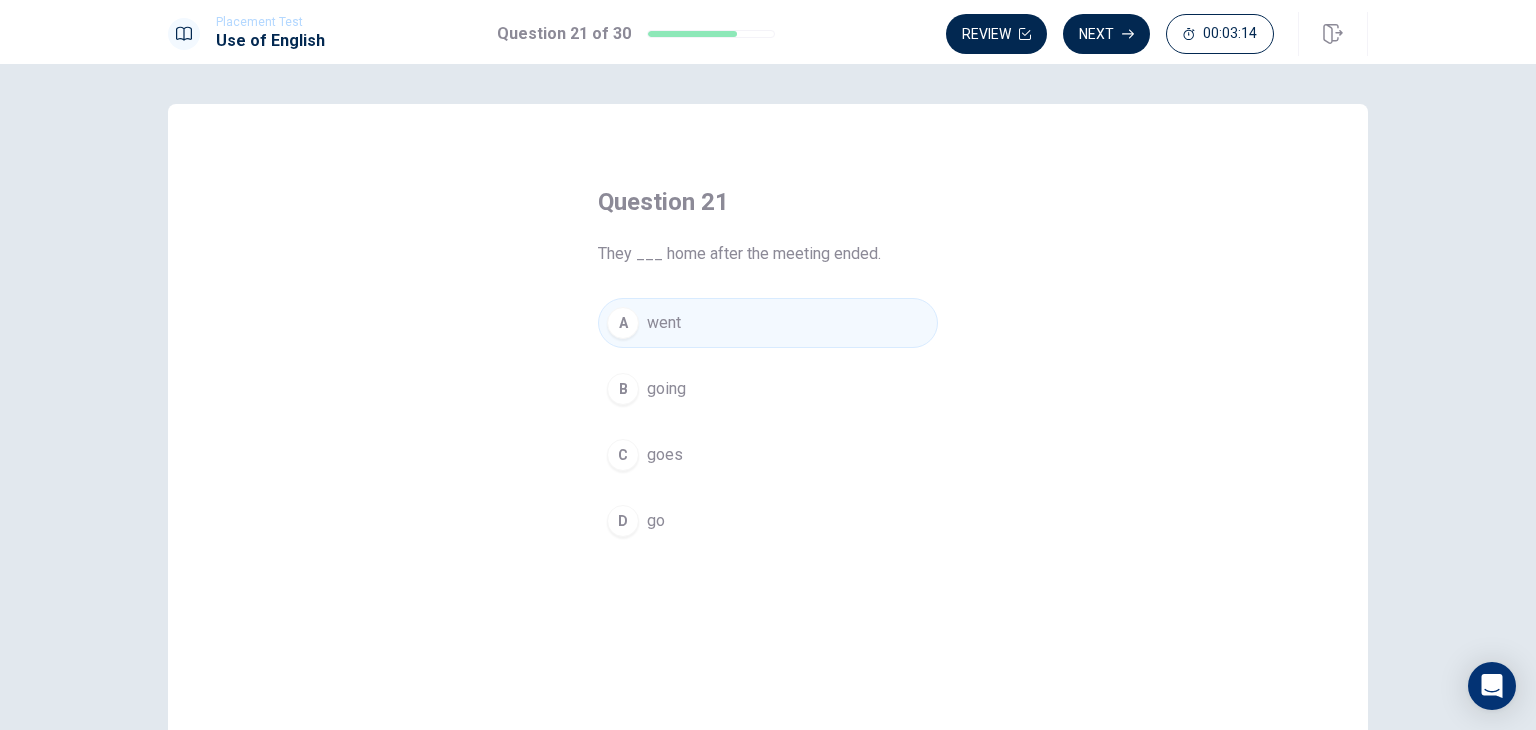 click on "D go" at bounding box center (768, 521) 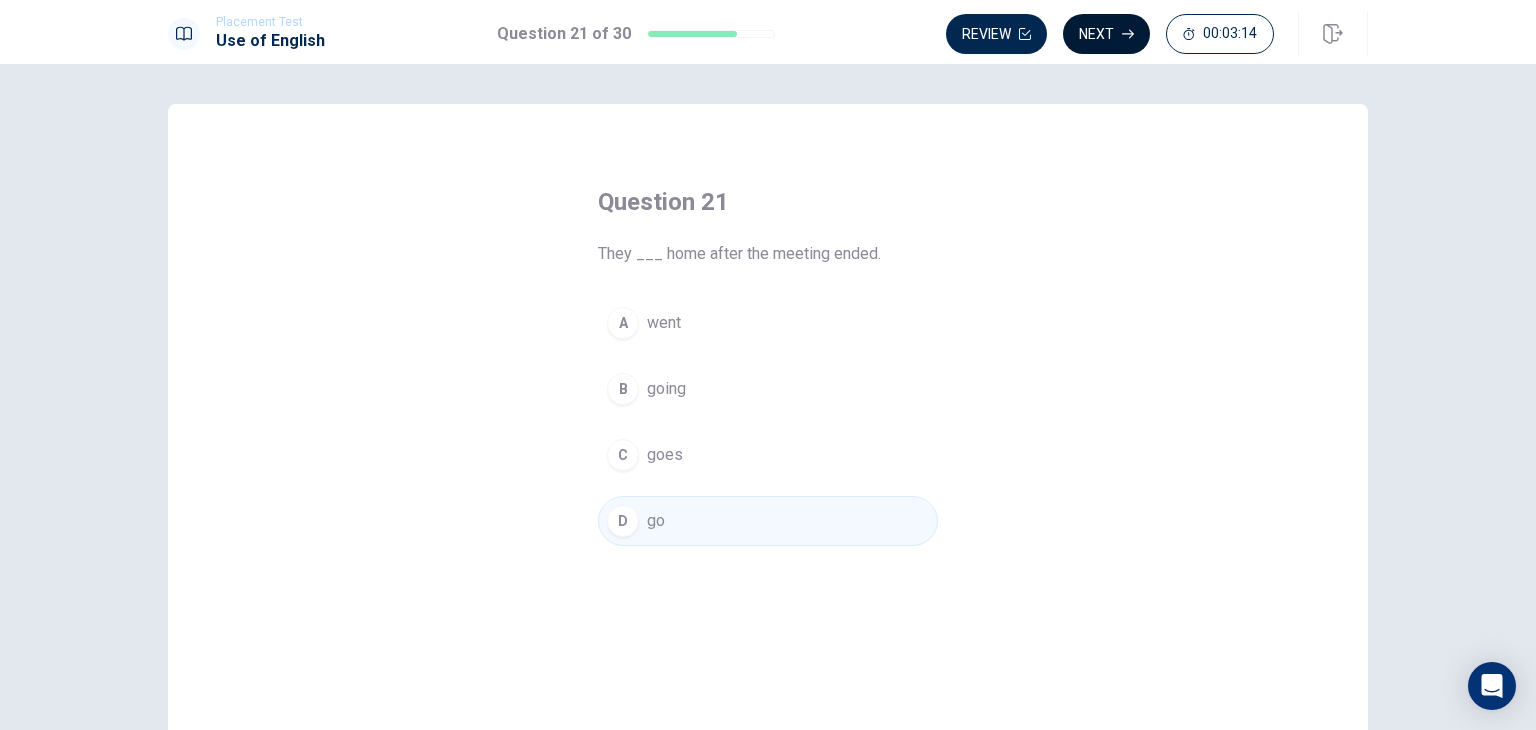 click on "Next" at bounding box center [1106, 34] 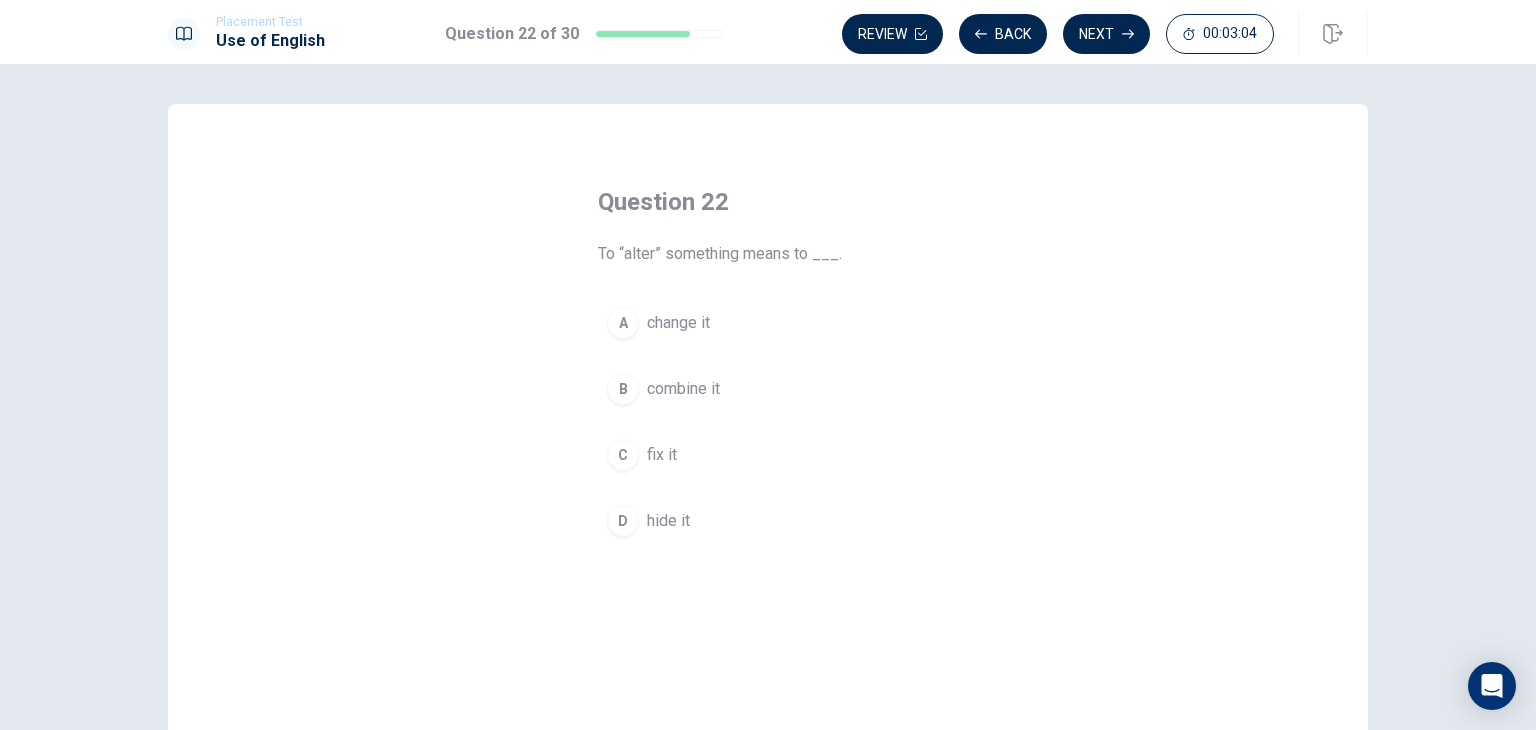click on "combine it" at bounding box center [683, 389] 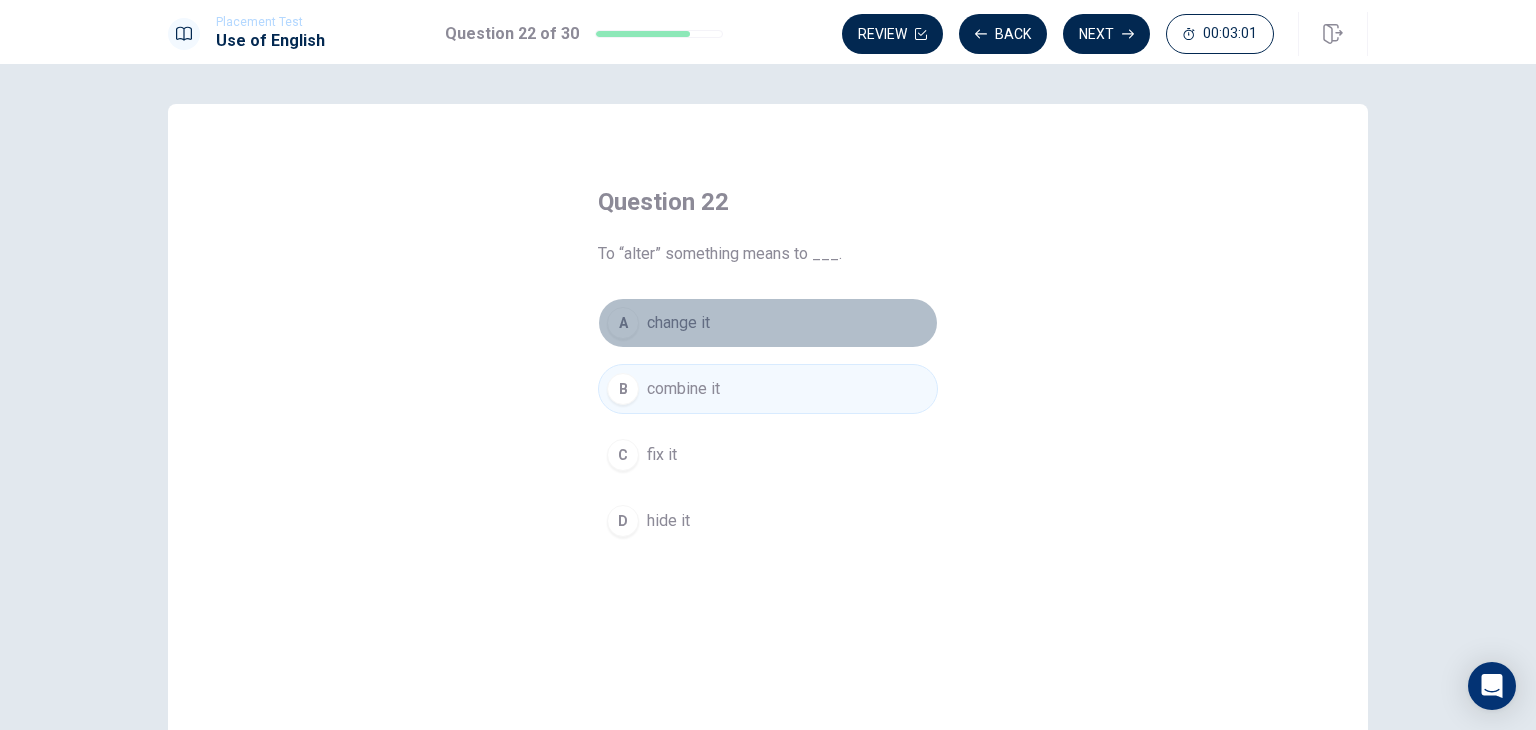 click on "A change it" at bounding box center [768, 323] 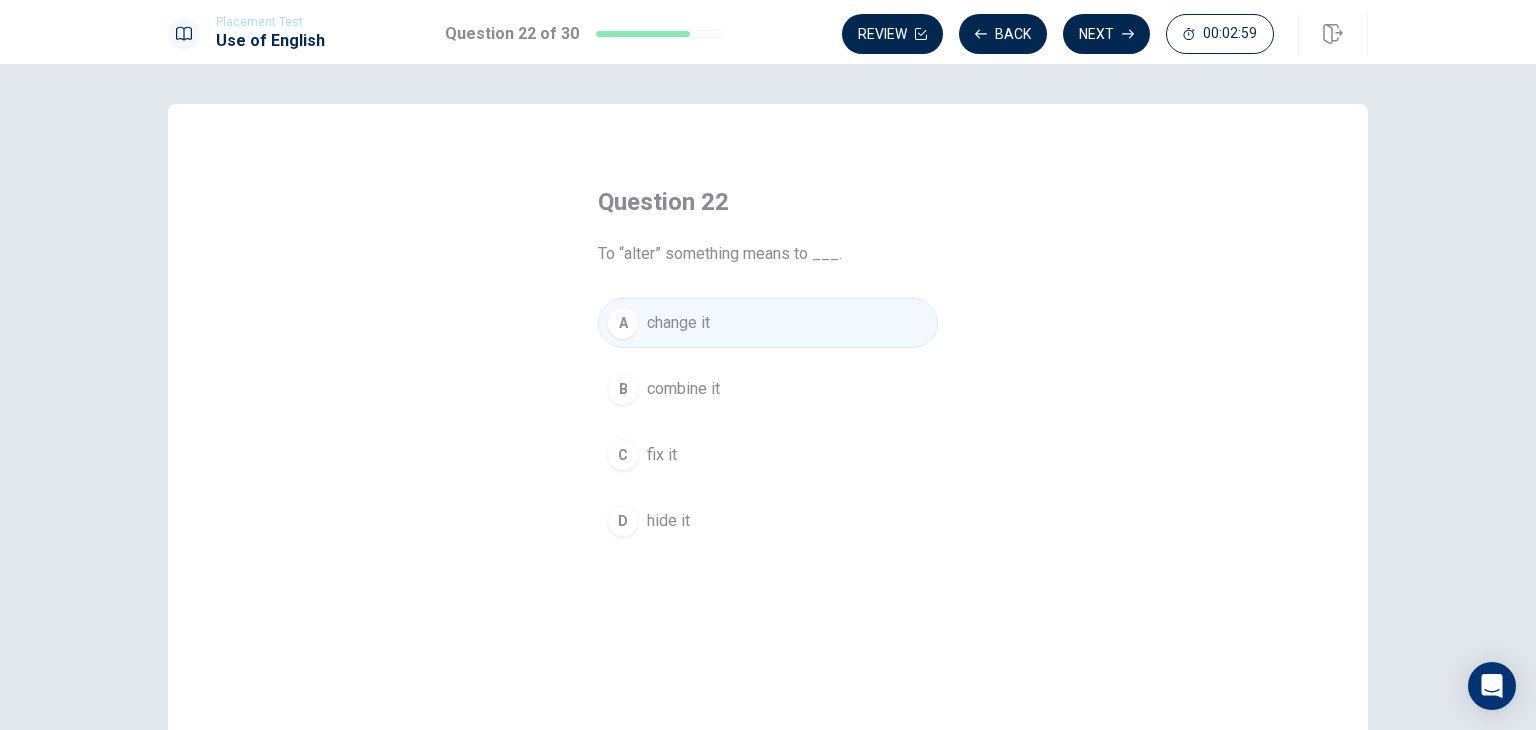 click on "Next" at bounding box center (1106, 34) 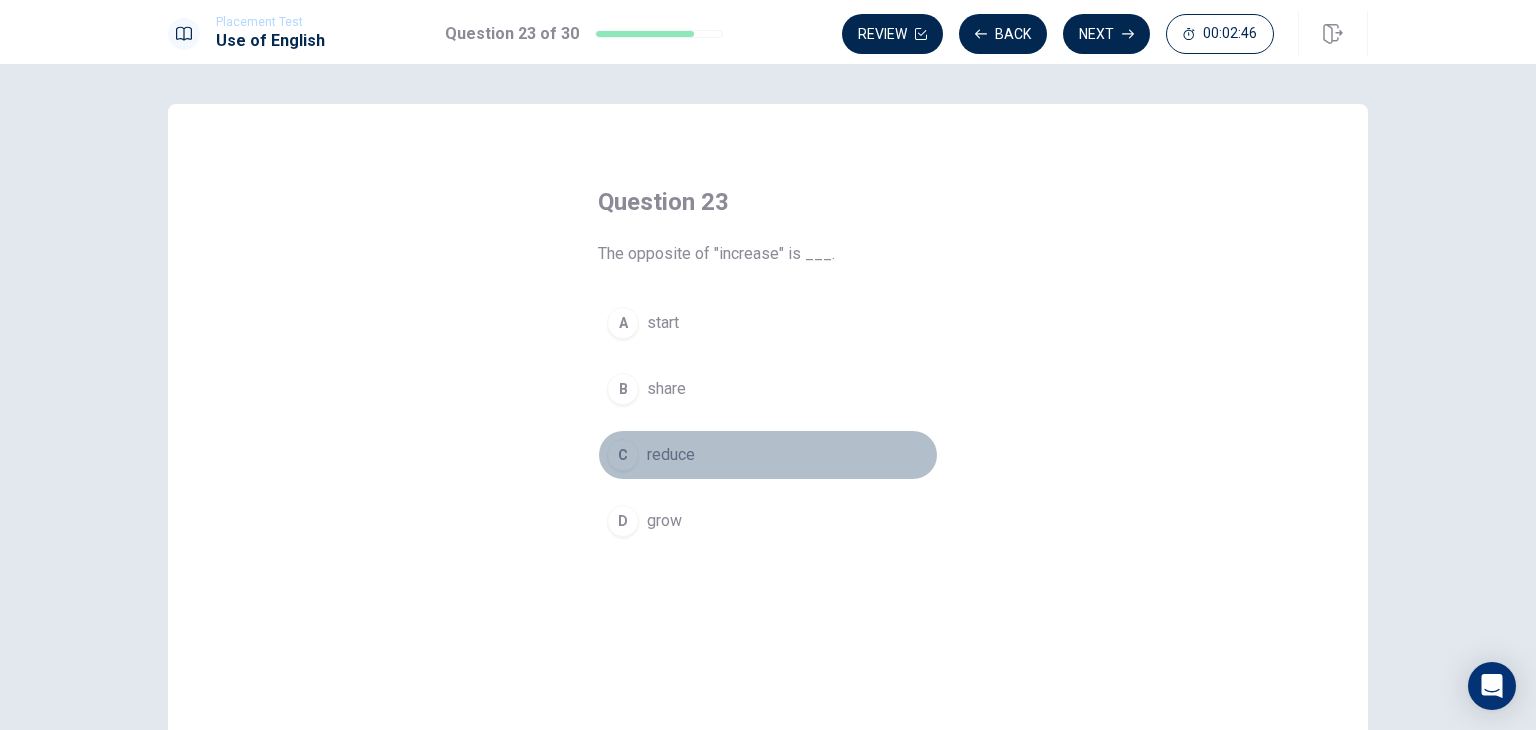click on "reduce" at bounding box center (671, 455) 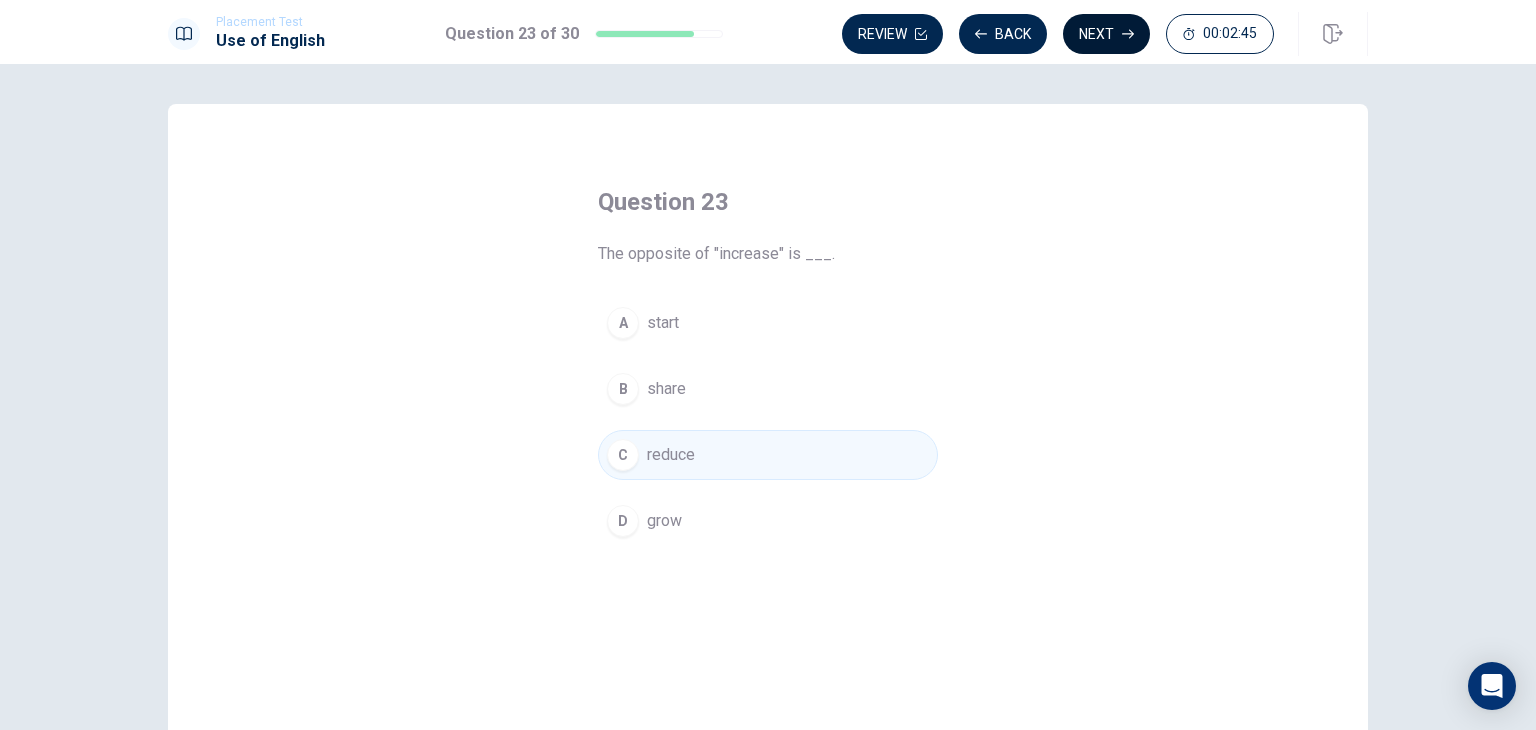click on "Next" at bounding box center [1106, 34] 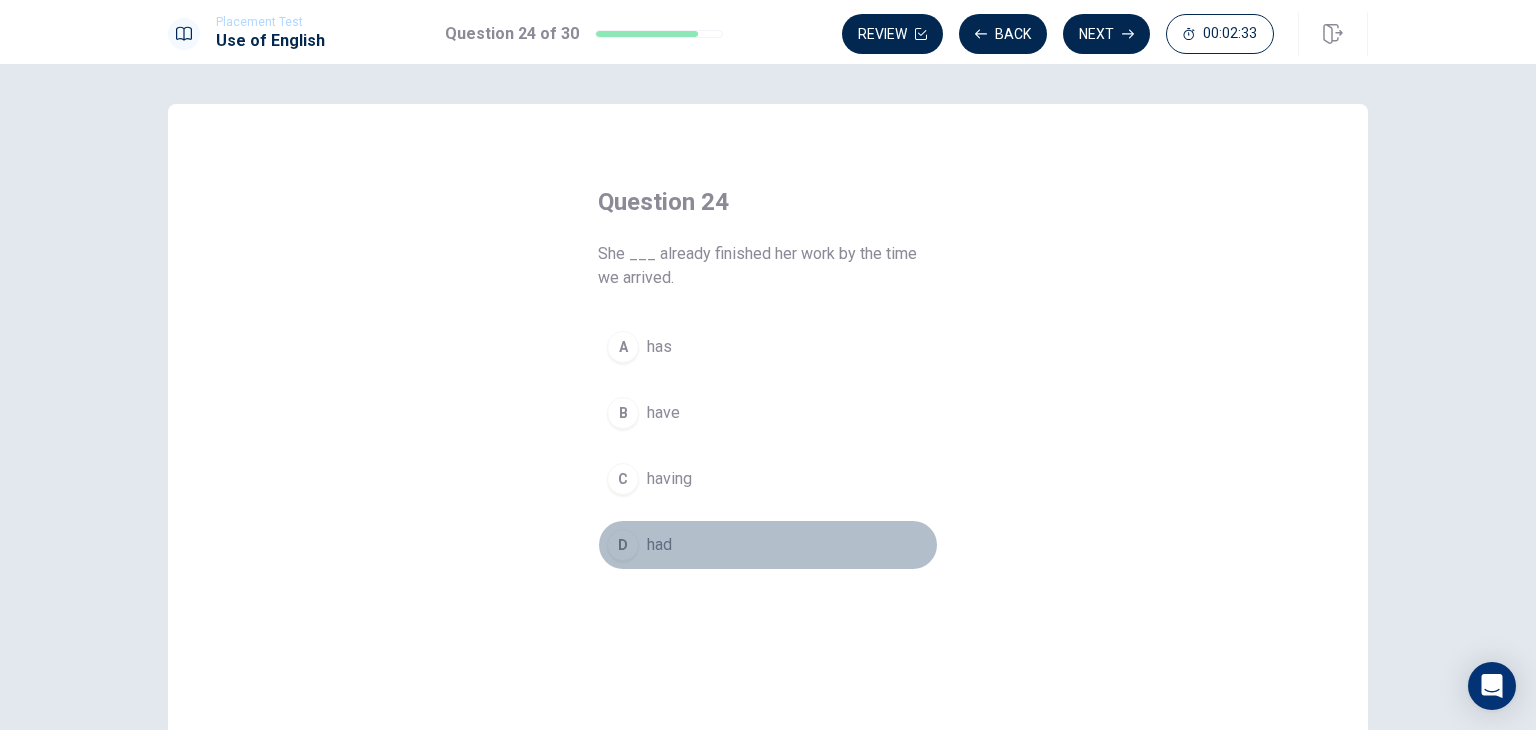 click on "had" at bounding box center [659, 545] 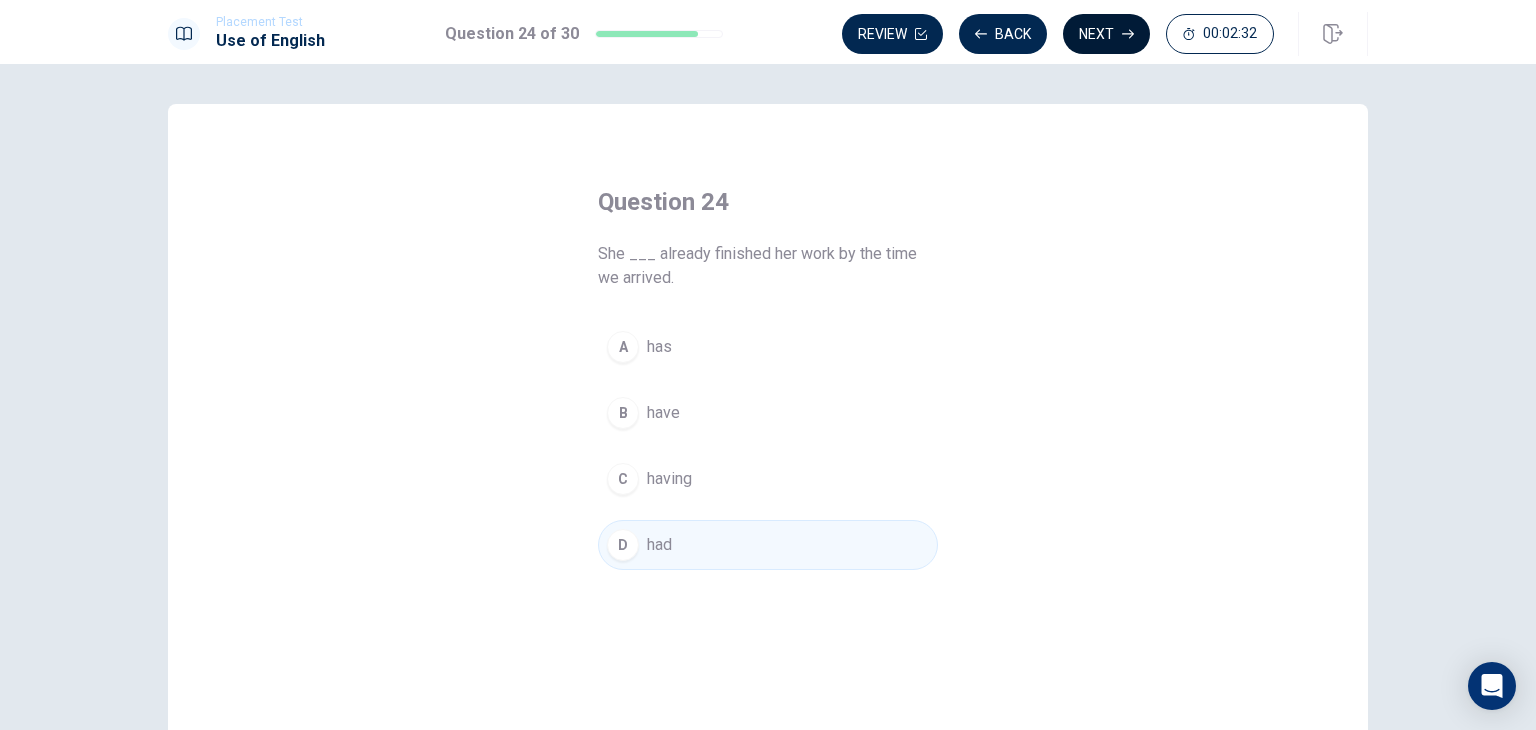 click on "Next" at bounding box center (1106, 34) 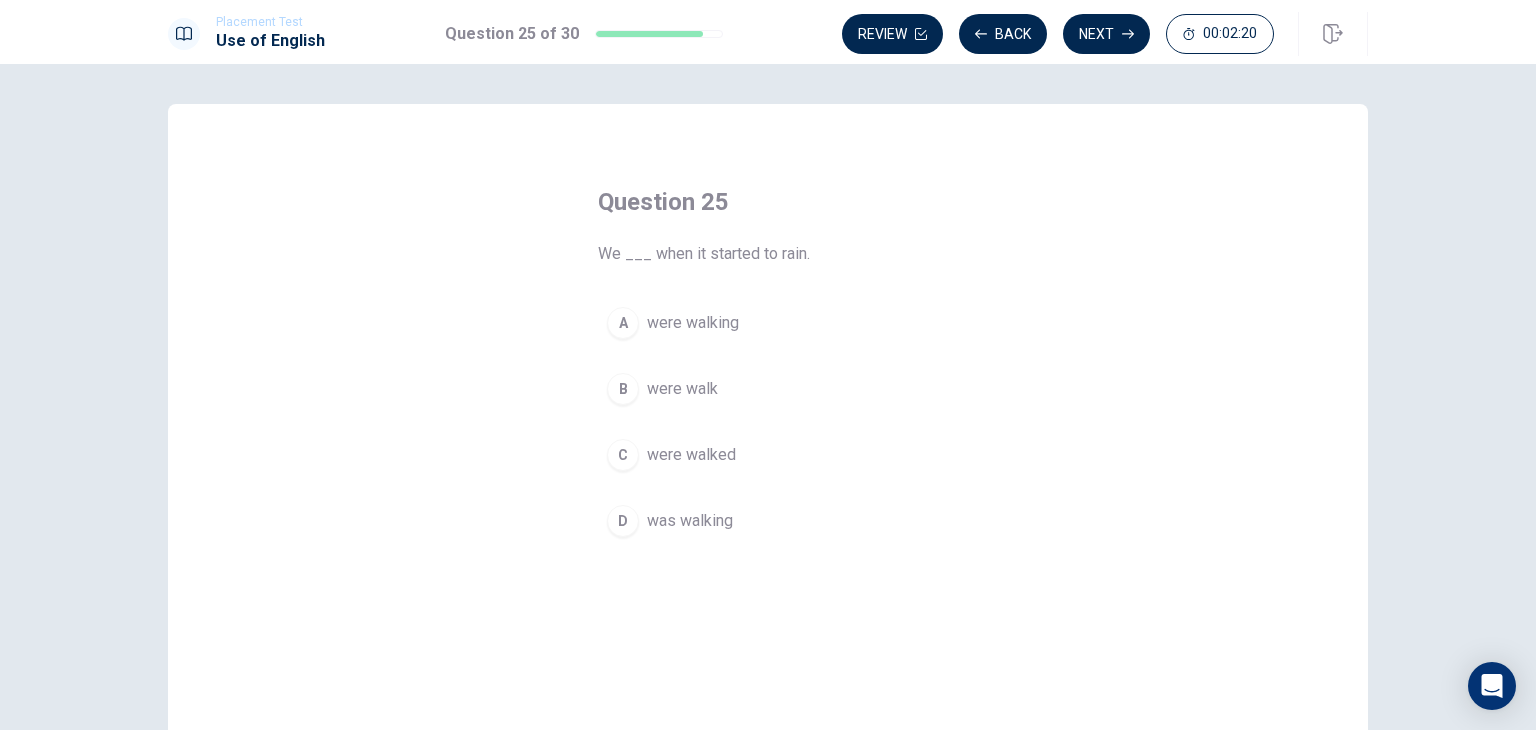 click on "were walking" at bounding box center (693, 323) 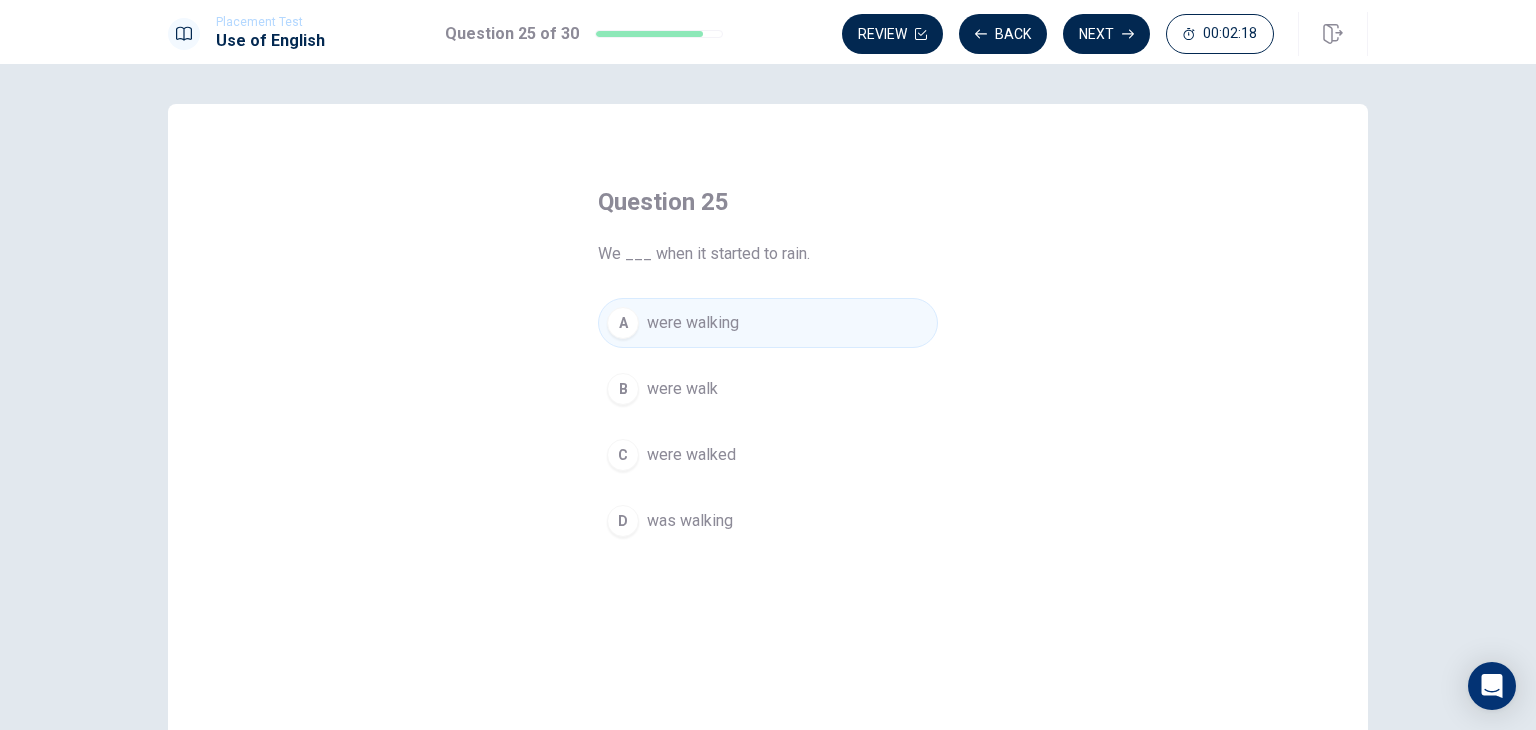 click on "Next" at bounding box center (1106, 34) 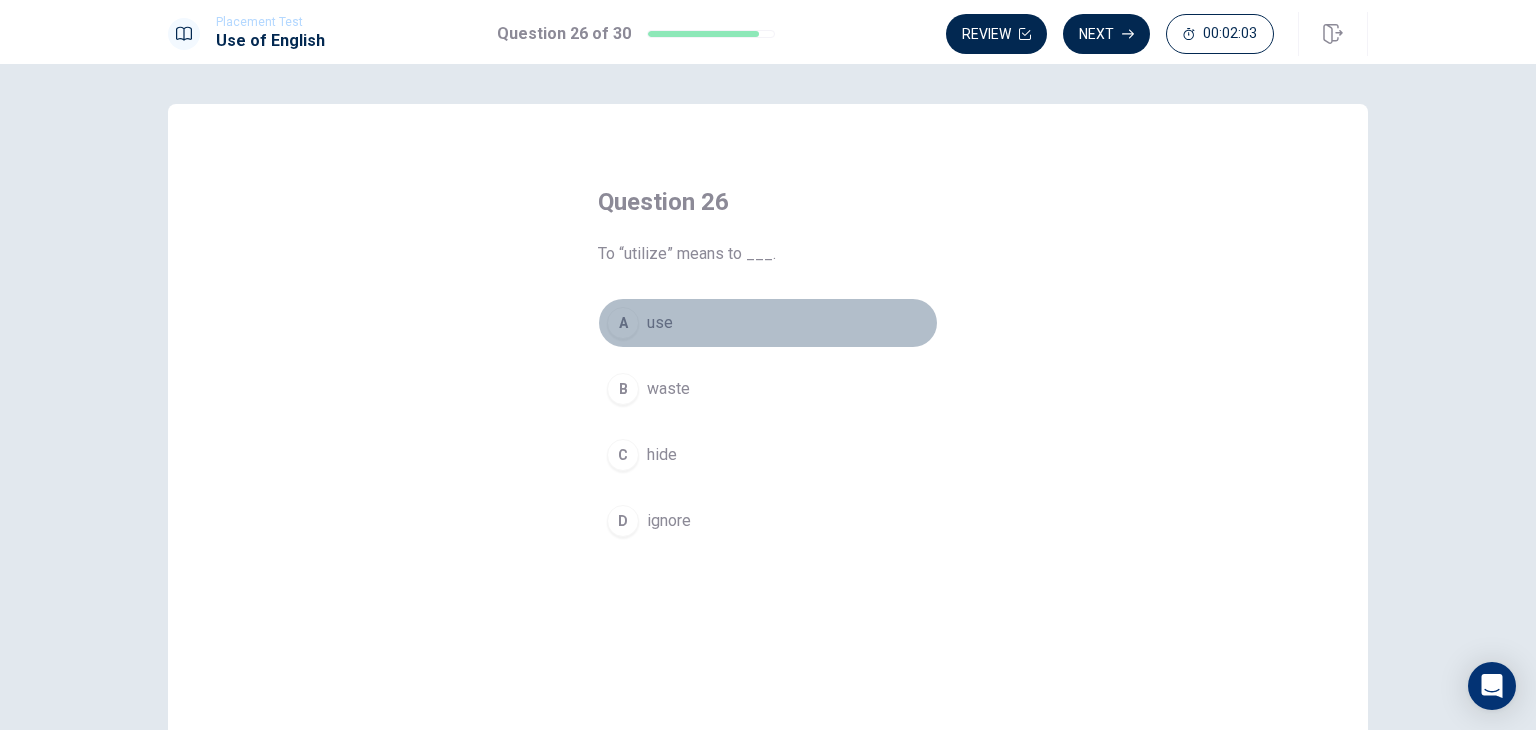 click on "A use" at bounding box center (768, 323) 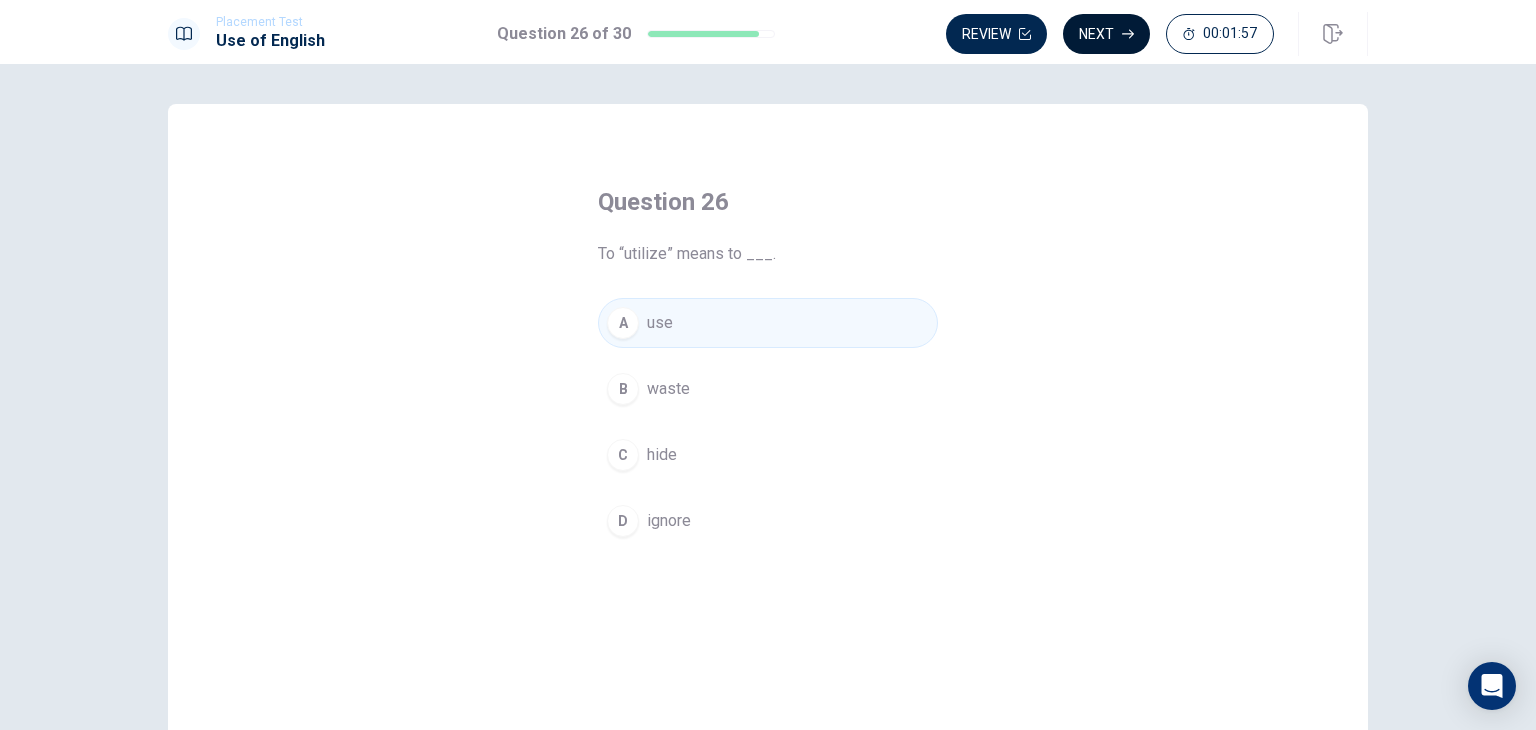 click on "Next" at bounding box center (1106, 34) 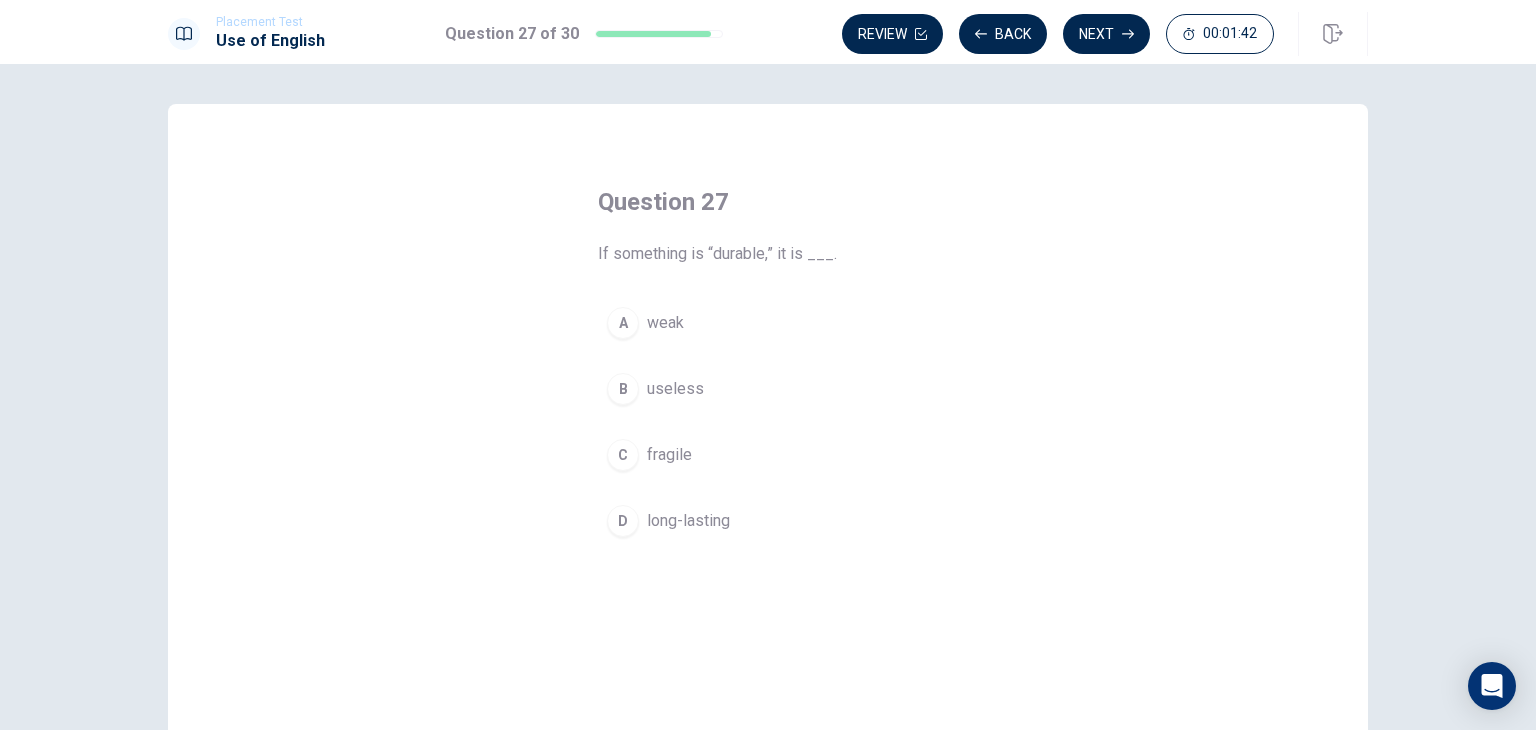 click on "useless" at bounding box center [675, 389] 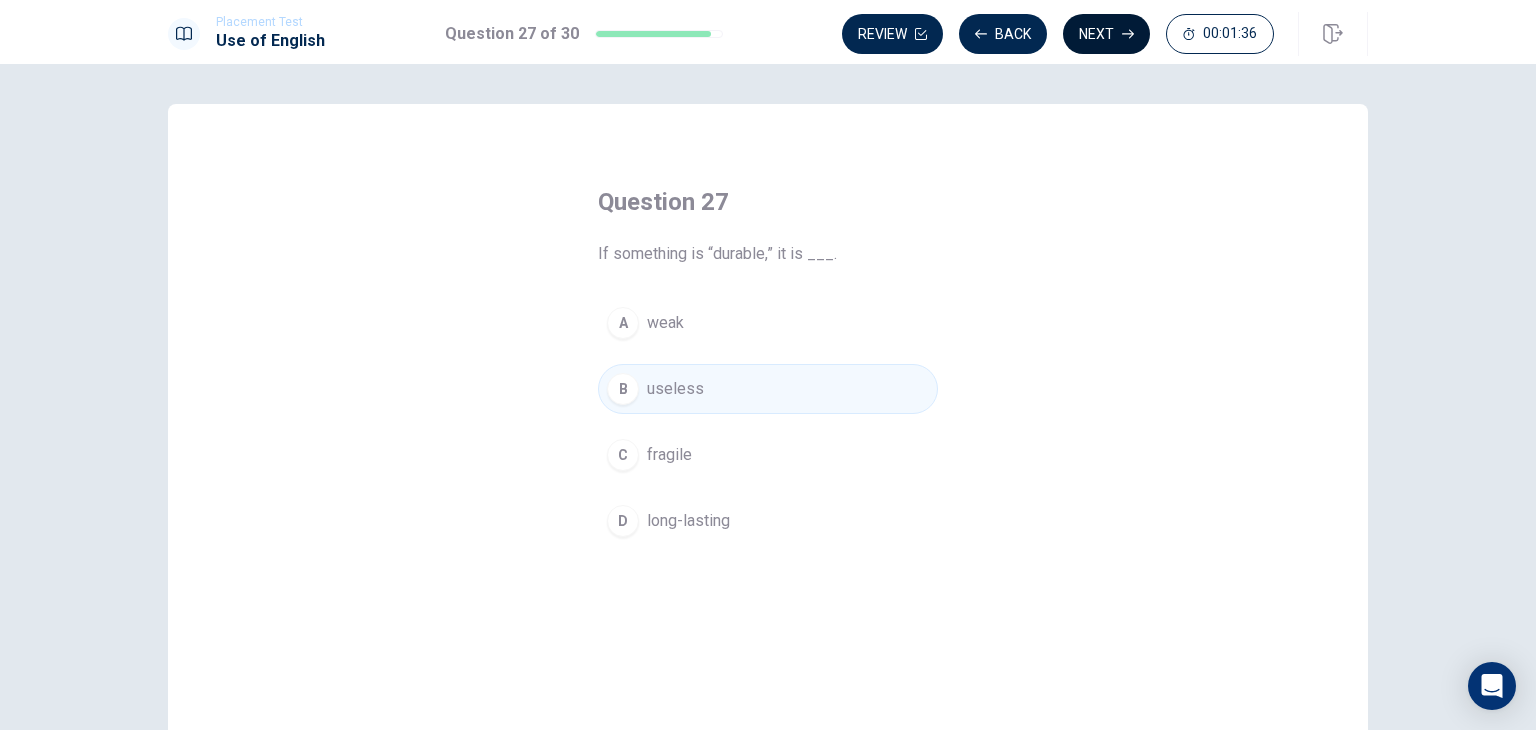 click on "Next" at bounding box center (1106, 34) 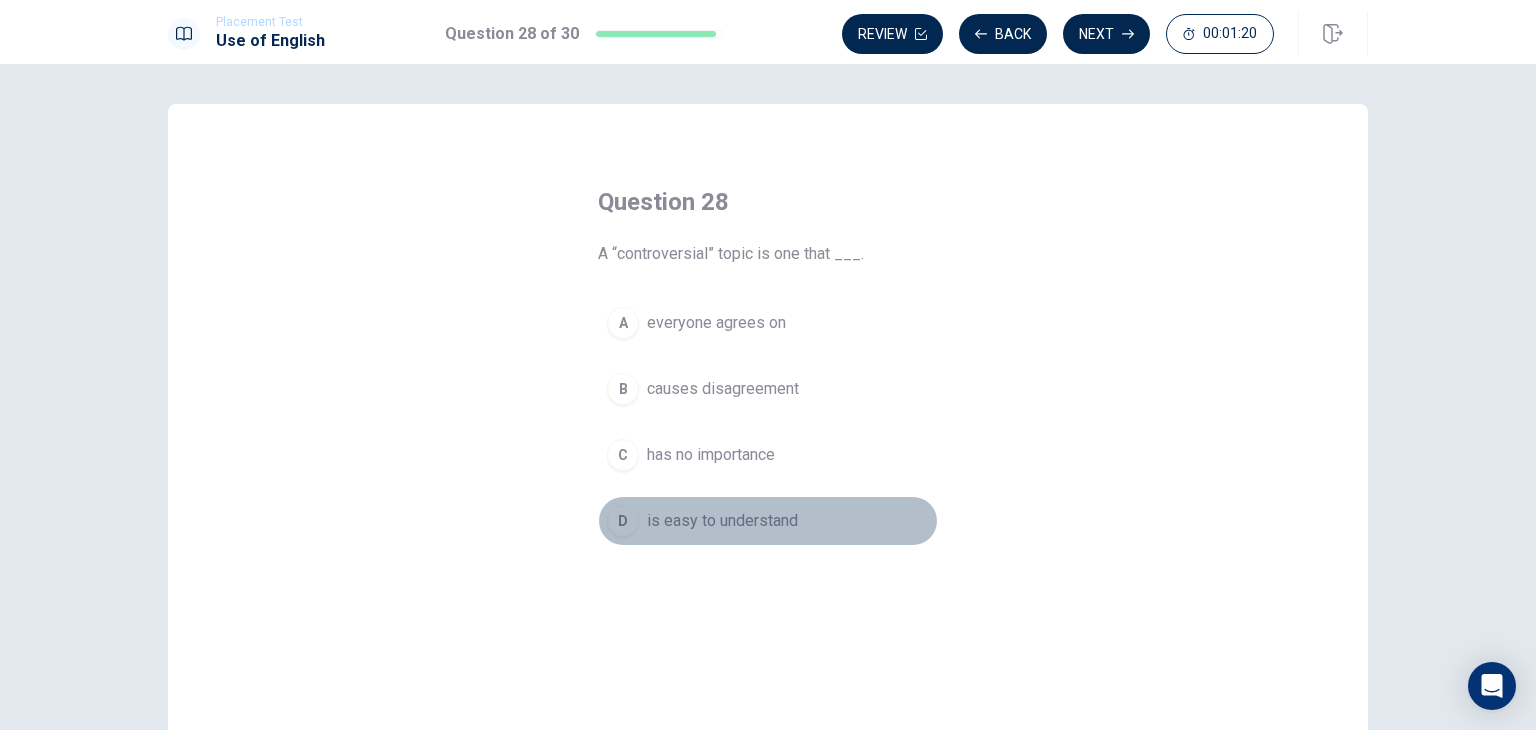 click on "is easy to understand" at bounding box center (722, 521) 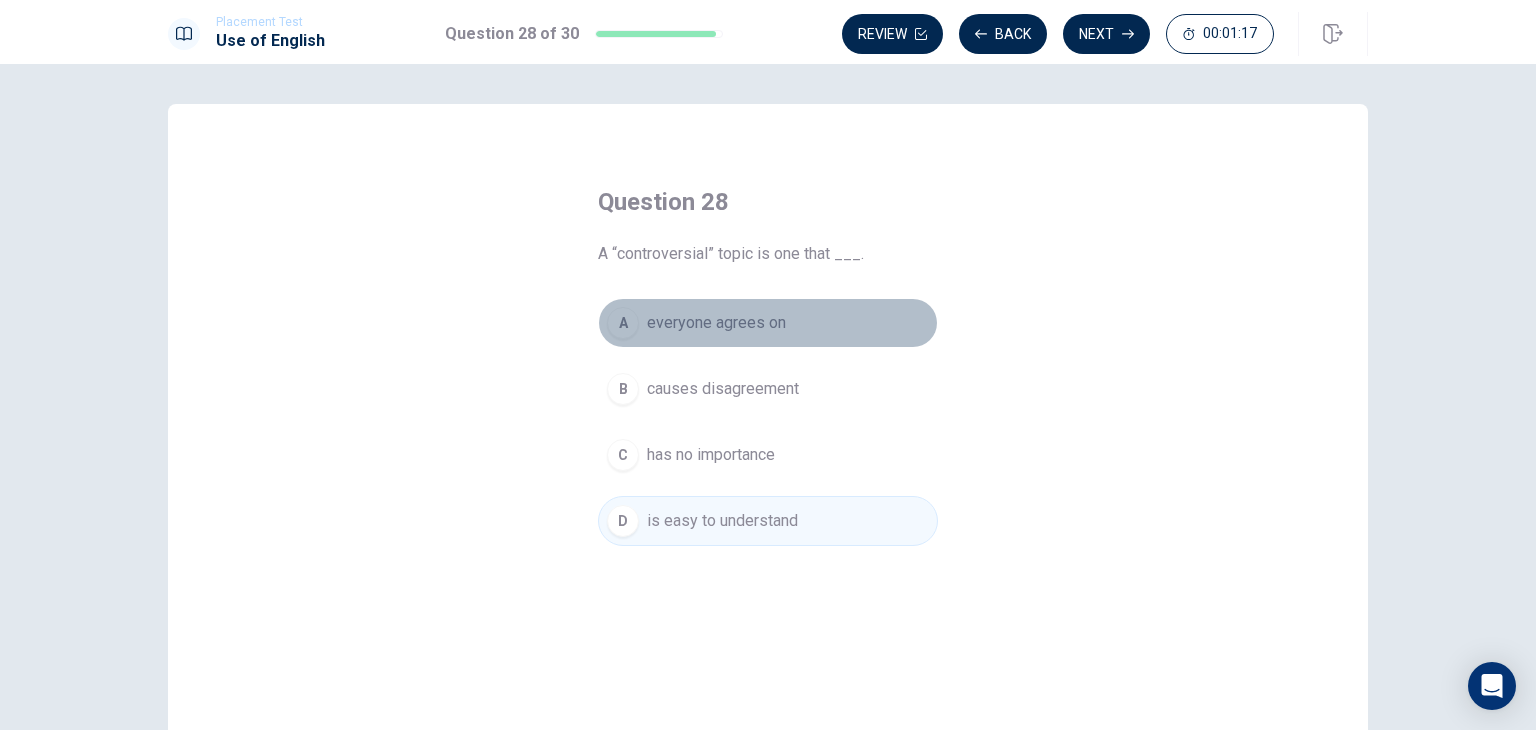 click on "everyone agrees on" at bounding box center (716, 323) 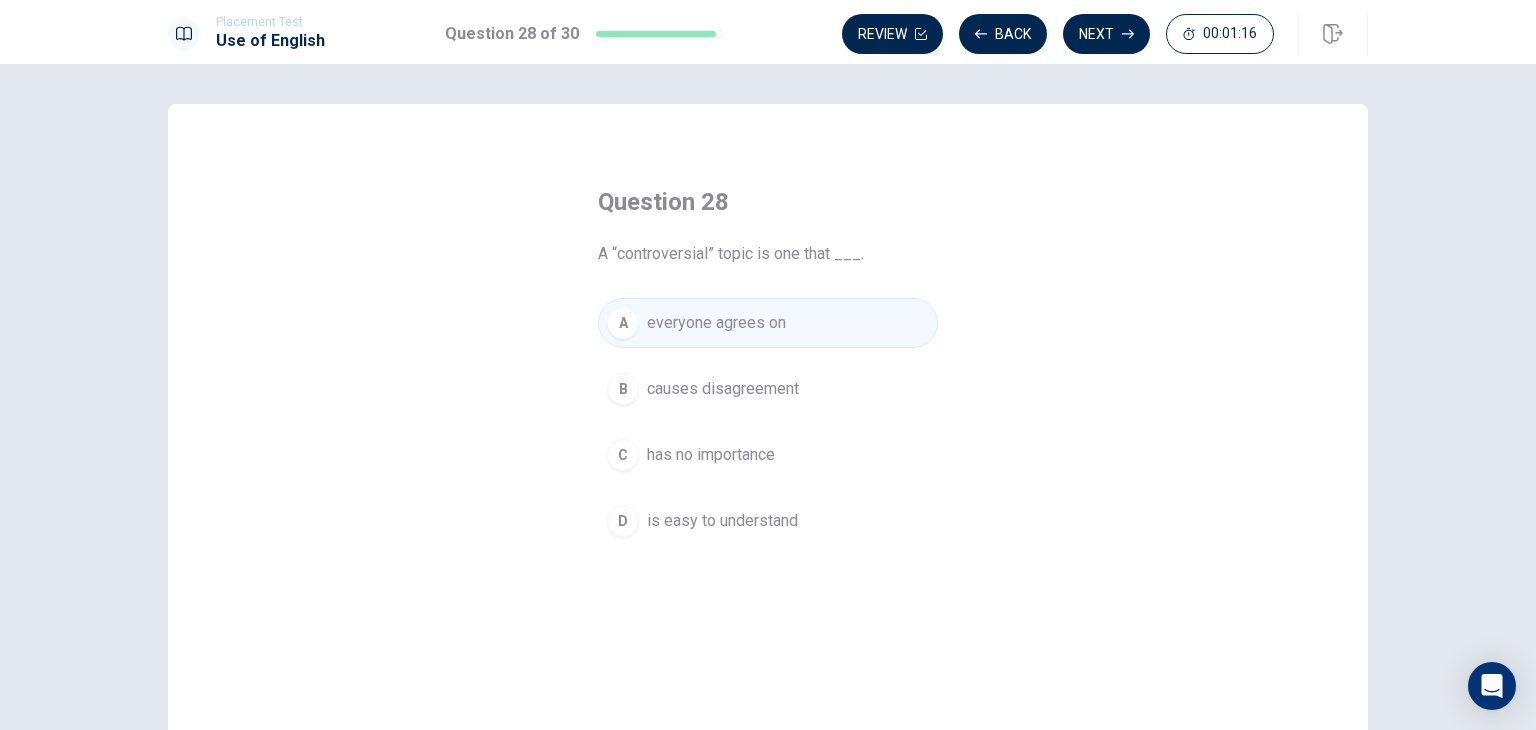 click on "Placement Test   Use of English Question 28 of 30 Review Back Next 00:01:16" at bounding box center (768, 32) 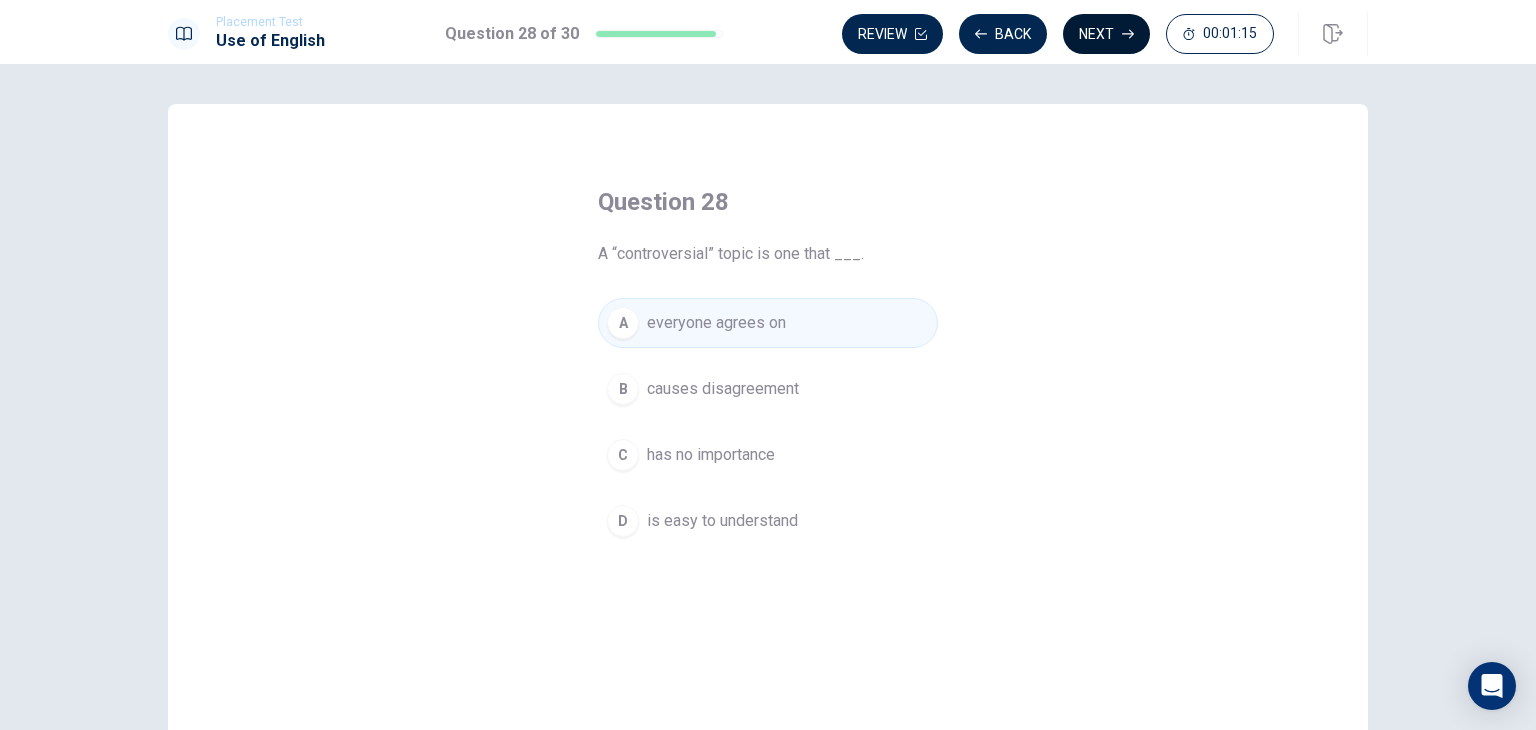 click on "Next" at bounding box center (1106, 34) 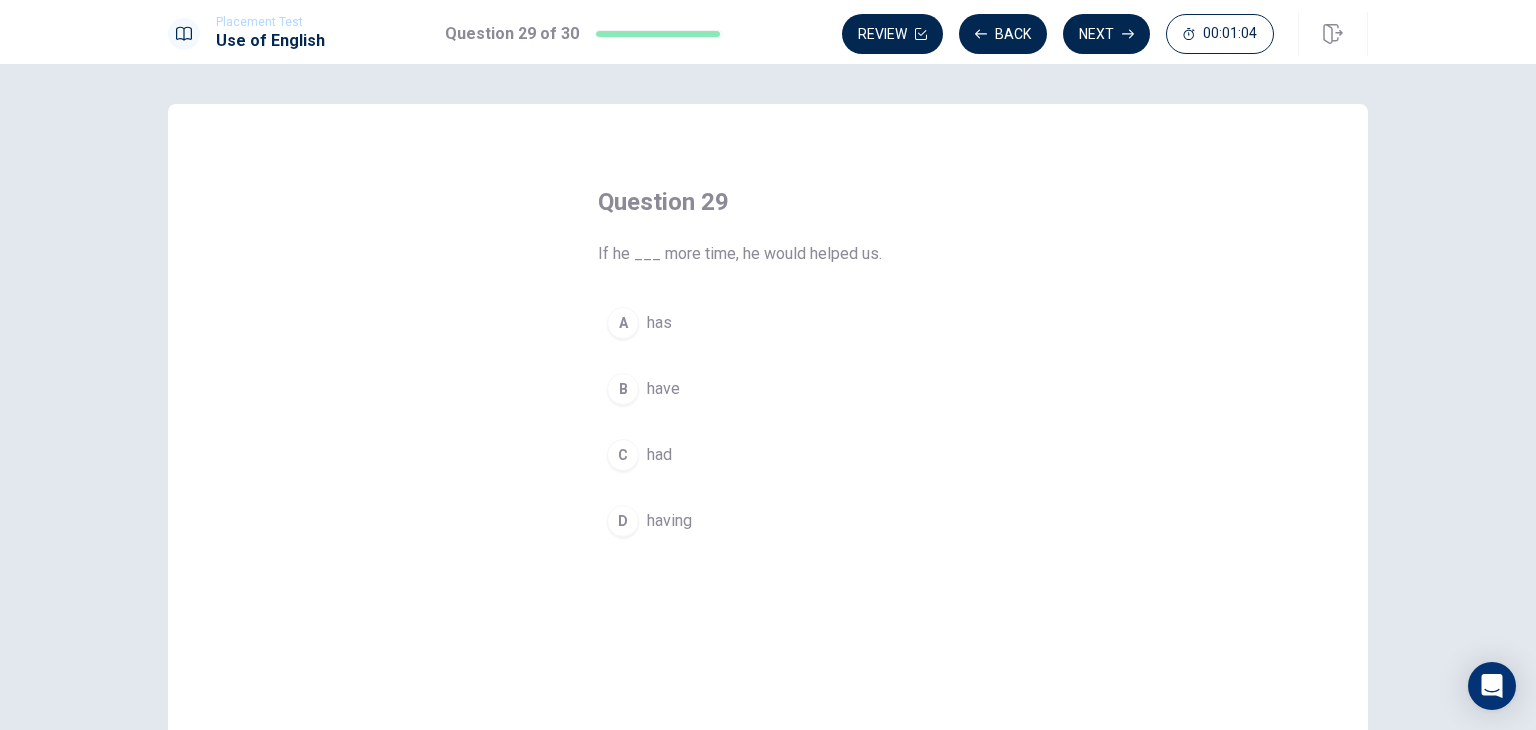 click on "had" at bounding box center [659, 455] 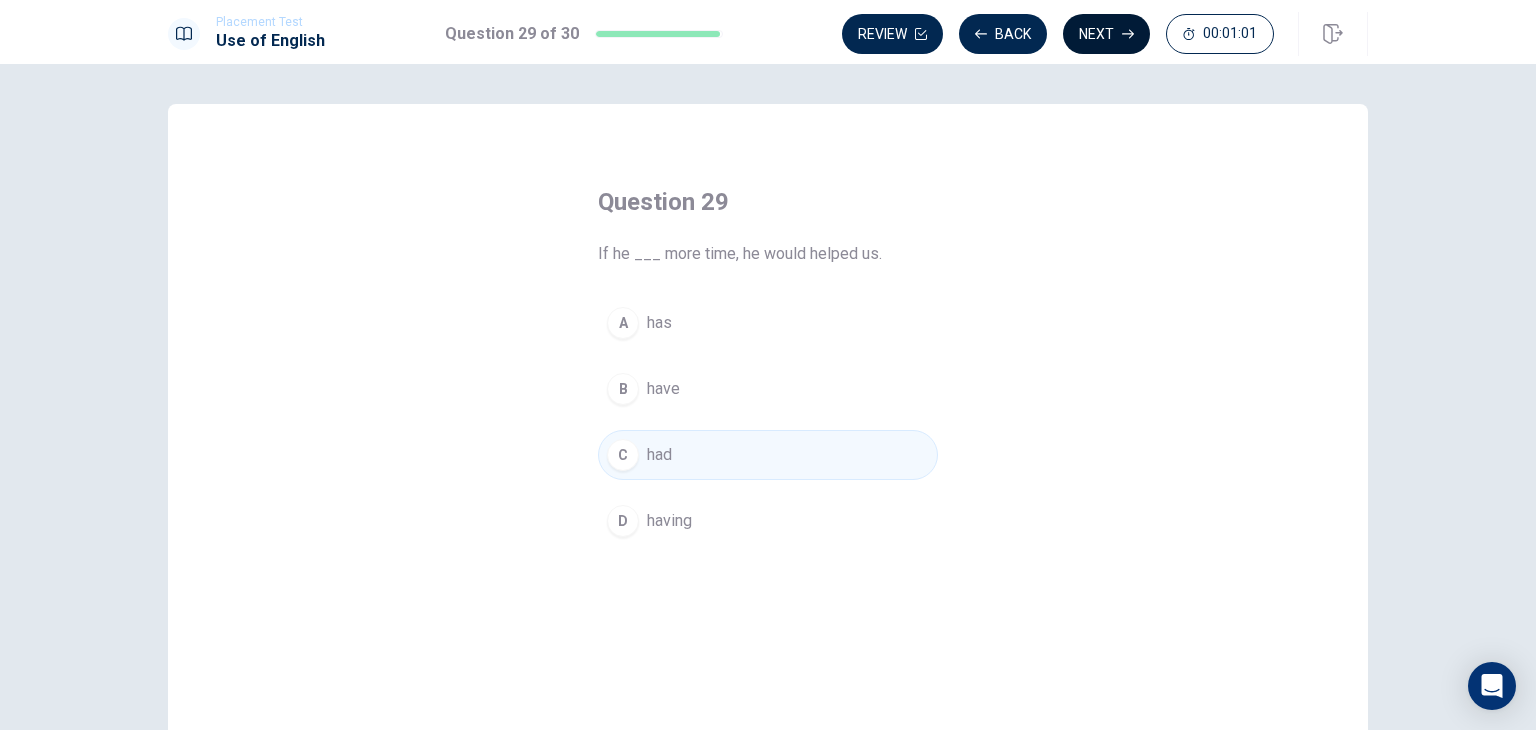 click on "Next" at bounding box center (1106, 34) 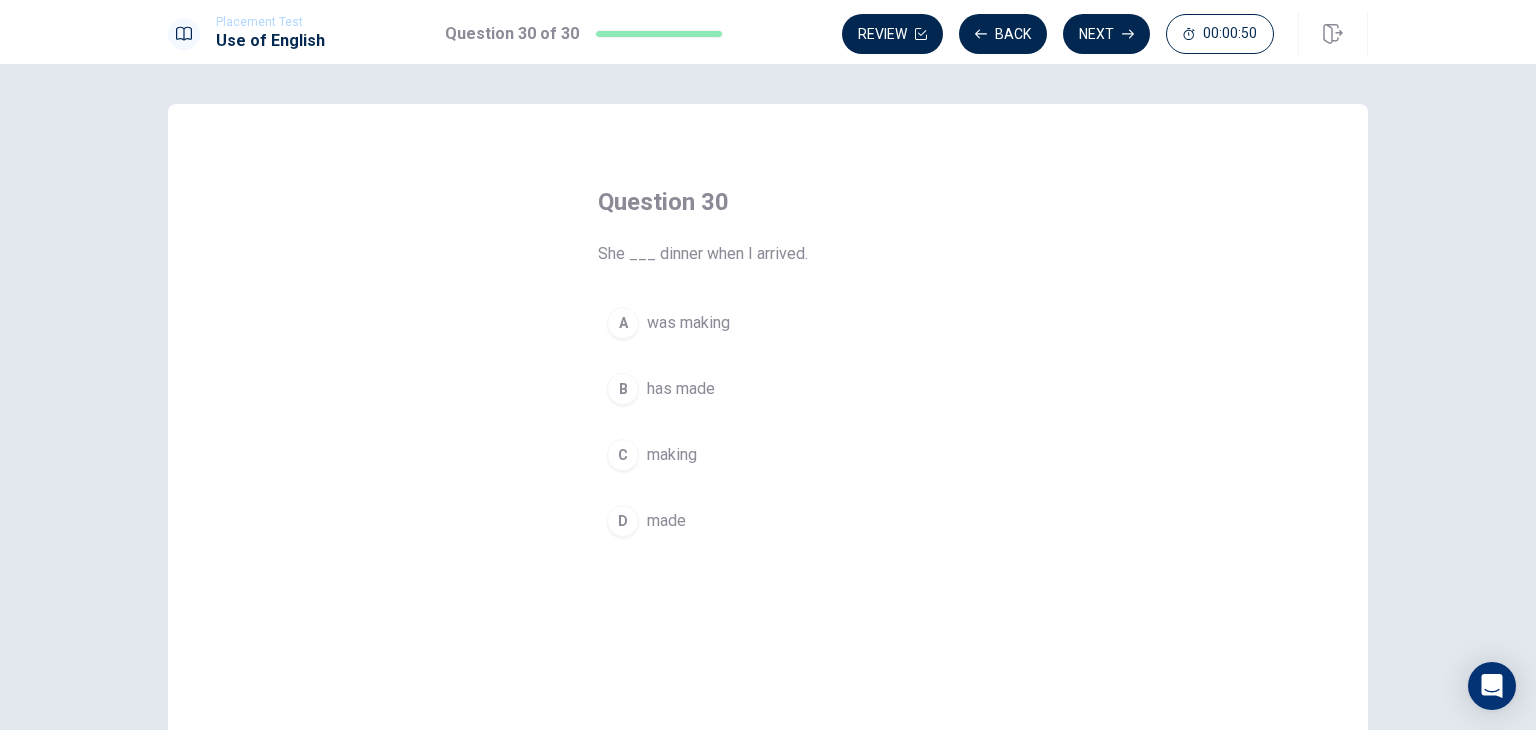 click on "was making" at bounding box center (688, 323) 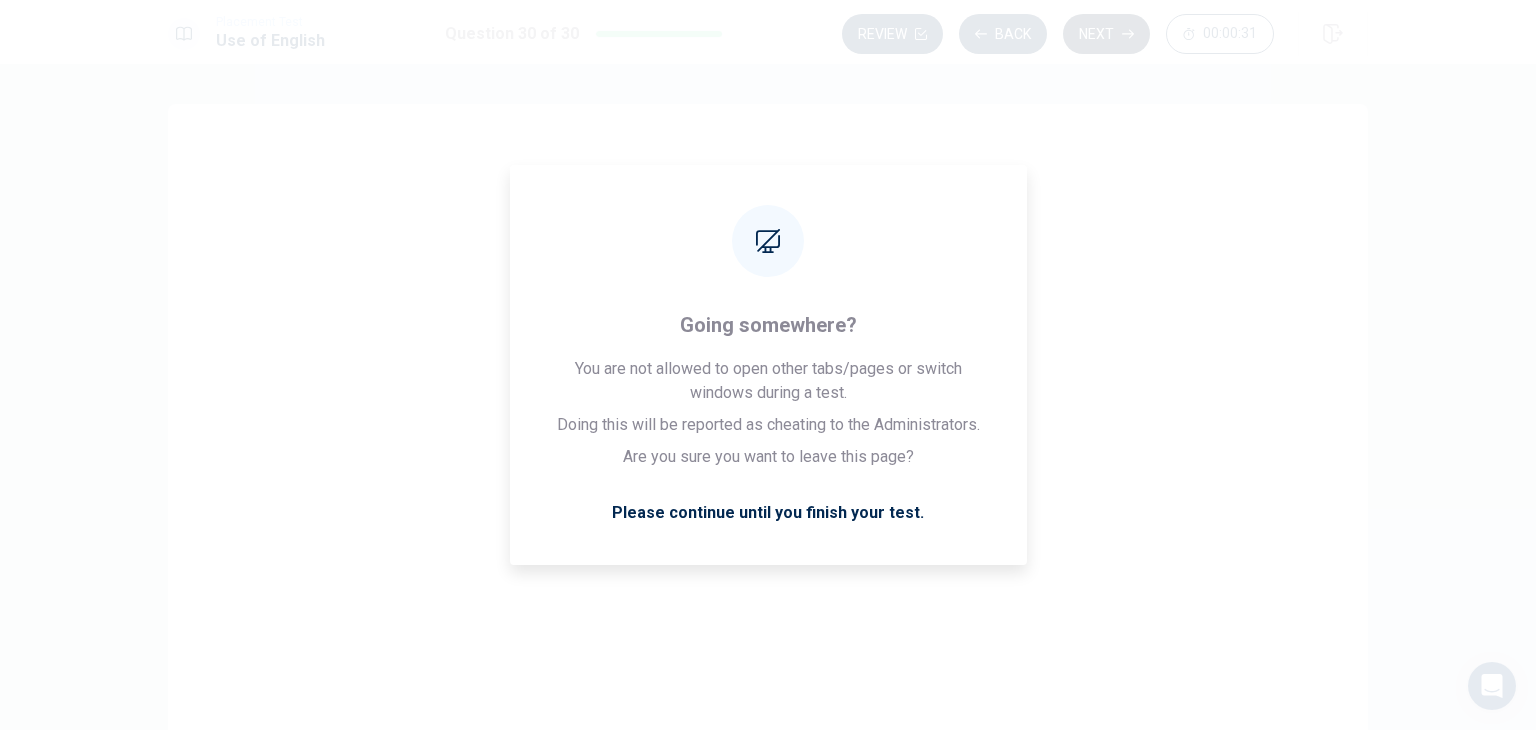 click on "Next" at bounding box center (1106, 34) 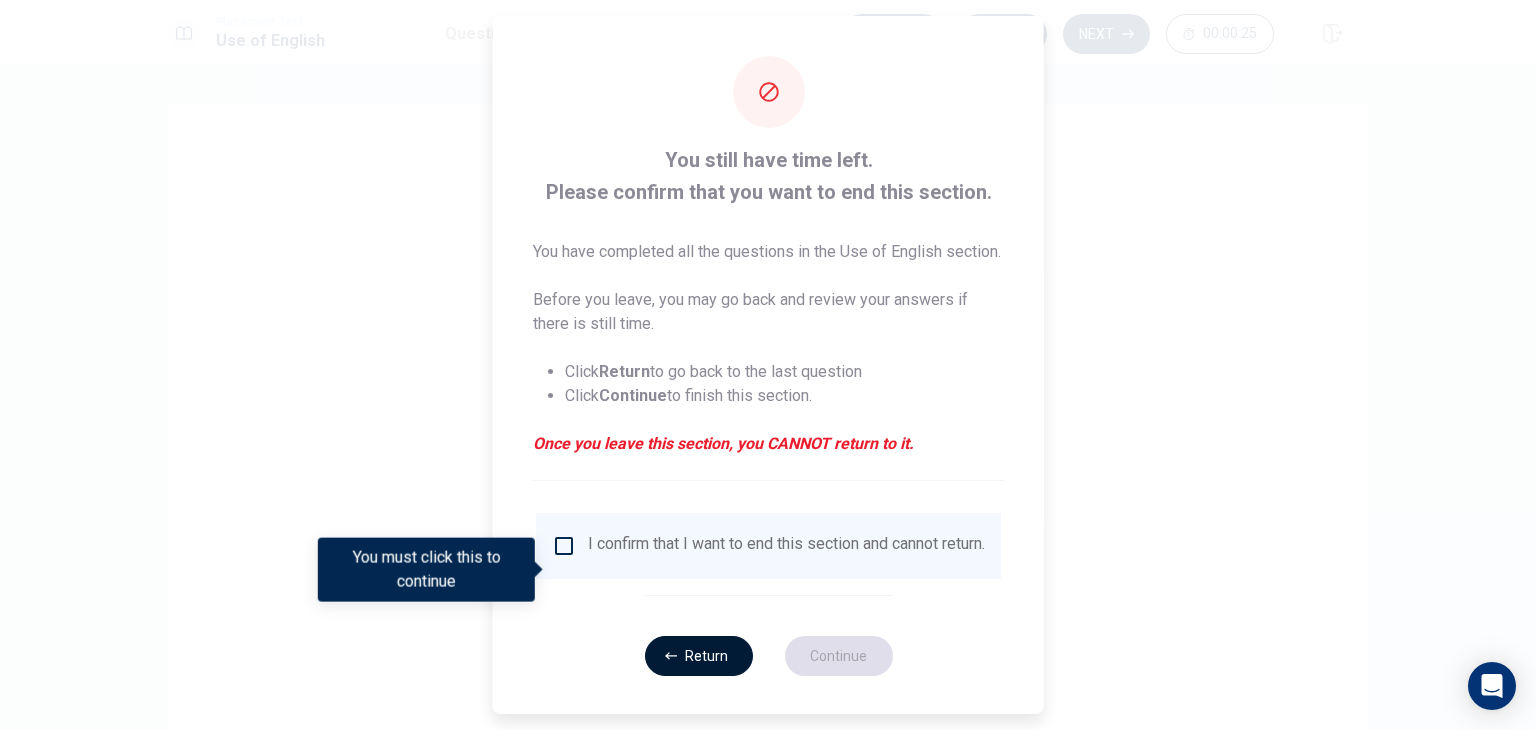 click on "Return" at bounding box center [698, 656] 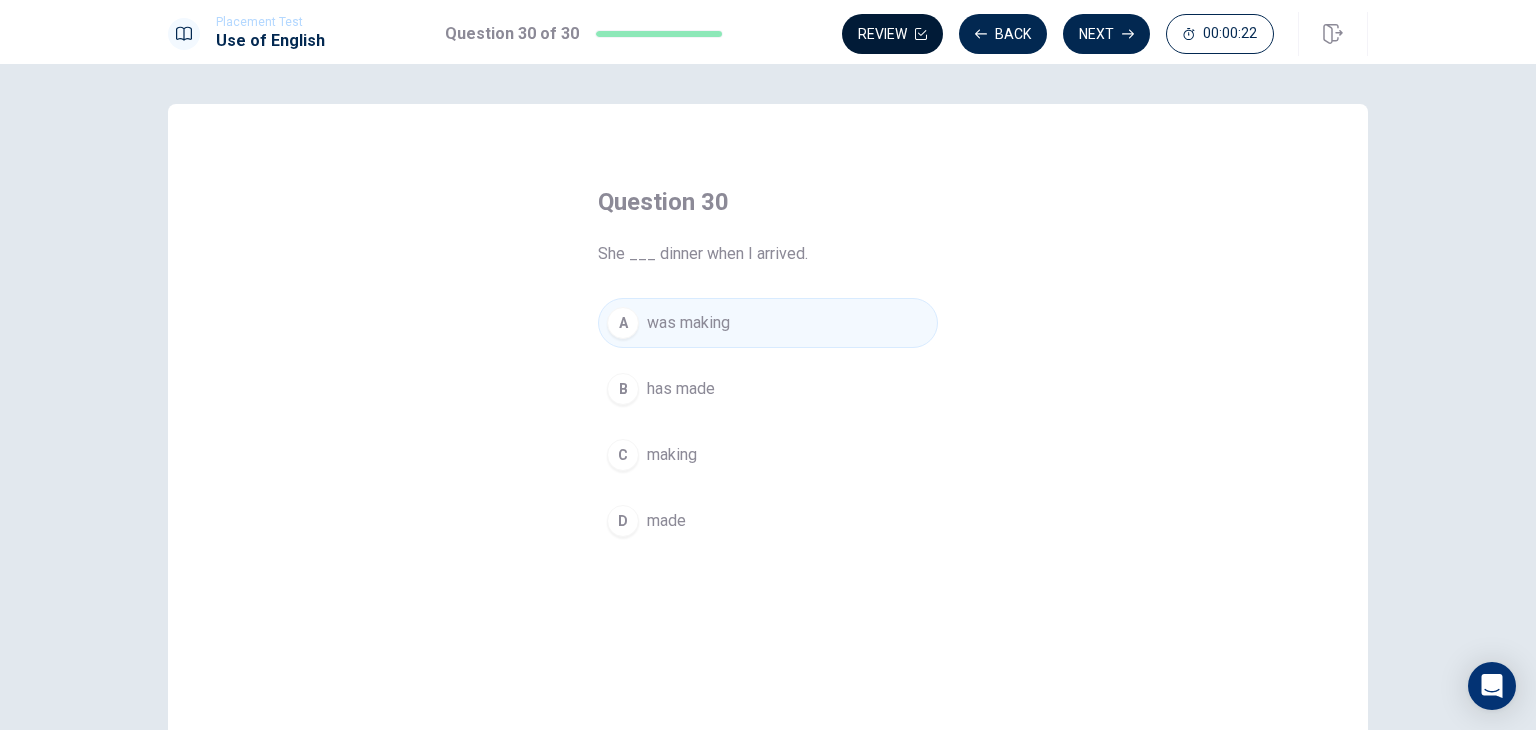 click on "Review" at bounding box center [892, 34] 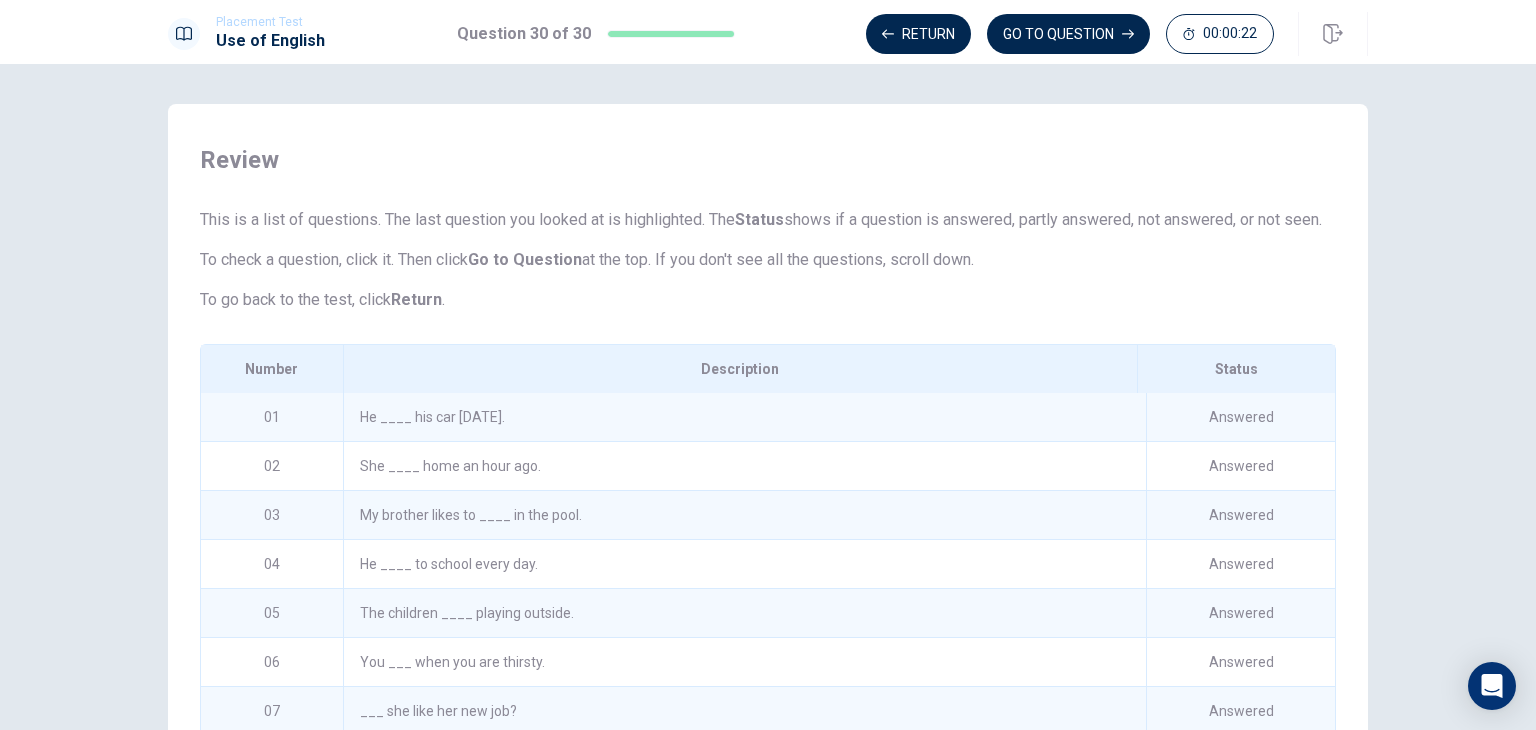 scroll, scrollTop: 257, scrollLeft: 0, axis: vertical 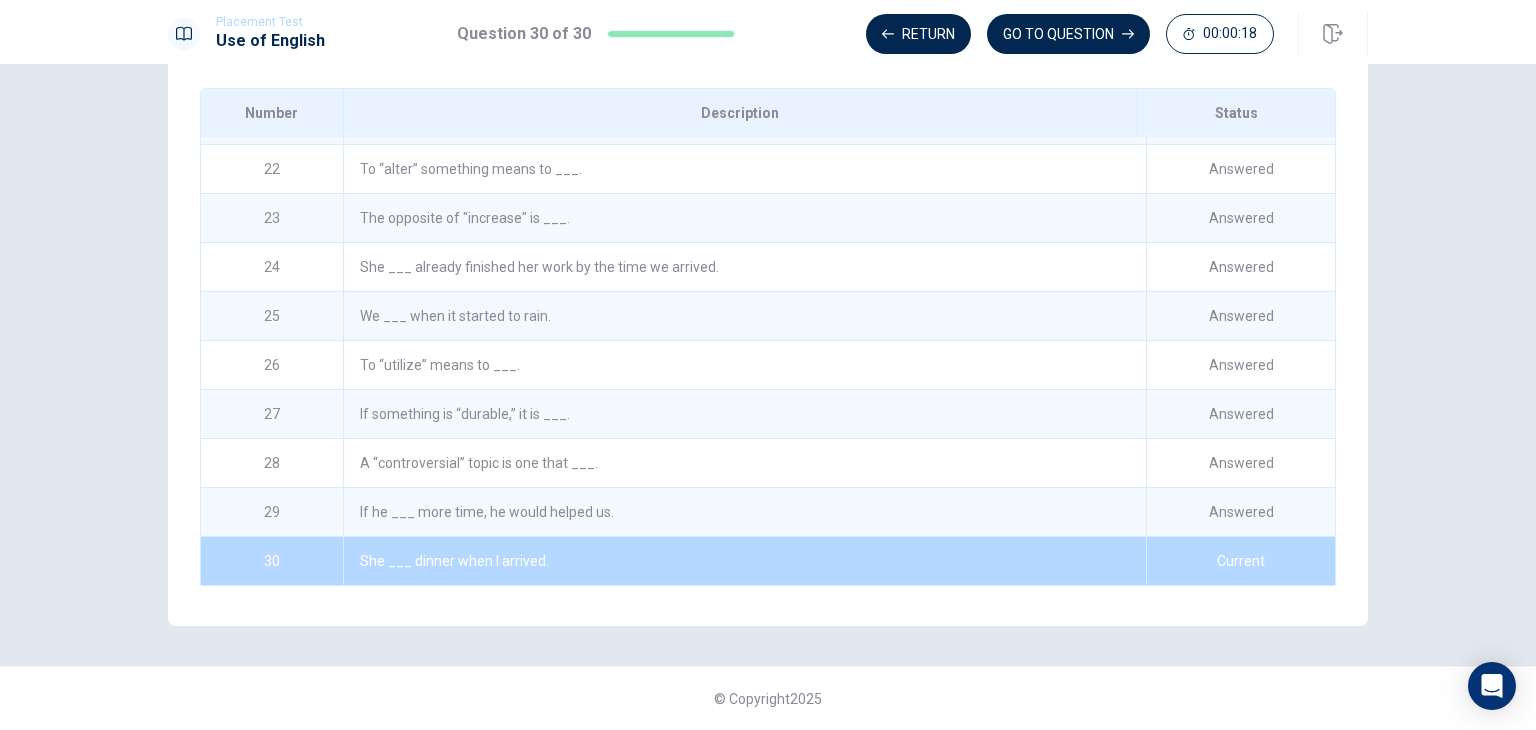 click on "She ___ dinner when I arrived." at bounding box center (744, 561) 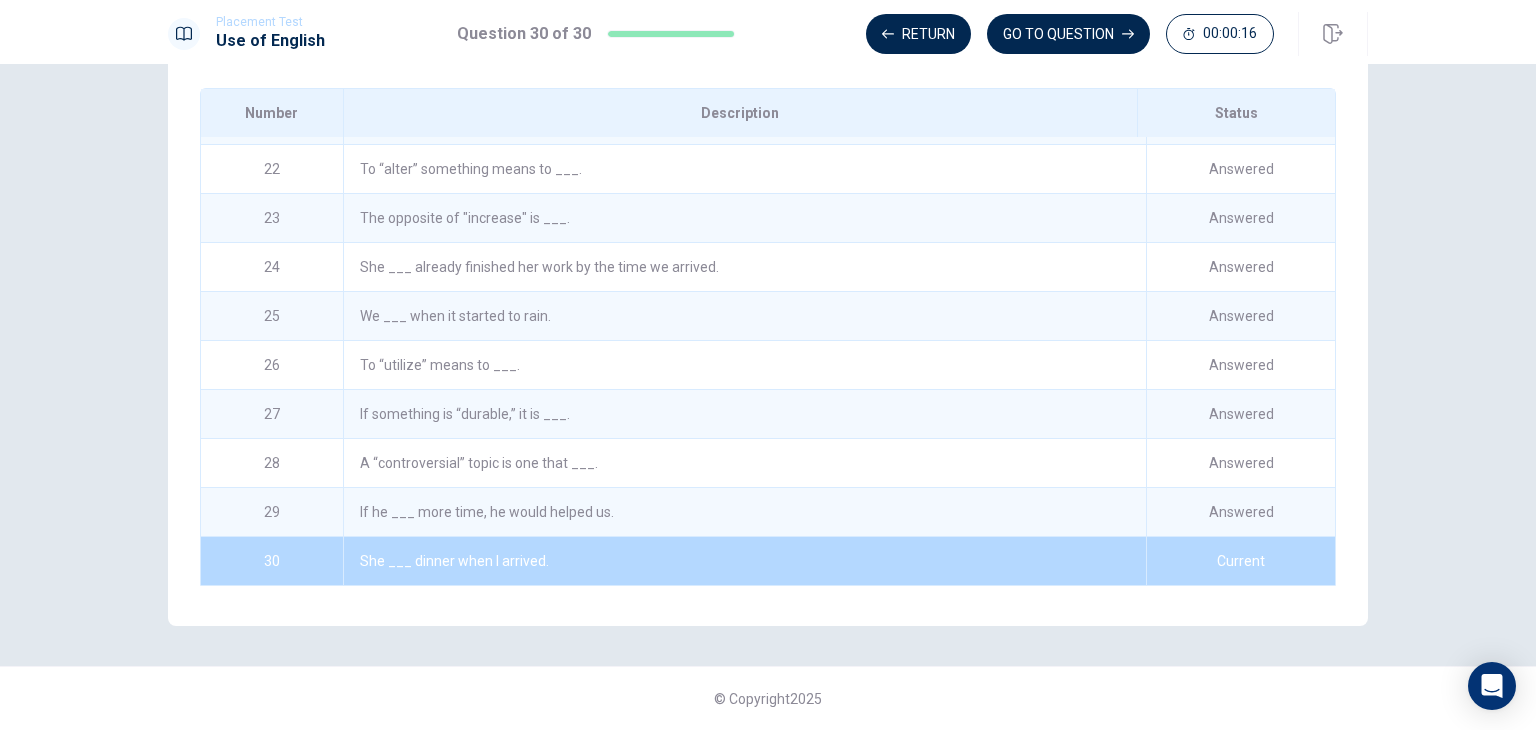 click on "30" at bounding box center (272, 561) 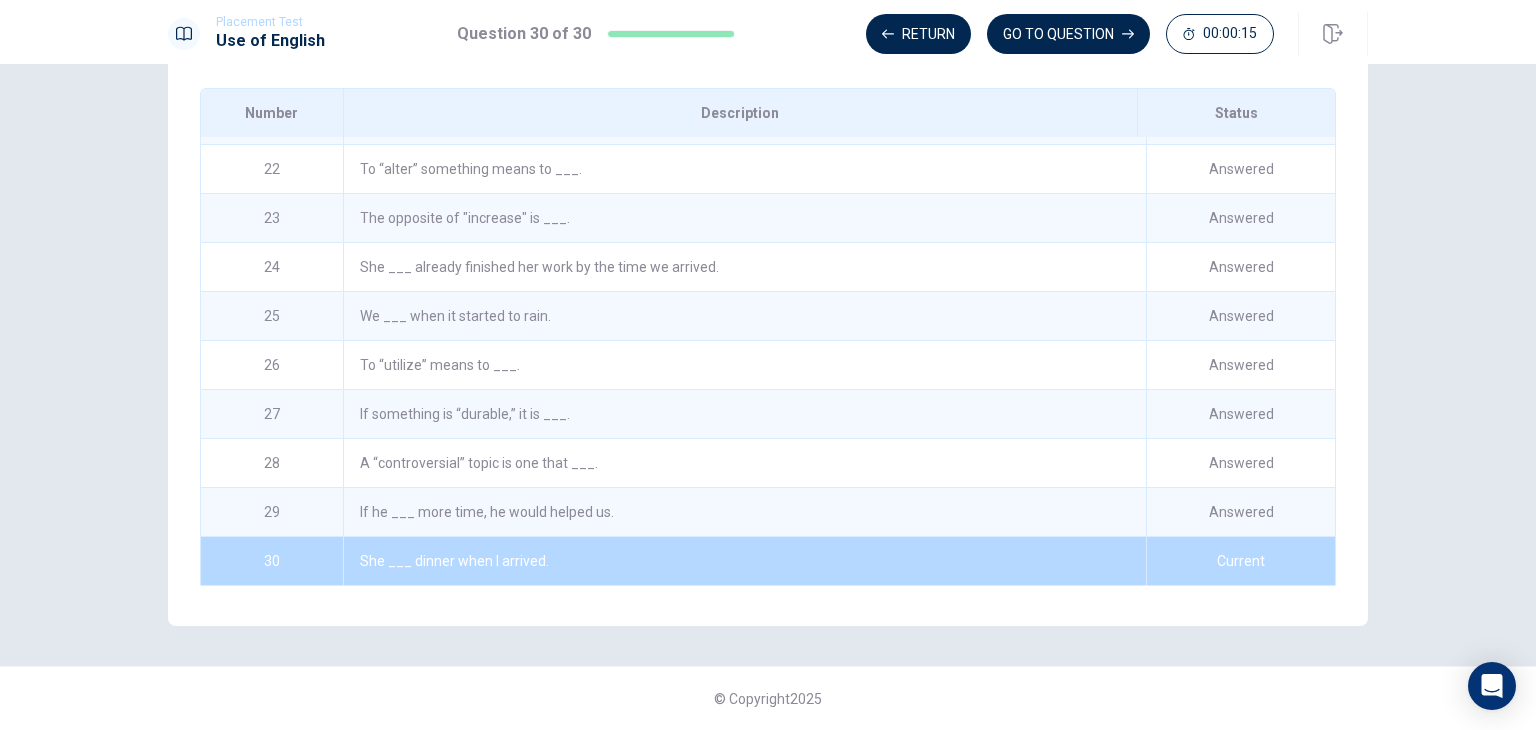click on "Current" at bounding box center [1240, 561] 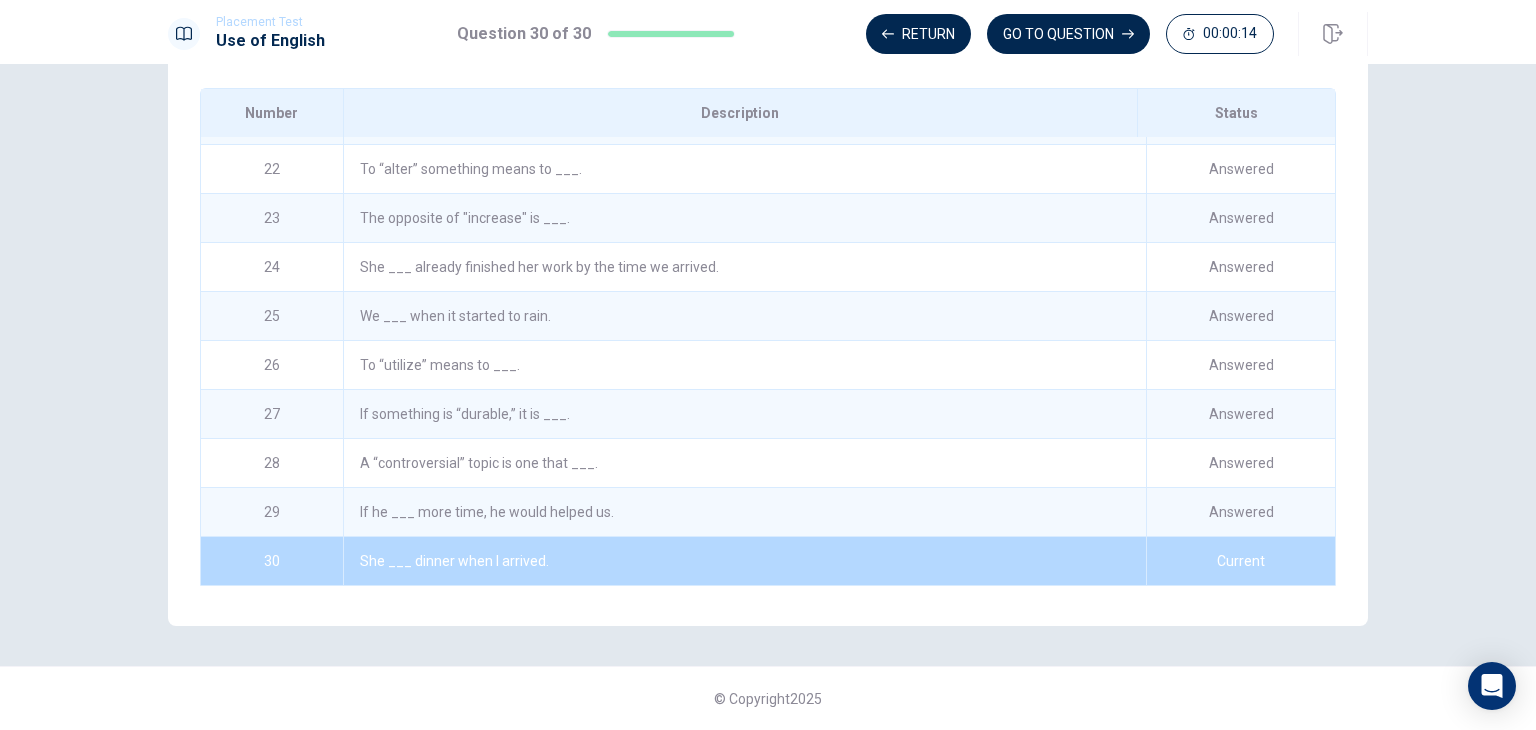 click on "Current" at bounding box center [1240, 561] 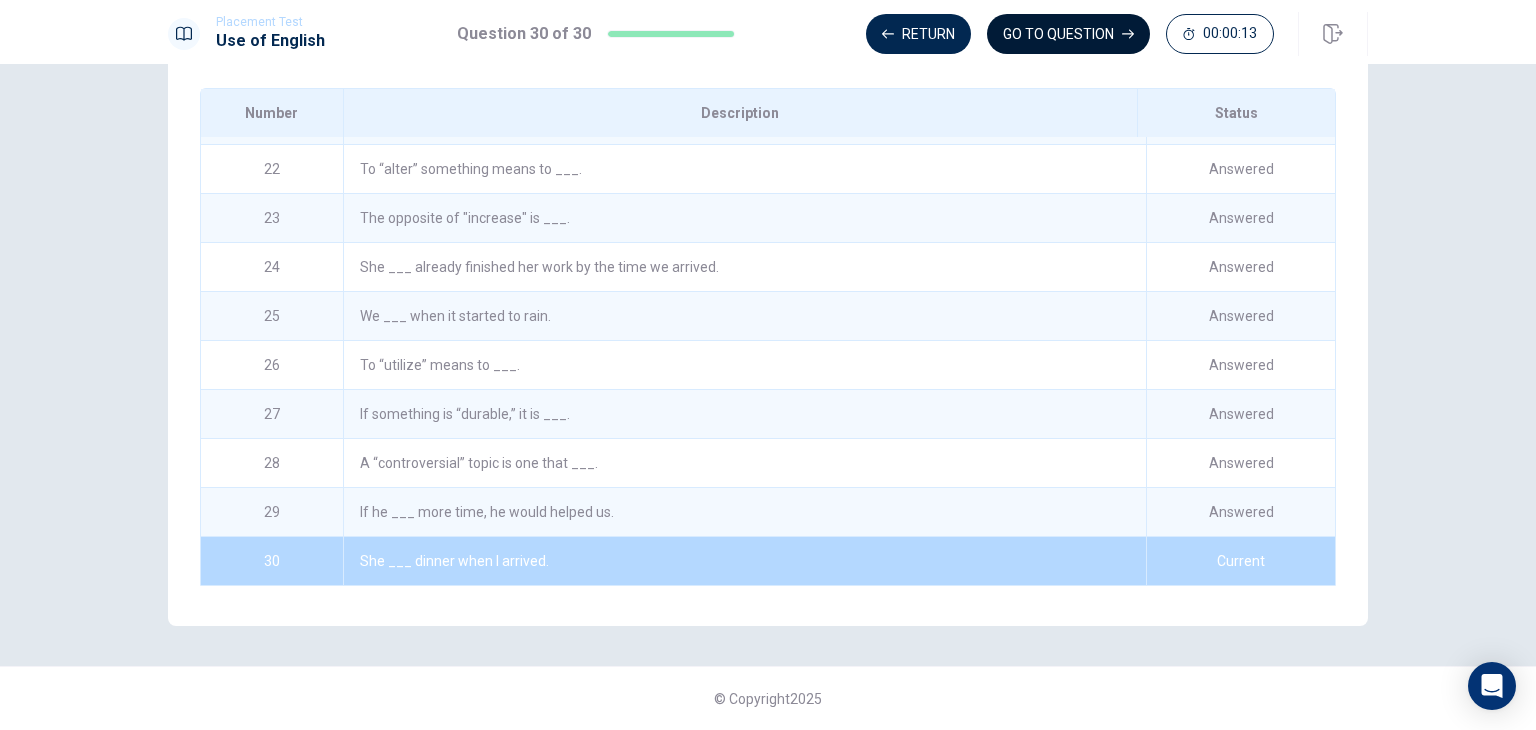 click on "GO TO QUESTION" at bounding box center [1068, 34] 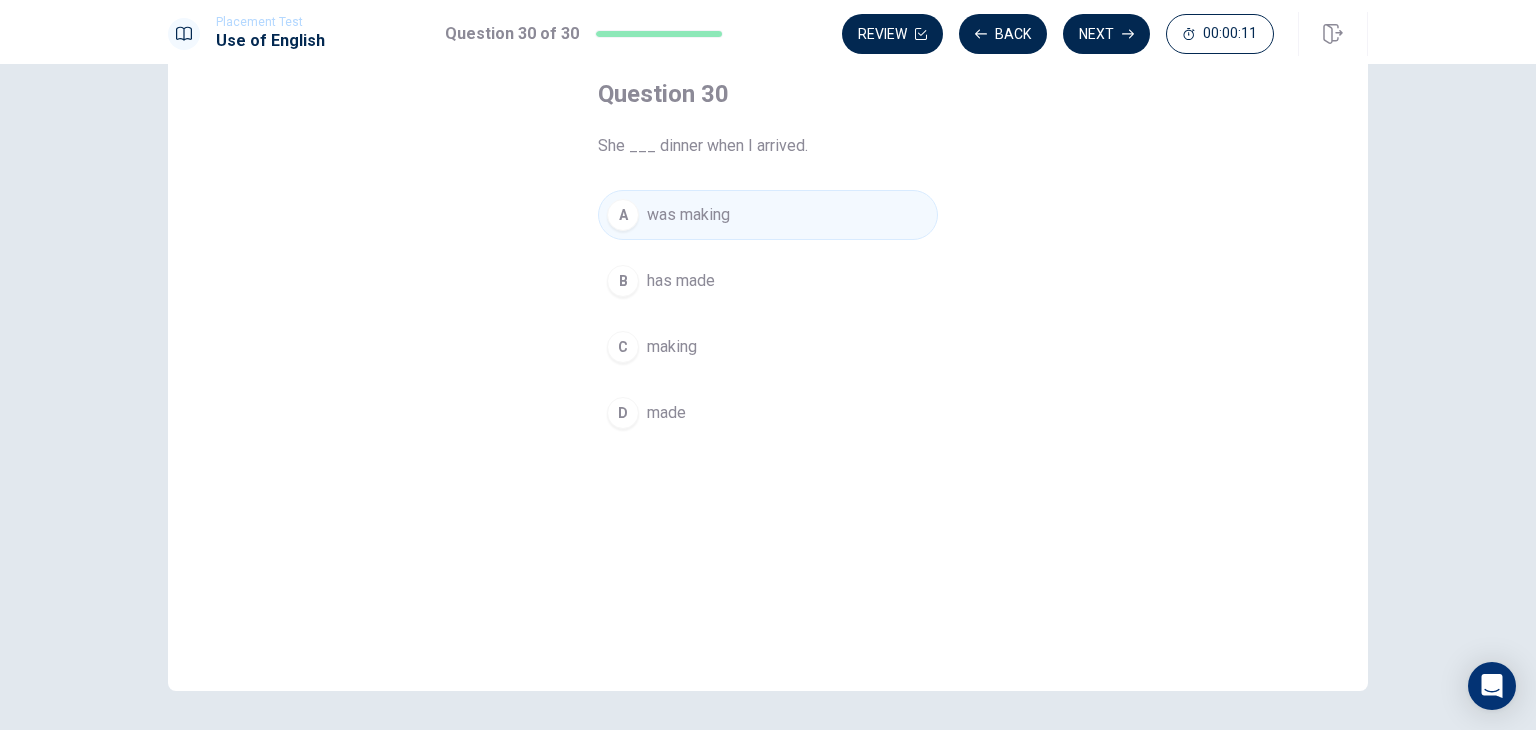 scroll, scrollTop: 73, scrollLeft: 0, axis: vertical 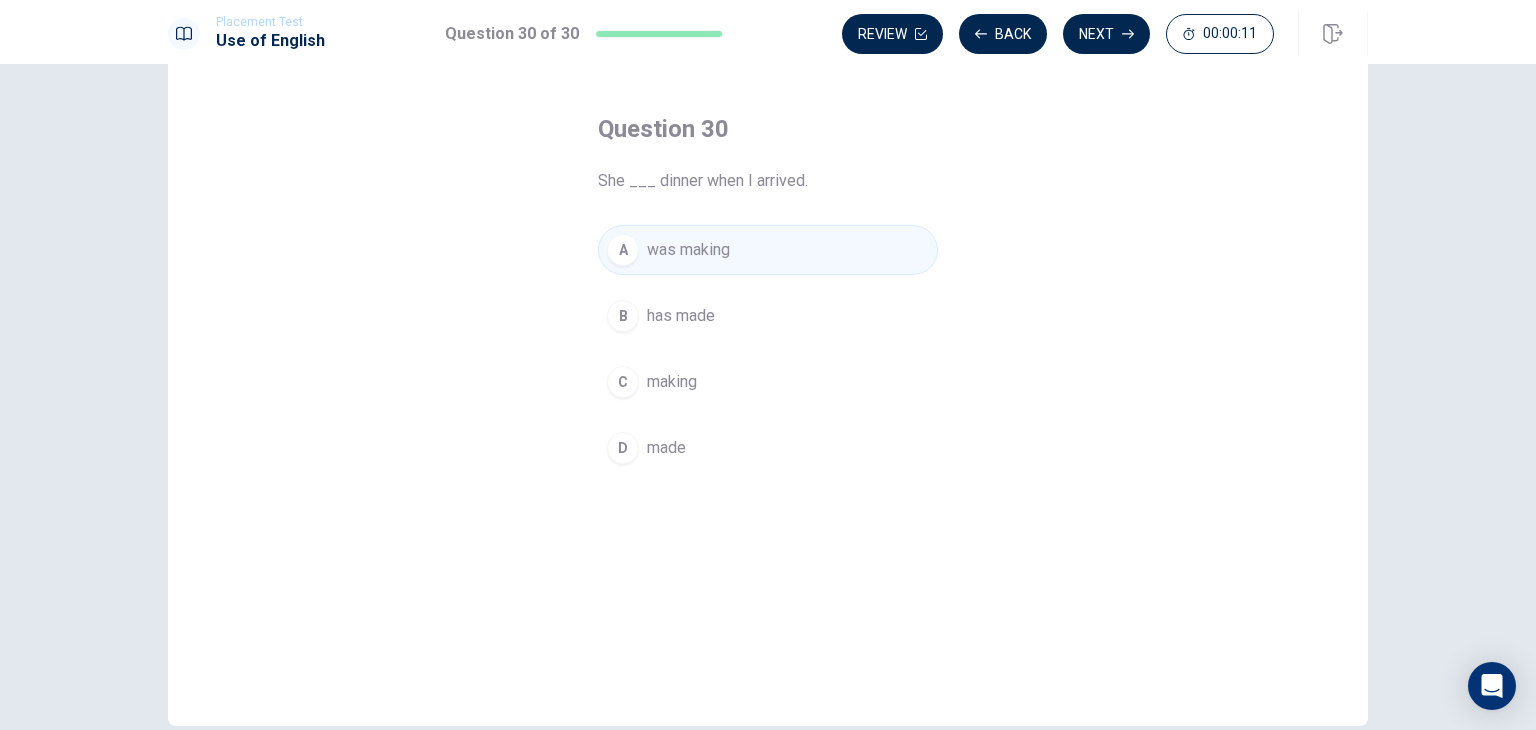 click on "was making" at bounding box center [688, 250] 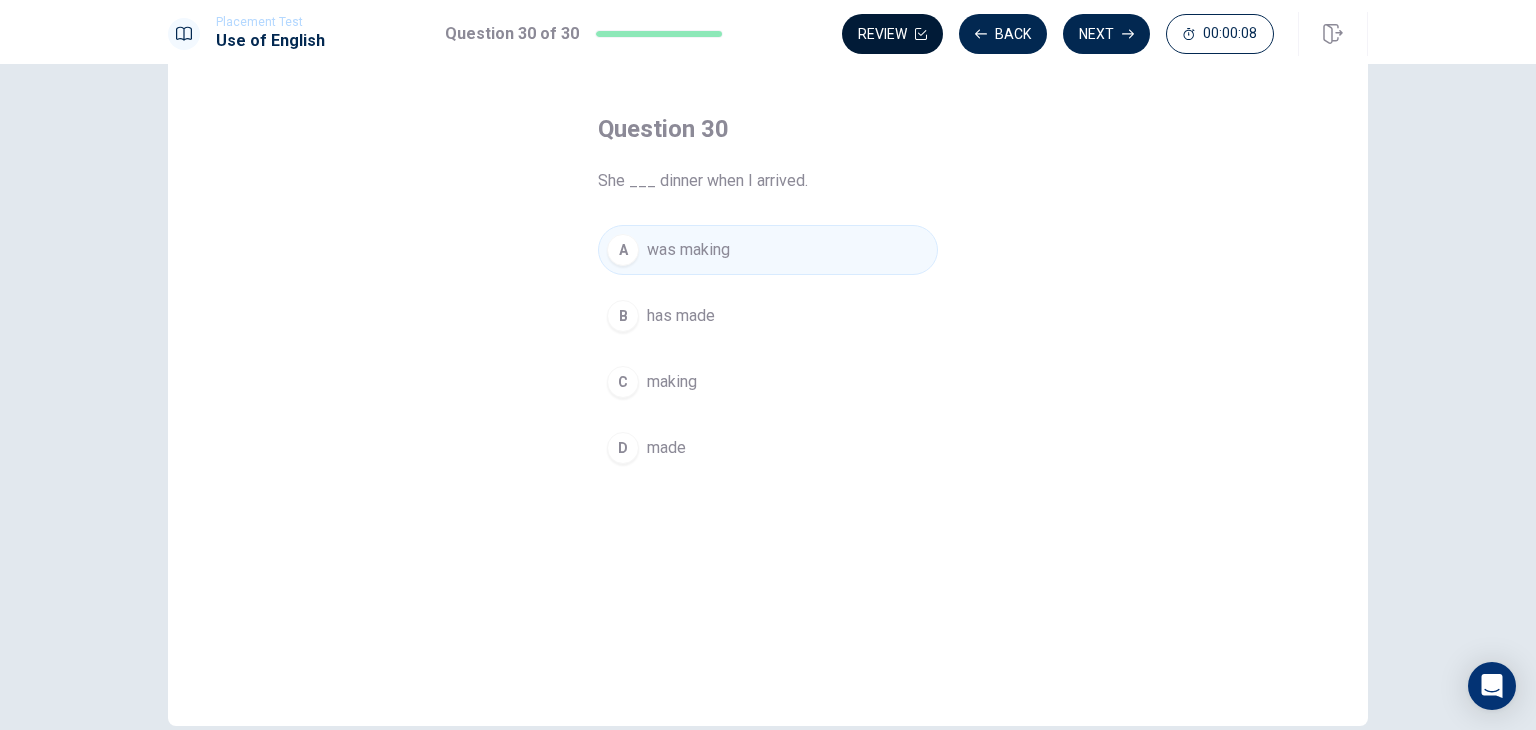 click on "Review" at bounding box center (892, 34) 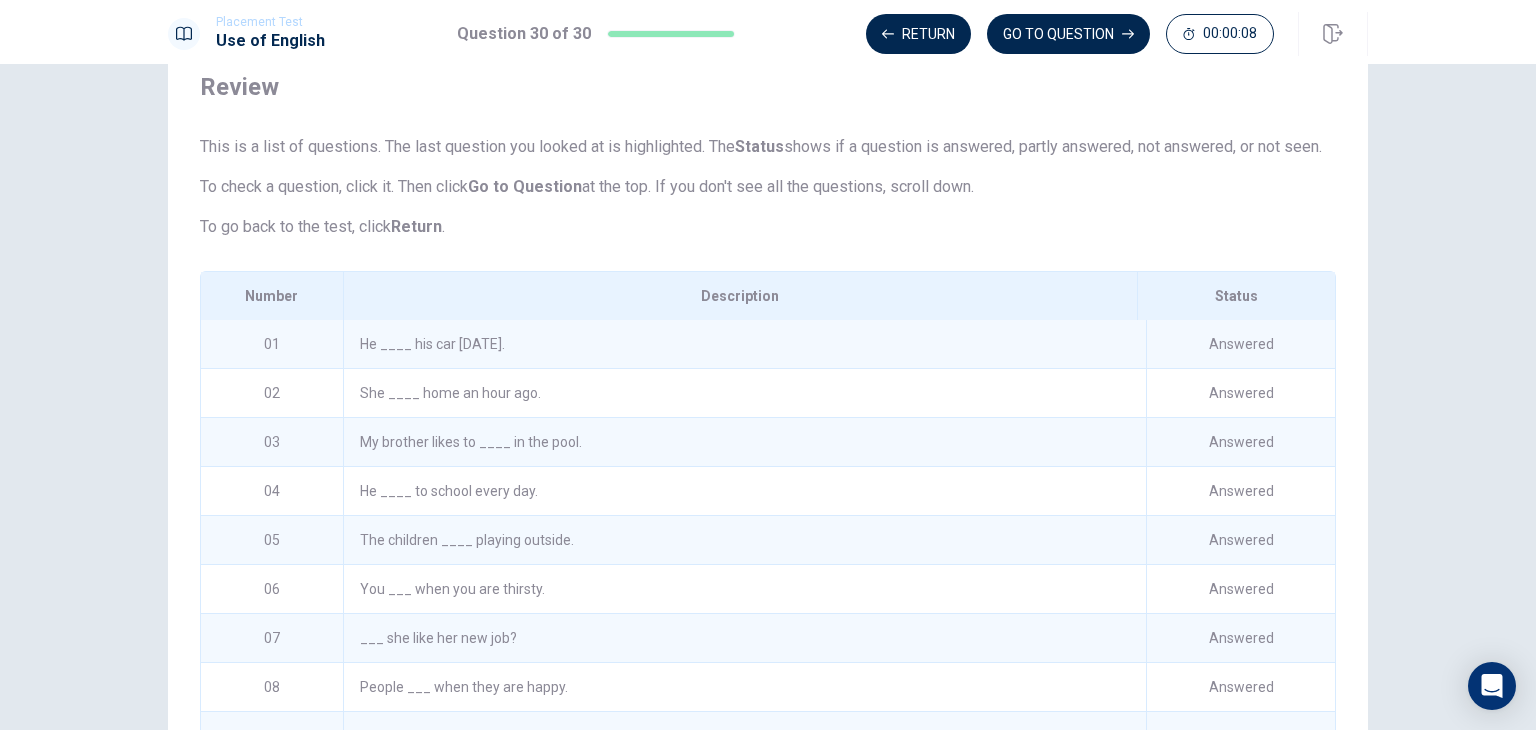 scroll, scrollTop: 278, scrollLeft: 0, axis: vertical 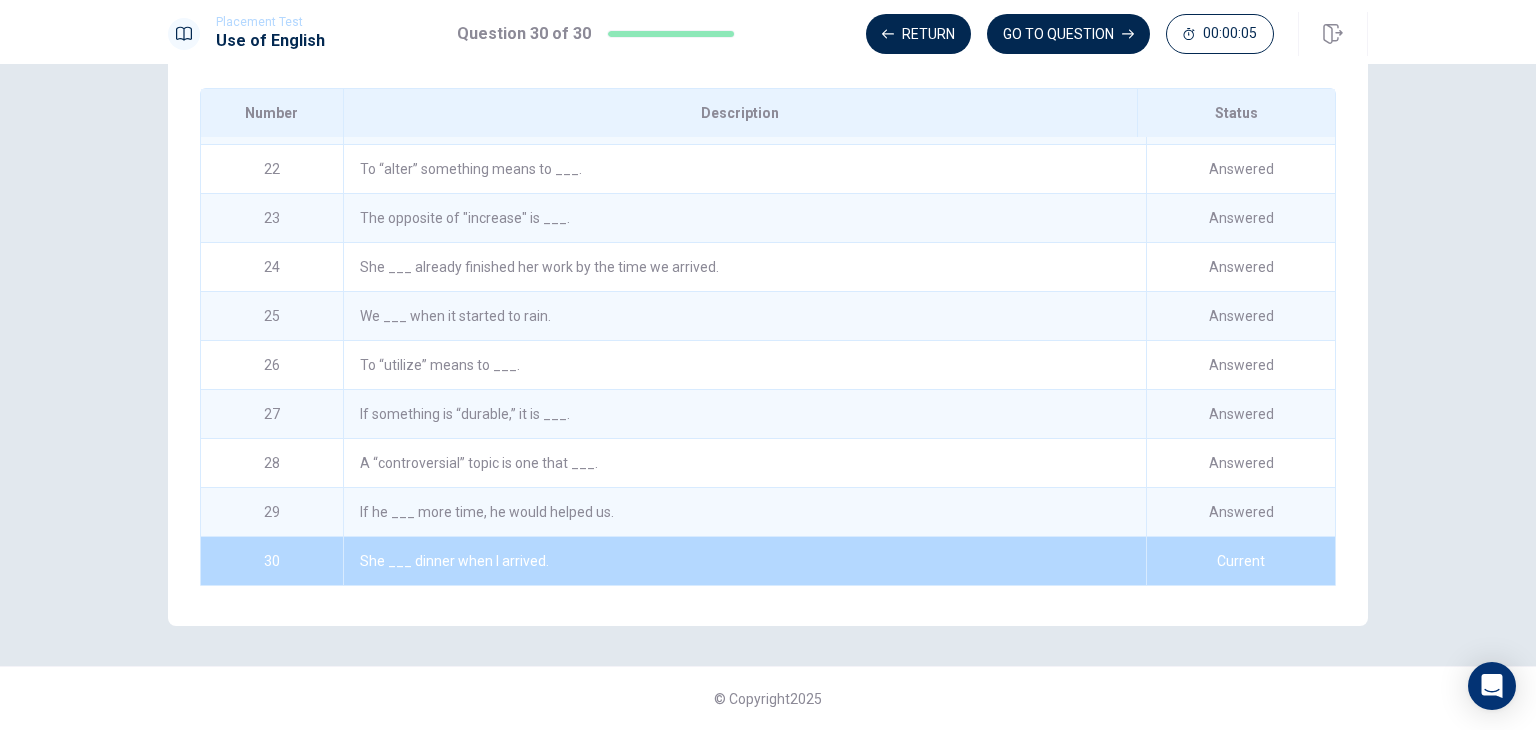 click on "She ___ dinner when I arrived." at bounding box center (744, 561) 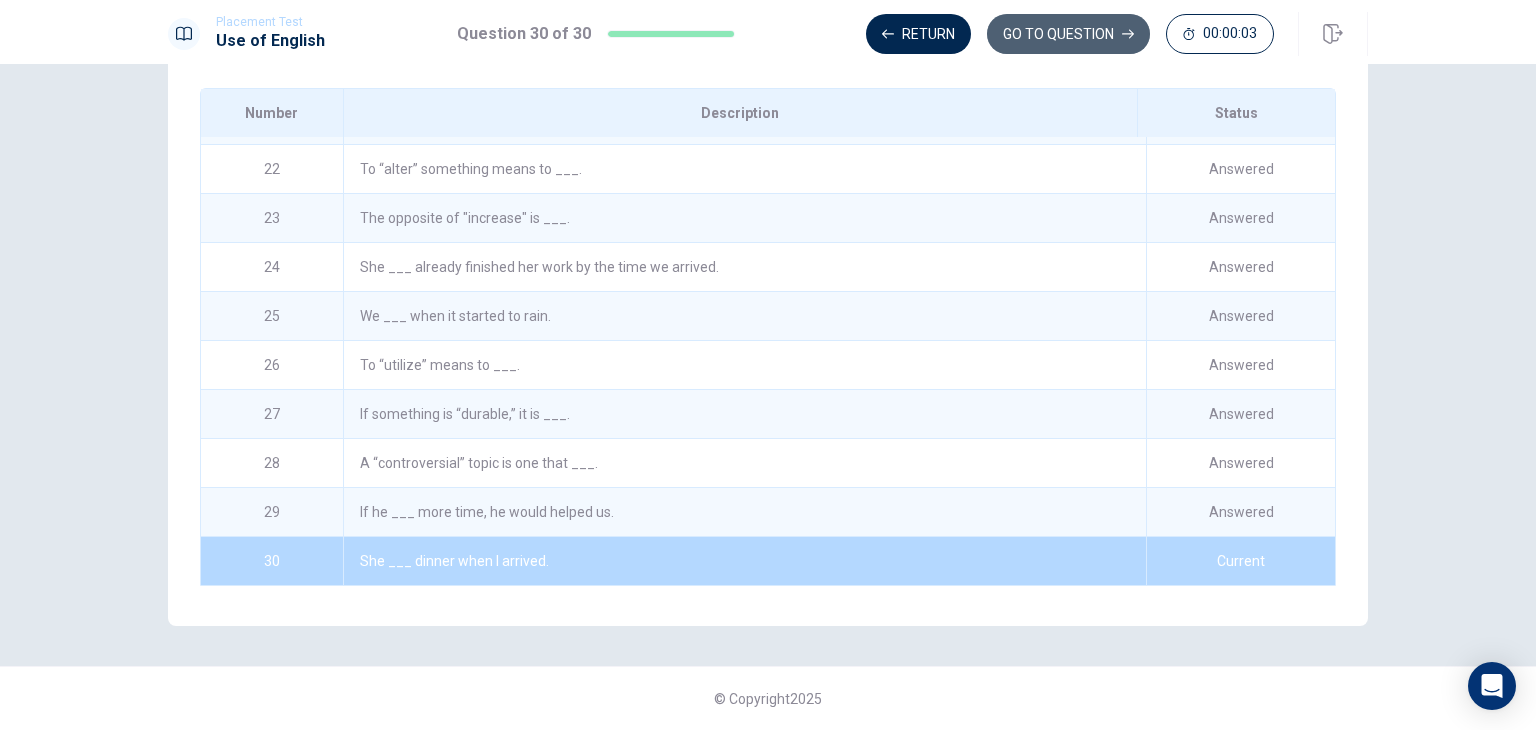 click on "GO TO QUESTION" at bounding box center (1068, 34) 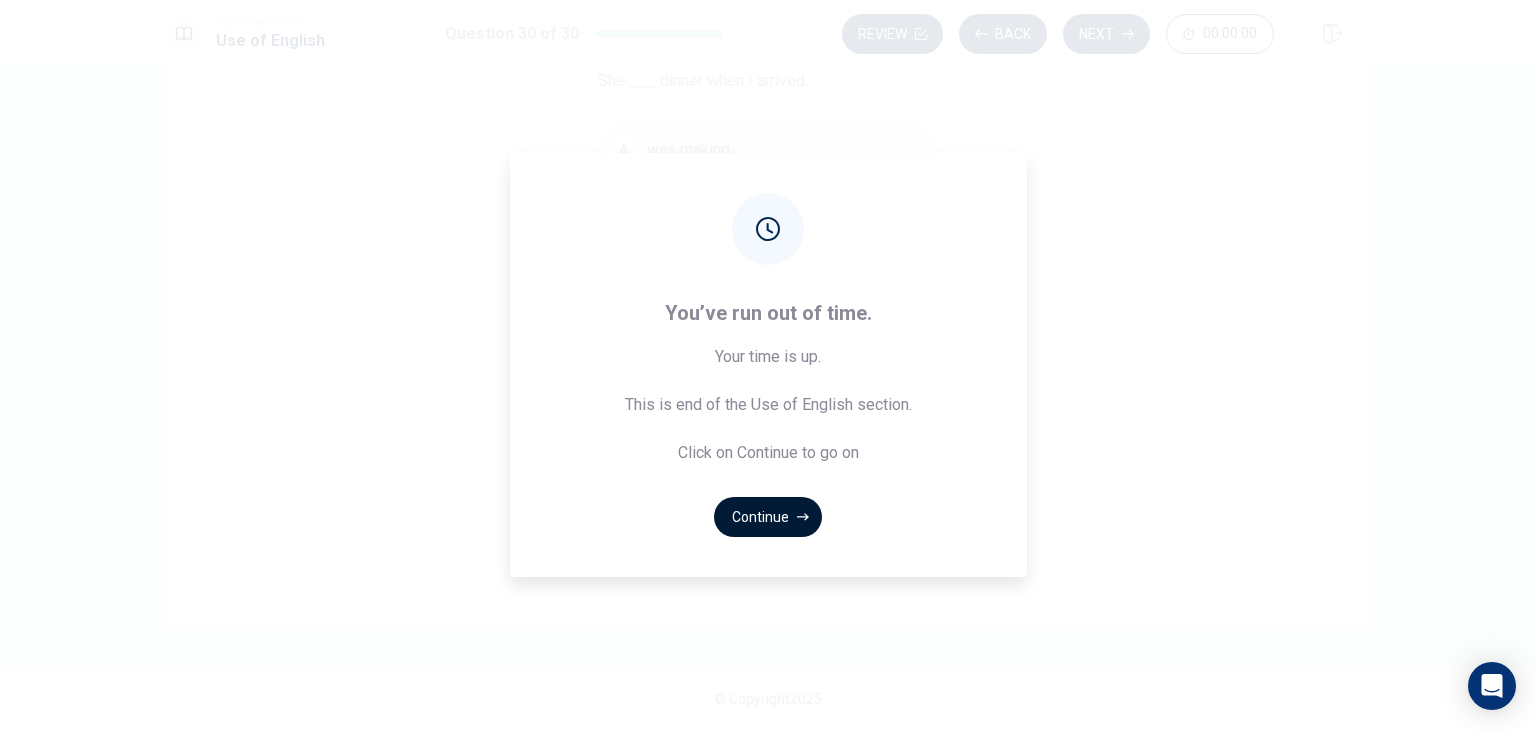 click on "Continue" at bounding box center [768, 517] 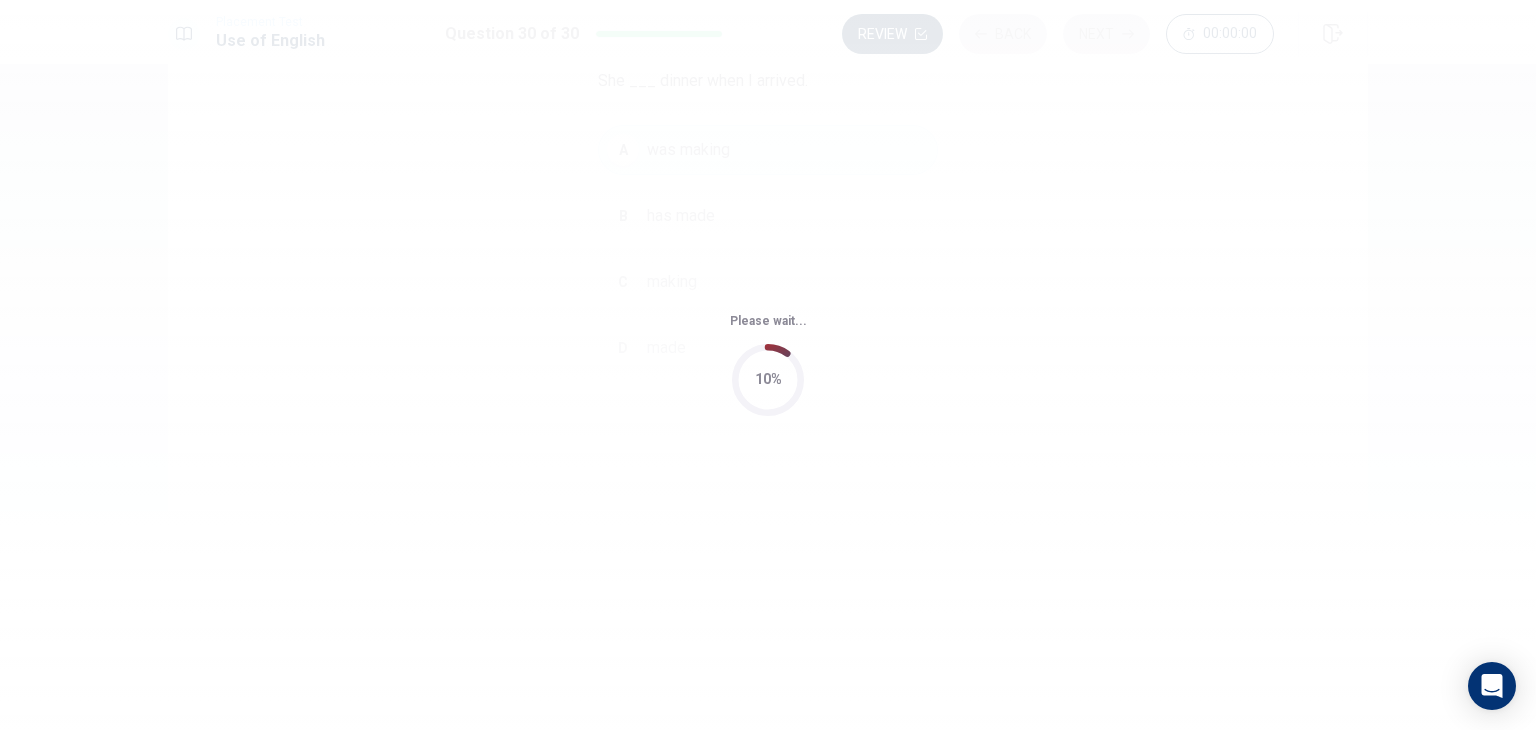 scroll, scrollTop: 0, scrollLeft: 0, axis: both 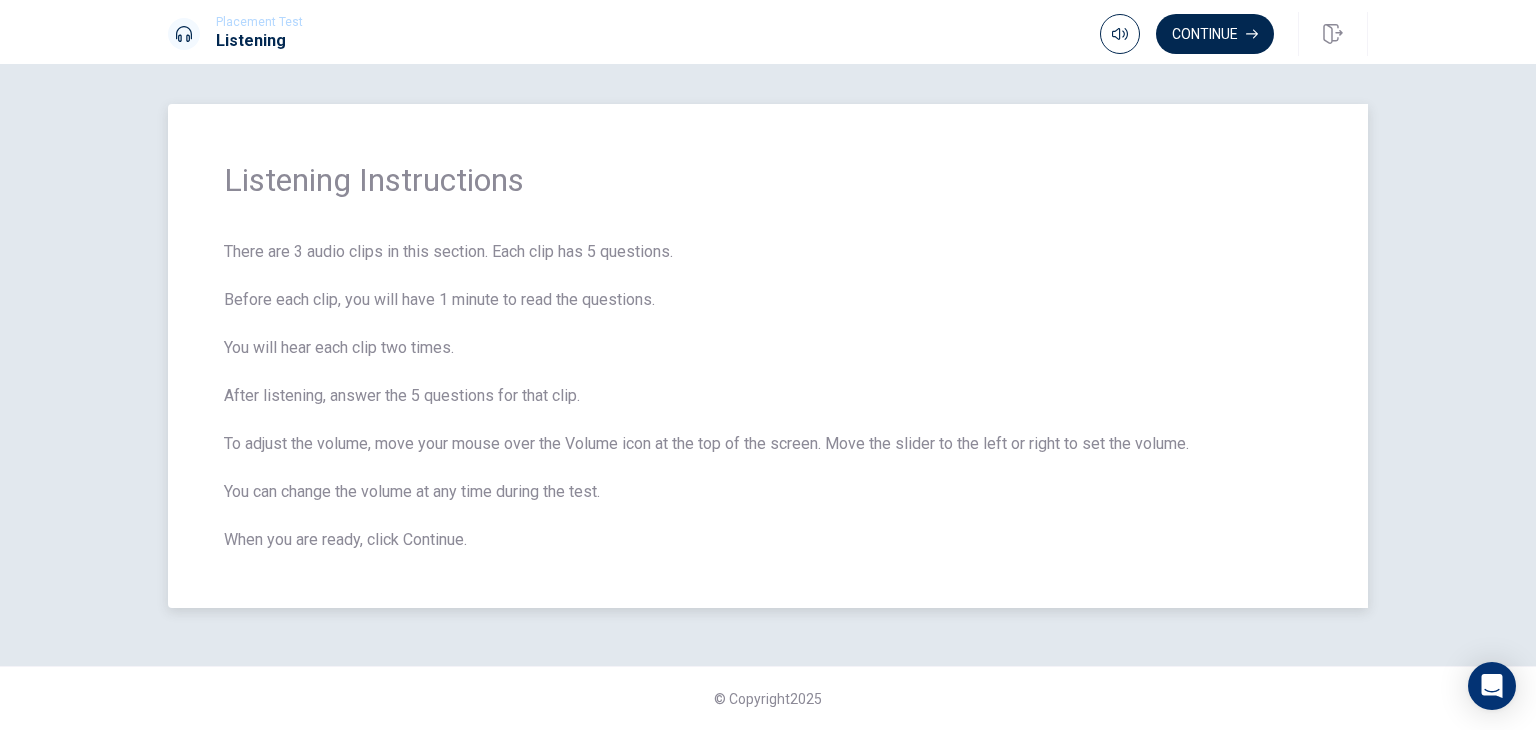 drag, startPoint x: 217, startPoint y: 248, endPoint x: 373, endPoint y: 251, distance: 156.02884 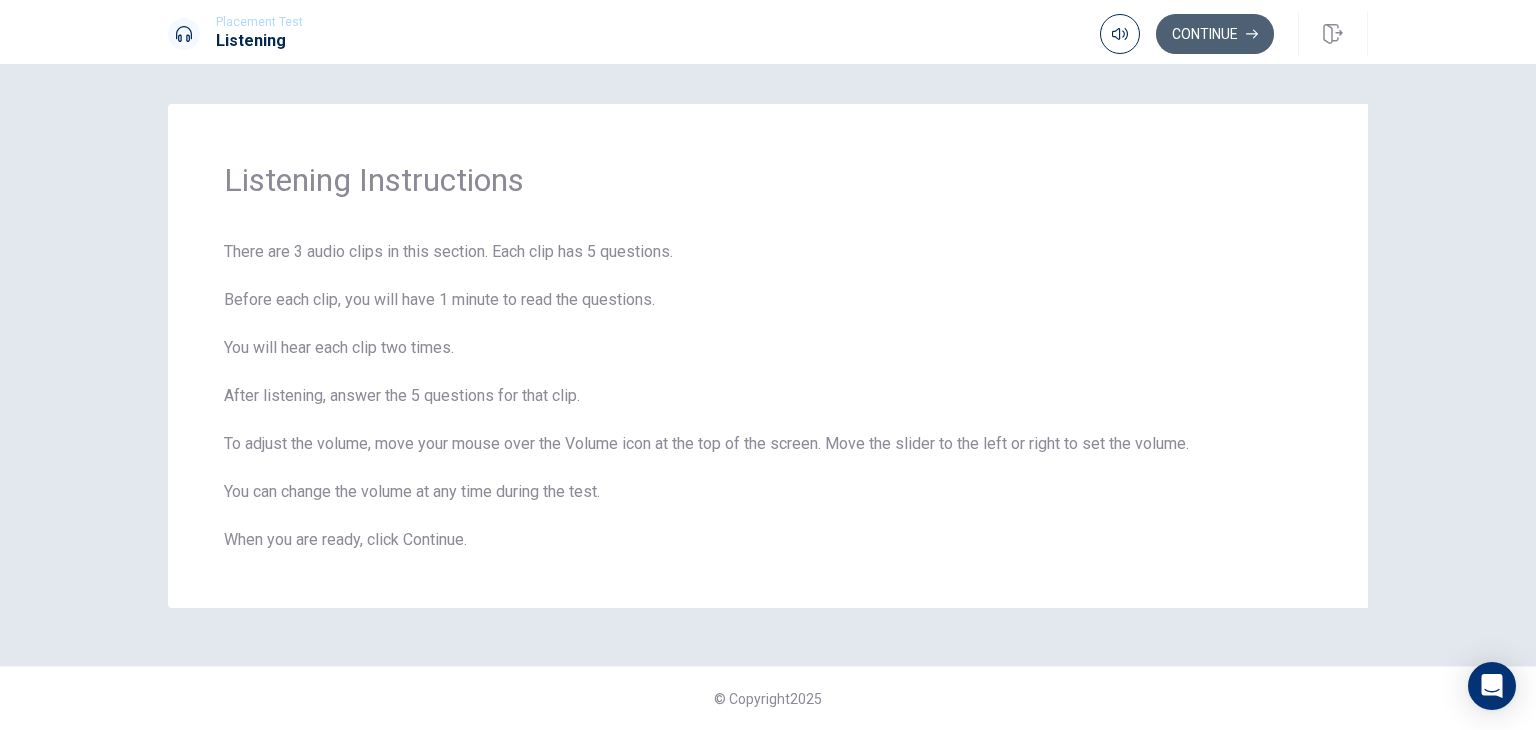 click on "Continue" at bounding box center [1215, 34] 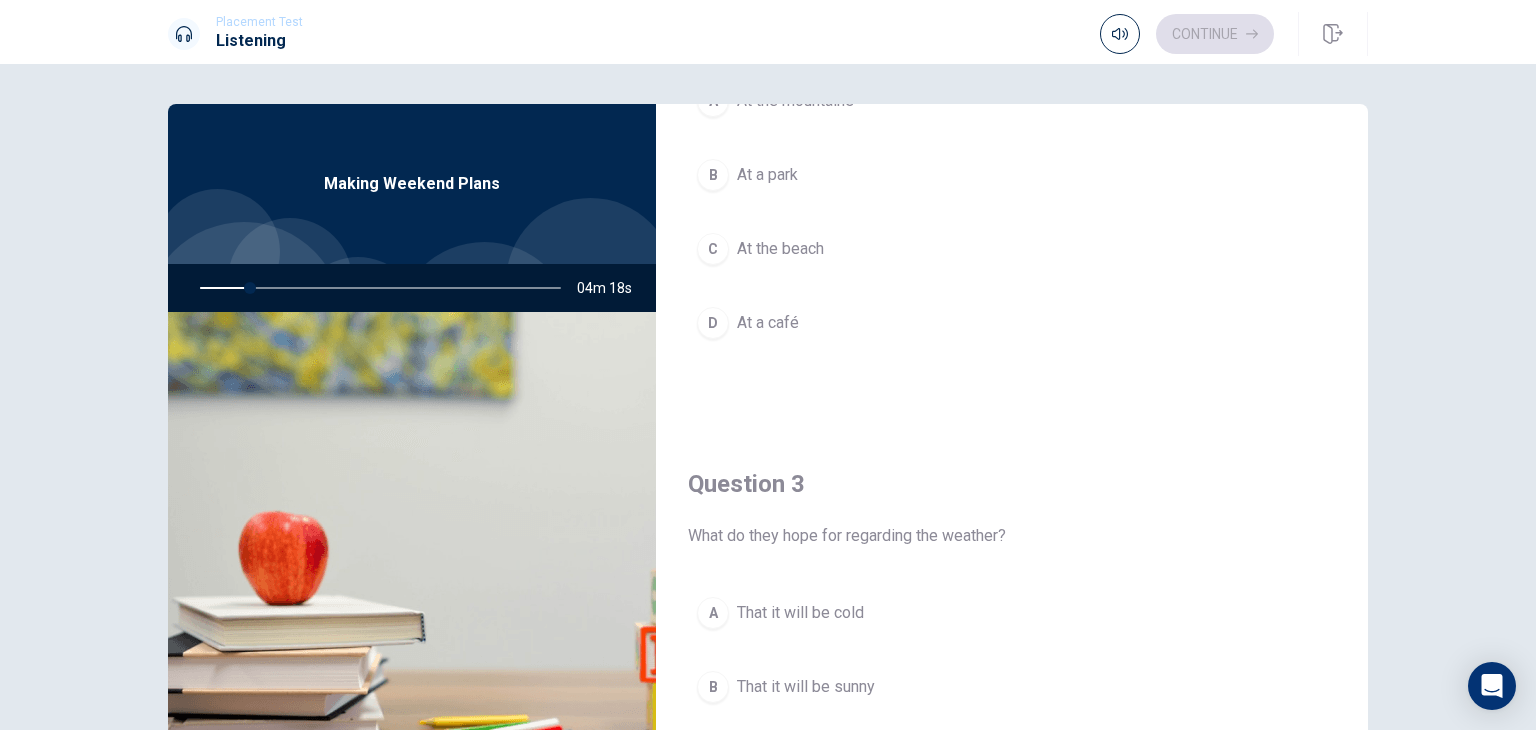 scroll, scrollTop: 900, scrollLeft: 0, axis: vertical 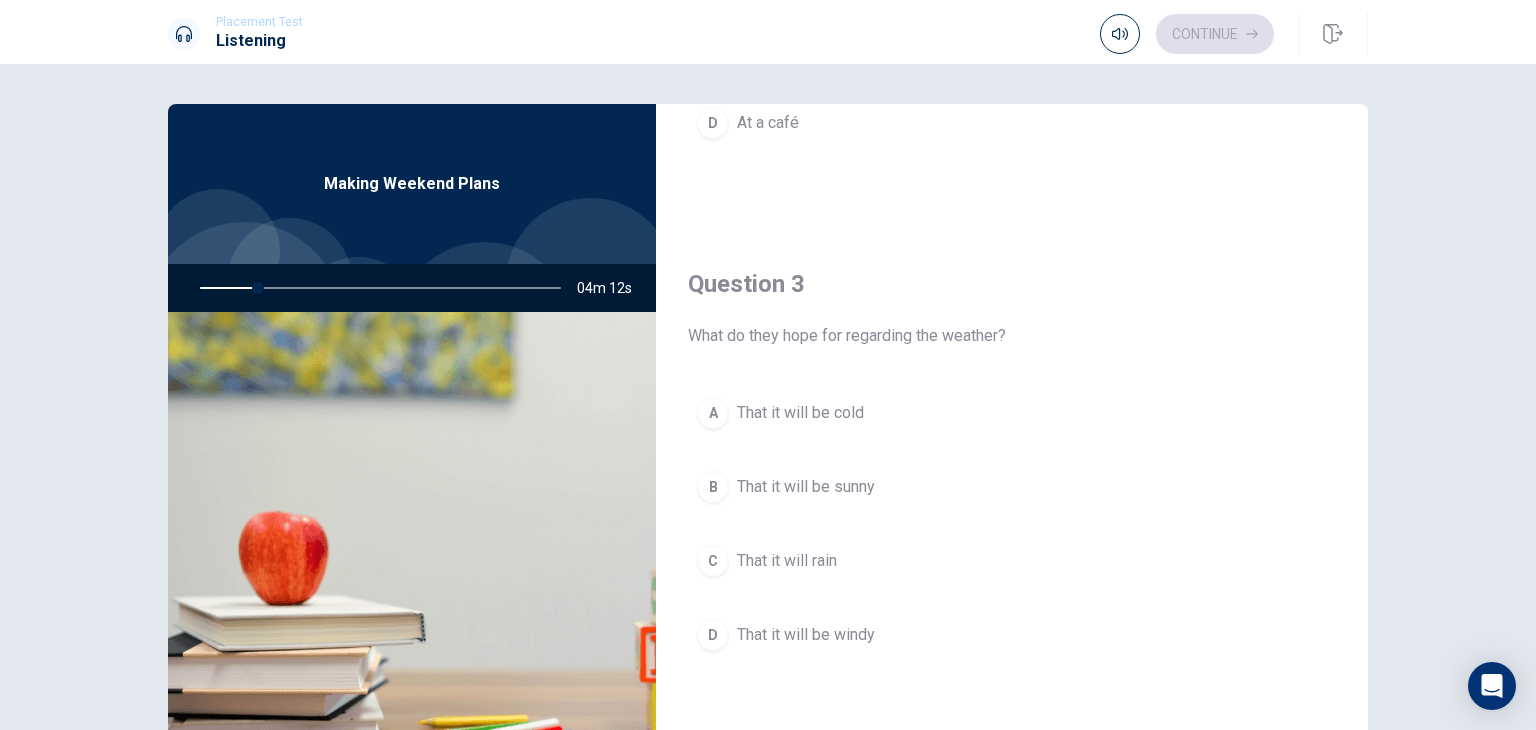 drag, startPoint x: 682, startPoint y: 333, endPoint x: 730, endPoint y: 333, distance: 48 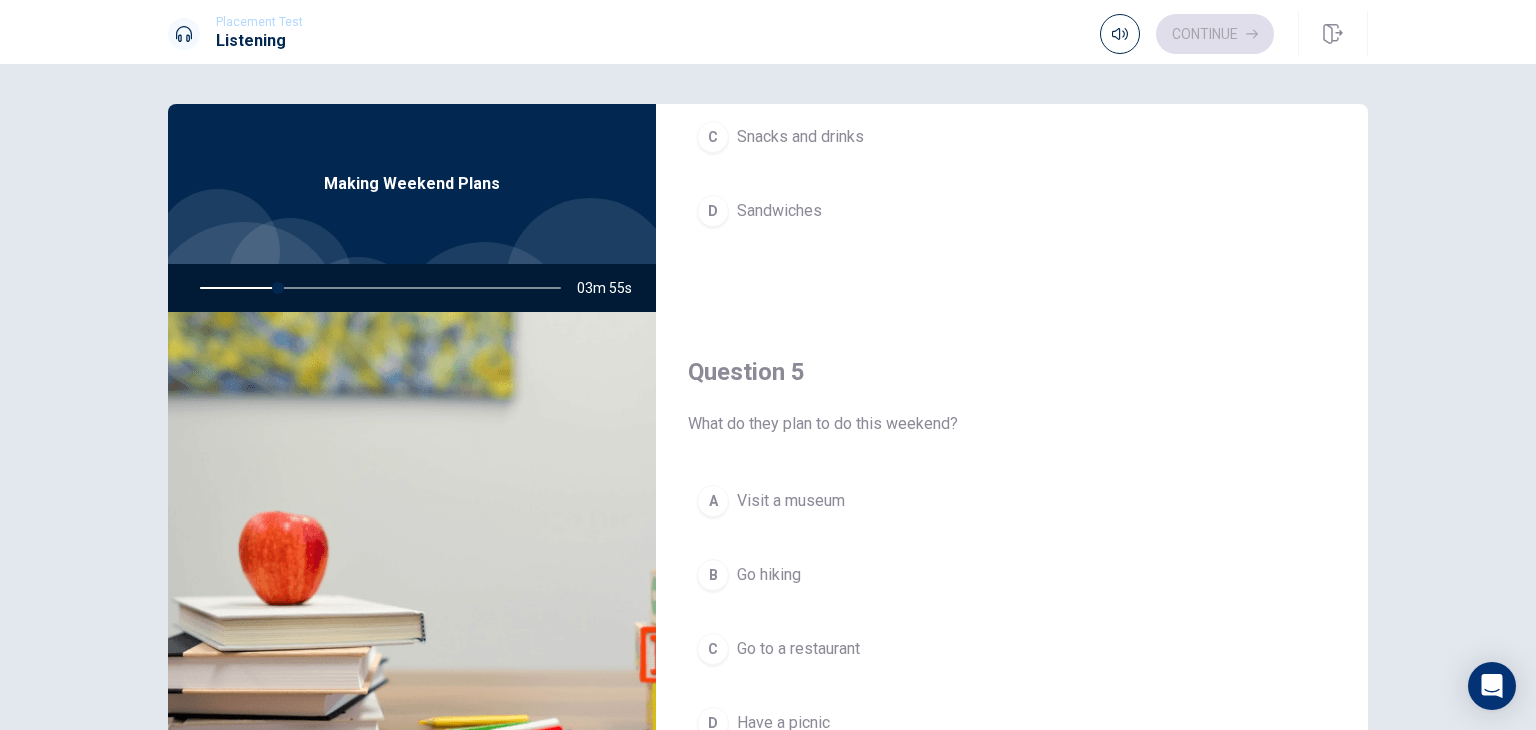 scroll, scrollTop: 1856, scrollLeft: 0, axis: vertical 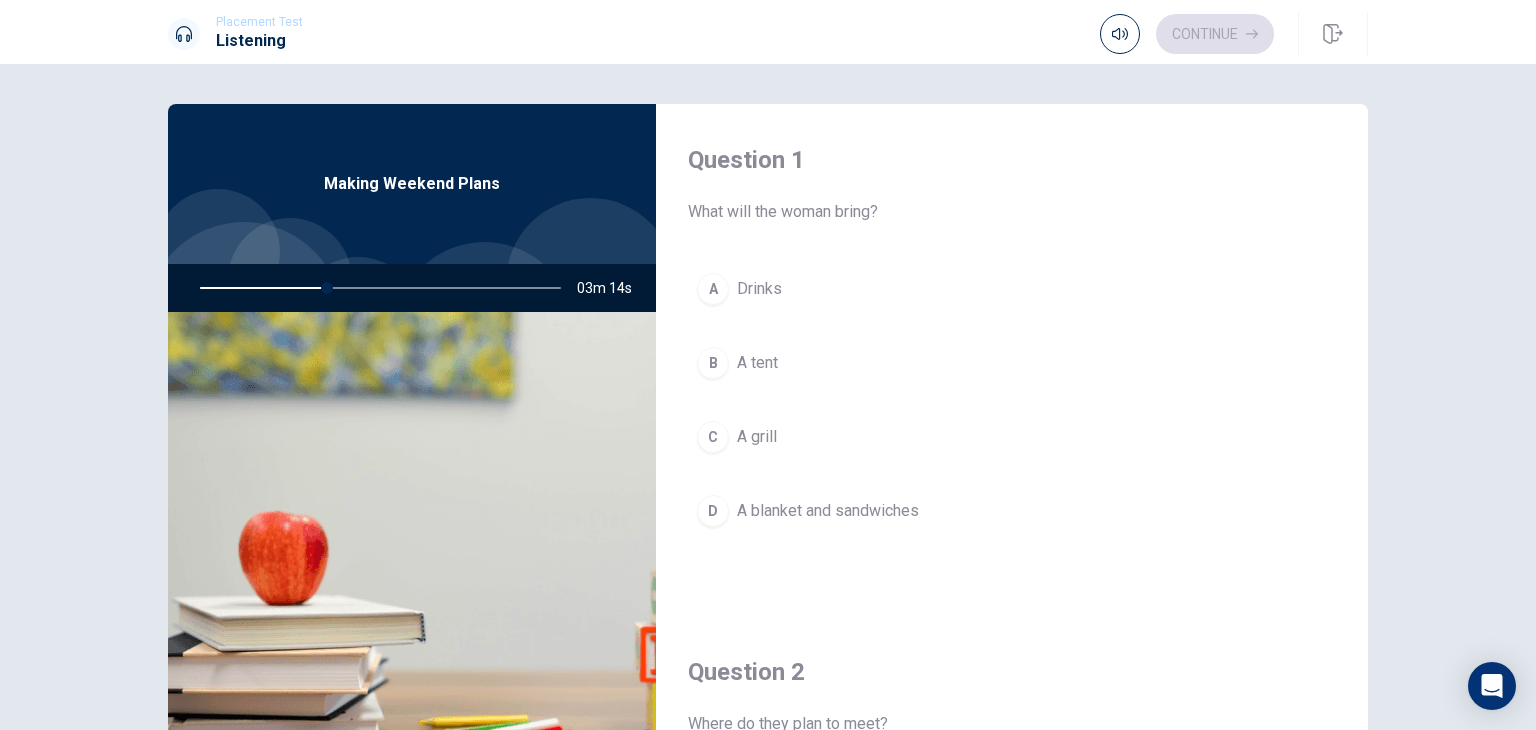 click on "D" at bounding box center [713, 511] 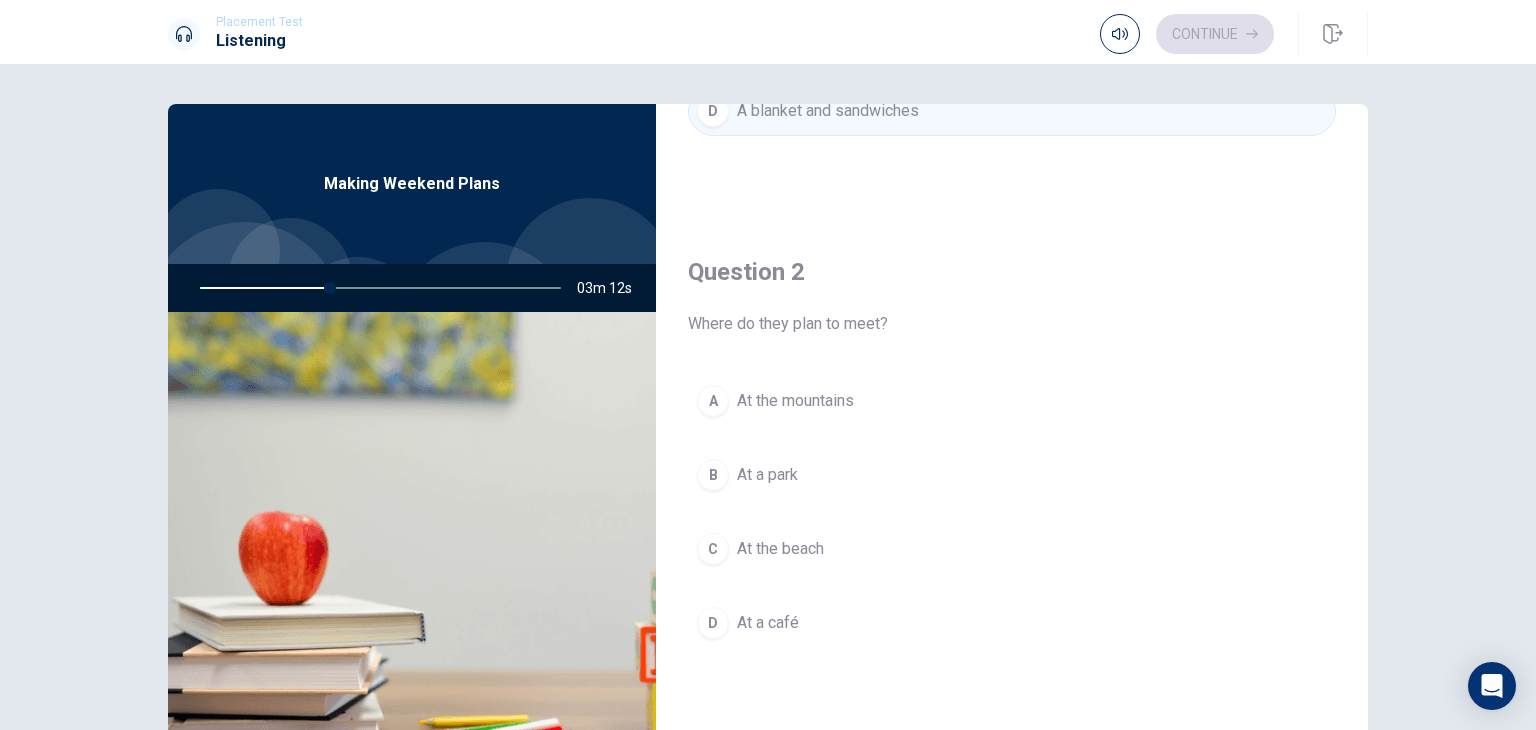 scroll, scrollTop: 500, scrollLeft: 0, axis: vertical 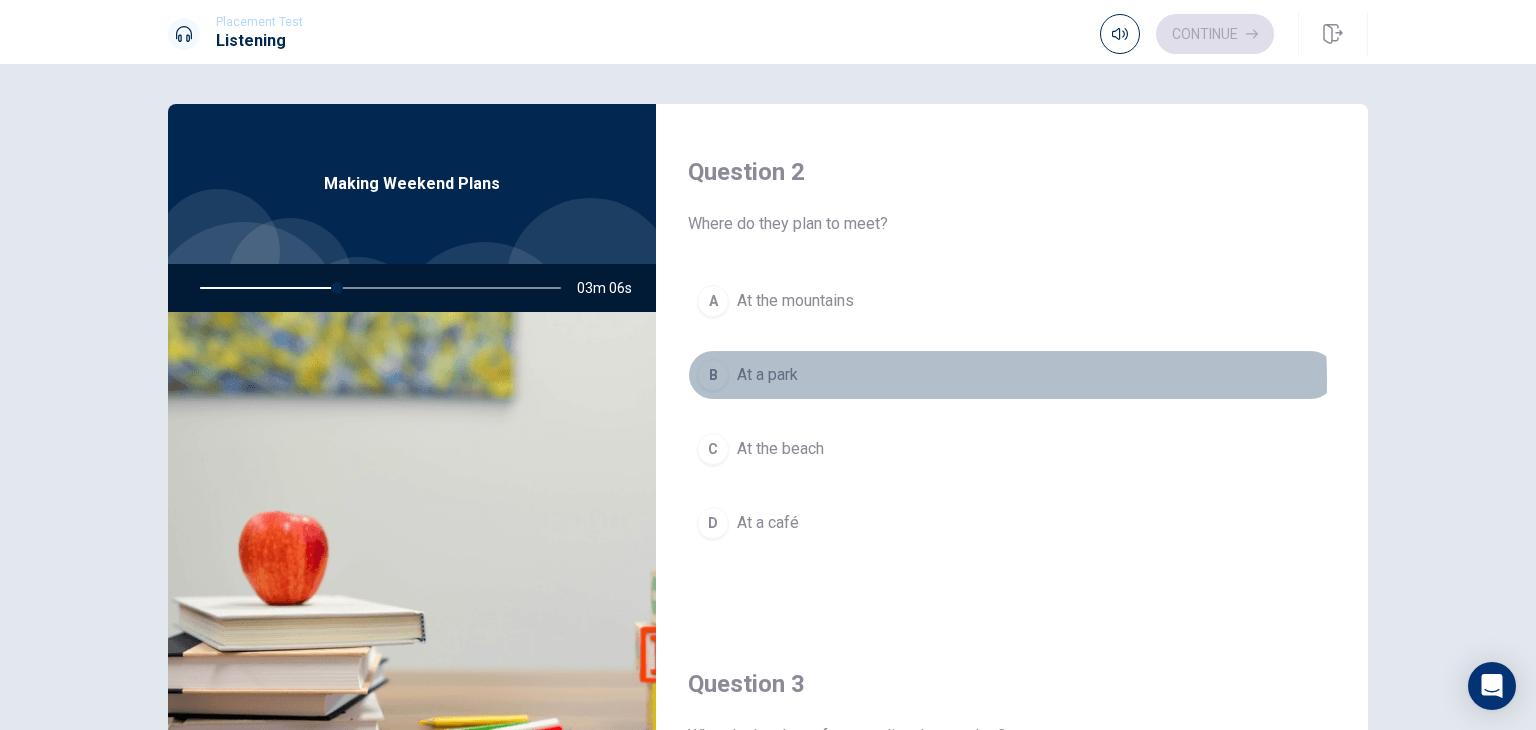 click on "At a park" at bounding box center [767, 375] 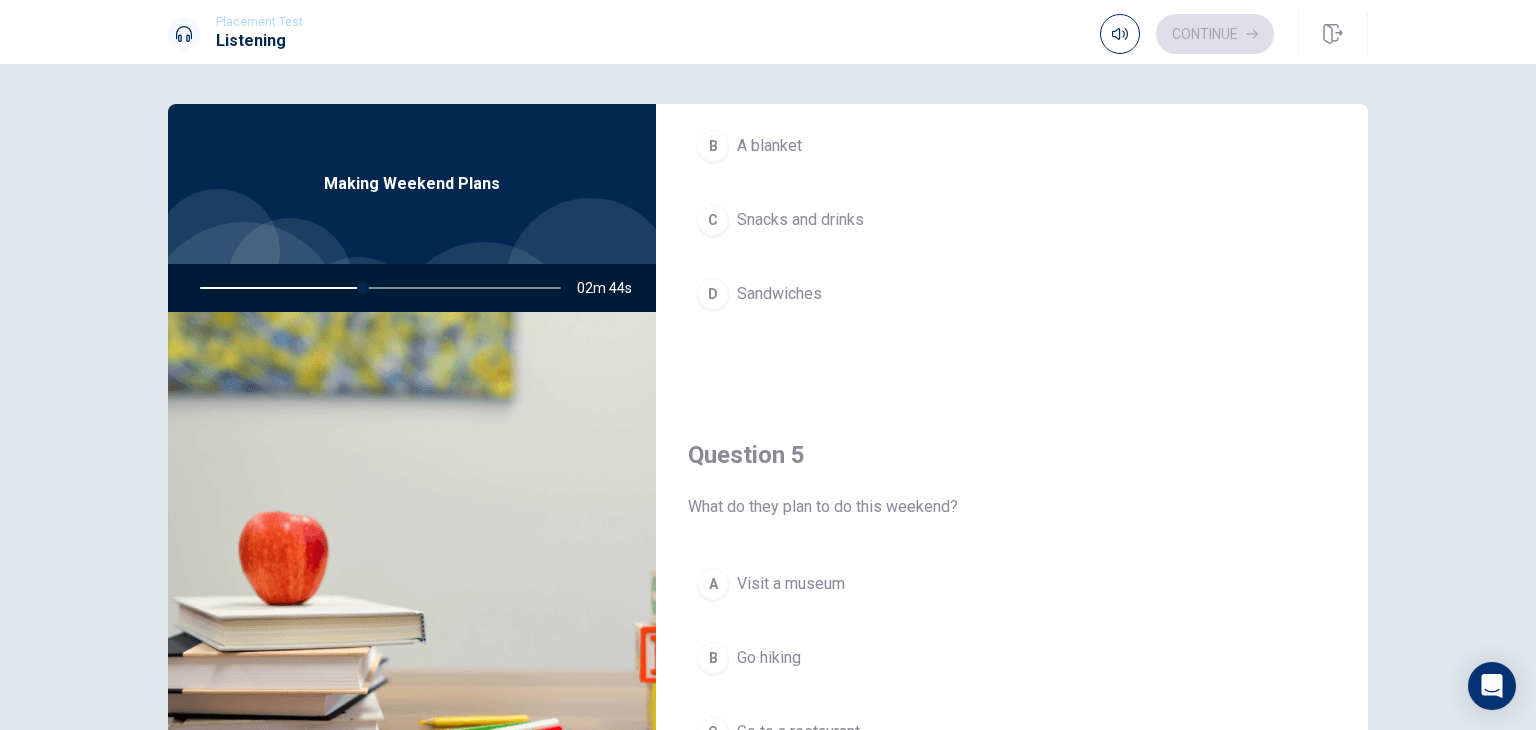 scroll, scrollTop: 1656, scrollLeft: 0, axis: vertical 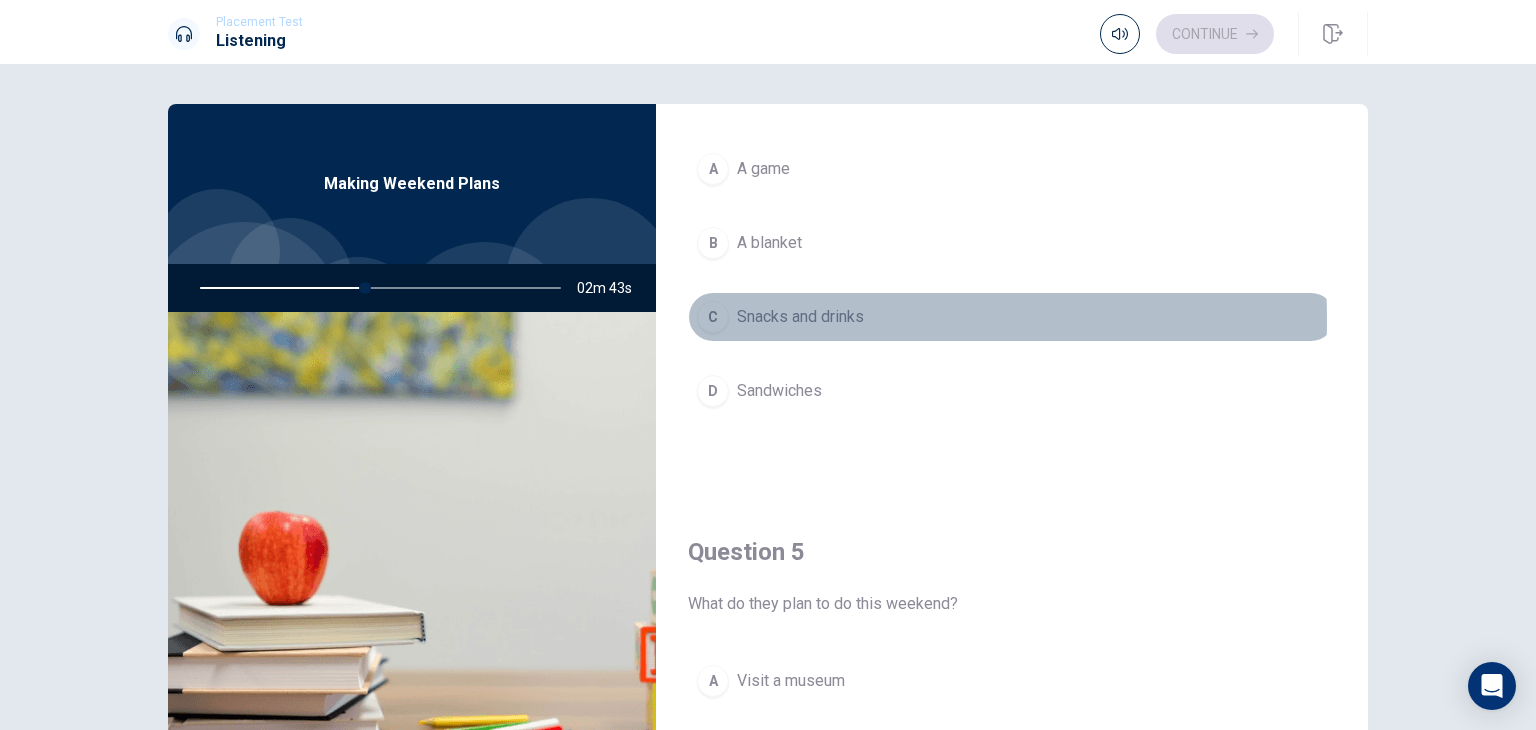 click on "Snacks and drinks" at bounding box center [800, 317] 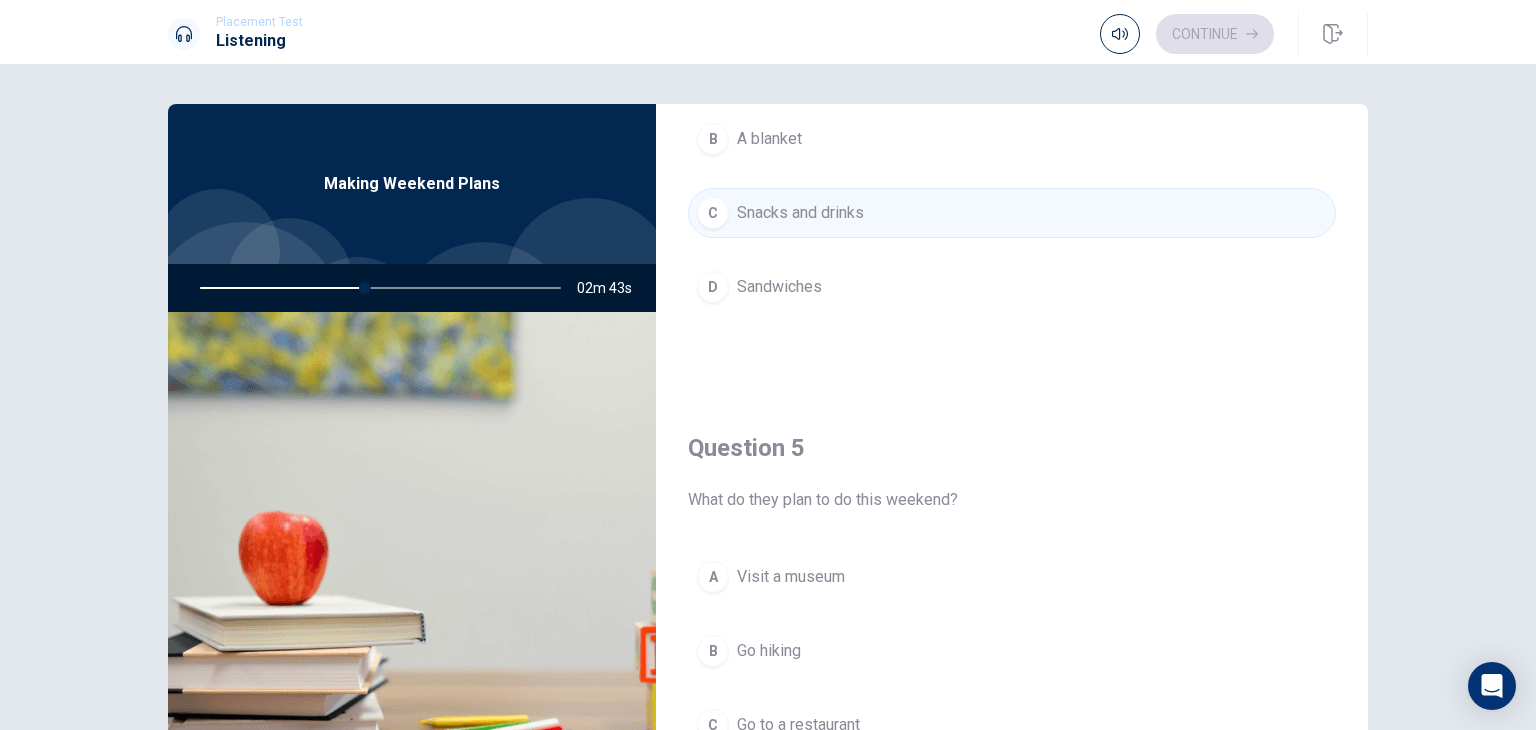 scroll, scrollTop: 1856, scrollLeft: 0, axis: vertical 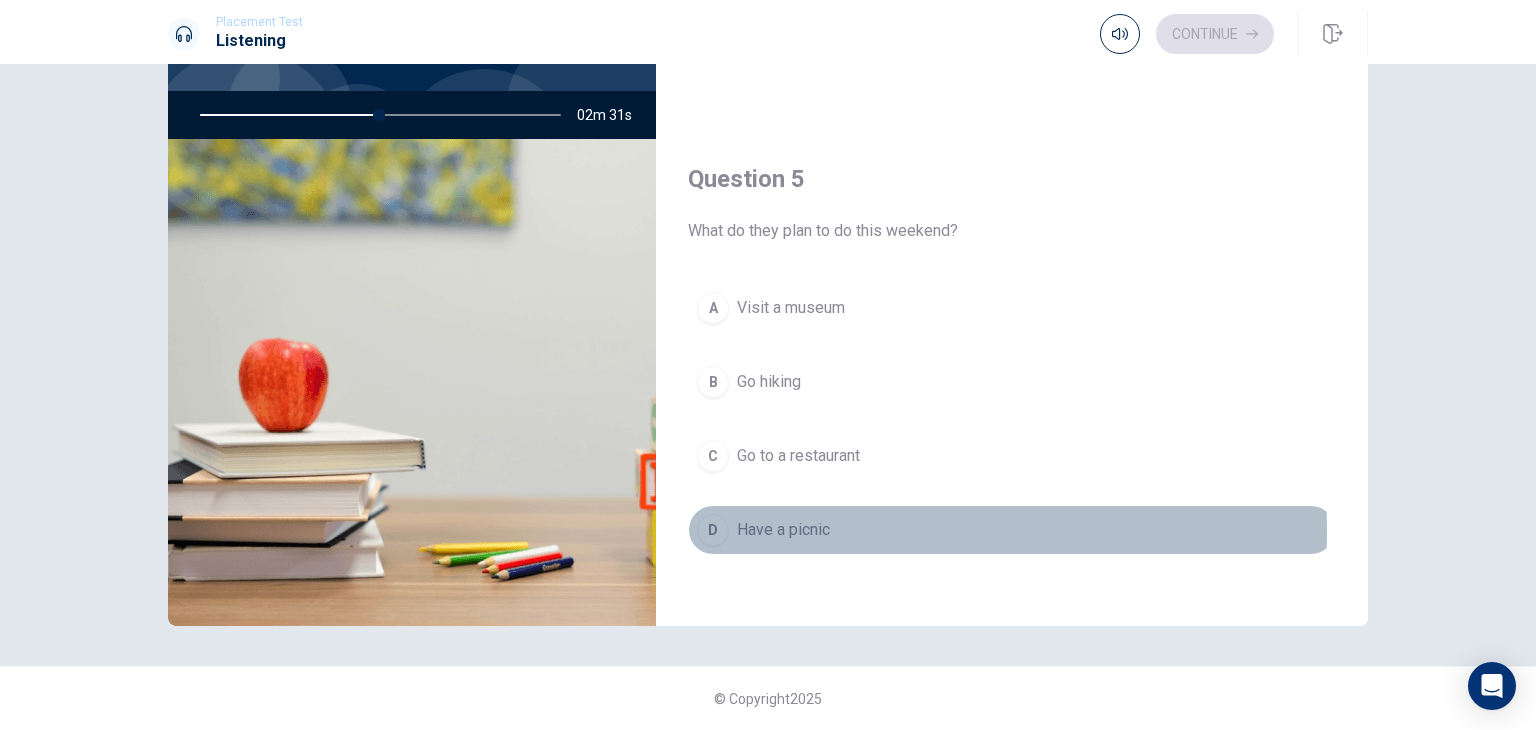 click on "Have a picnic" at bounding box center [783, 530] 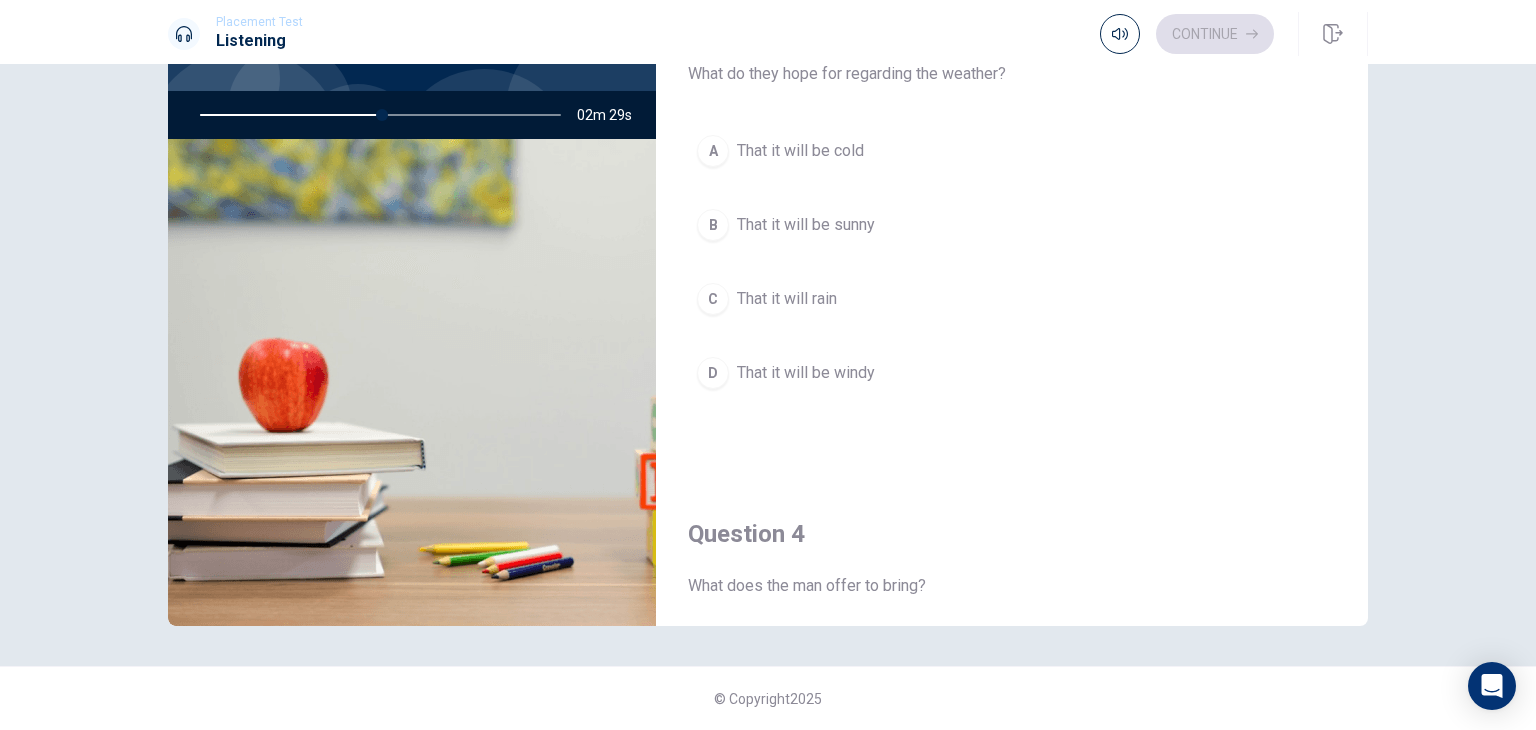 scroll, scrollTop: 856, scrollLeft: 0, axis: vertical 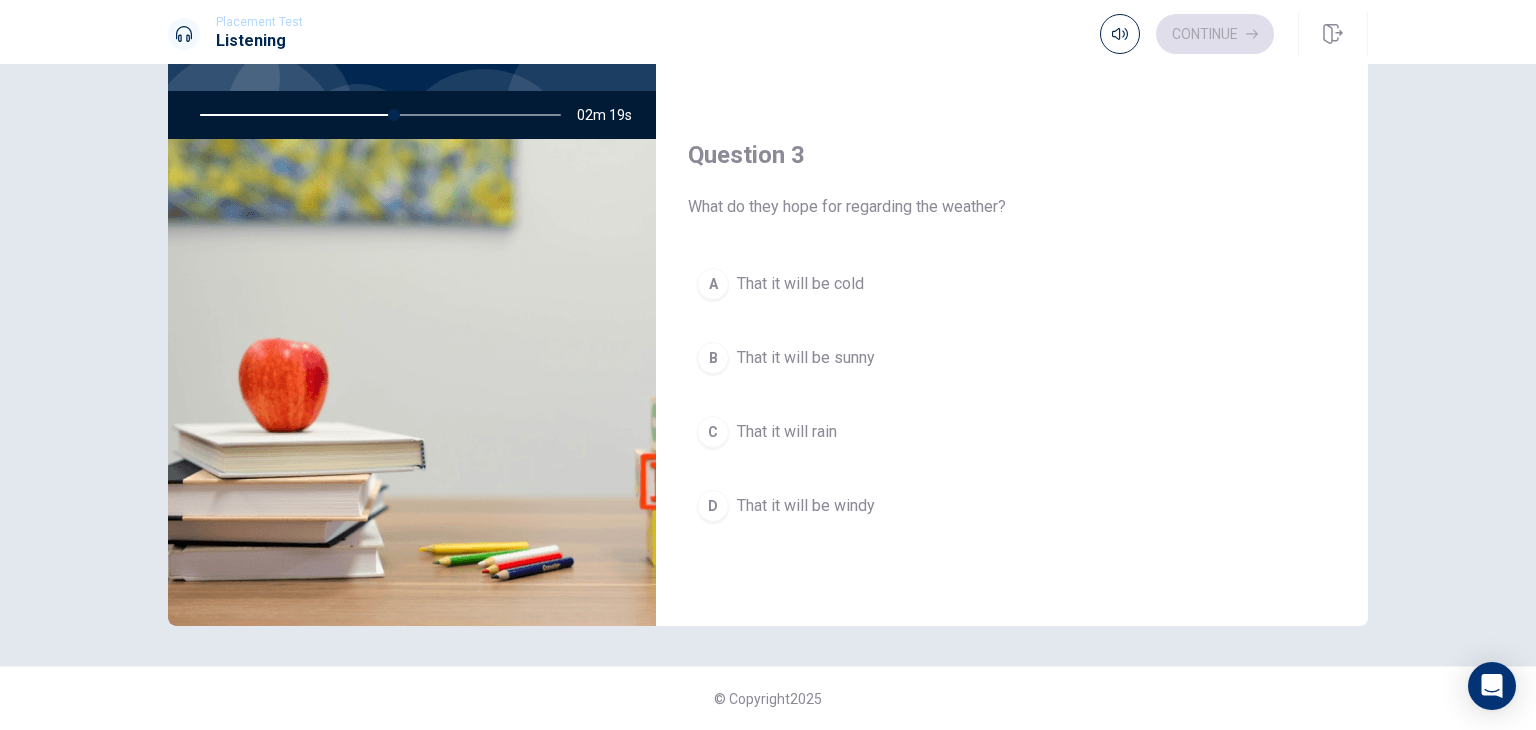click on "That it will be sunny" at bounding box center [806, 358] 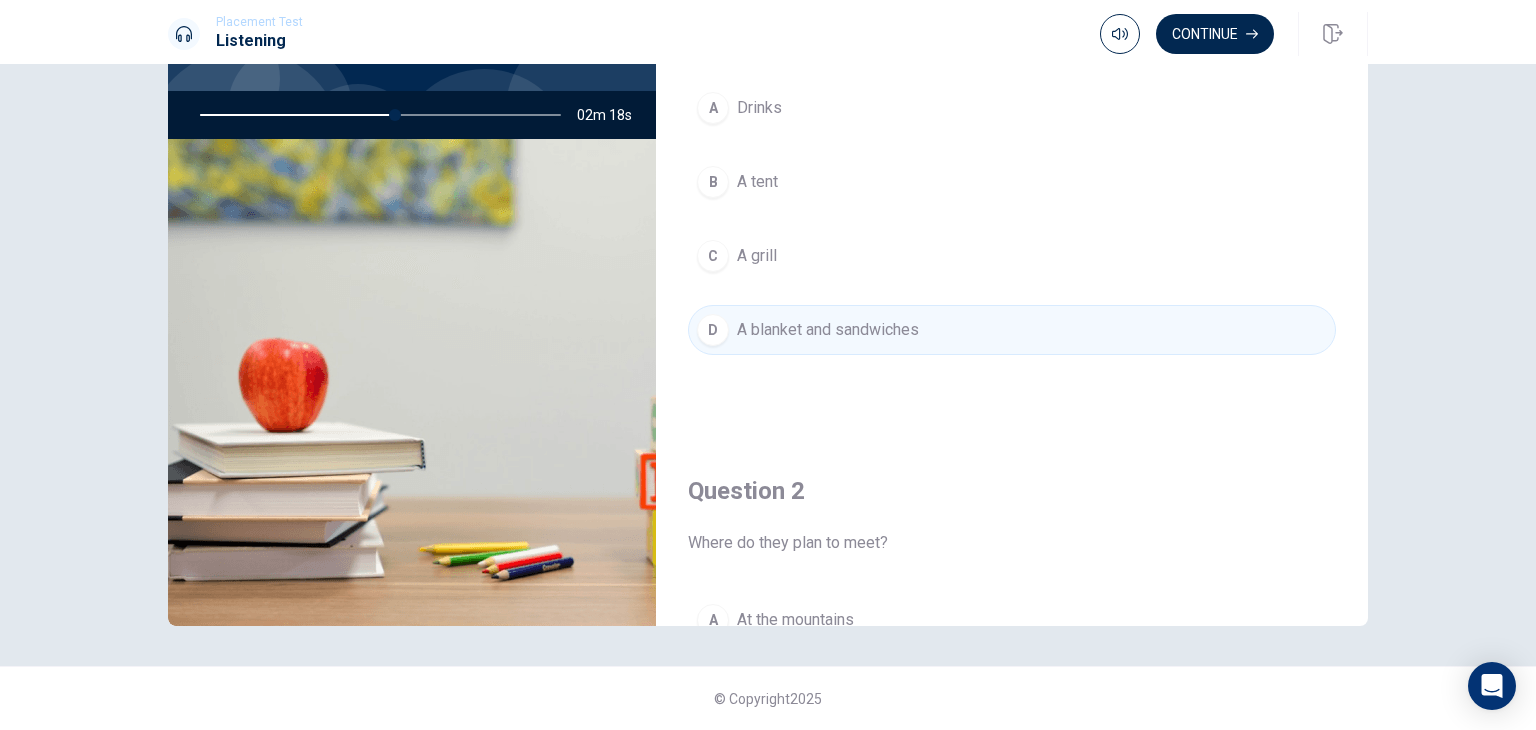scroll, scrollTop: 0, scrollLeft: 0, axis: both 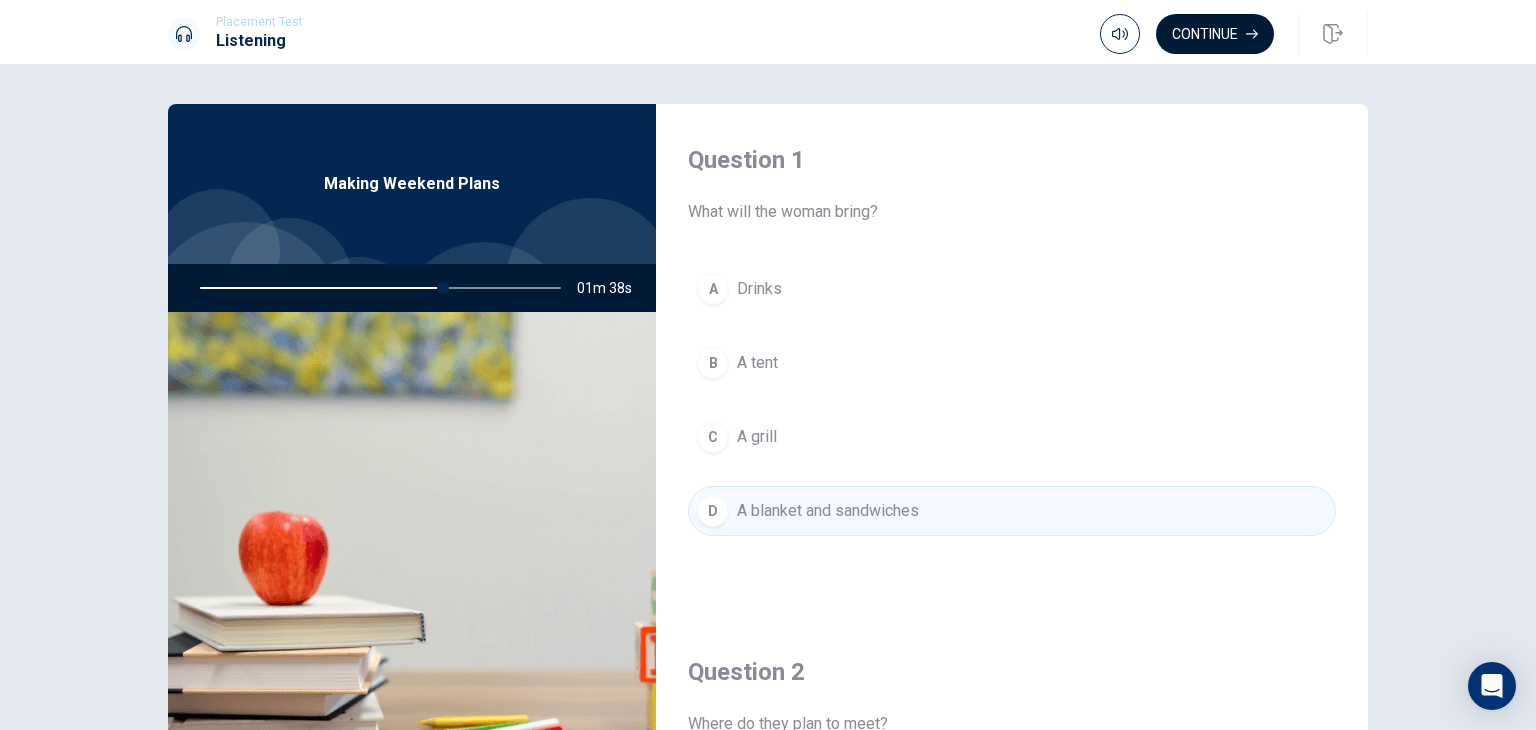 click on "Continue" at bounding box center (1215, 34) 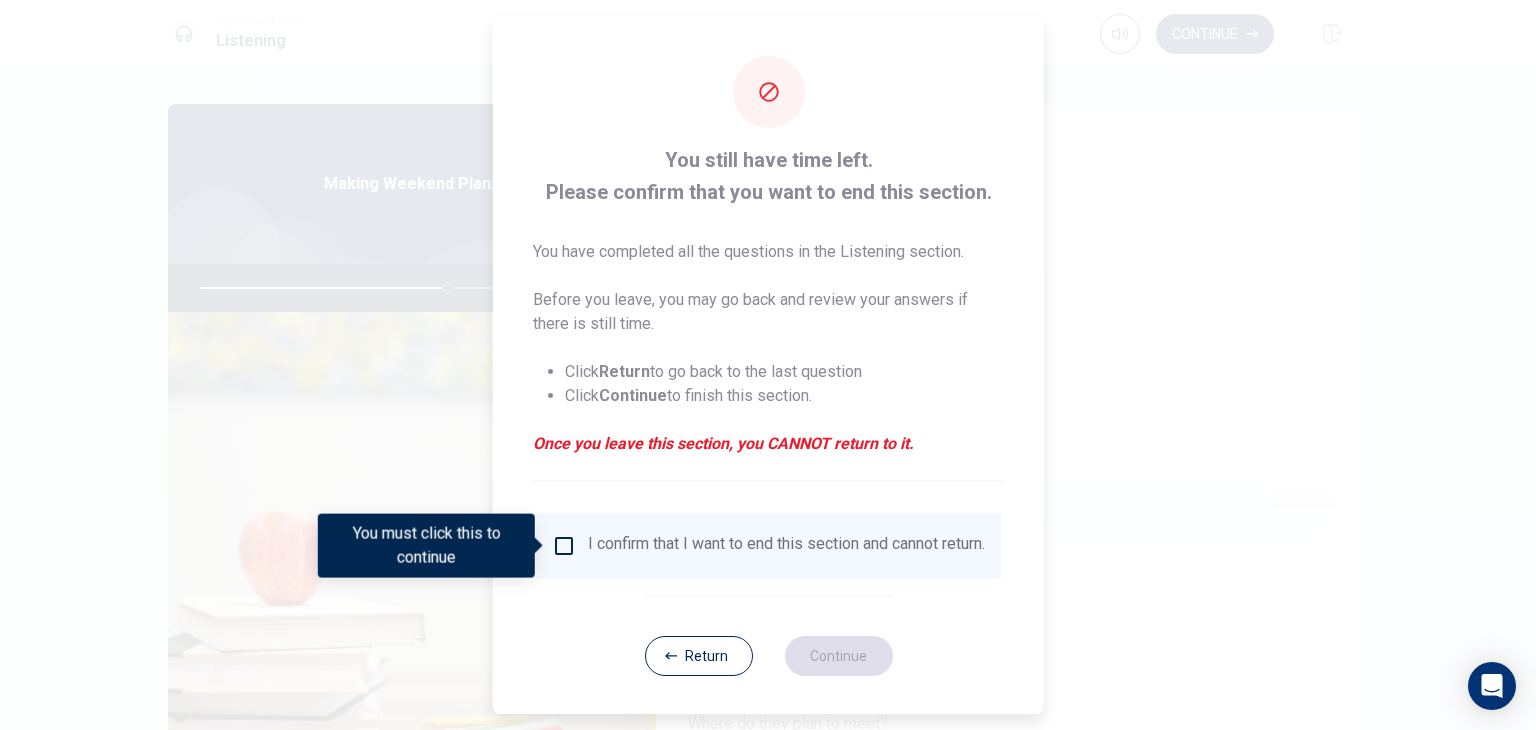 click at bounding box center (564, 546) 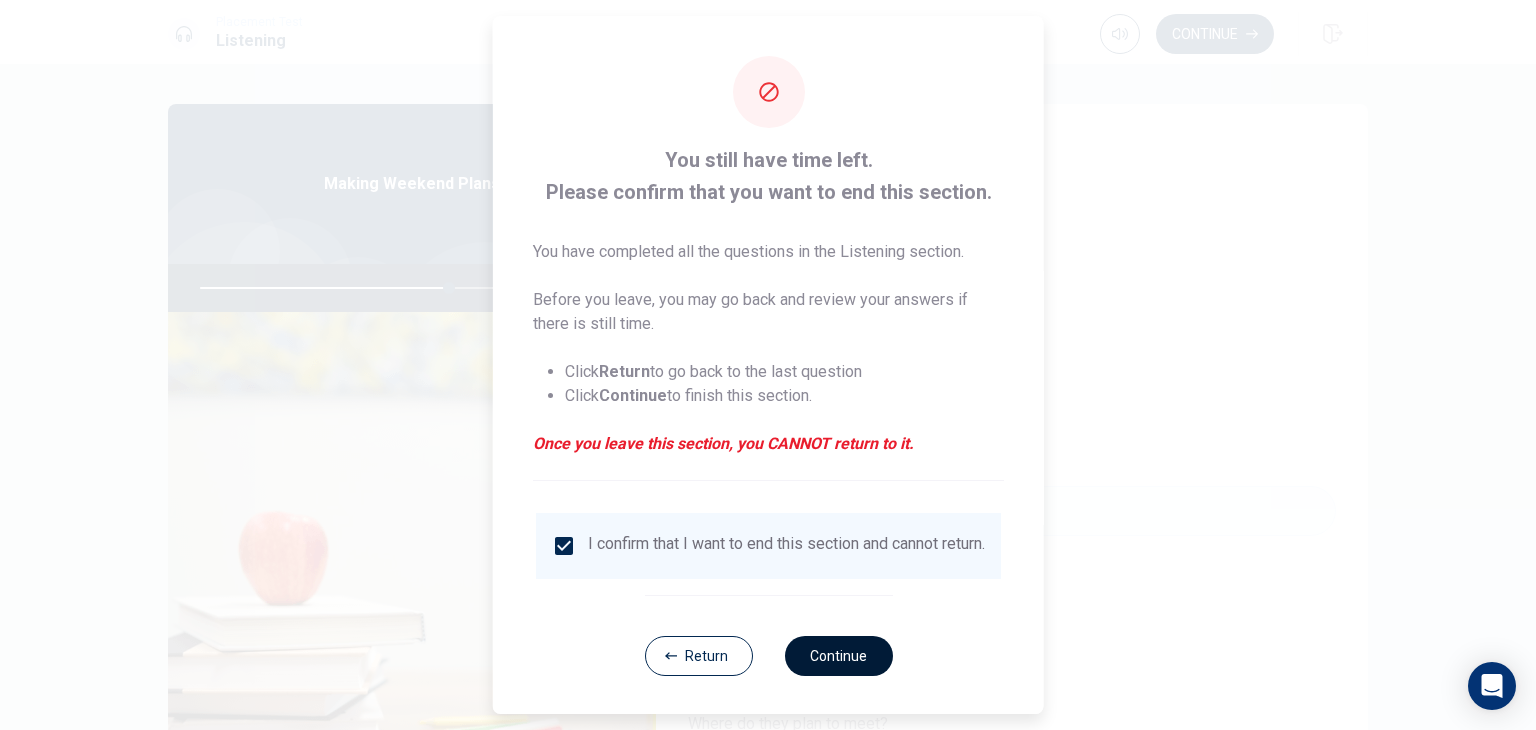 click on "Continue" at bounding box center (838, 656) 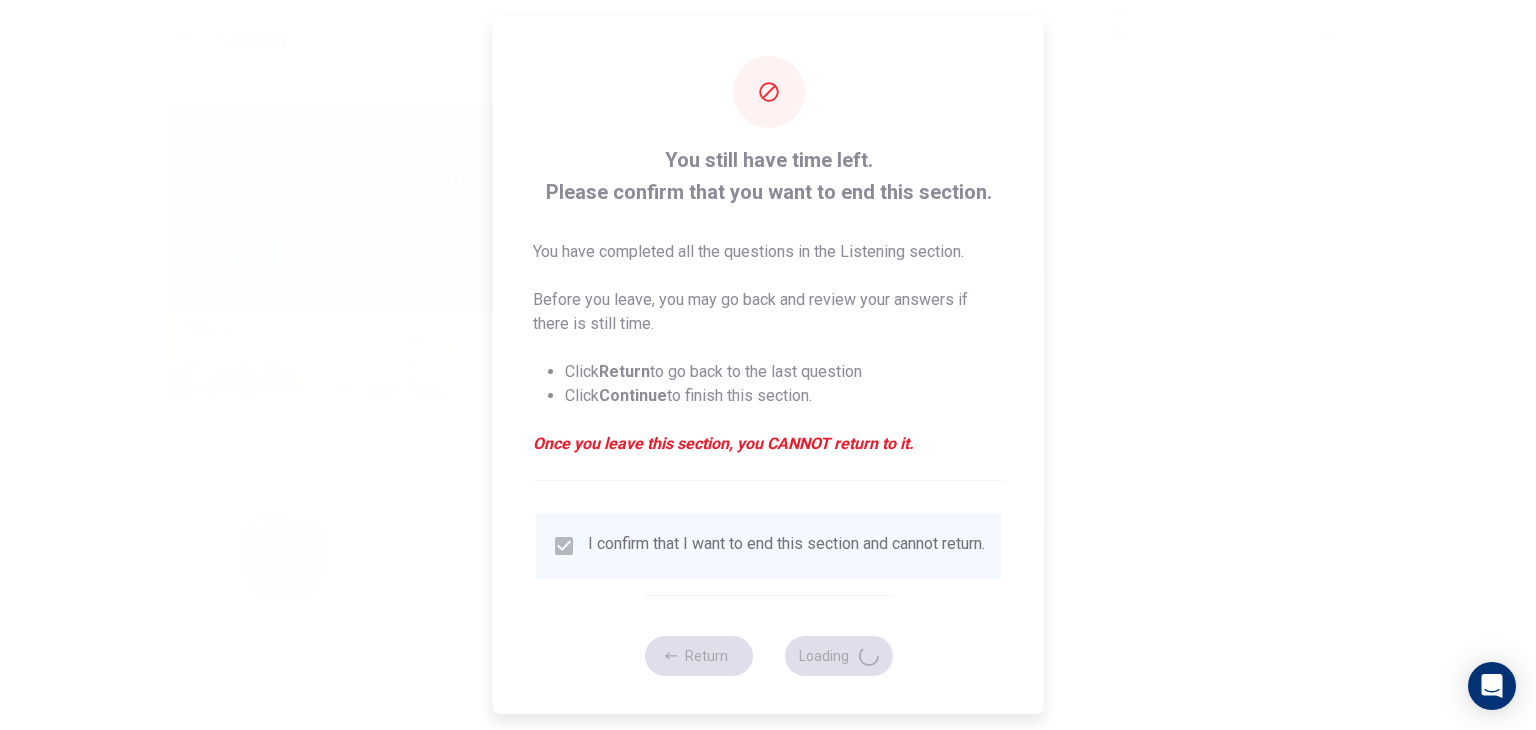 type on "70" 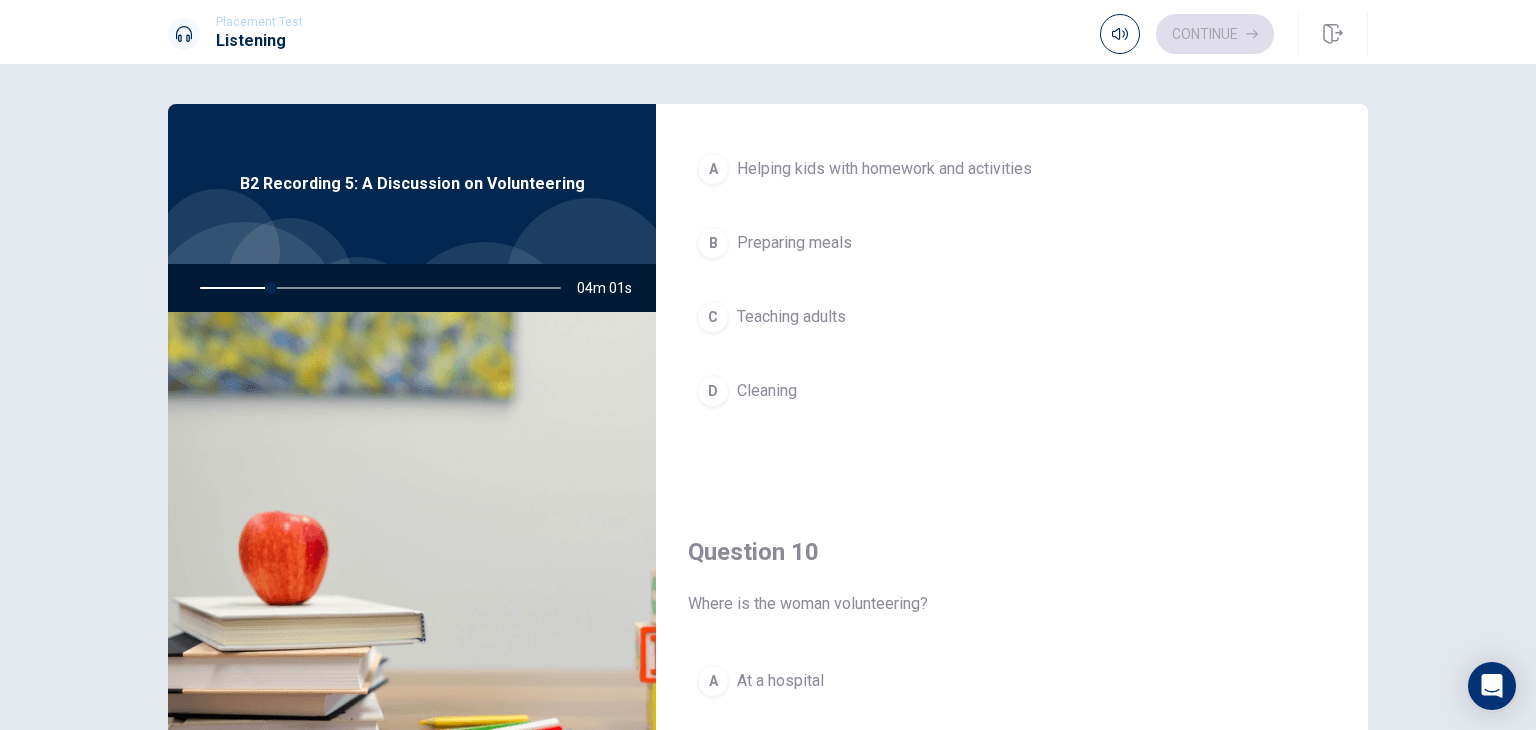 scroll, scrollTop: 1856, scrollLeft: 0, axis: vertical 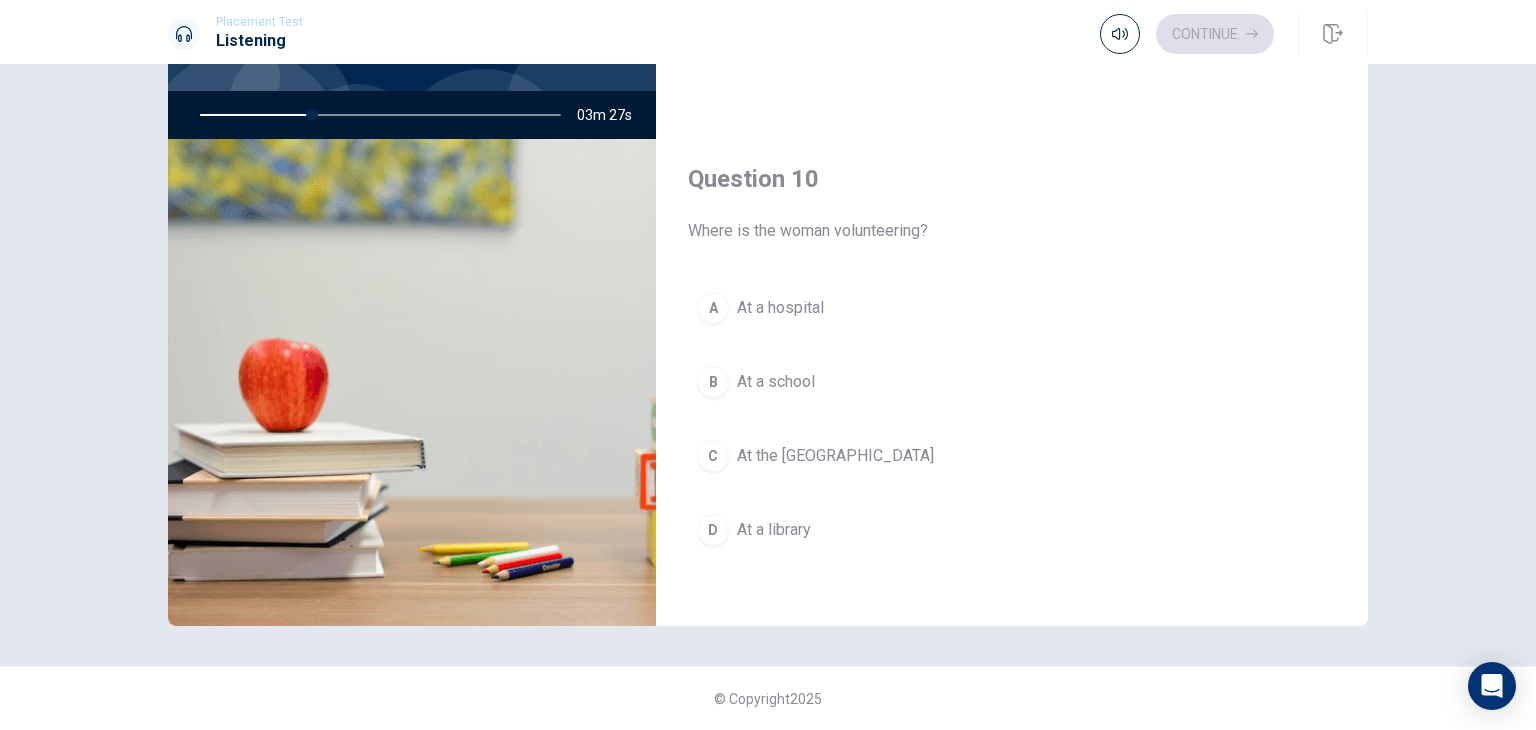 click on "At the [GEOGRAPHIC_DATA]" at bounding box center (835, 456) 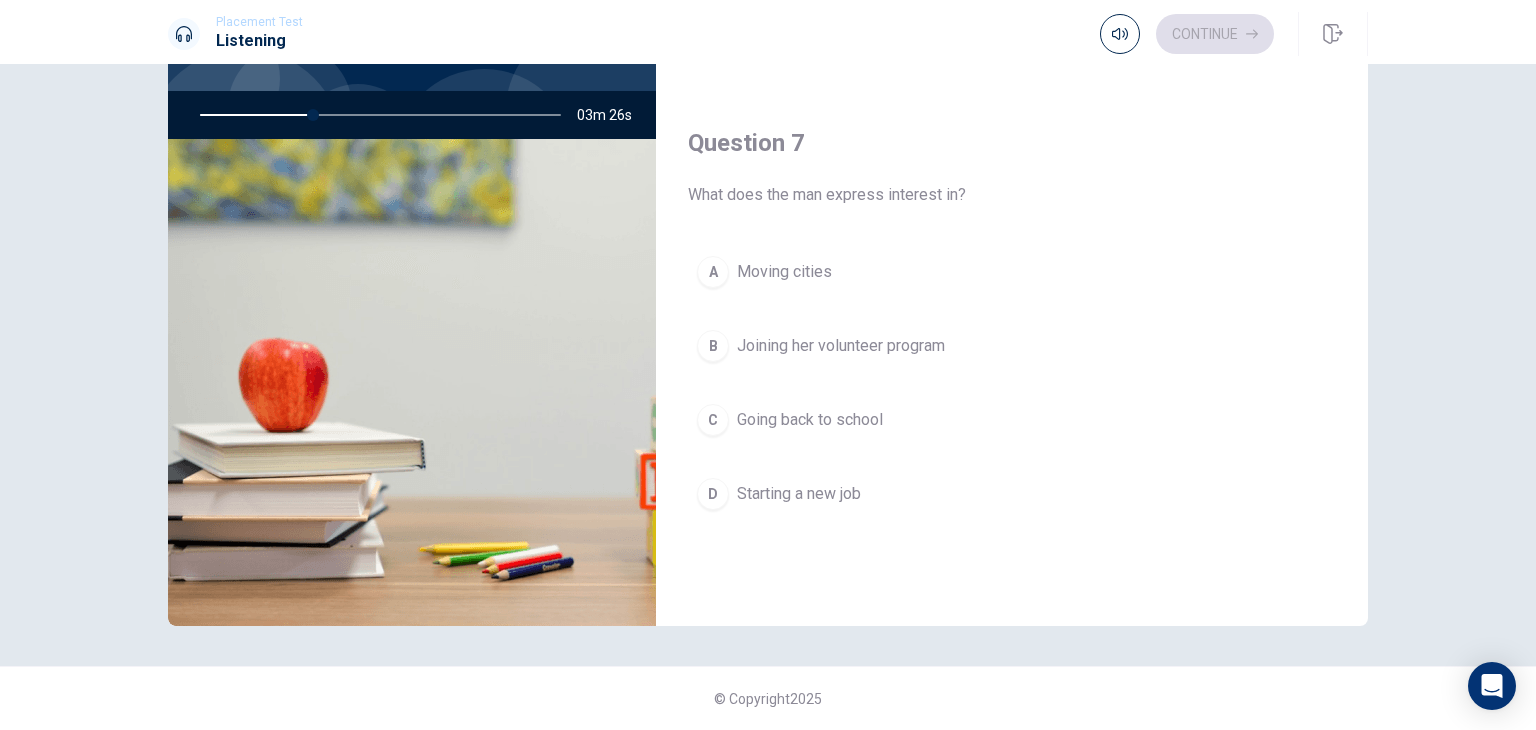 scroll, scrollTop: 0, scrollLeft: 0, axis: both 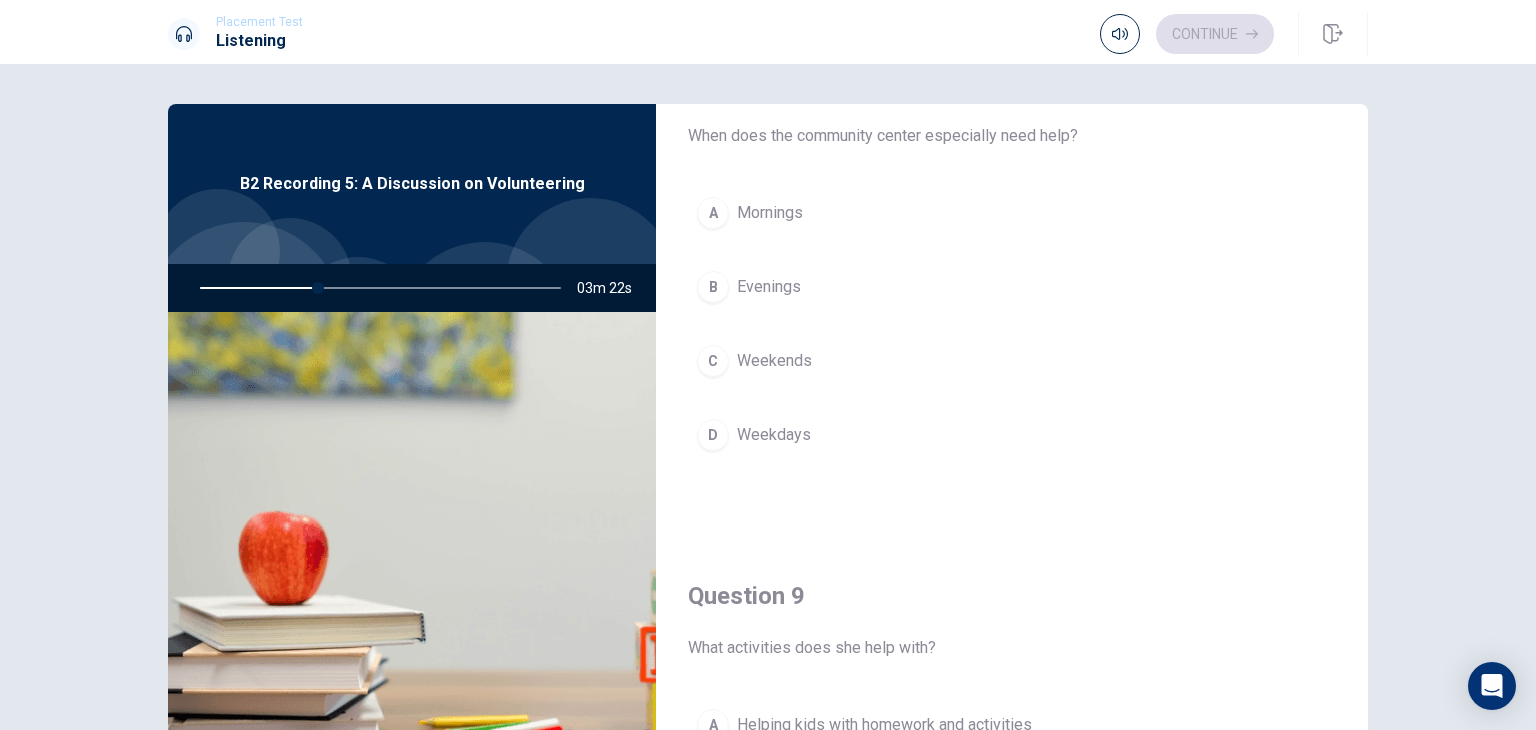 click on "Weekends" at bounding box center [774, 361] 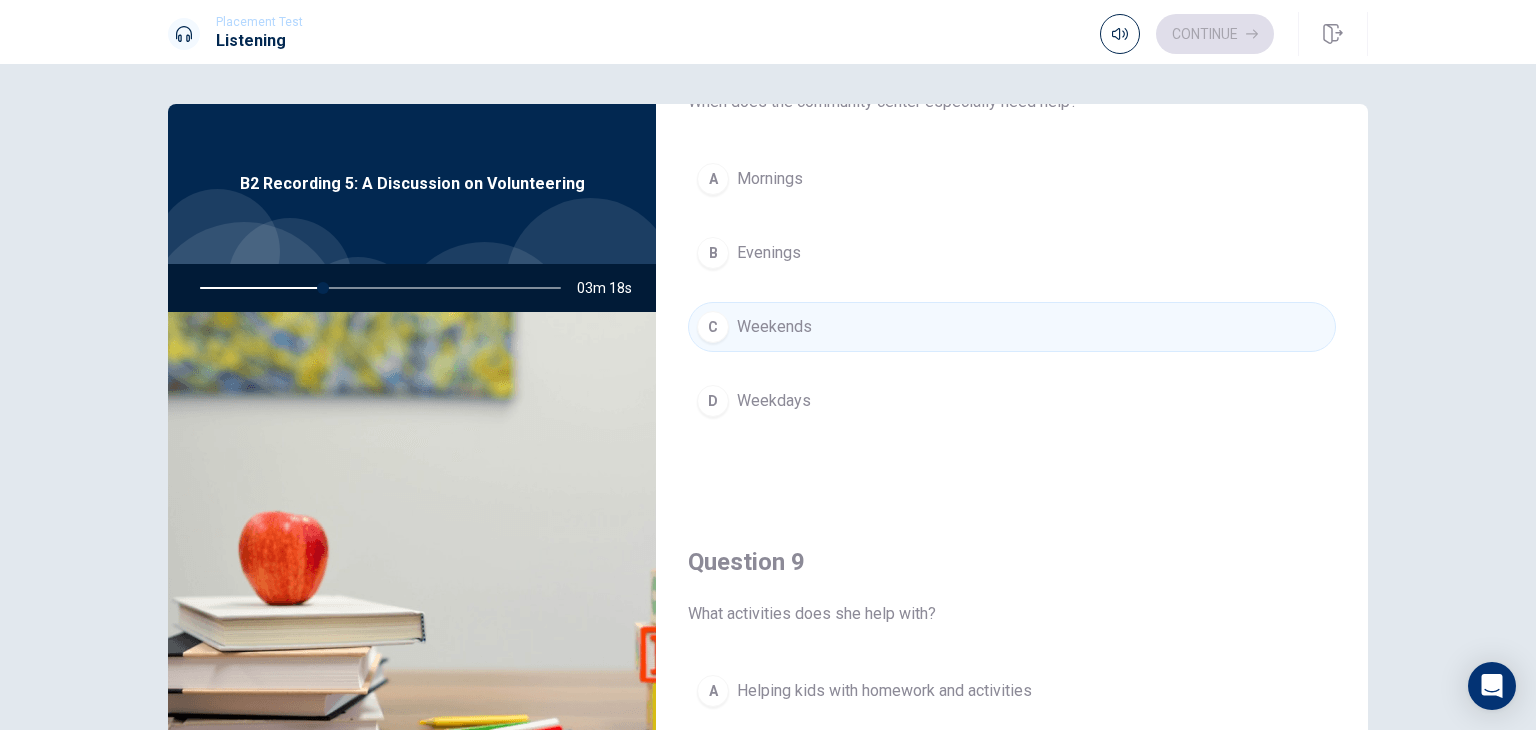 scroll, scrollTop: 1400, scrollLeft: 0, axis: vertical 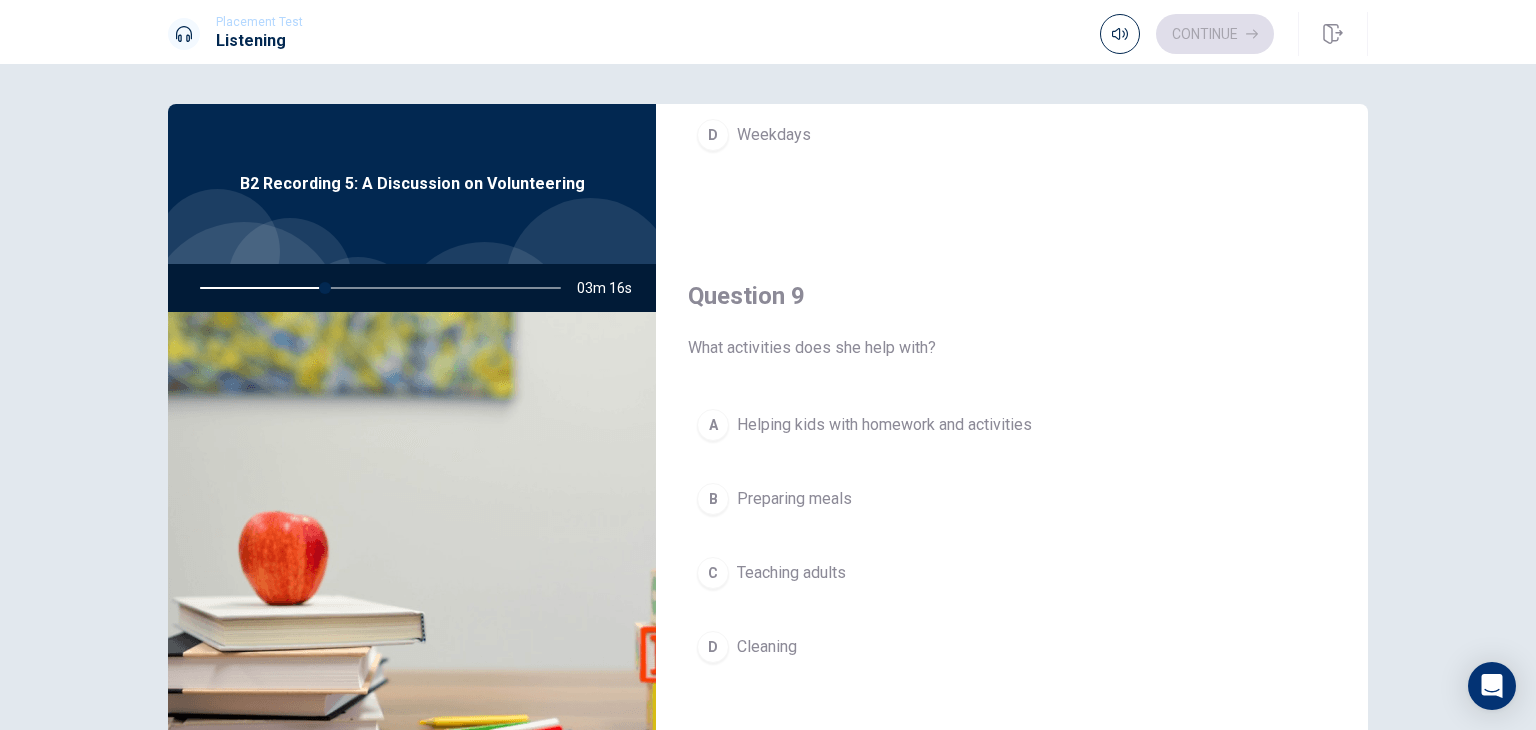 click on "Helping kids with homework and activities" at bounding box center (884, 425) 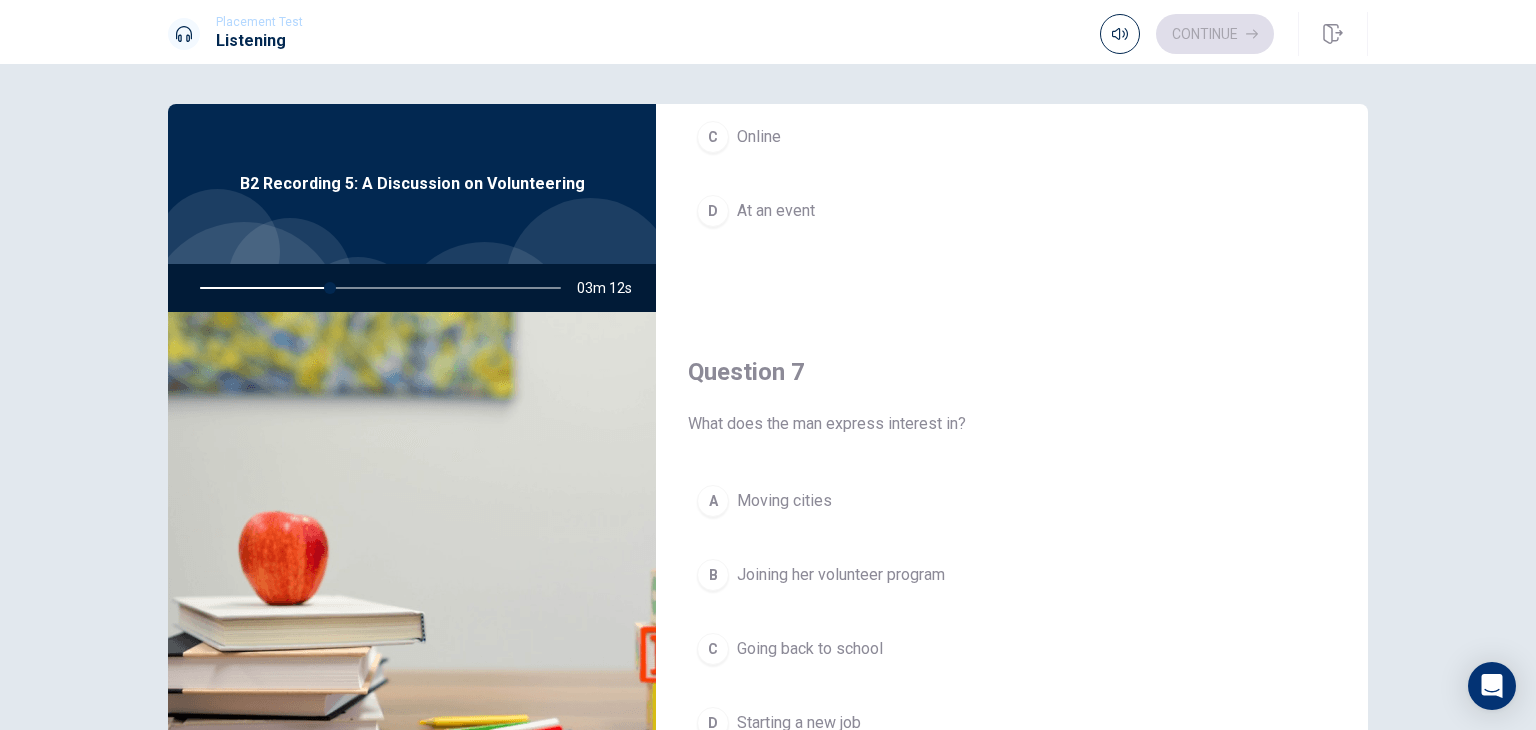 scroll, scrollTop: 0, scrollLeft: 0, axis: both 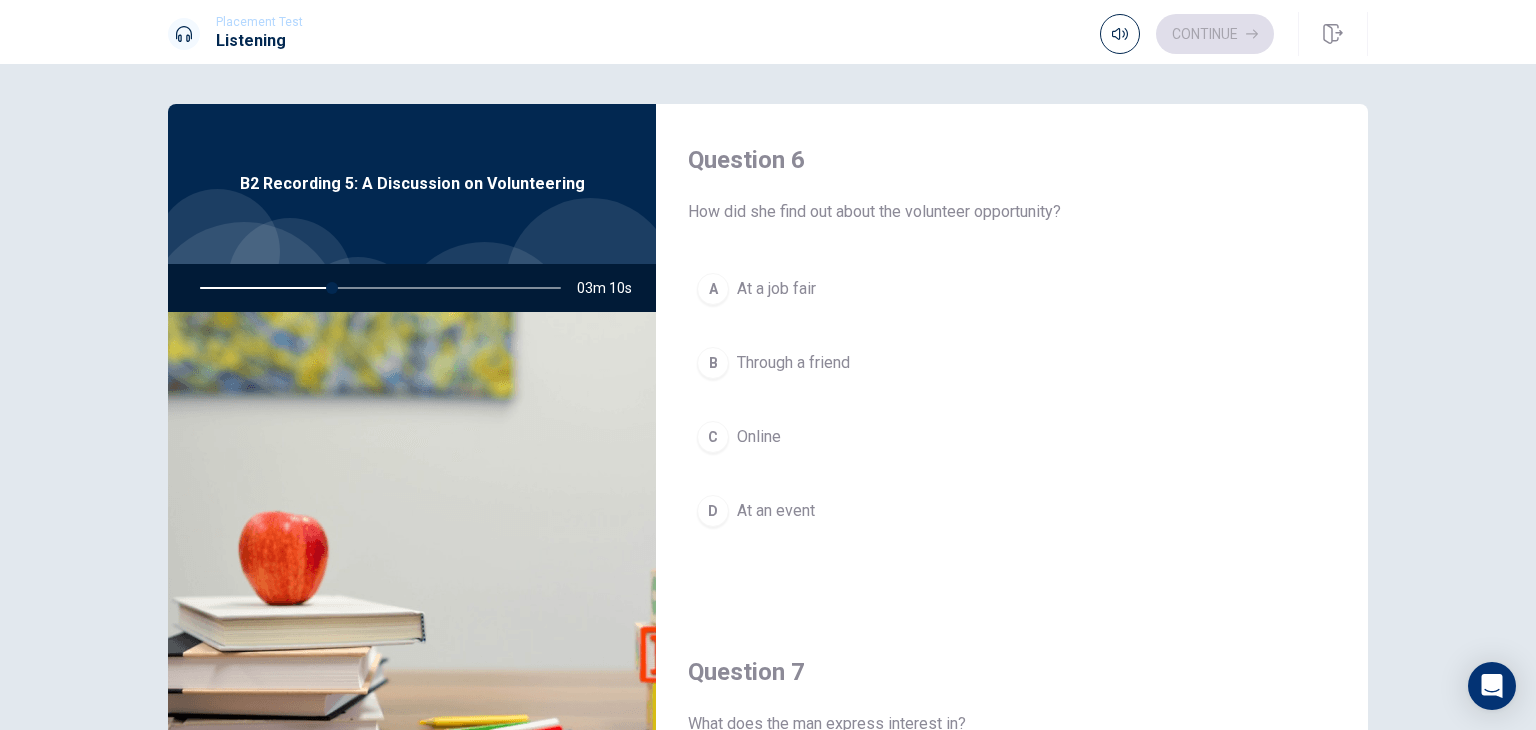 click on "C Online" at bounding box center [1012, 437] 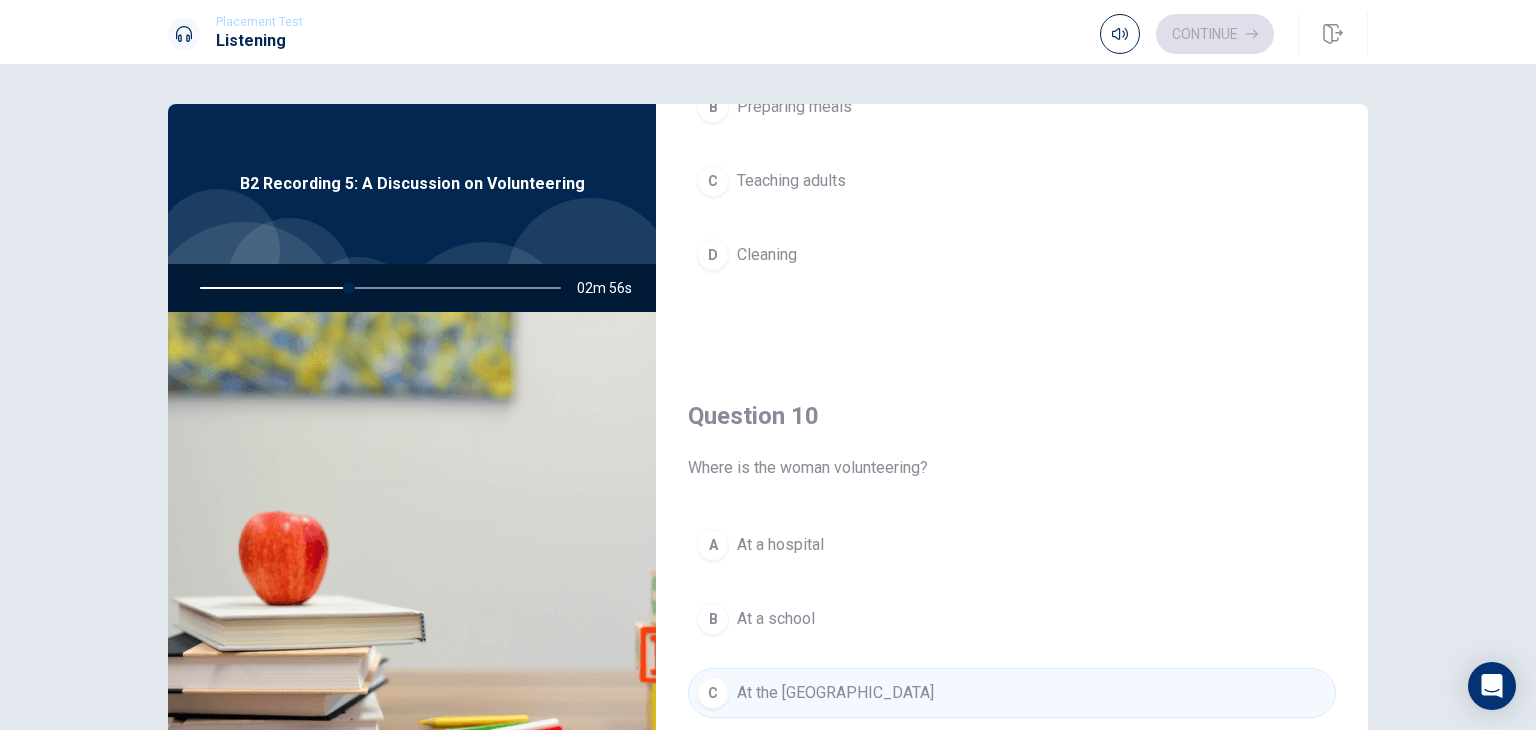 scroll, scrollTop: 1856, scrollLeft: 0, axis: vertical 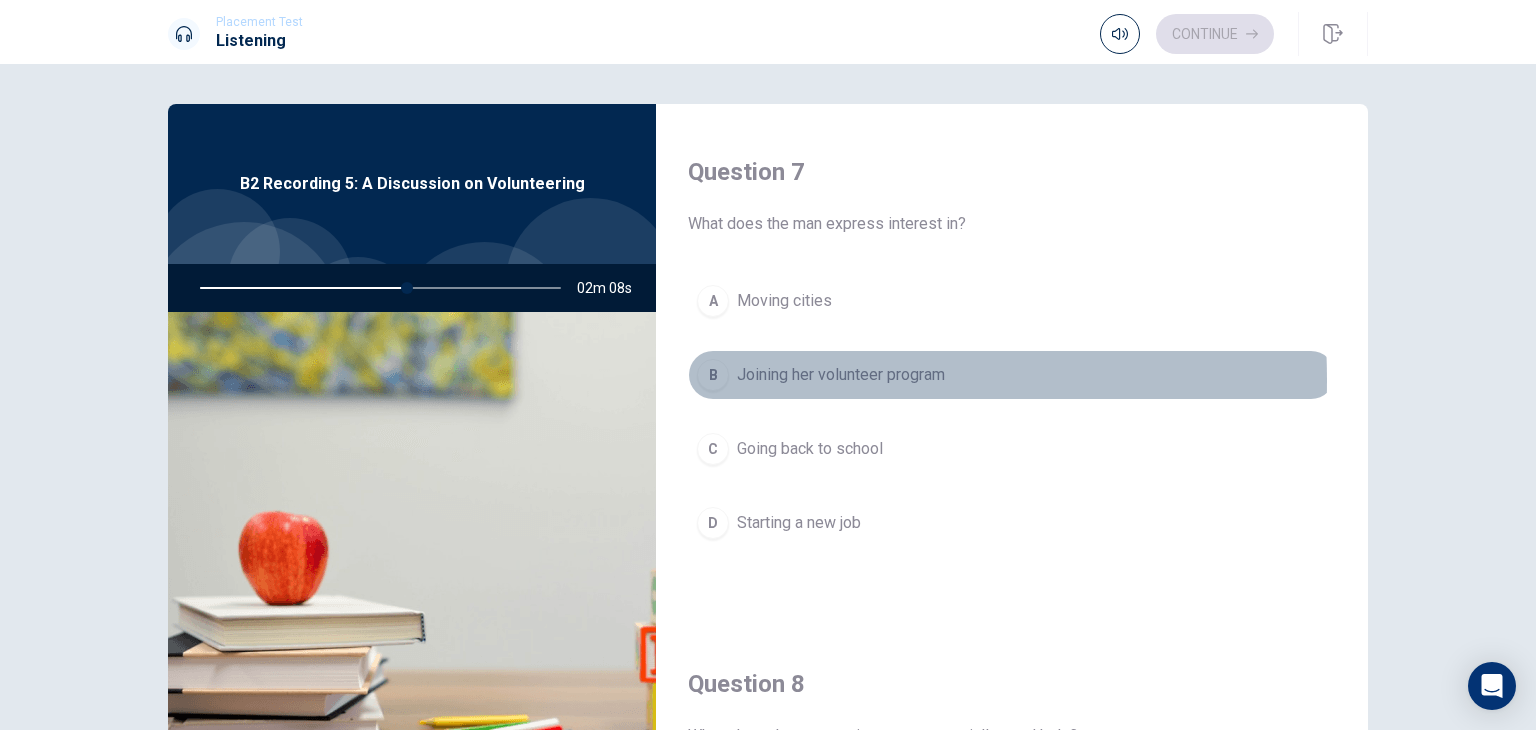 click on "B" at bounding box center [713, 375] 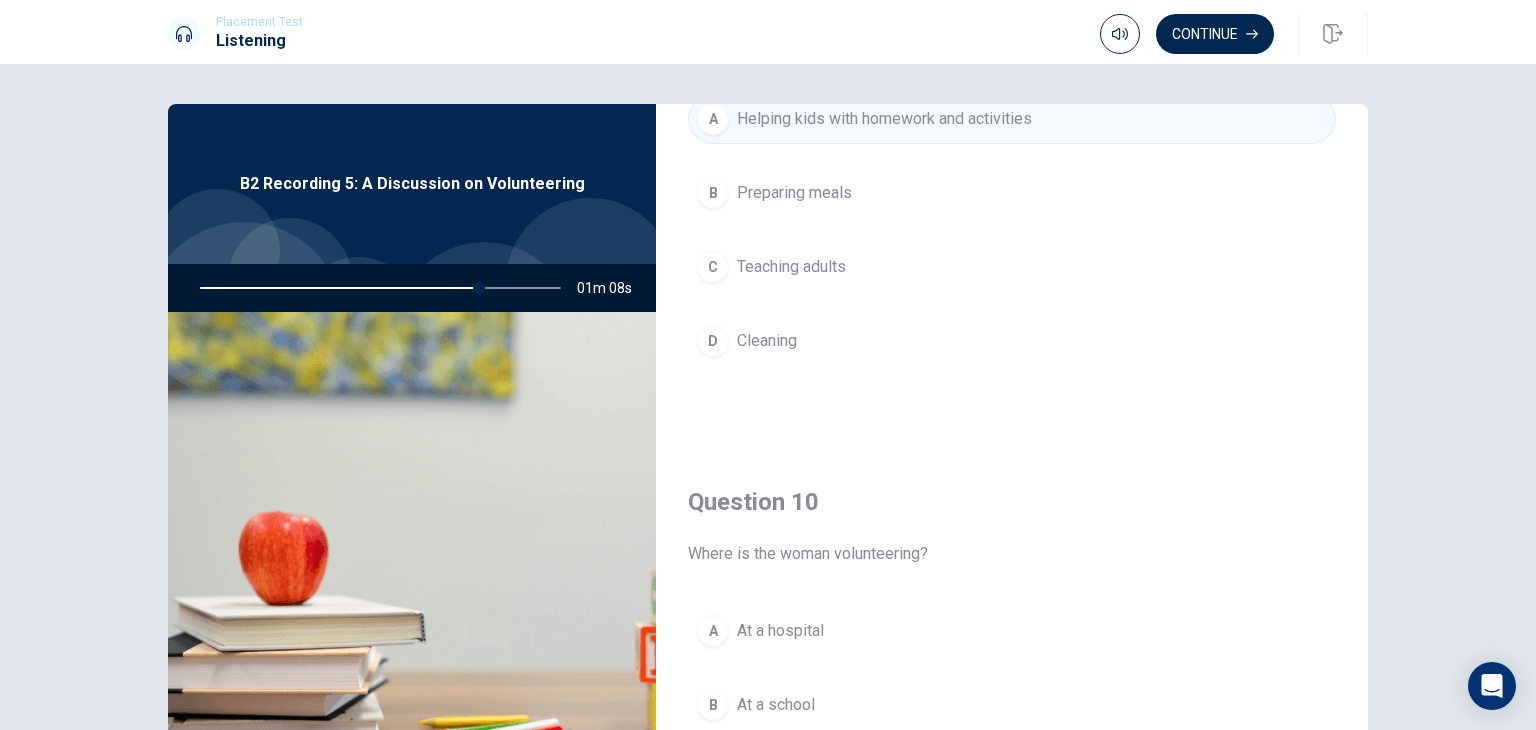 scroll, scrollTop: 1856, scrollLeft: 0, axis: vertical 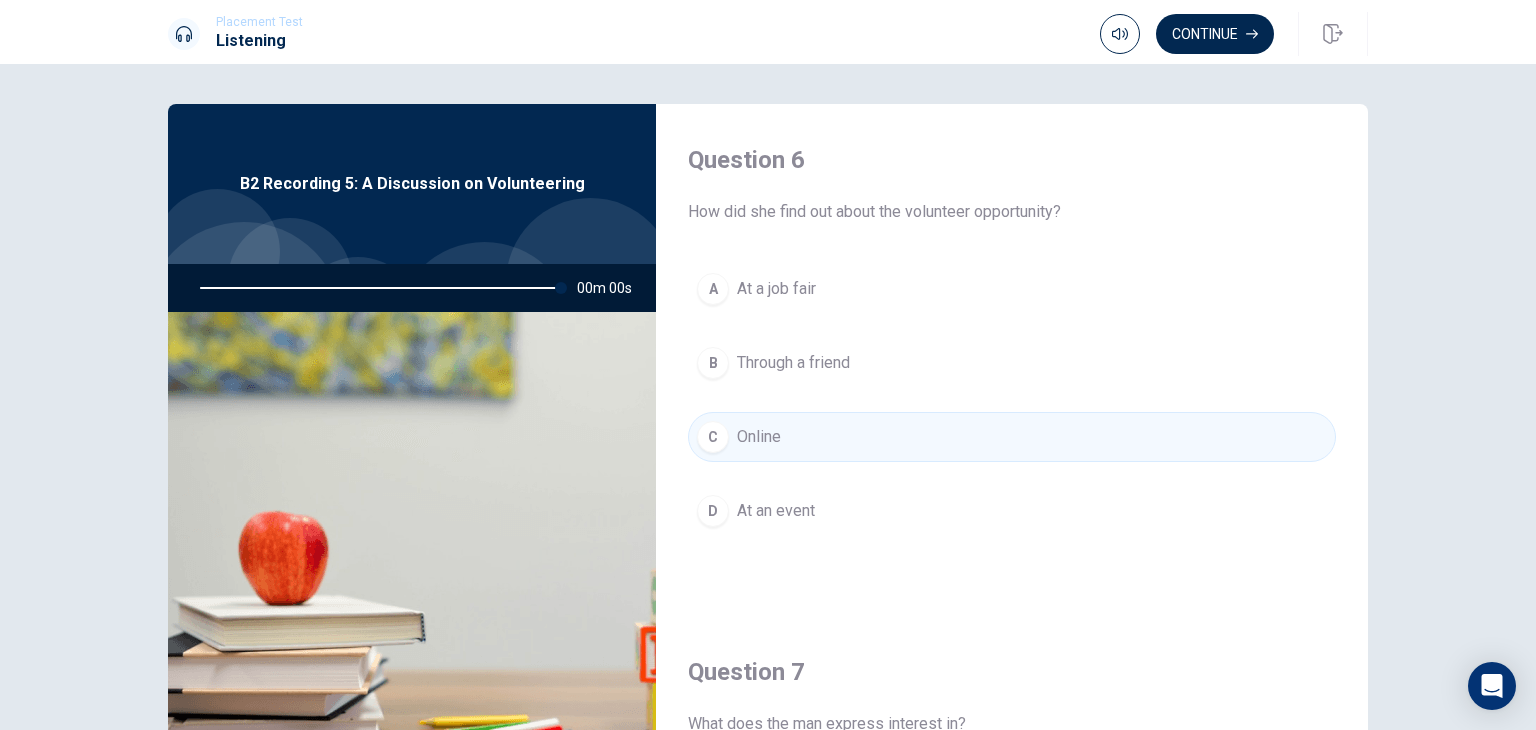 type on "0" 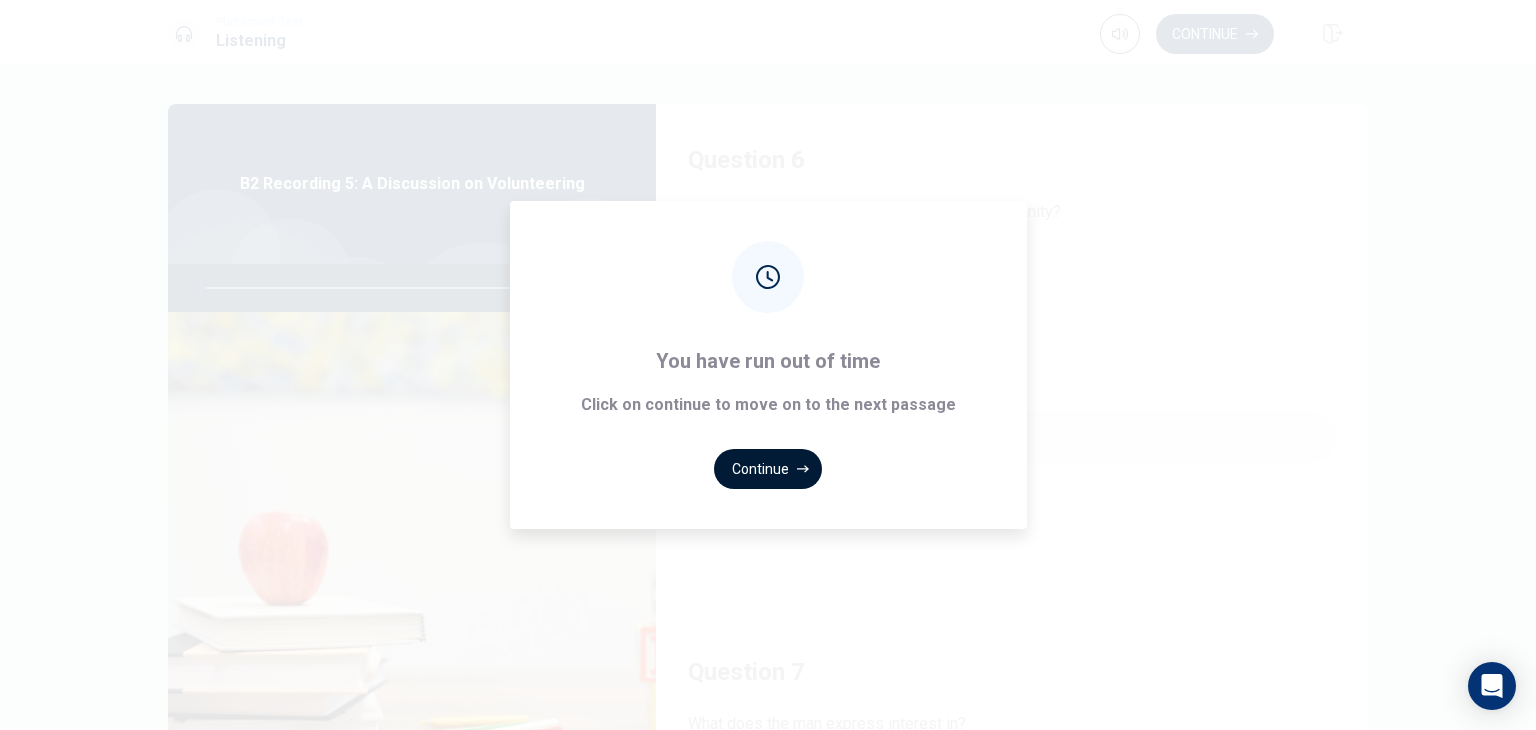 click on "Continue" at bounding box center [768, 469] 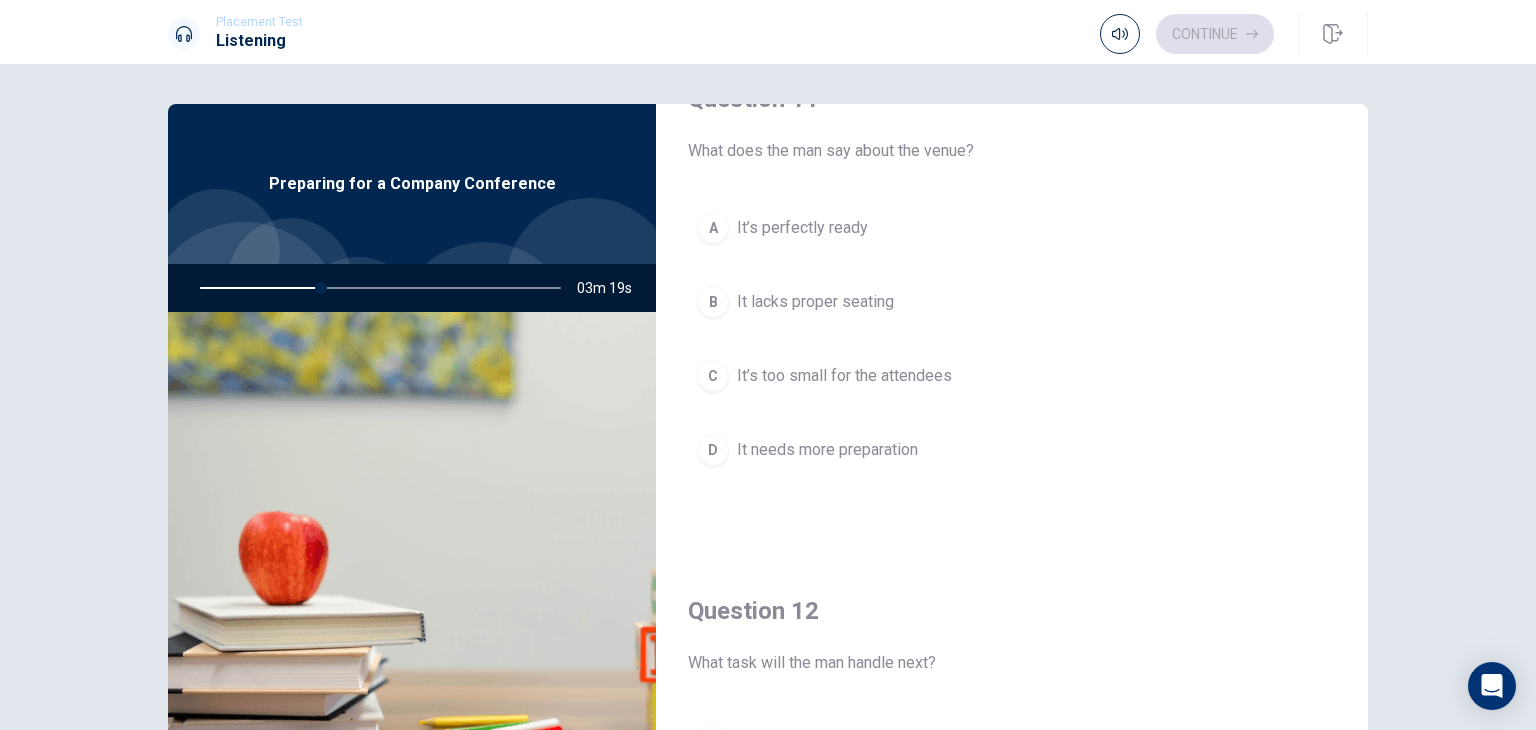 scroll, scrollTop: 0, scrollLeft: 0, axis: both 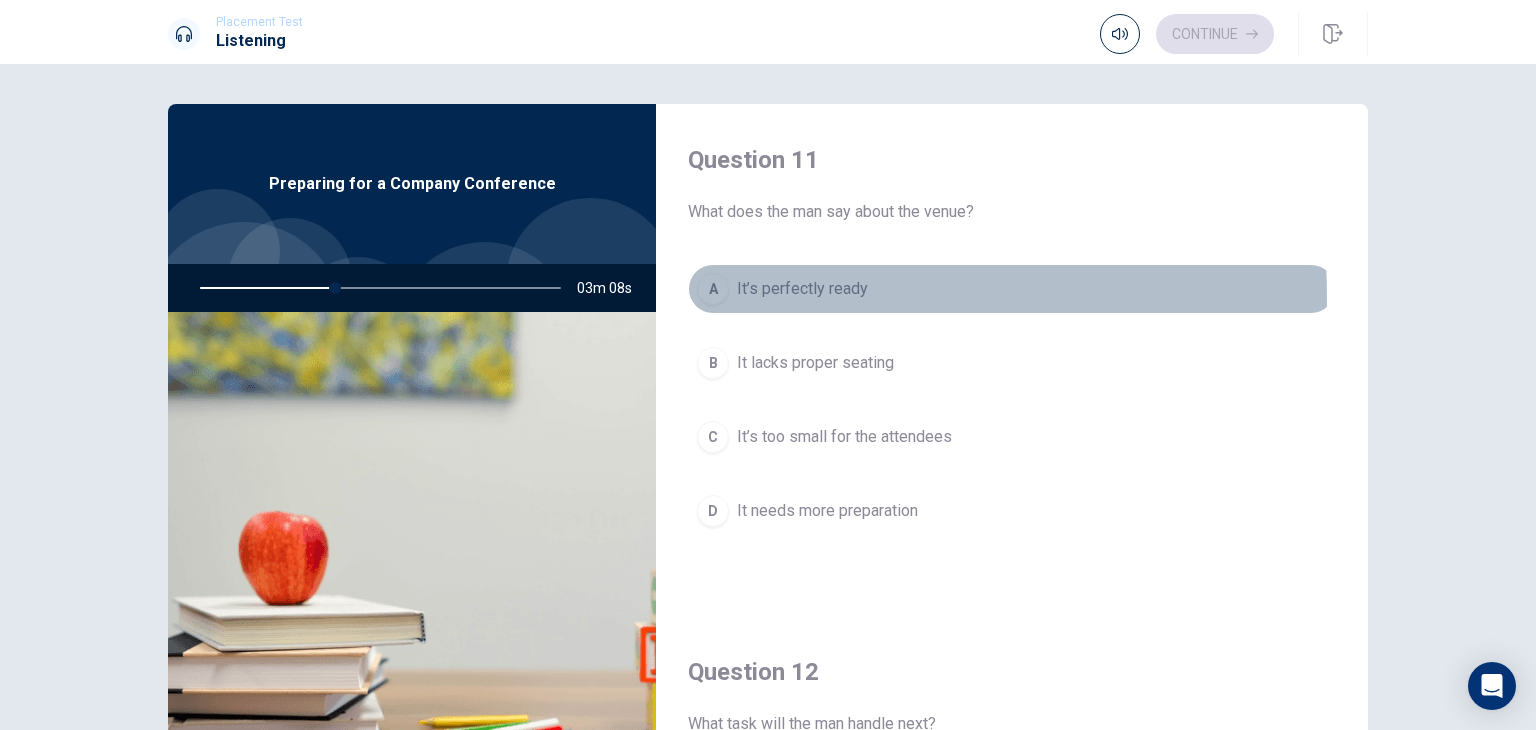 click on "It’s perfectly ready" at bounding box center (802, 289) 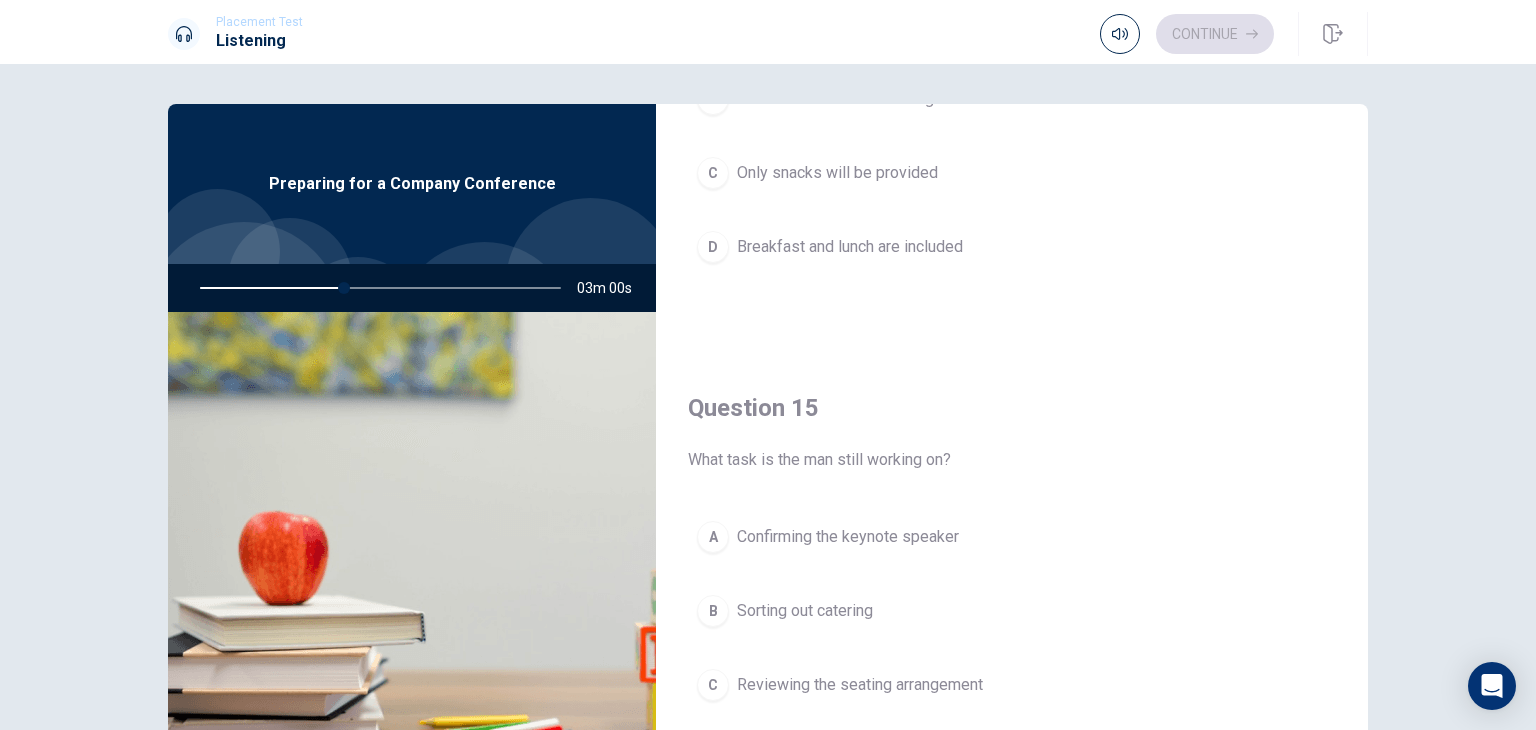 scroll, scrollTop: 1856, scrollLeft: 0, axis: vertical 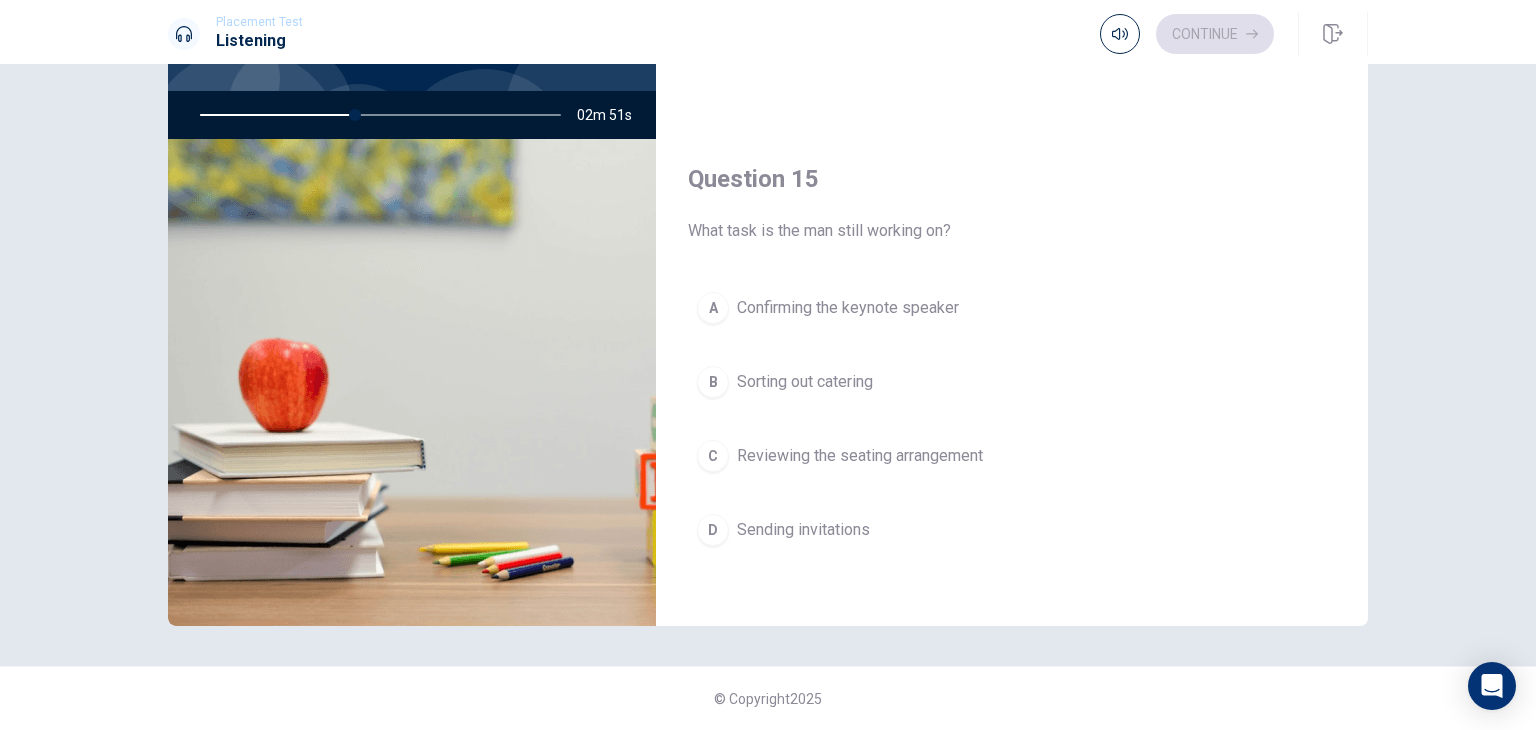 click on "Confirming the keynote speaker" at bounding box center [848, 308] 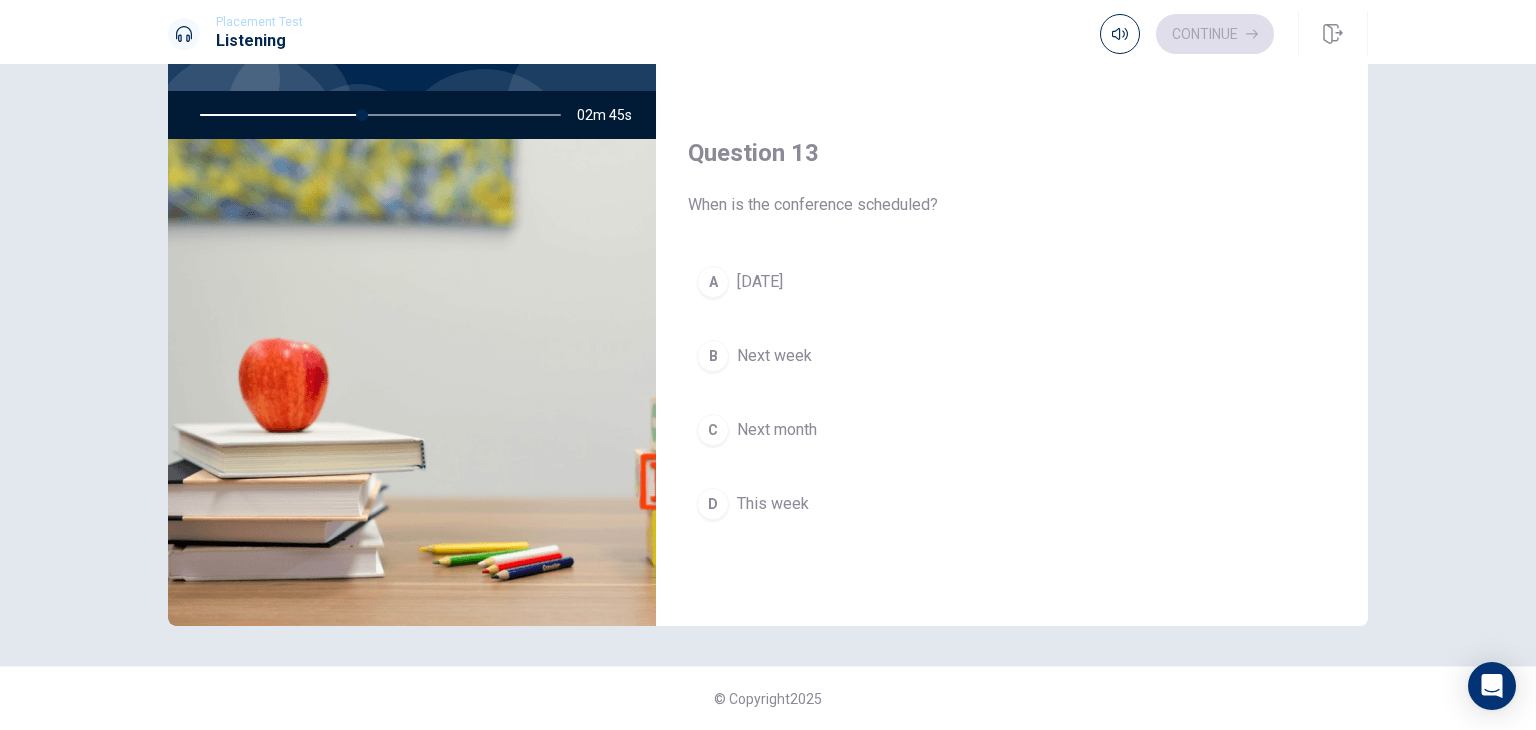 scroll, scrollTop: 856, scrollLeft: 0, axis: vertical 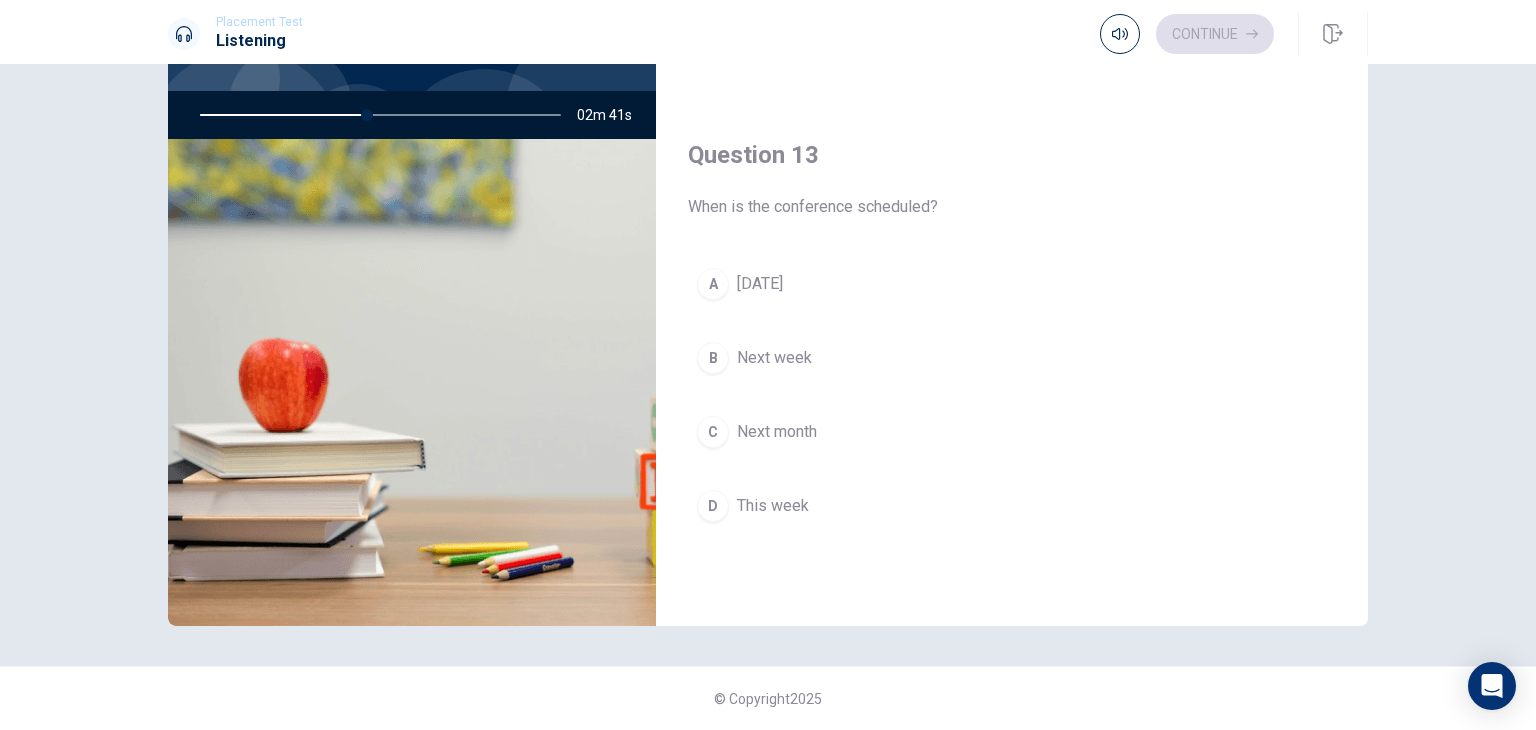 click on "Next month" at bounding box center (777, 432) 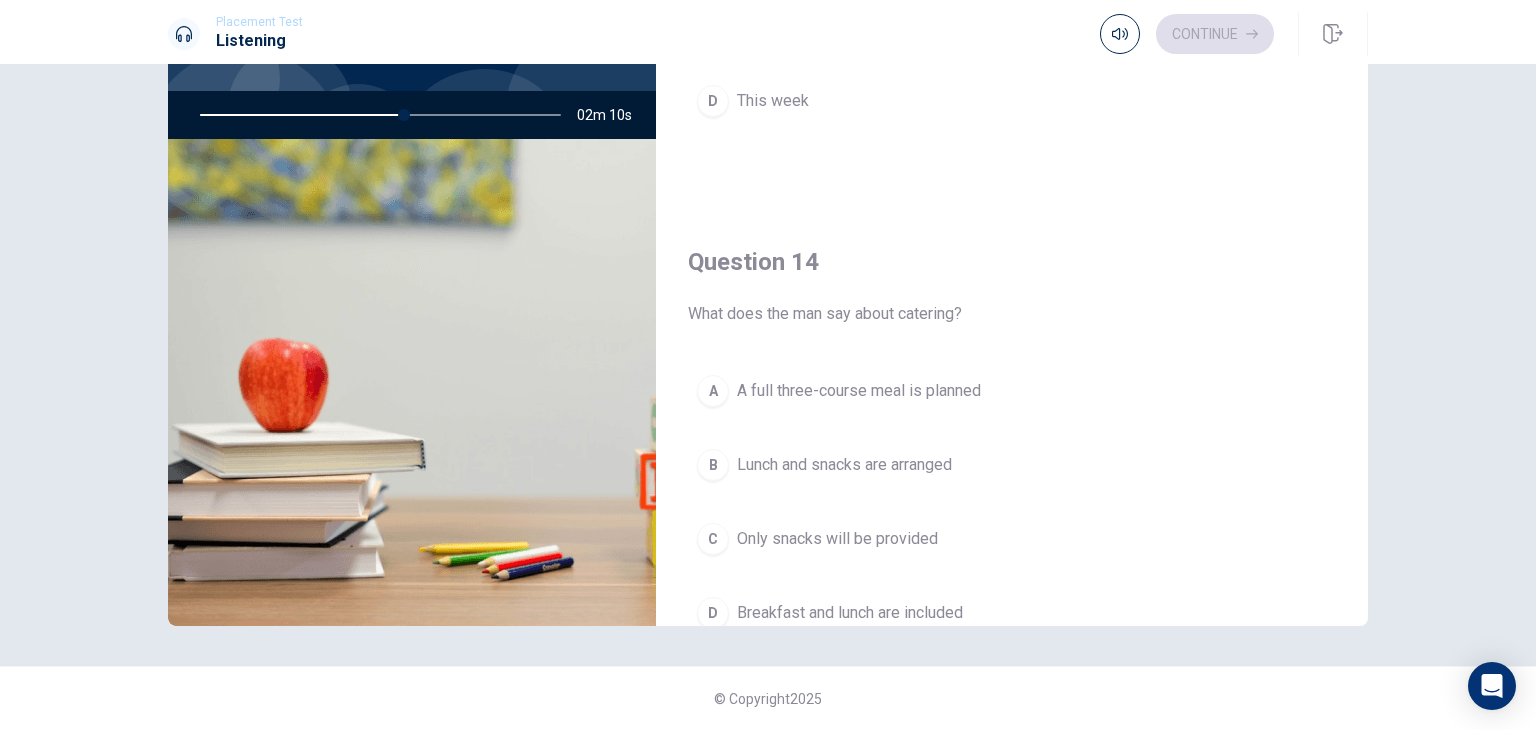 scroll, scrollTop: 1256, scrollLeft: 0, axis: vertical 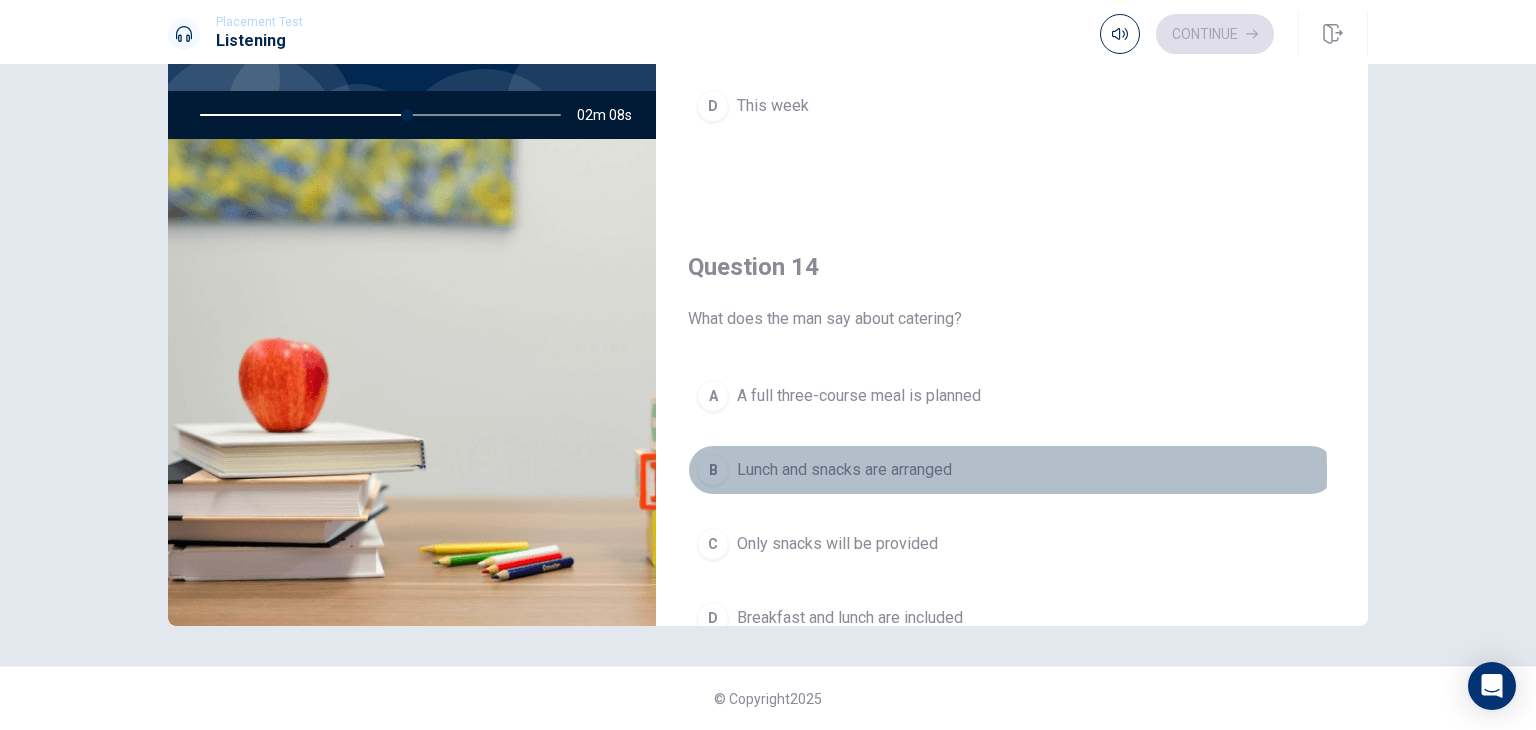click on "Lunch and snacks are arranged" at bounding box center [844, 470] 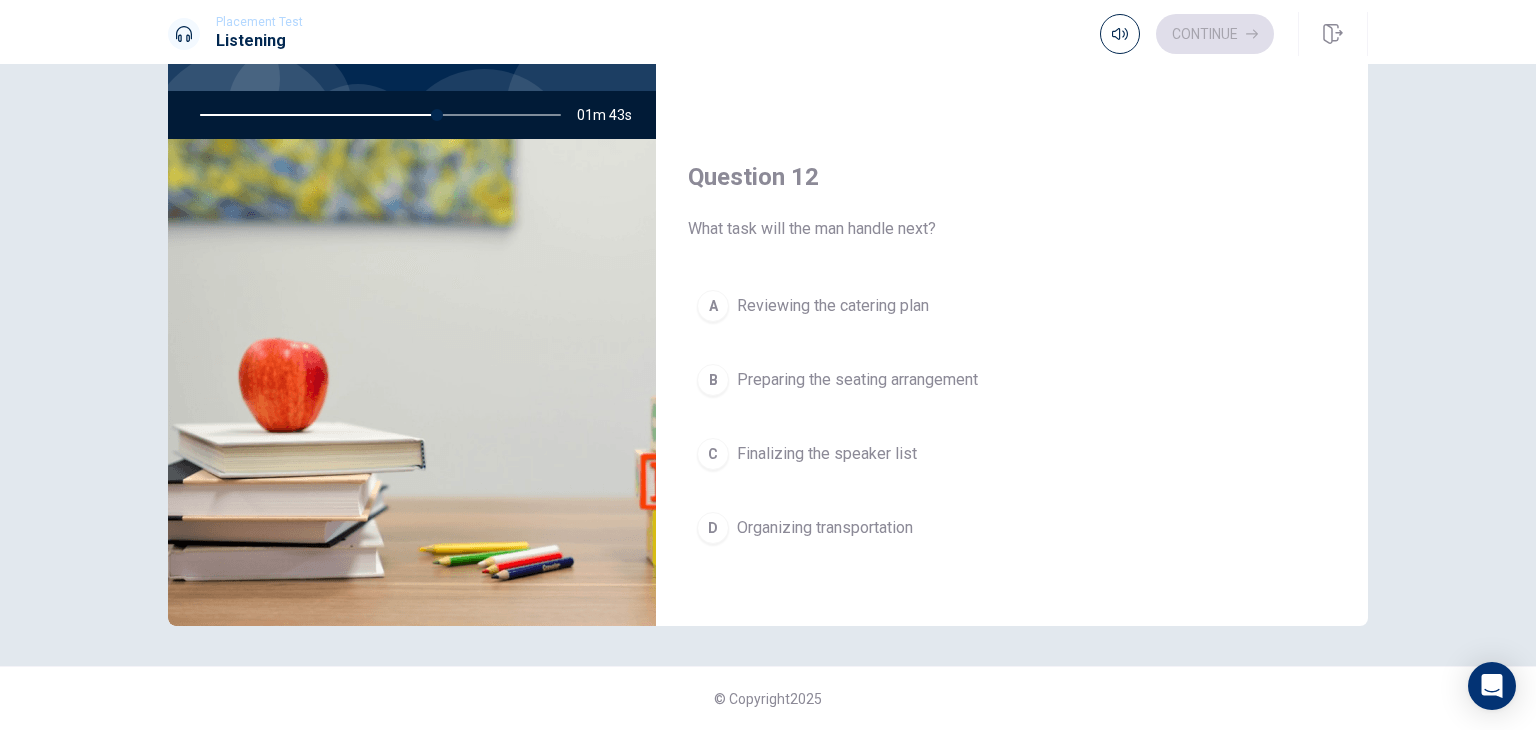 scroll, scrollTop: 356, scrollLeft: 0, axis: vertical 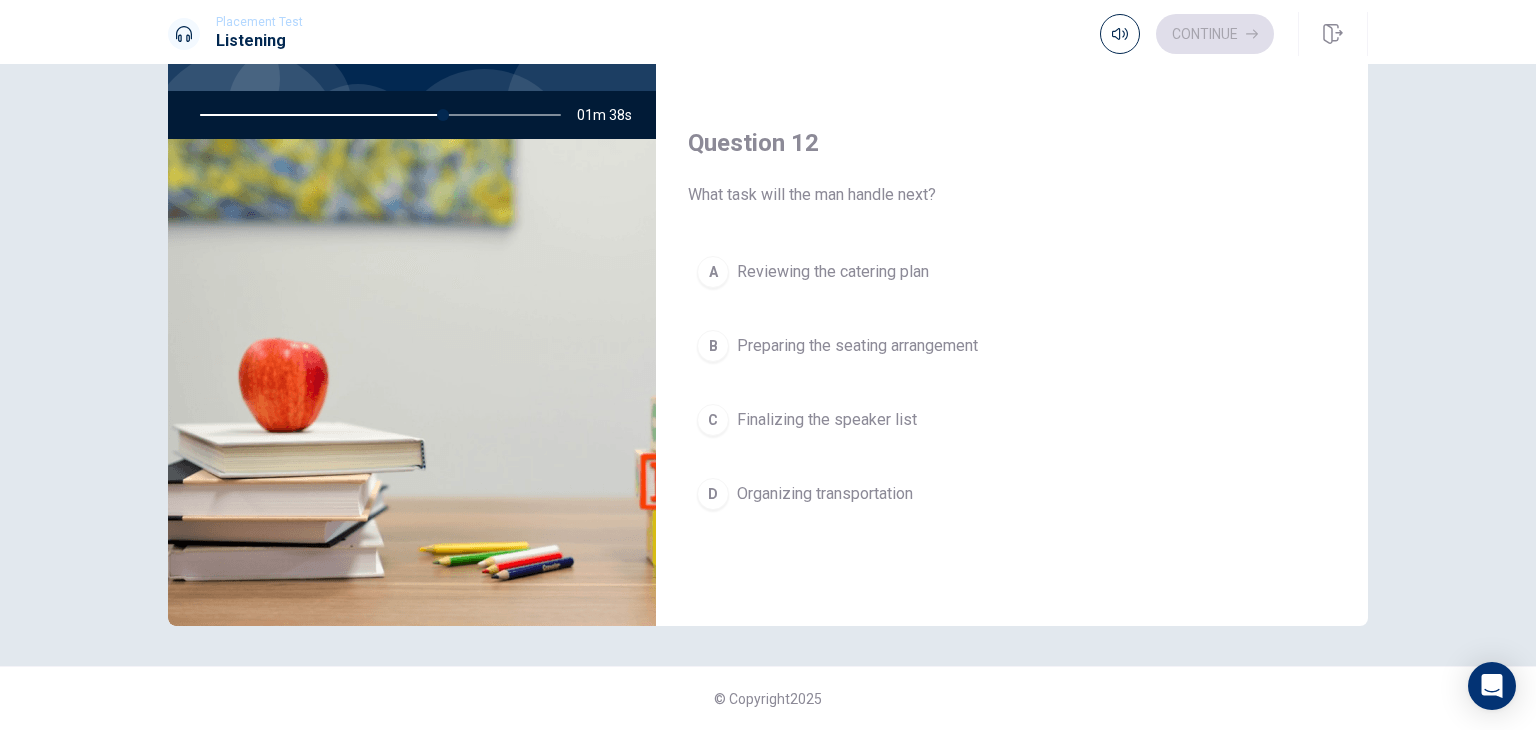 click on "Reviewing the catering plan" at bounding box center [833, 272] 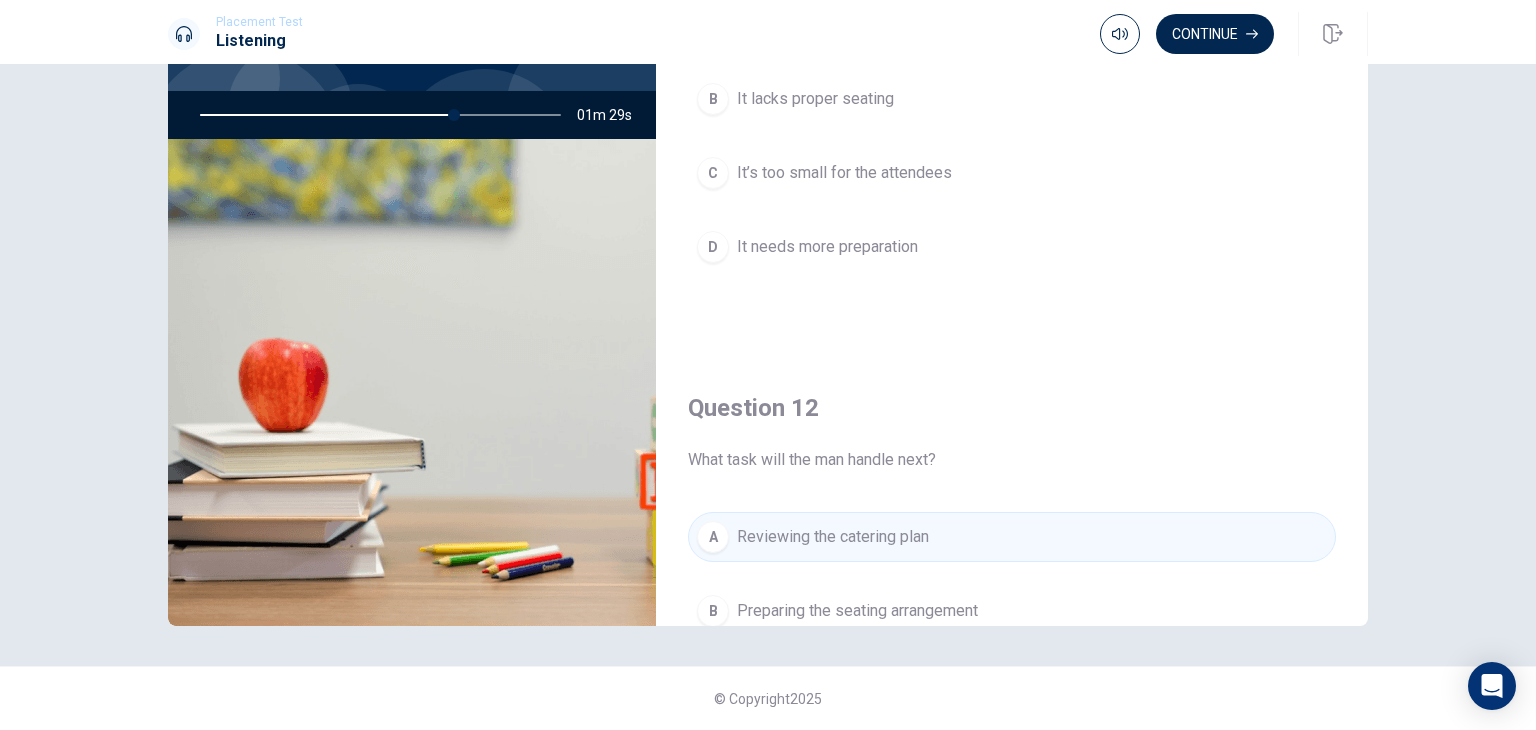 scroll, scrollTop: 0, scrollLeft: 0, axis: both 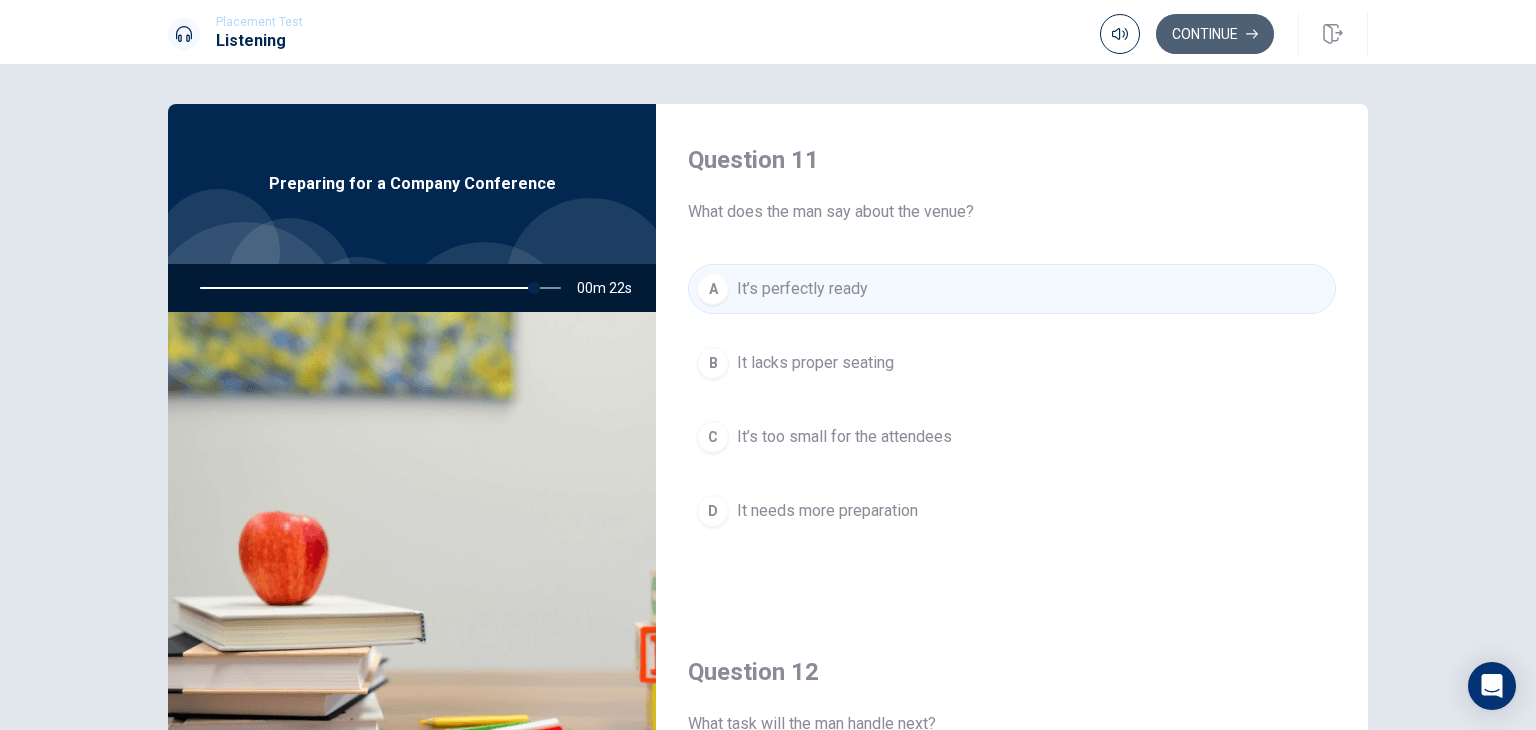 click on "Continue" at bounding box center [1215, 34] 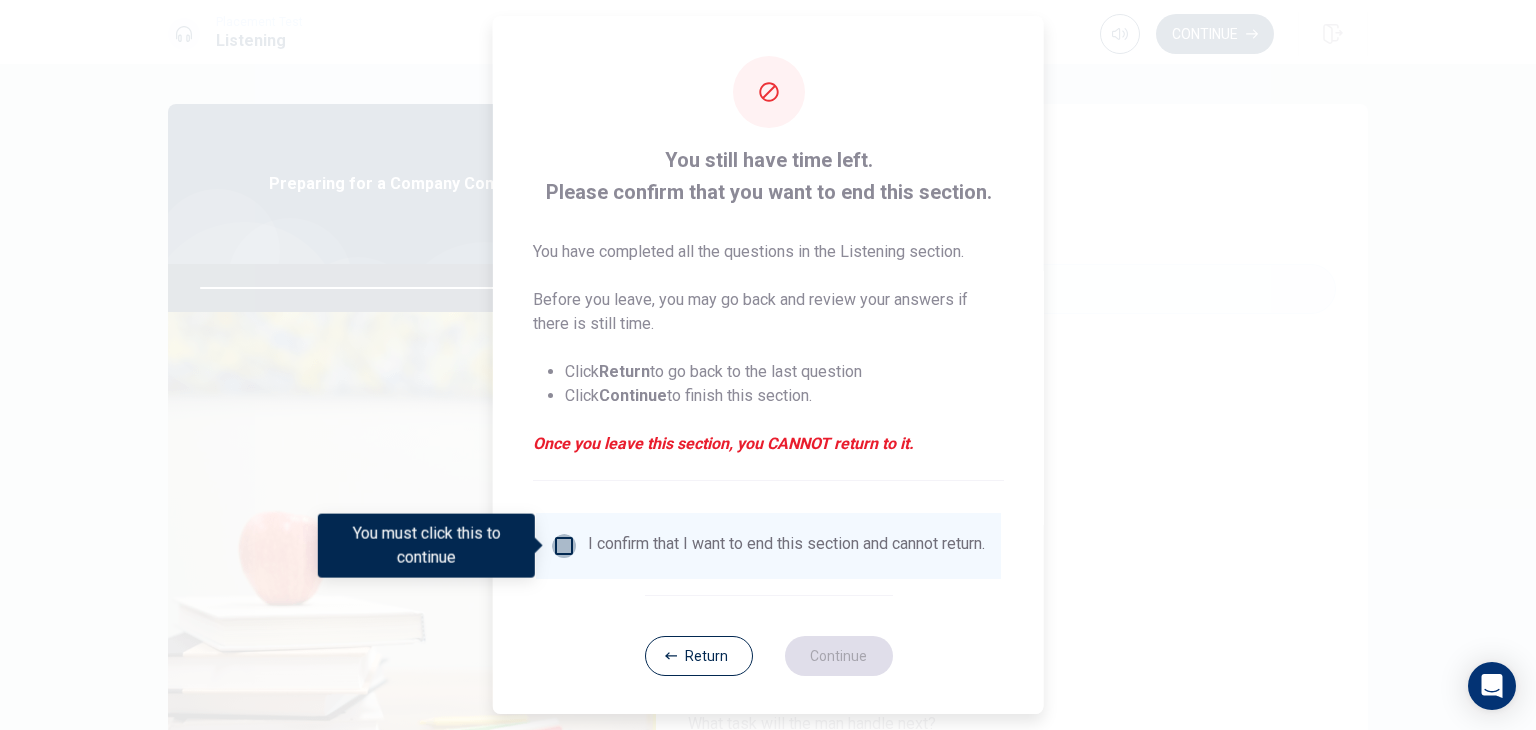 click at bounding box center (564, 546) 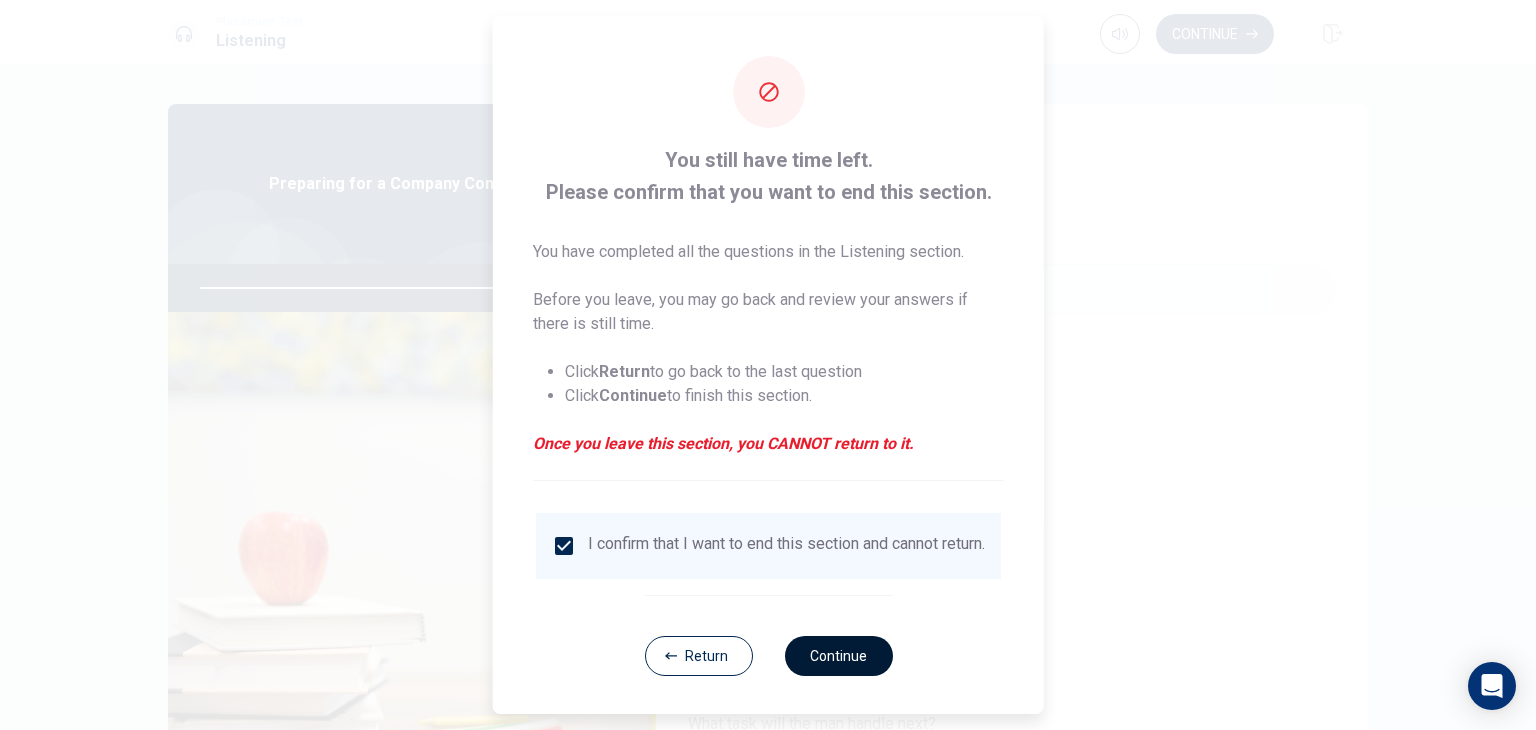 click on "Continue" at bounding box center [838, 656] 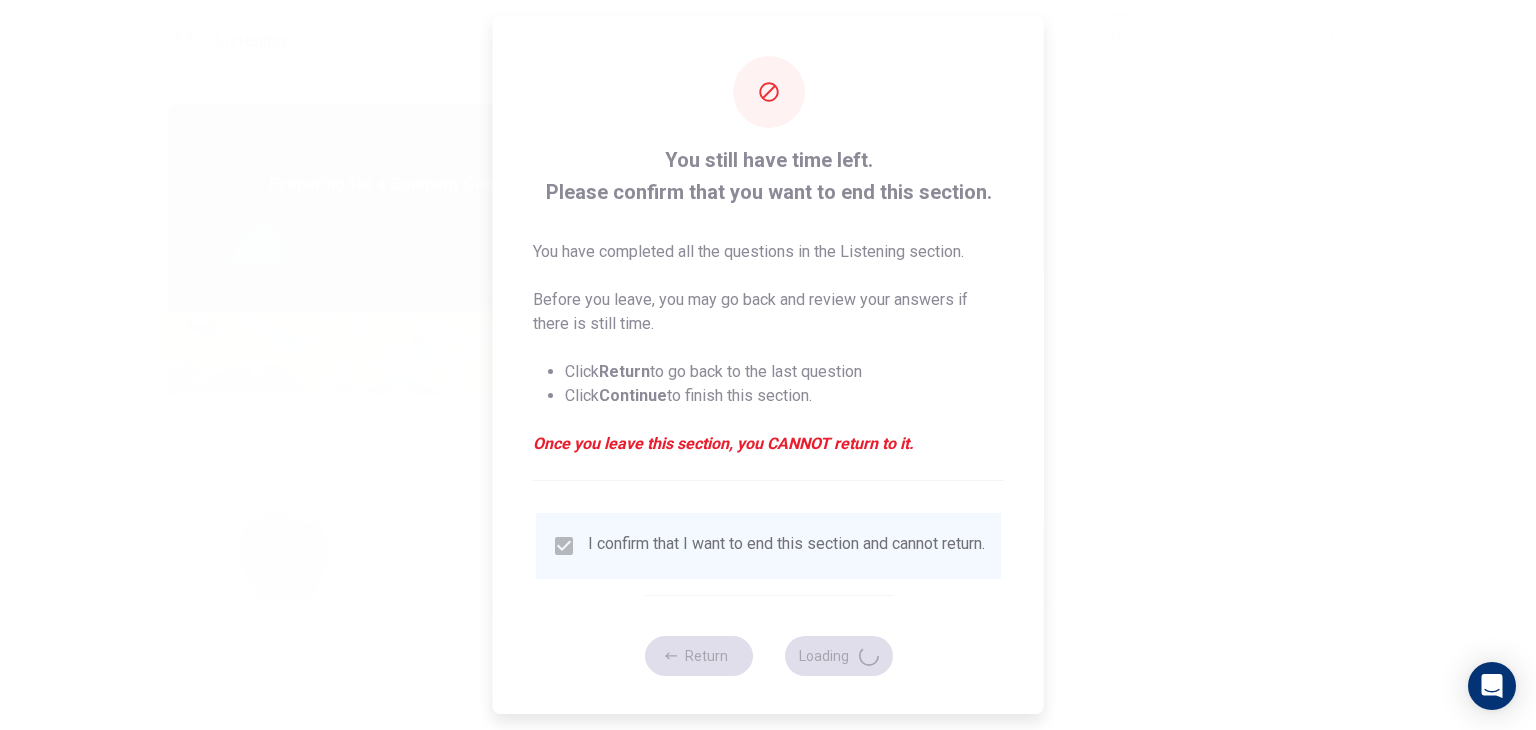 type on "94" 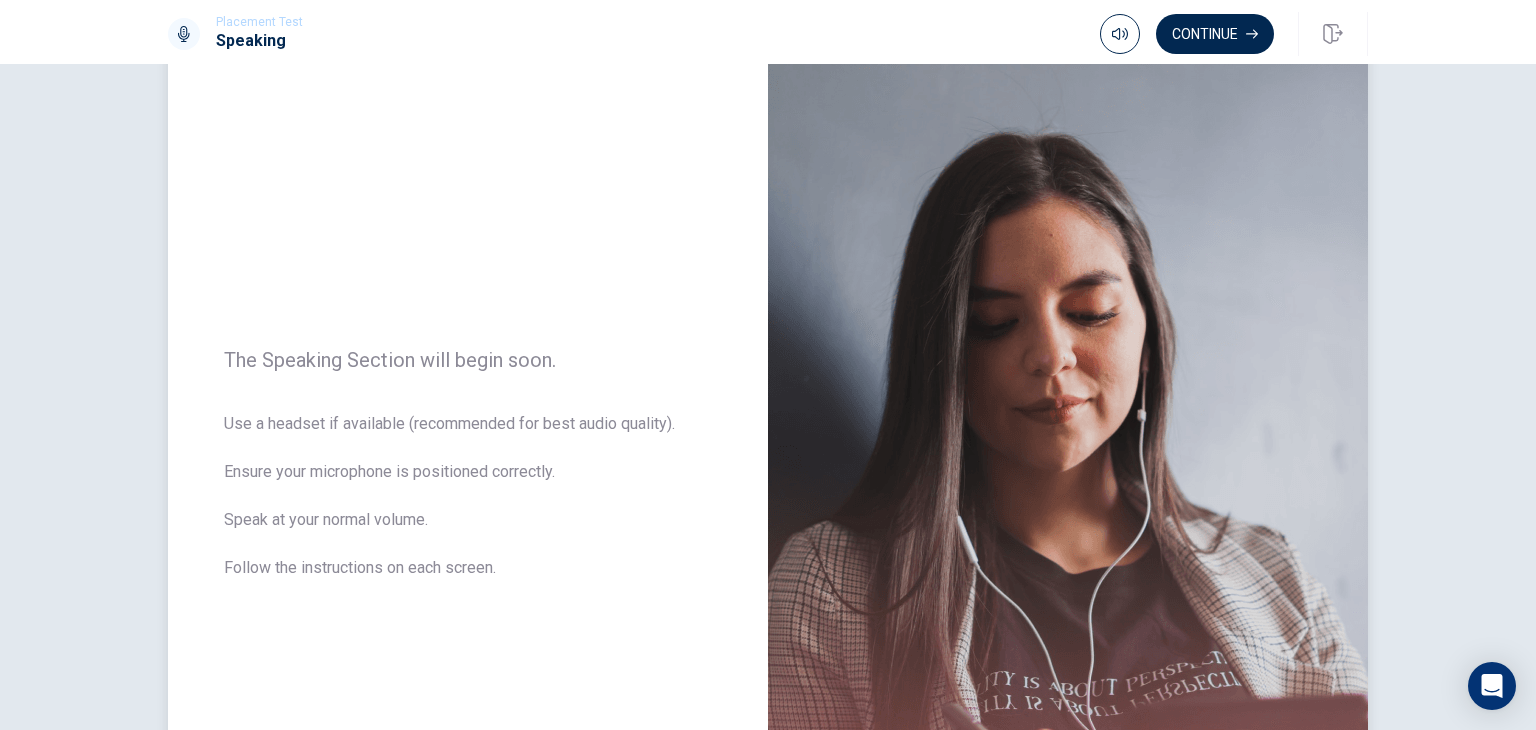 scroll, scrollTop: 100, scrollLeft: 0, axis: vertical 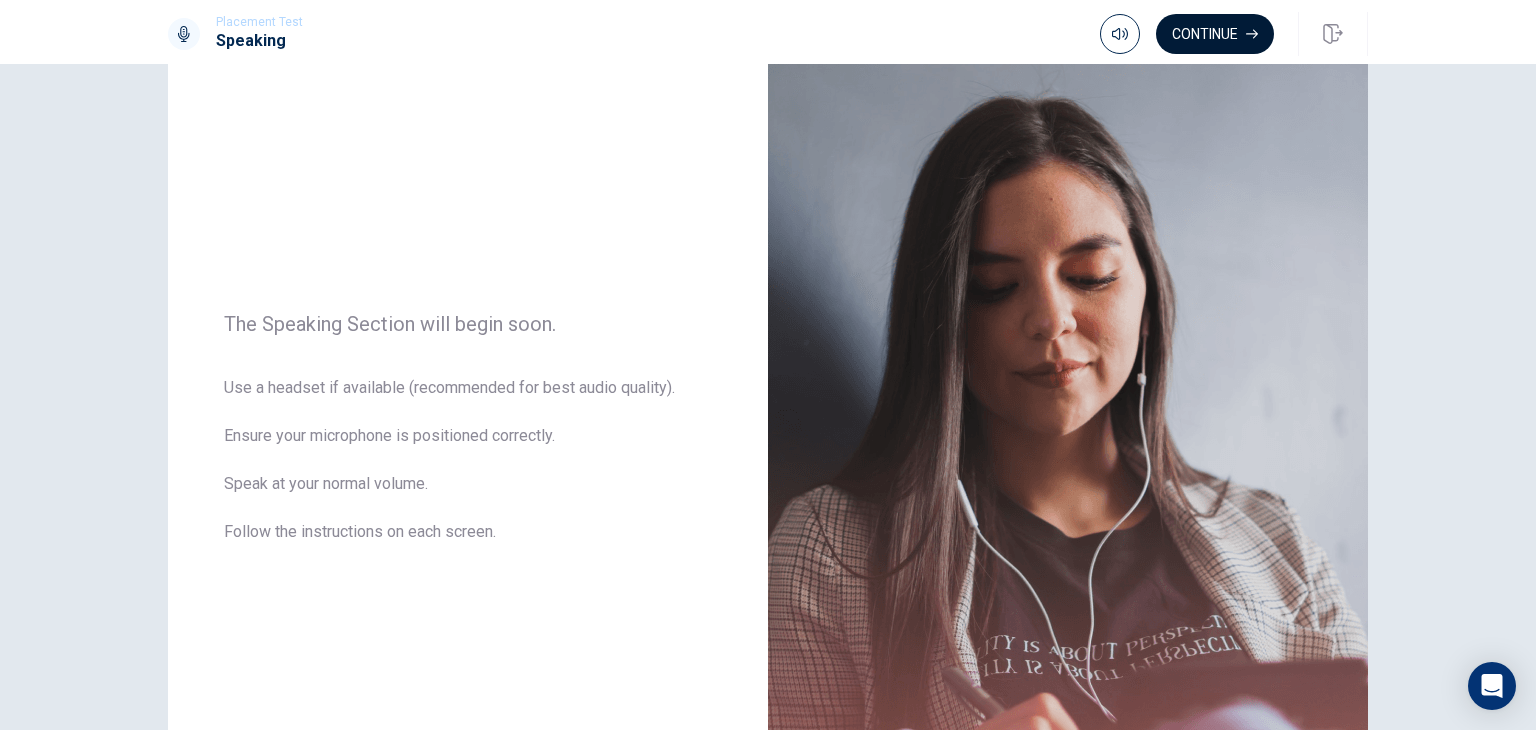 click on "Continue" at bounding box center (1215, 34) 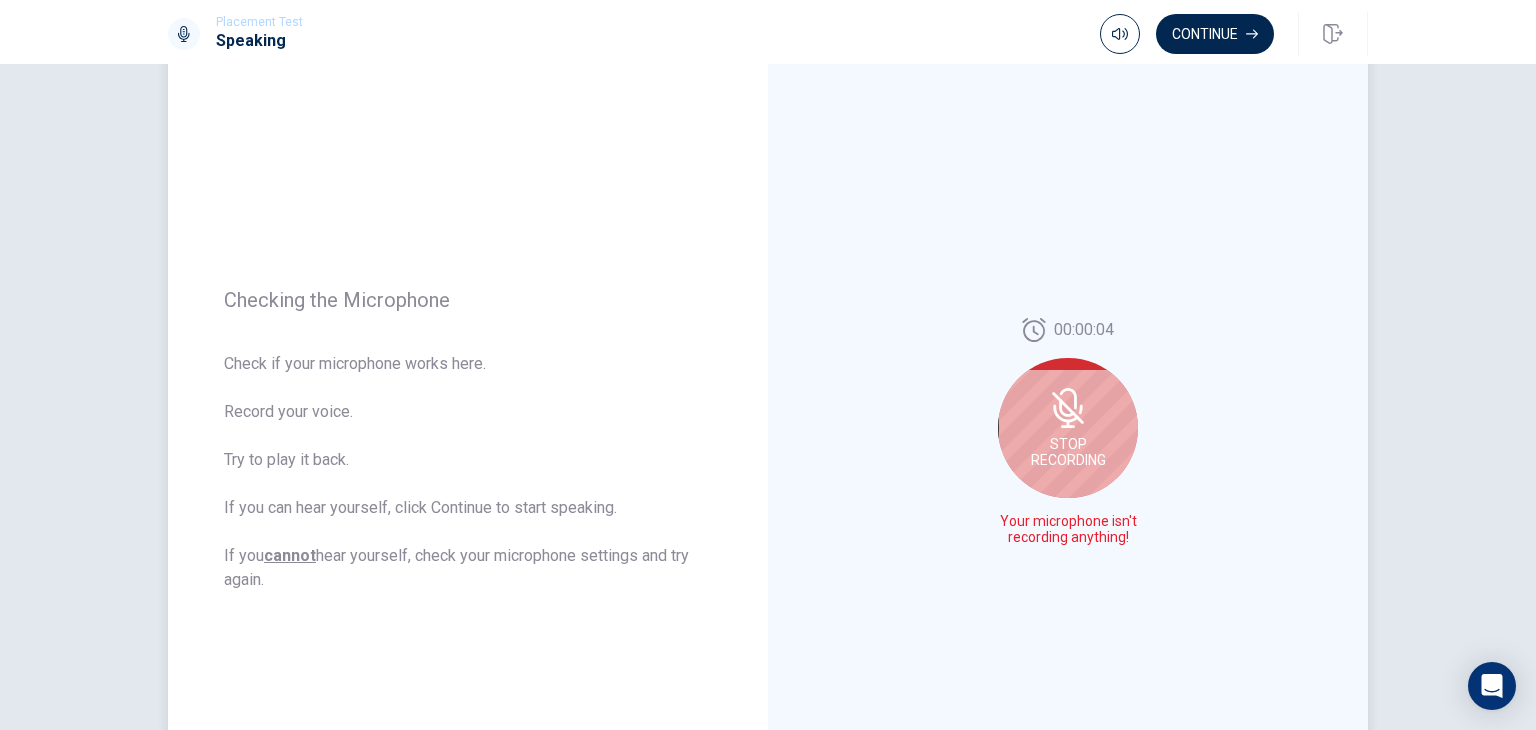 click 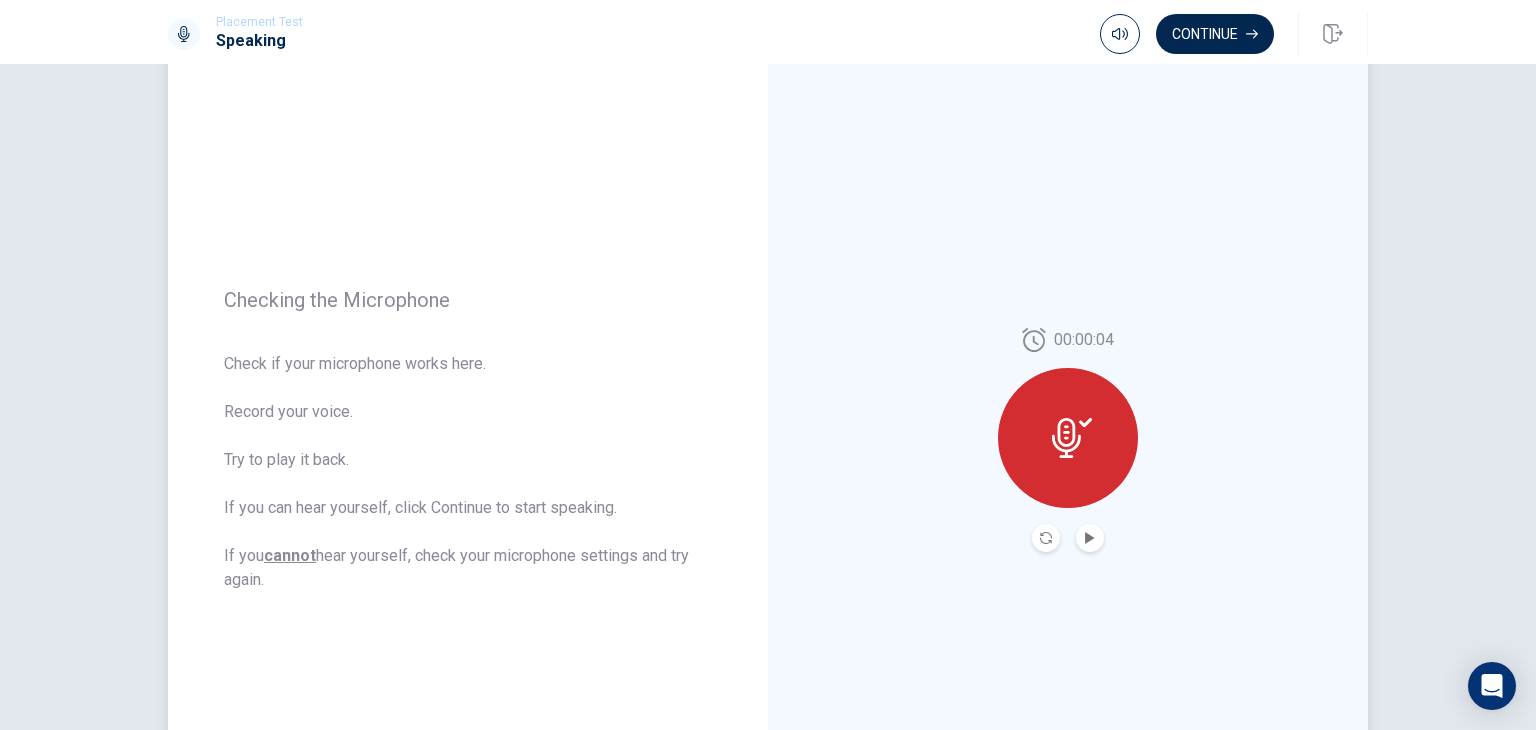 click at bounding box center (1068, 438) 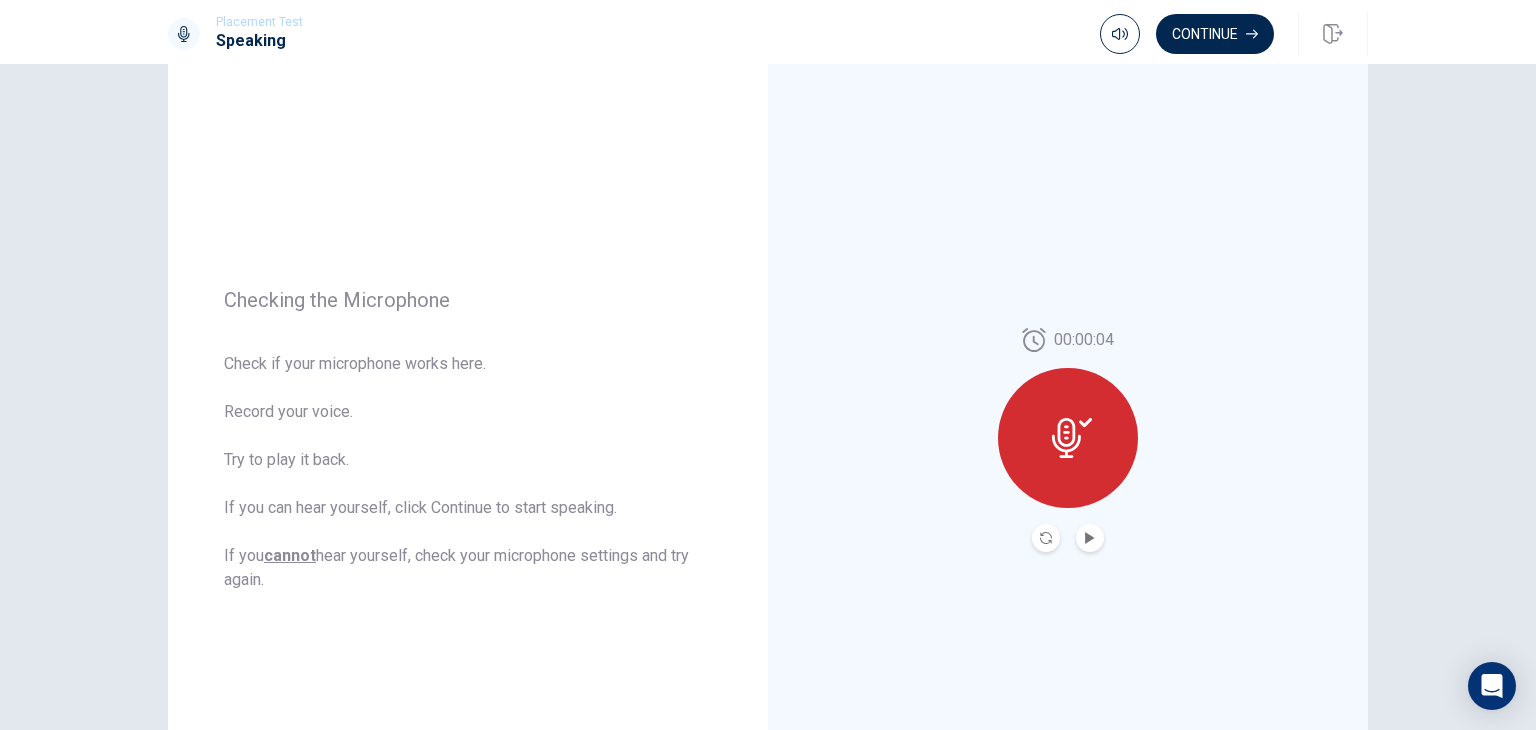 click 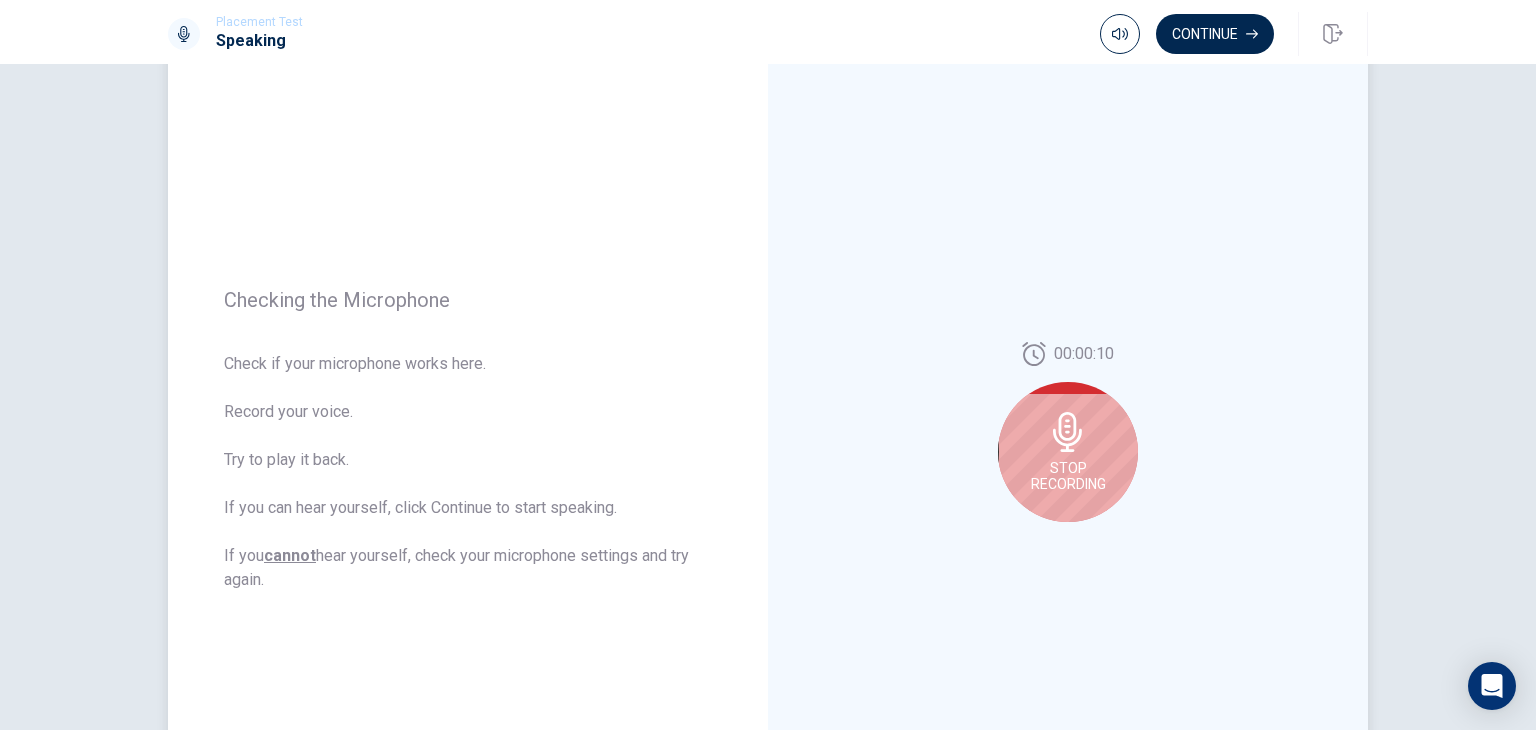 click on "Stop   Recording" at bounding box center (1068, 452) 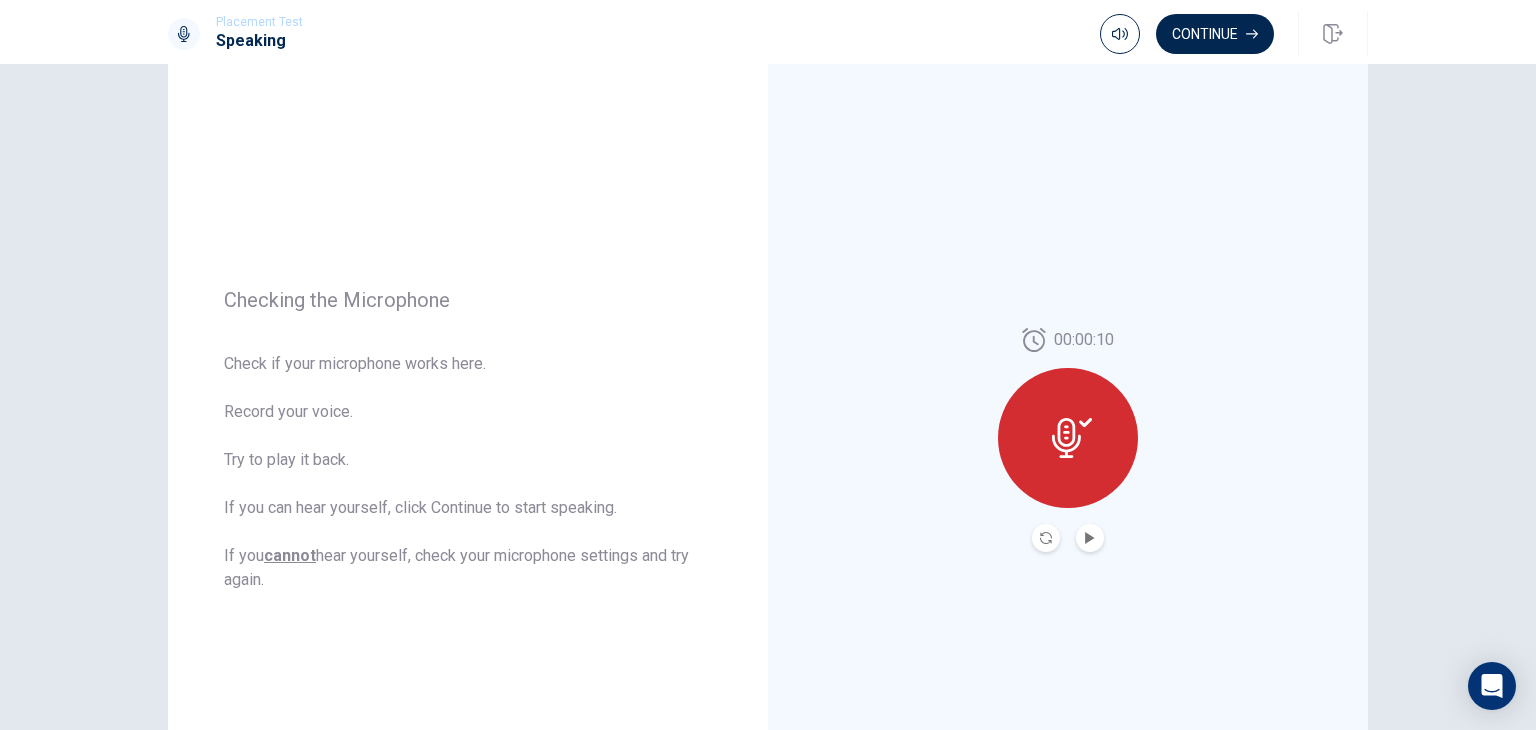 click at bounding box center (1090, 538) 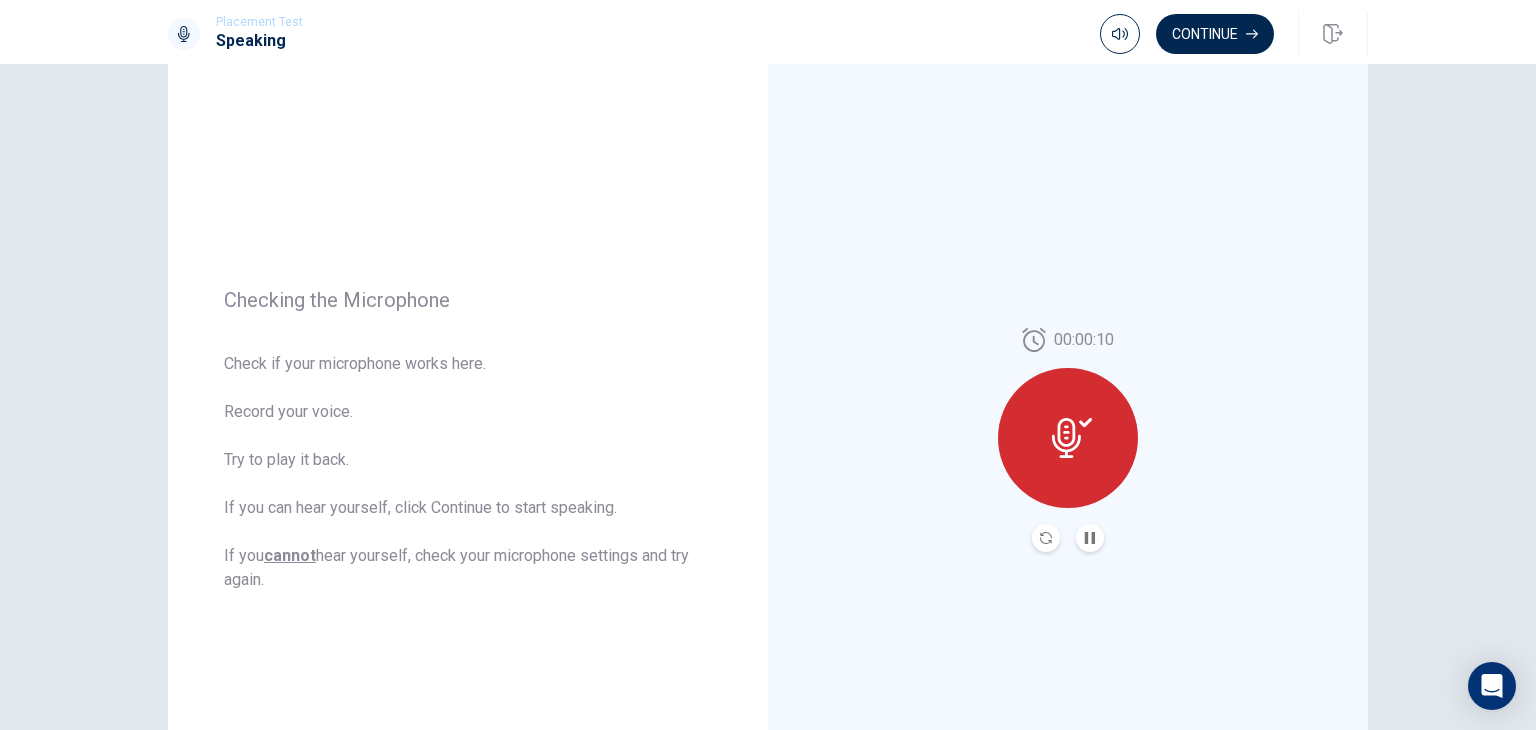 click 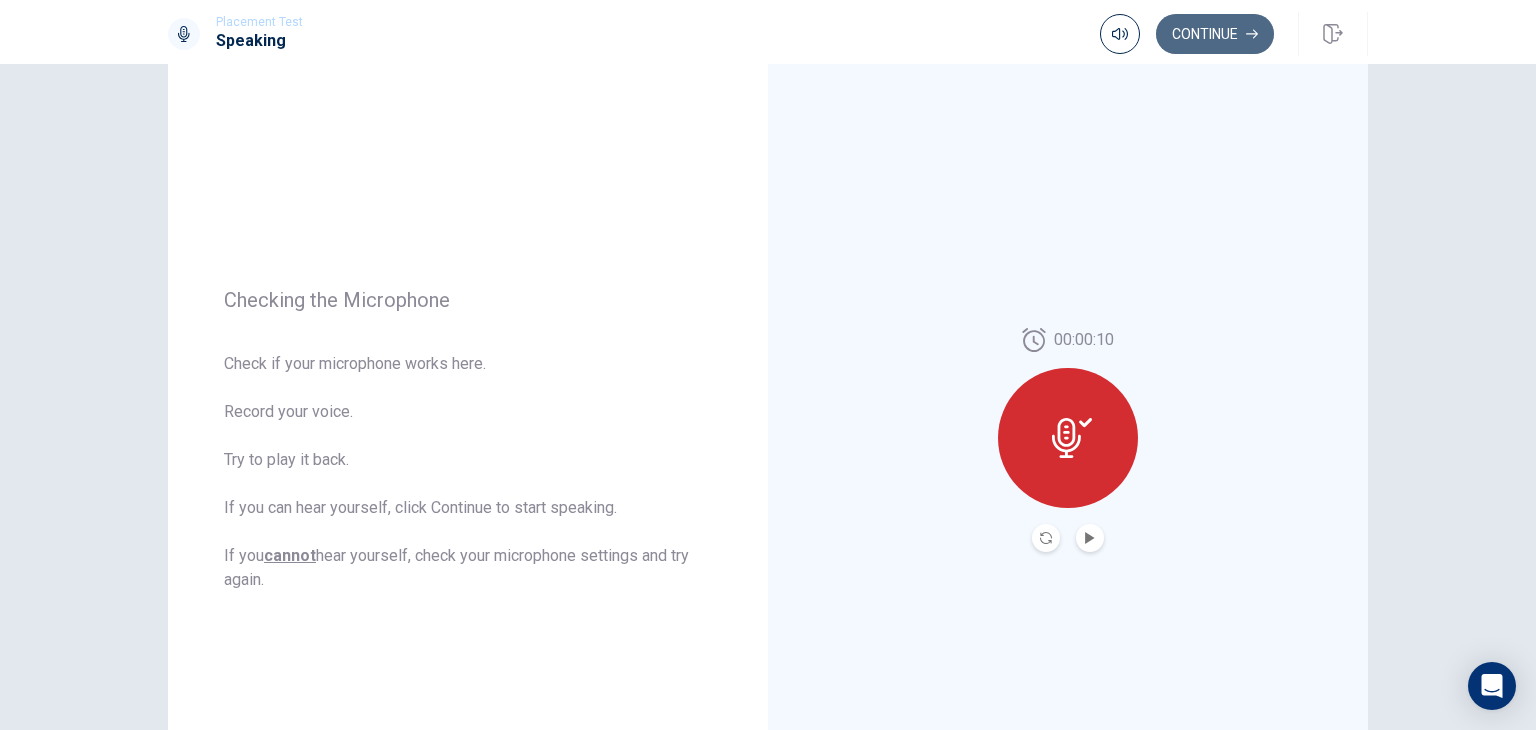 click on "Continue" at bounding box center [1215, 34] 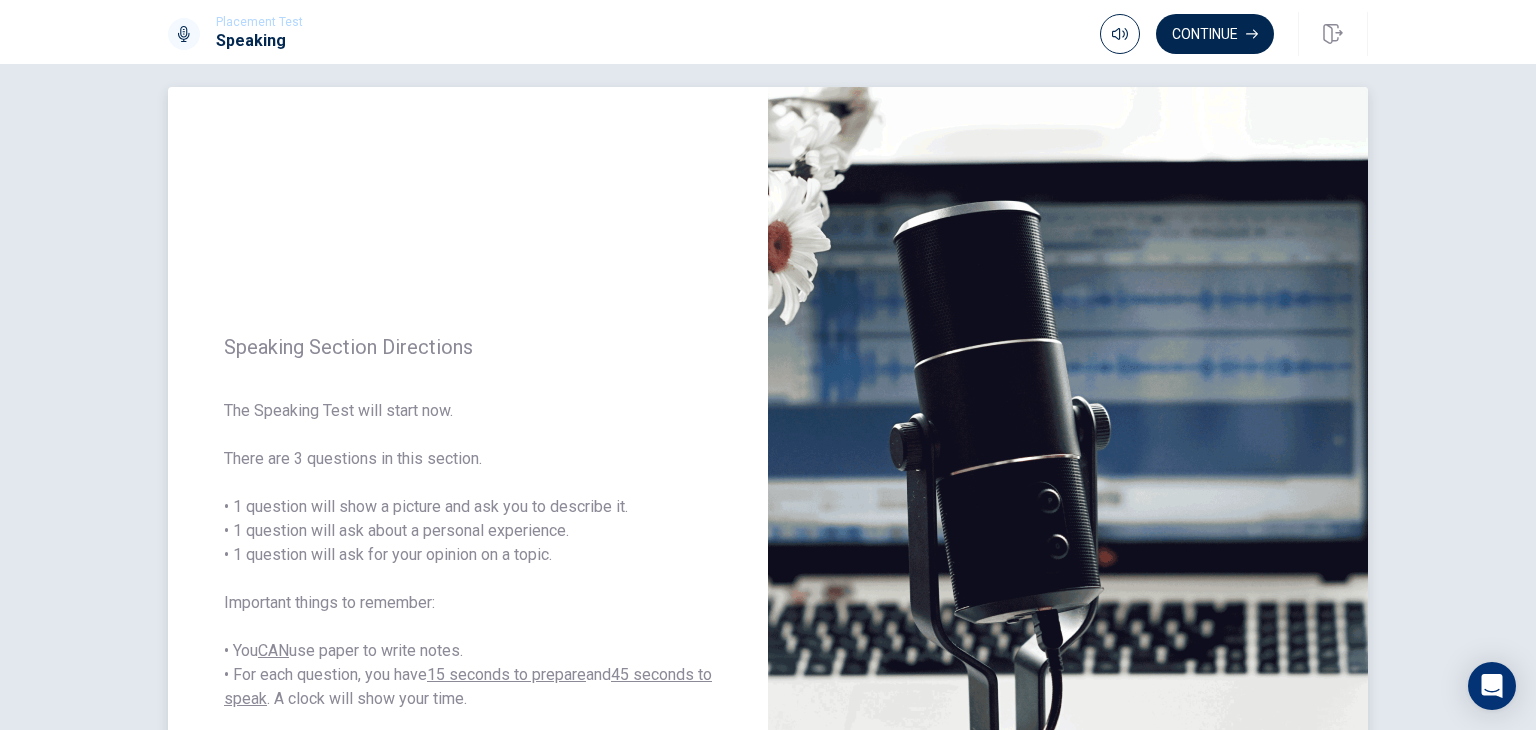 scroll, scrollTop: 0, scrollLeft: 0, axis: both 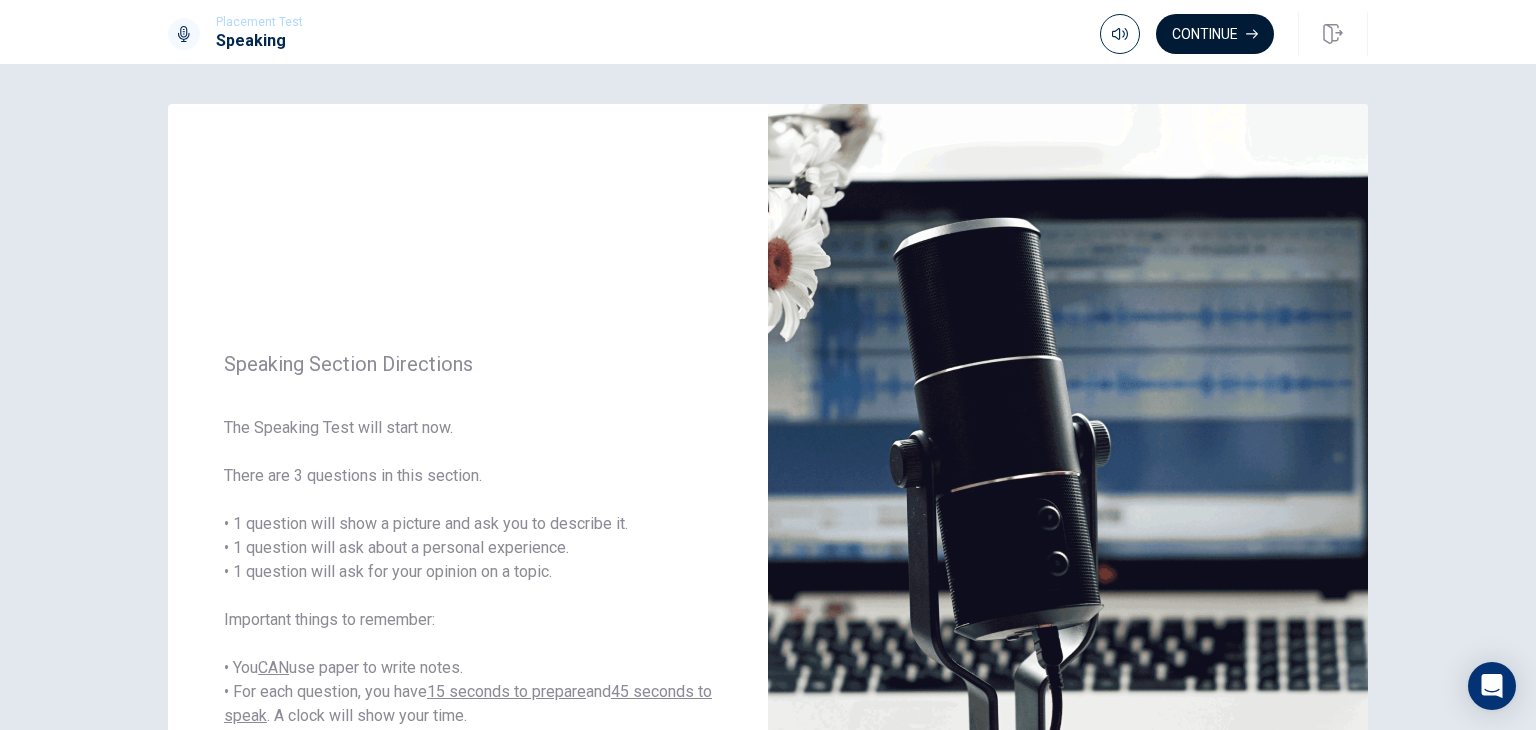 click on "Continue" at bounding box center (1215, 34) 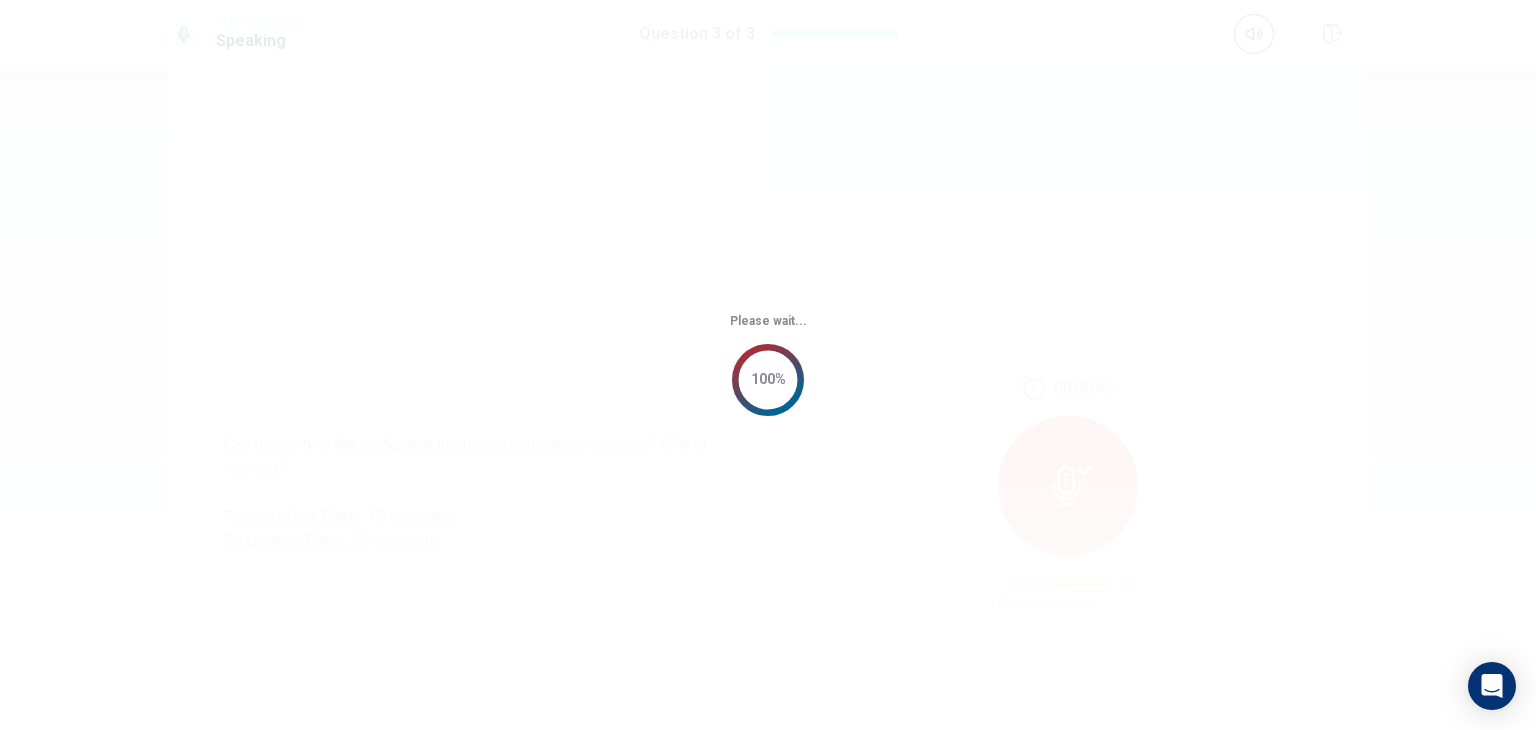 scroll, scrollTop: 0, scrollLeft: 0, axis: both 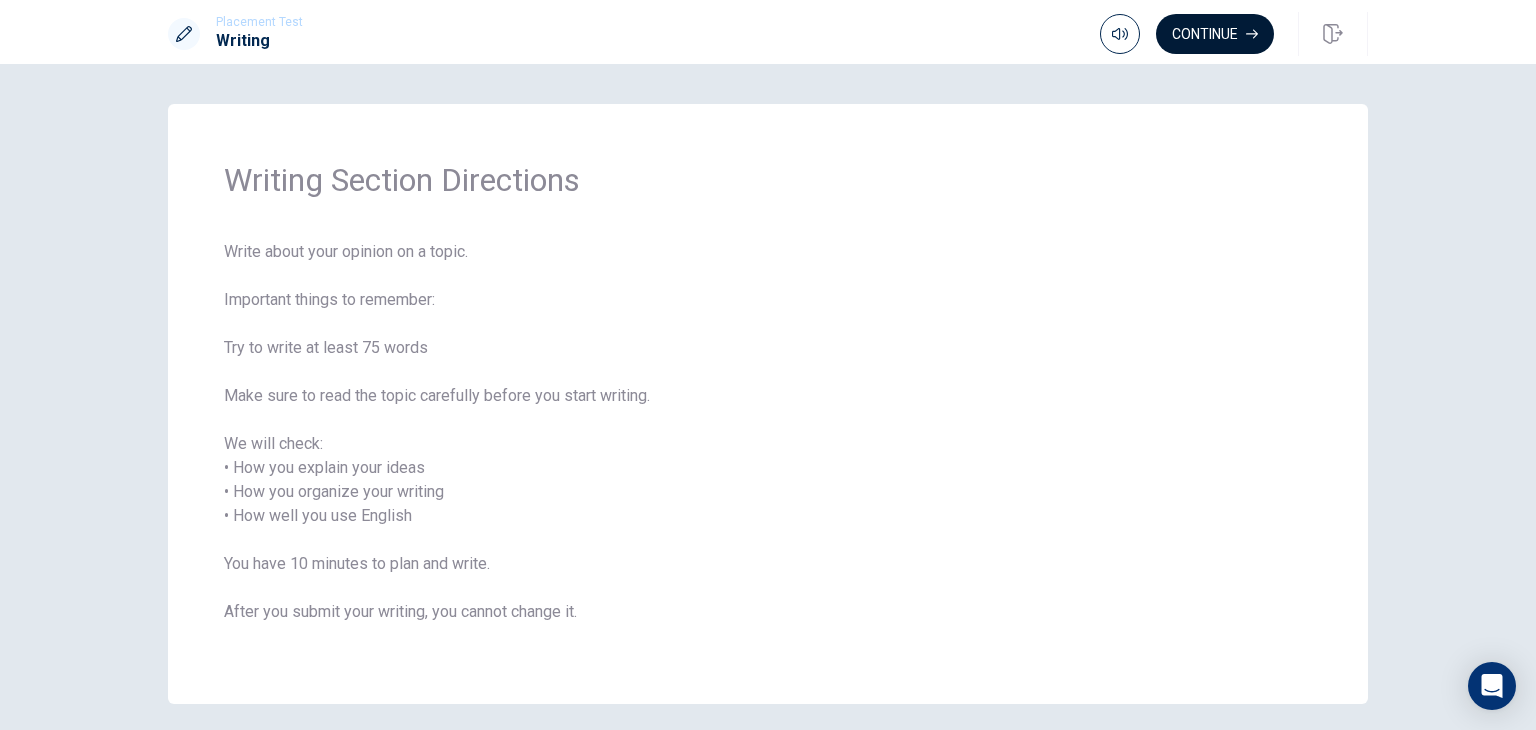 click on "Continue" at bounding box center [1215, 34] 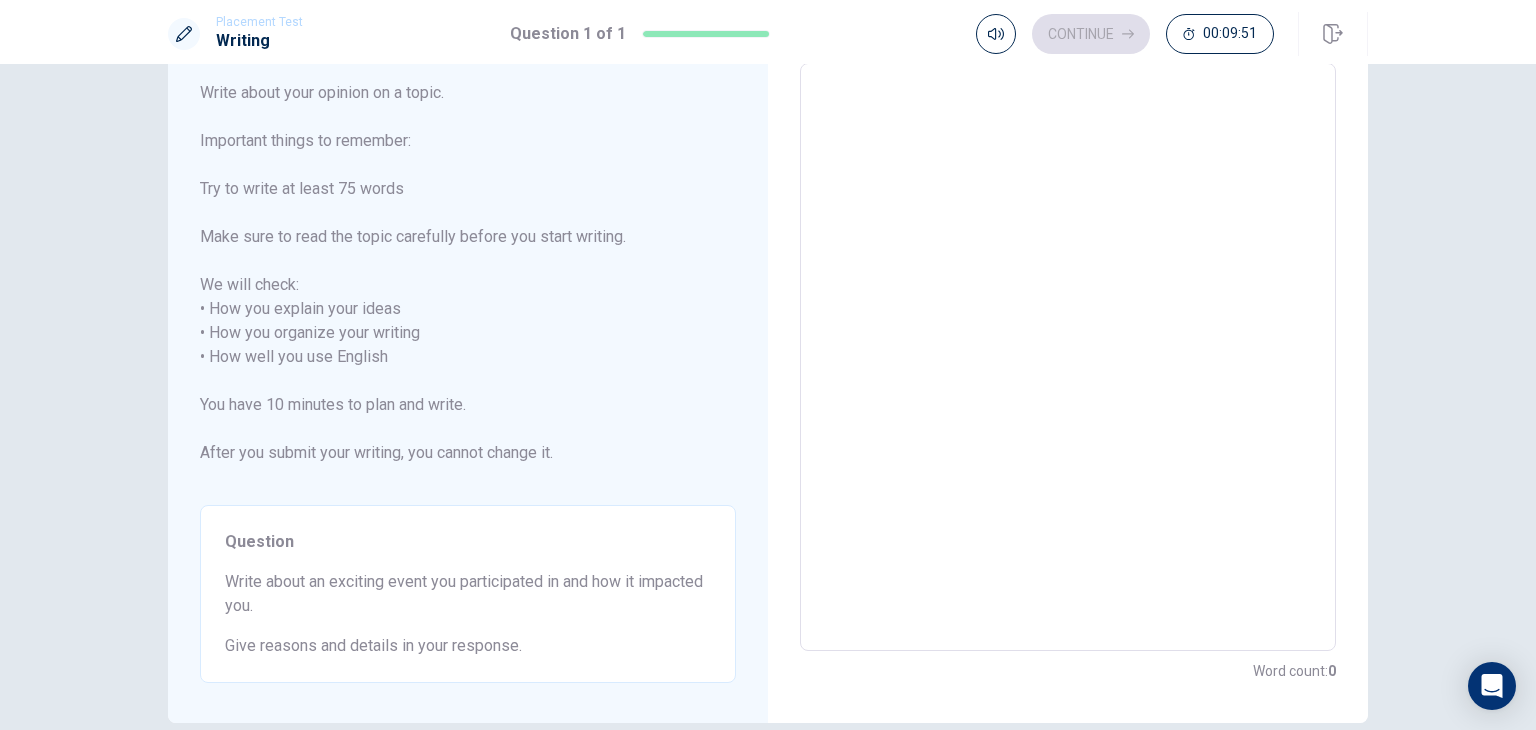 scroll, scrollTop: 208, scrollLeft: 0, axis: vertical 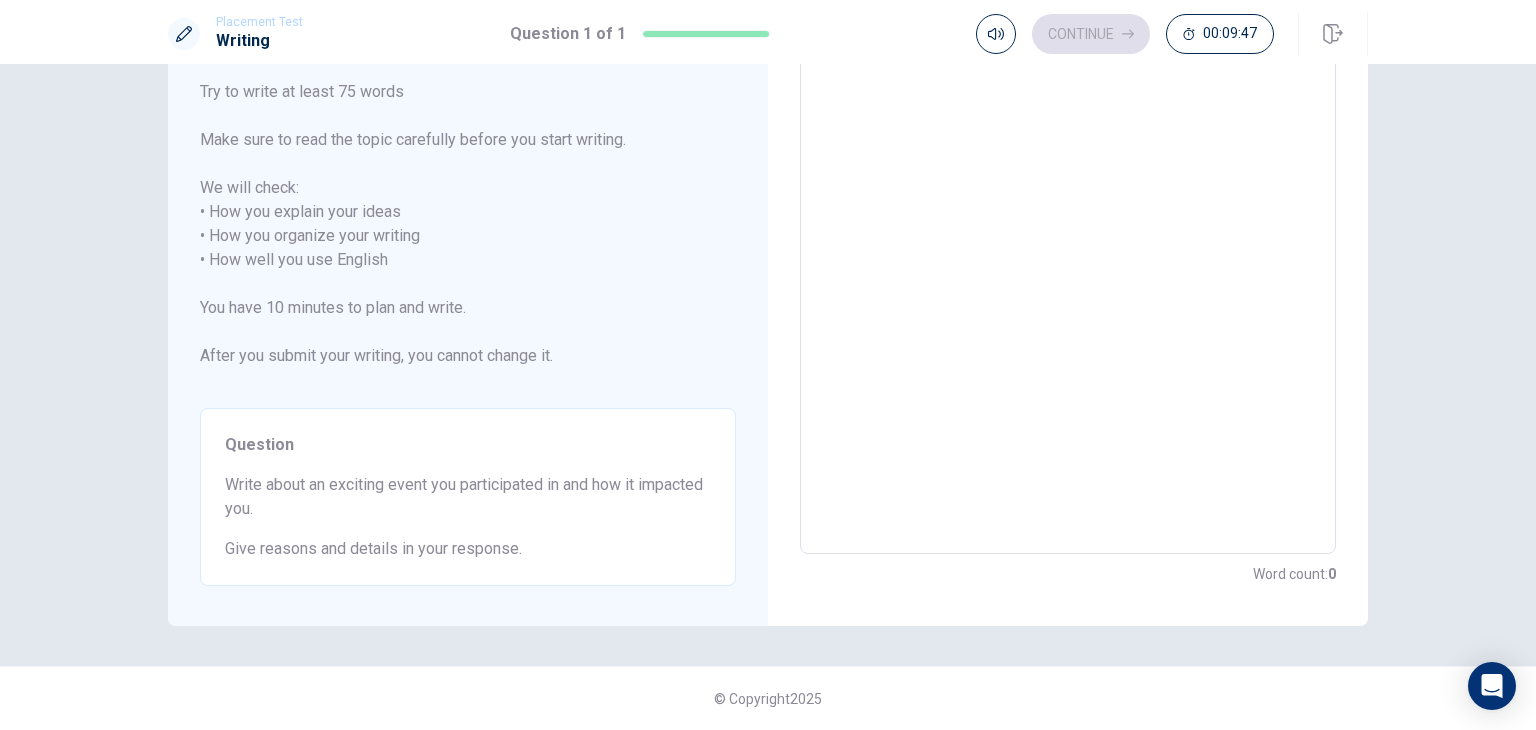 drag, startPoint x: 229, startPoint y: 489, endPoint x: 373, endPoint y: 489, distance: 144 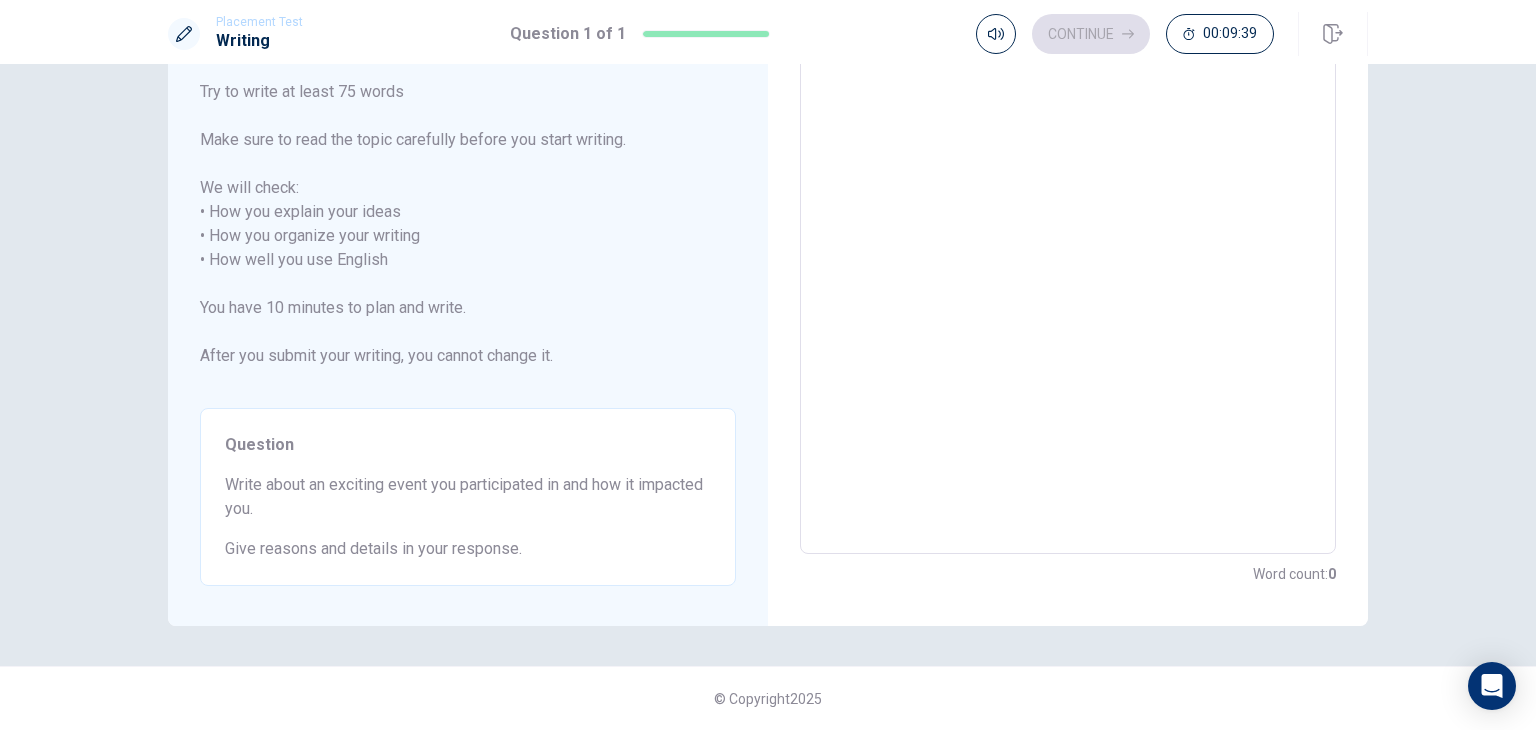 drag, startPoint x: 248, startPoint y: 547, endPoint x: 325, endPoint y: 547, distance: 77 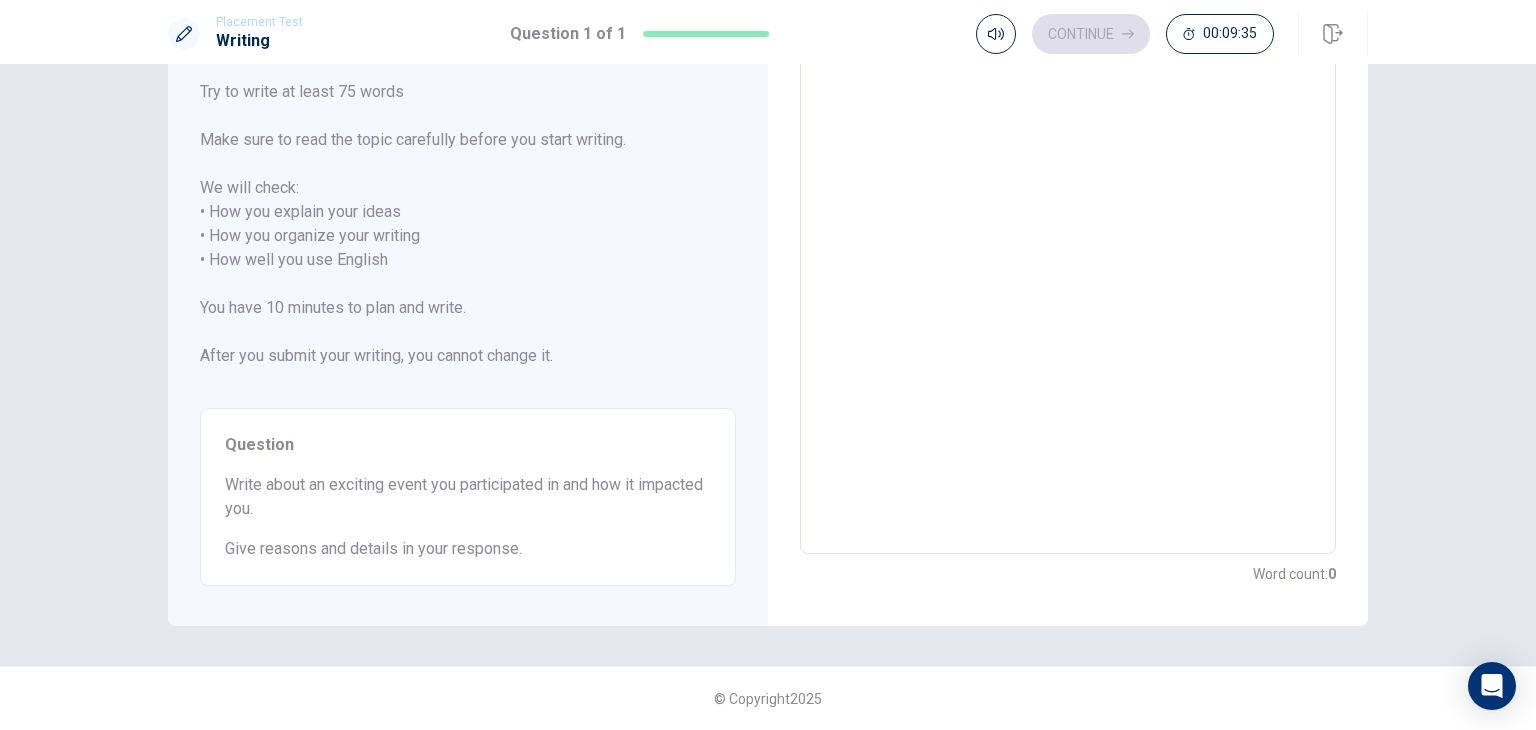 drag, startPoint x: 253, startPoint y: 487, endPoint x: 275, endPoint y: 487, distance: 22 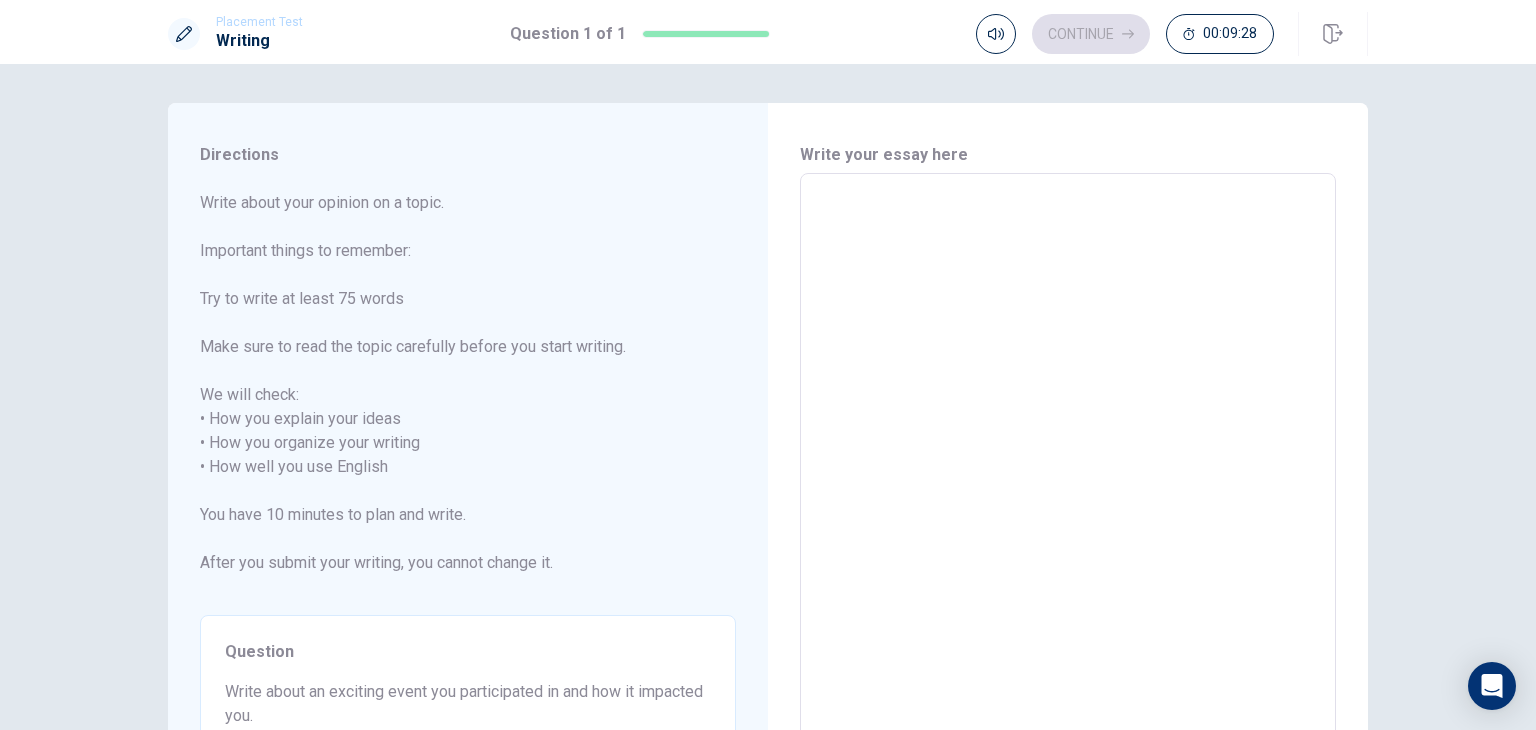 scroll, scrollTop: 0, scrollLeft: 0, axis: both 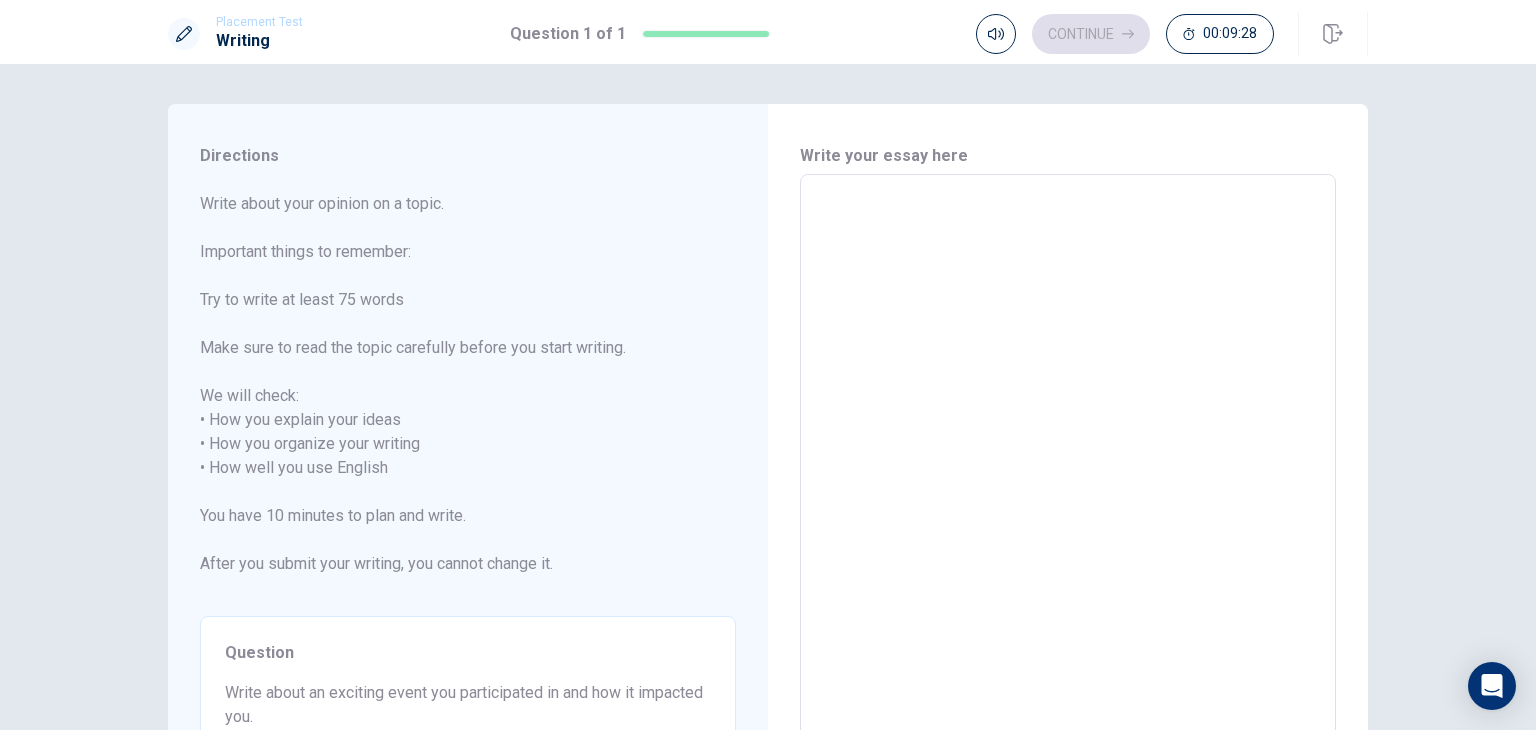 click at bounding box center (1068, 468) 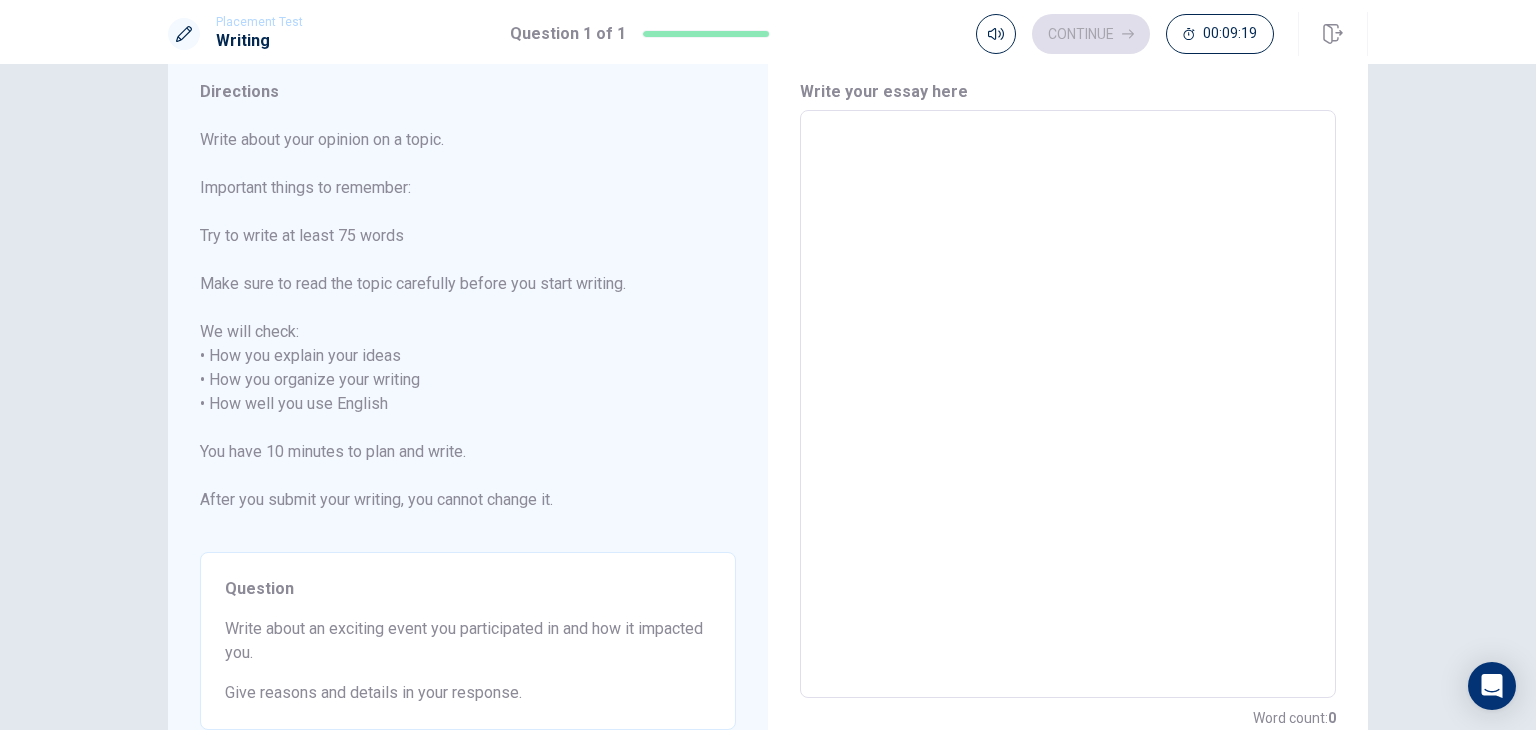 scroll, scrollTop: 0, scrollLeft: 0, axis: both 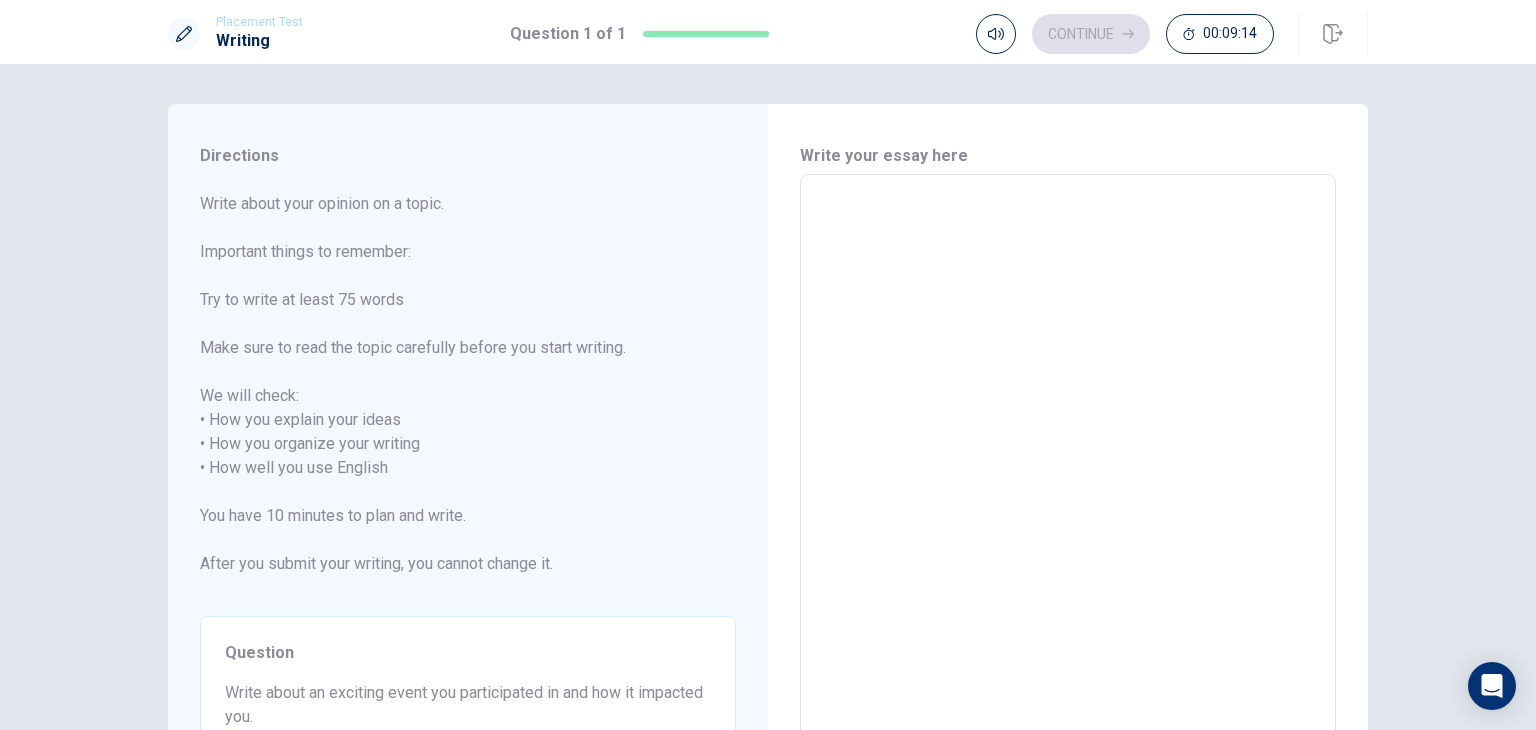 type on "w" 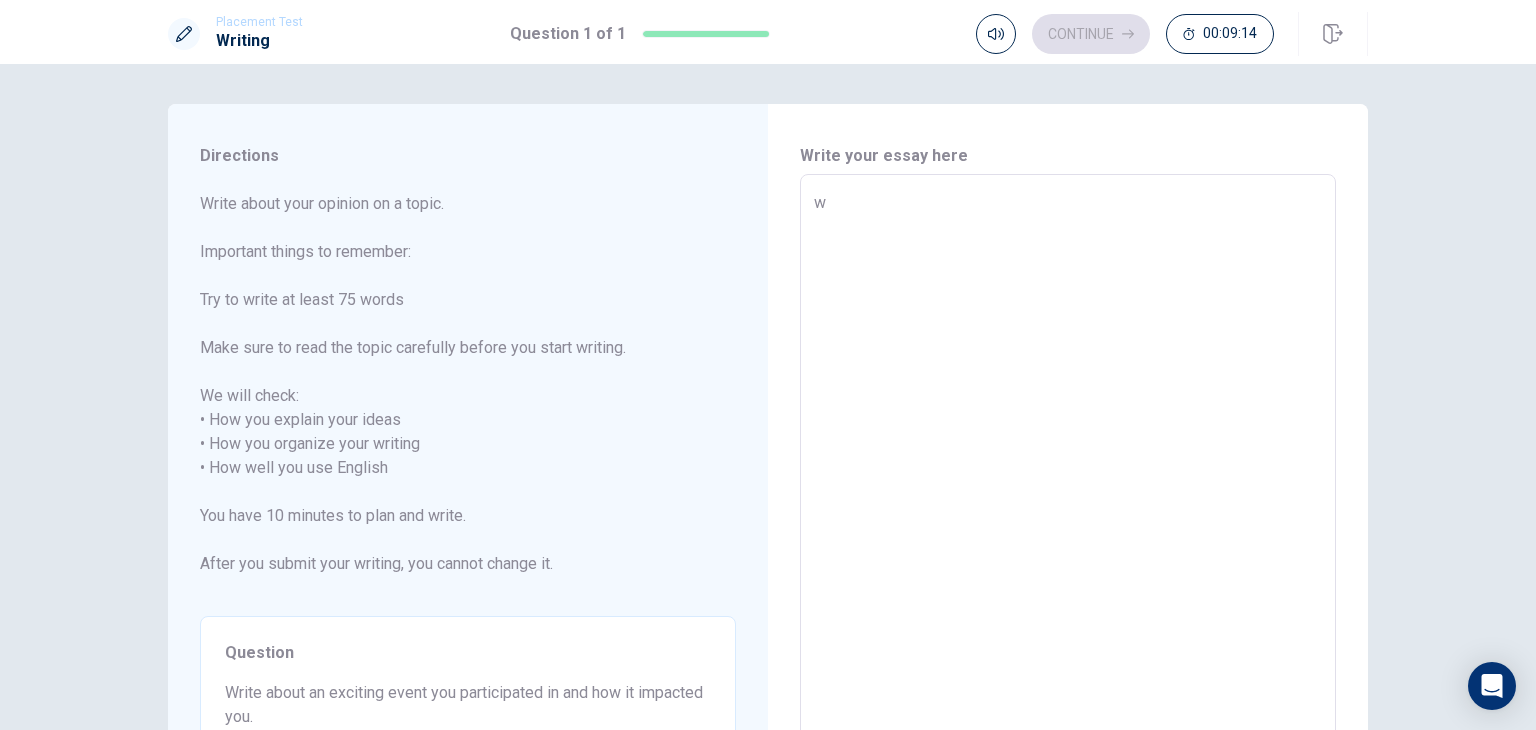 type on "x" 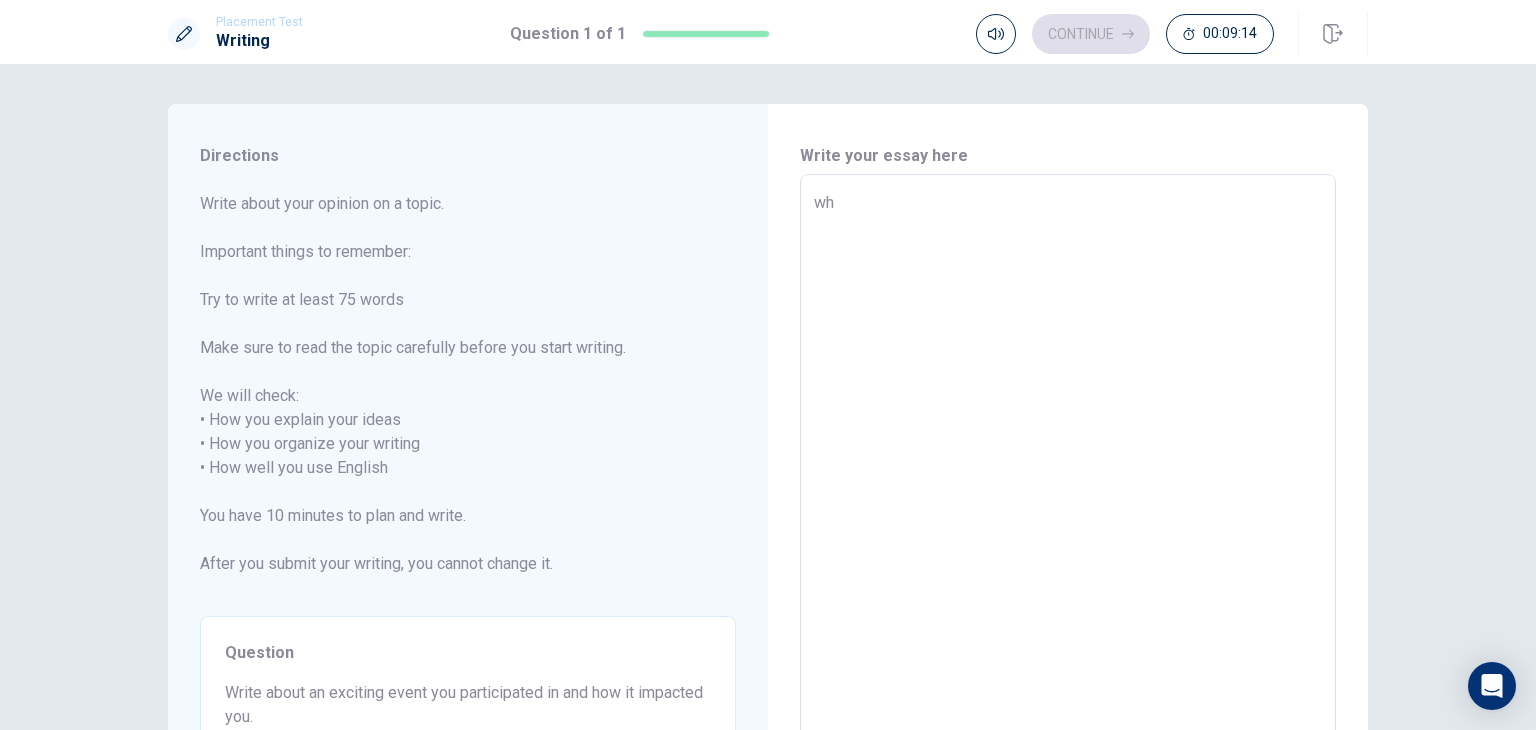 type on "x" 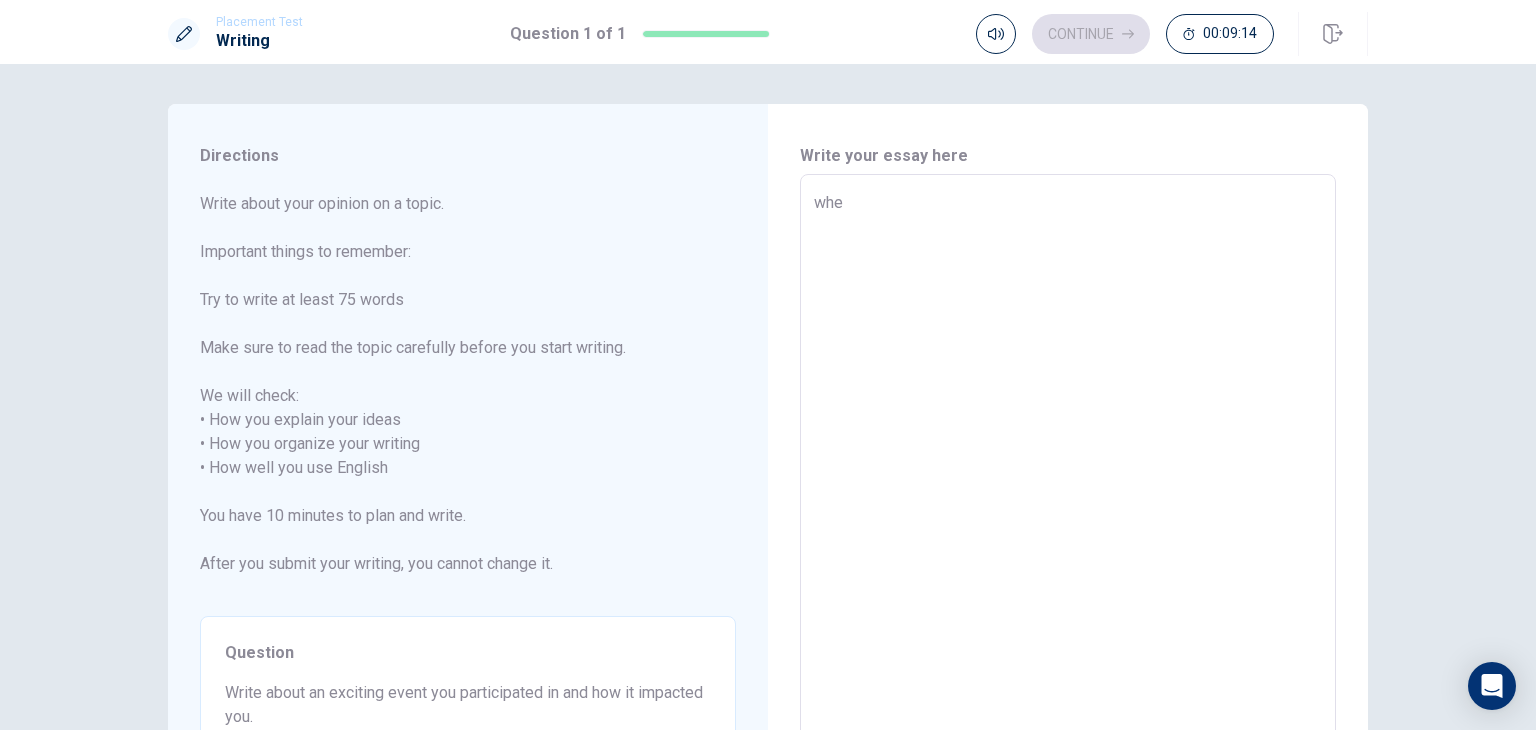 type on "x" 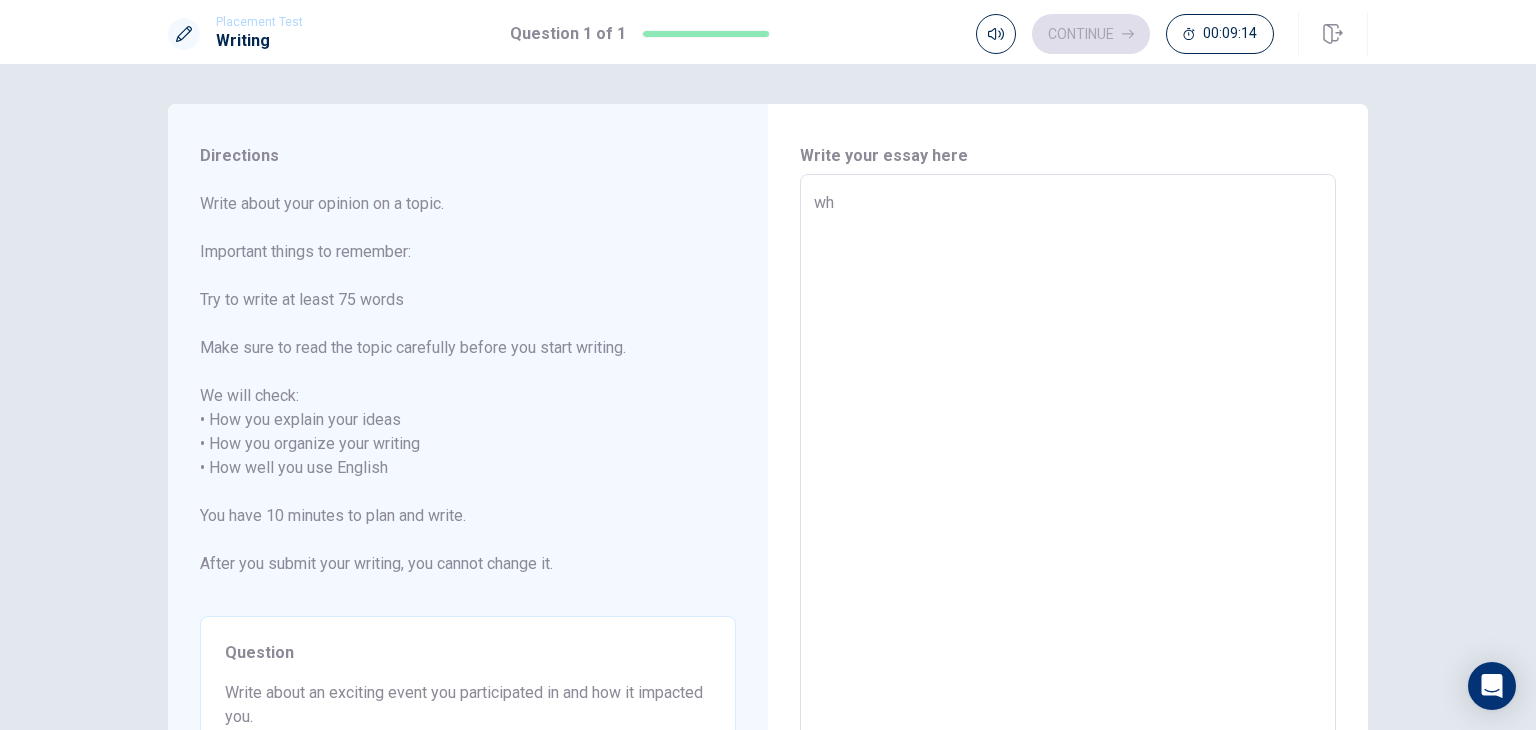type on "x" 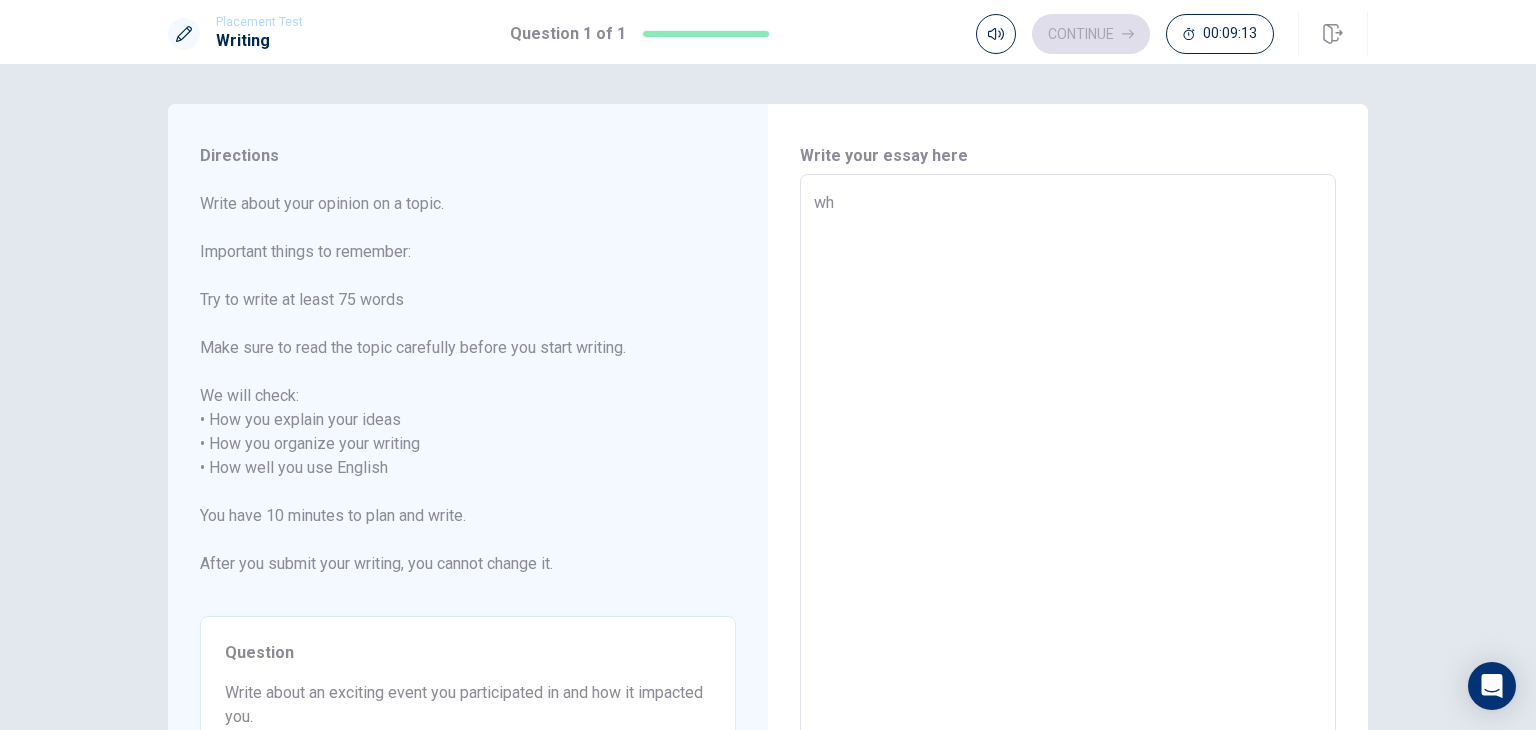 type on "w" 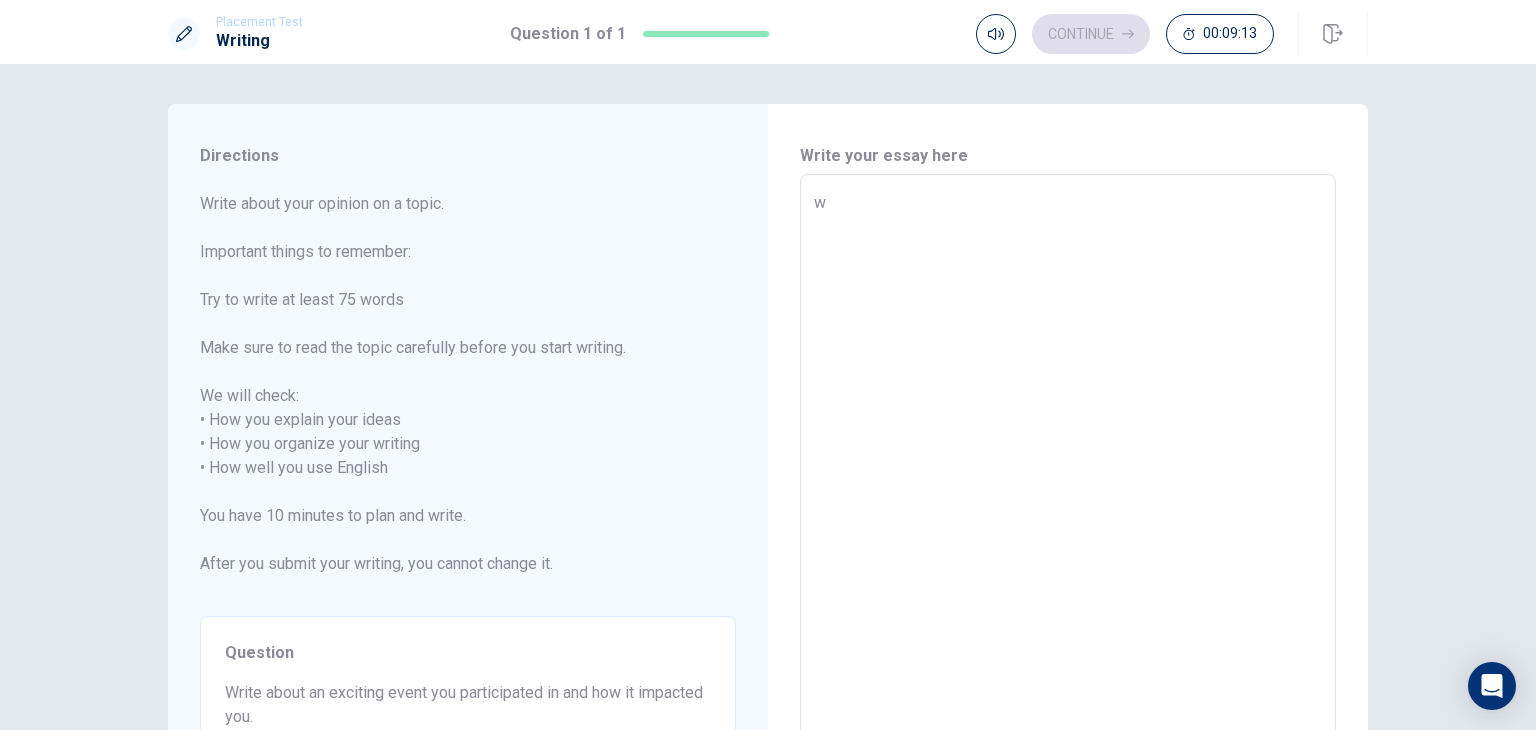 type on "x" 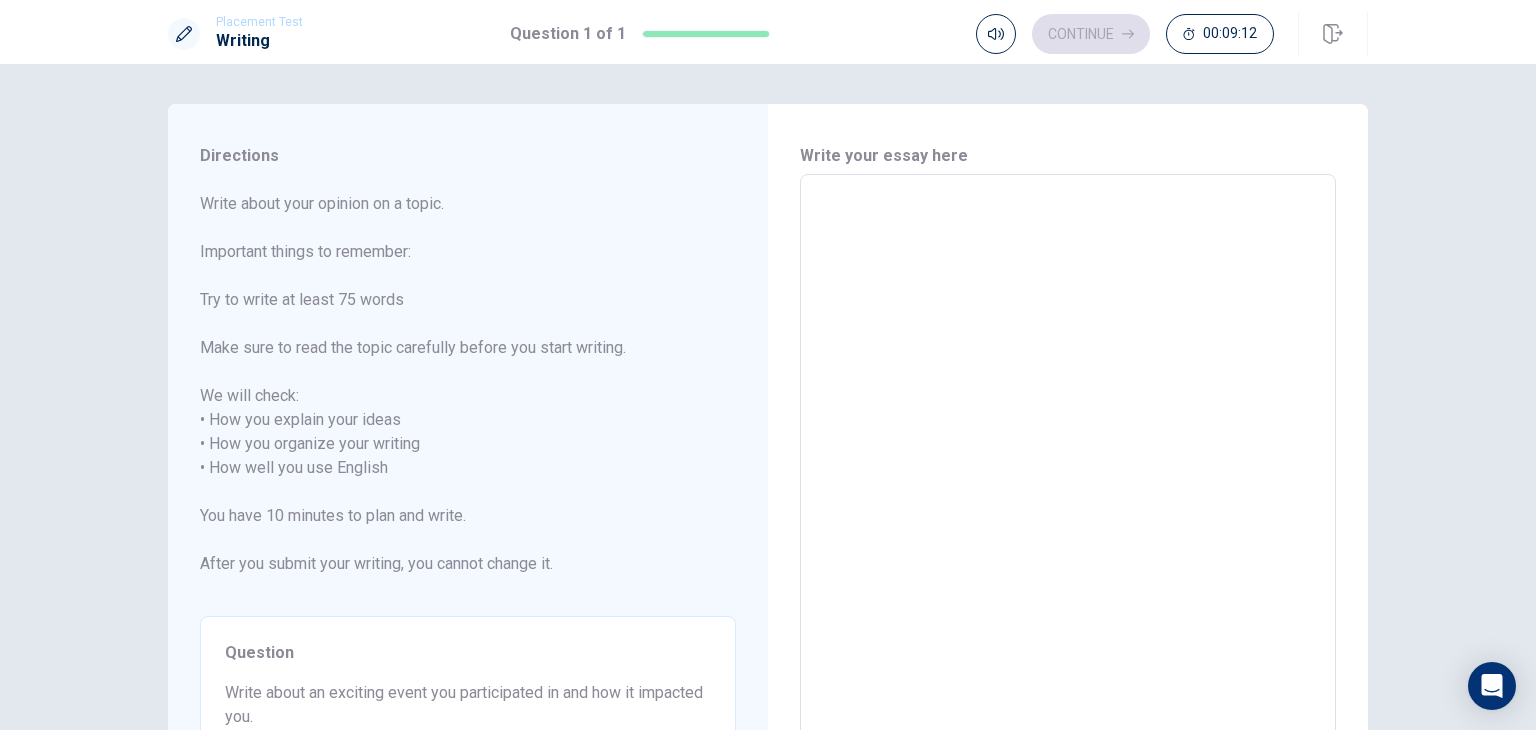 type on "W" 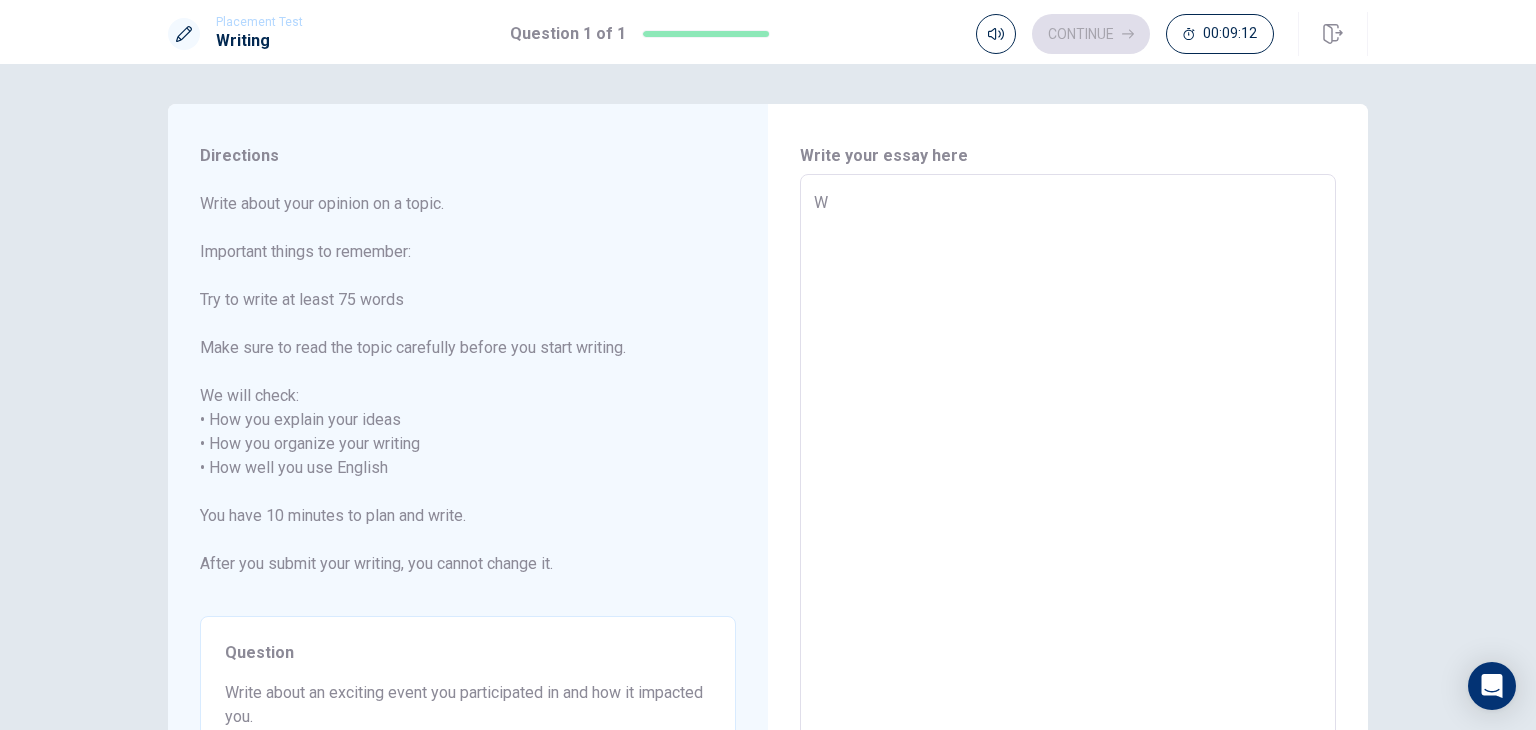 type on "x" 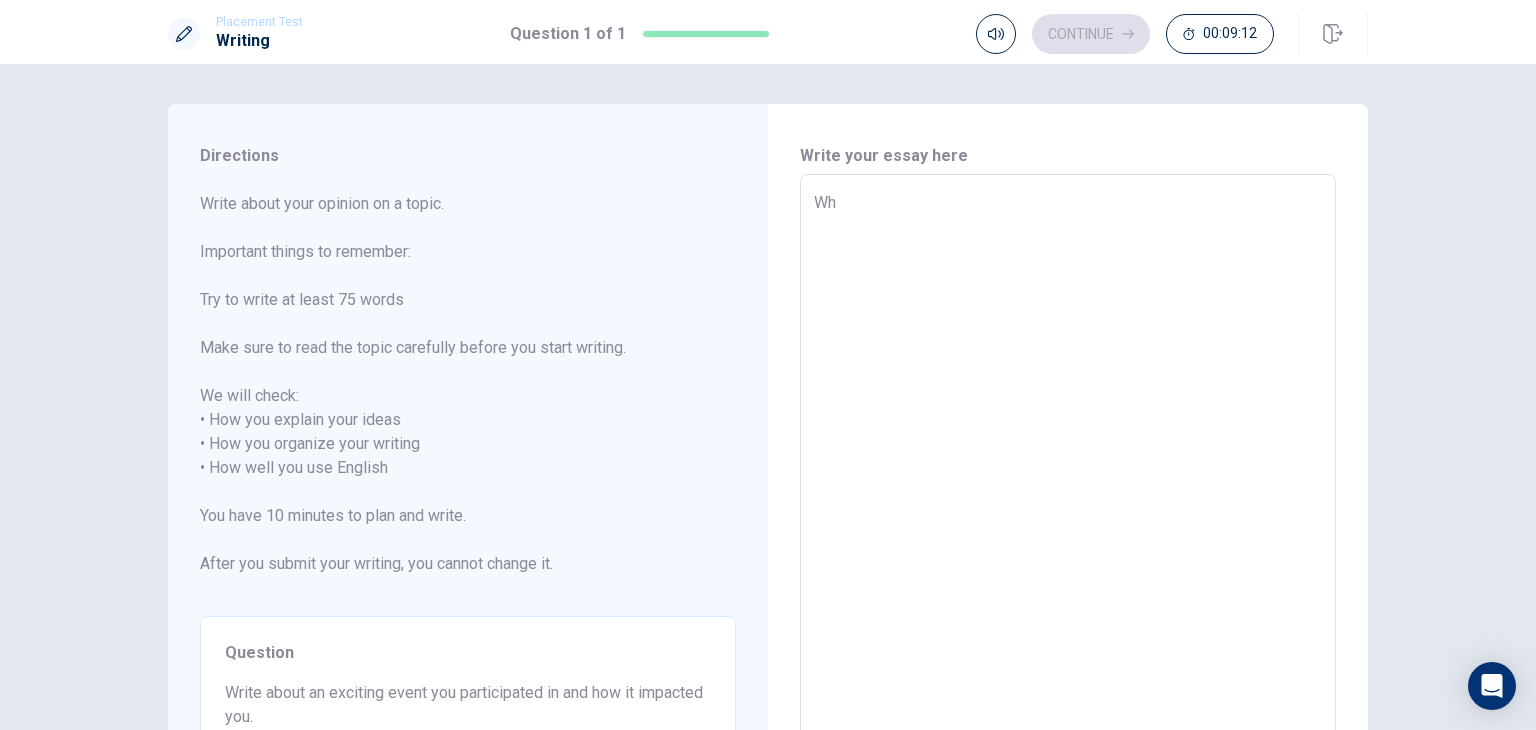 type on "x" 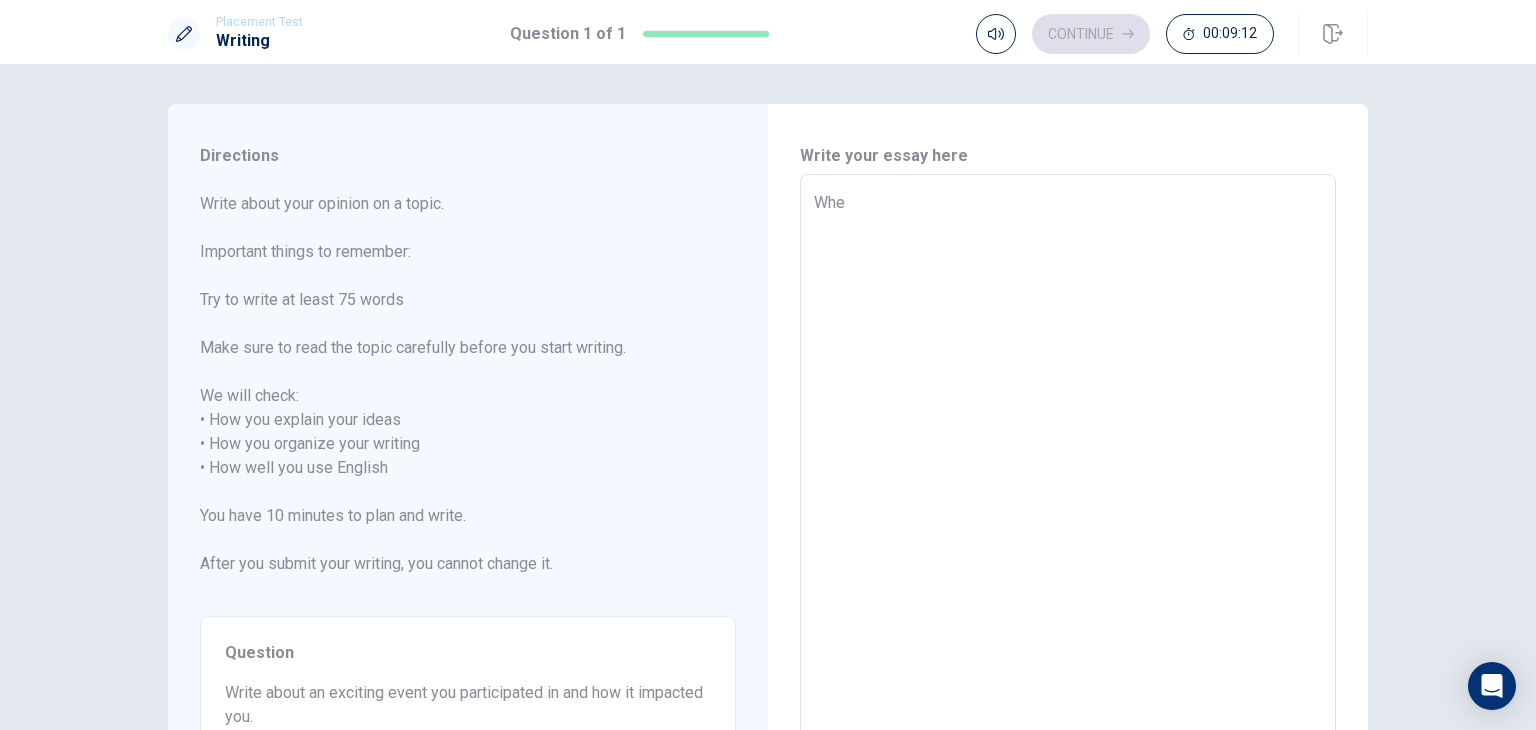 type on "x" 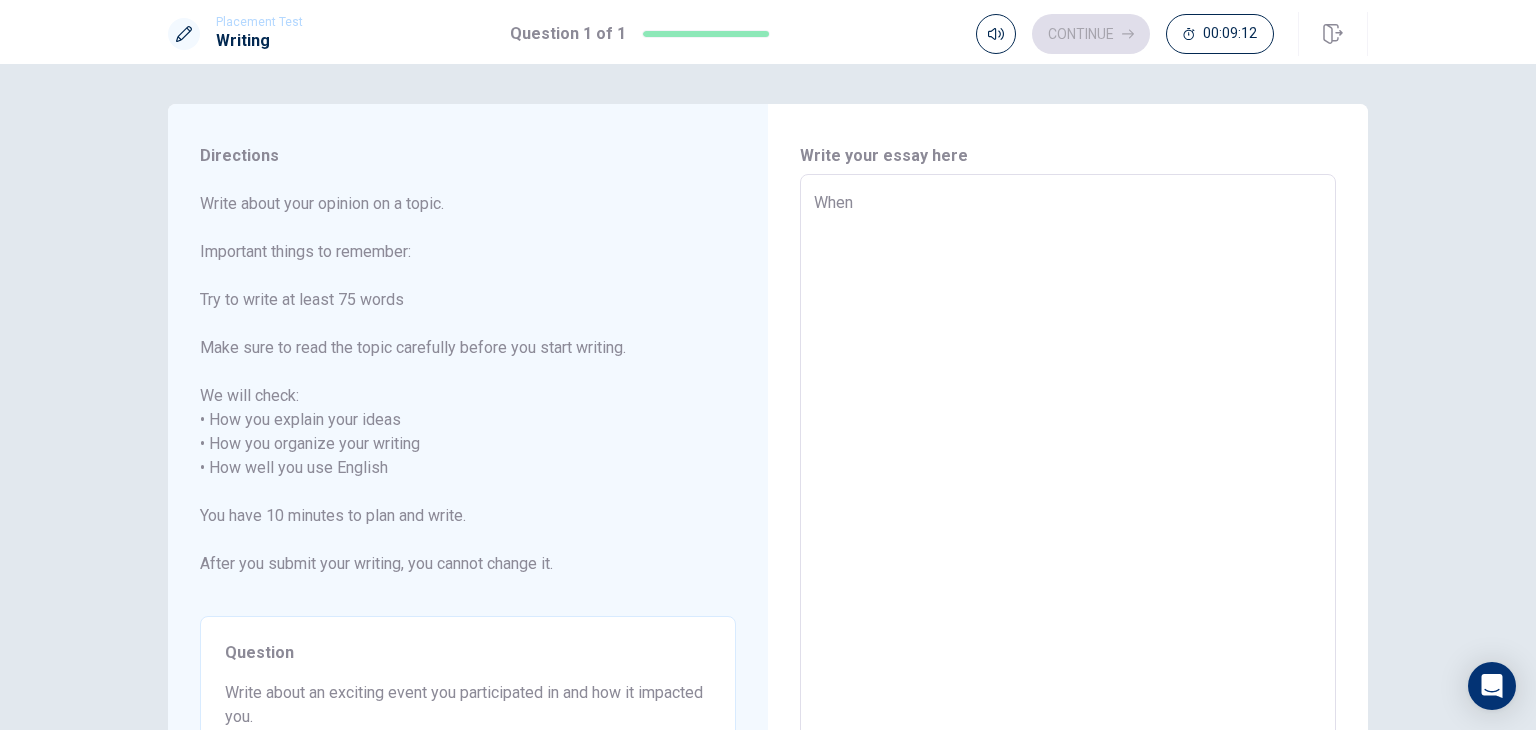type on "x" 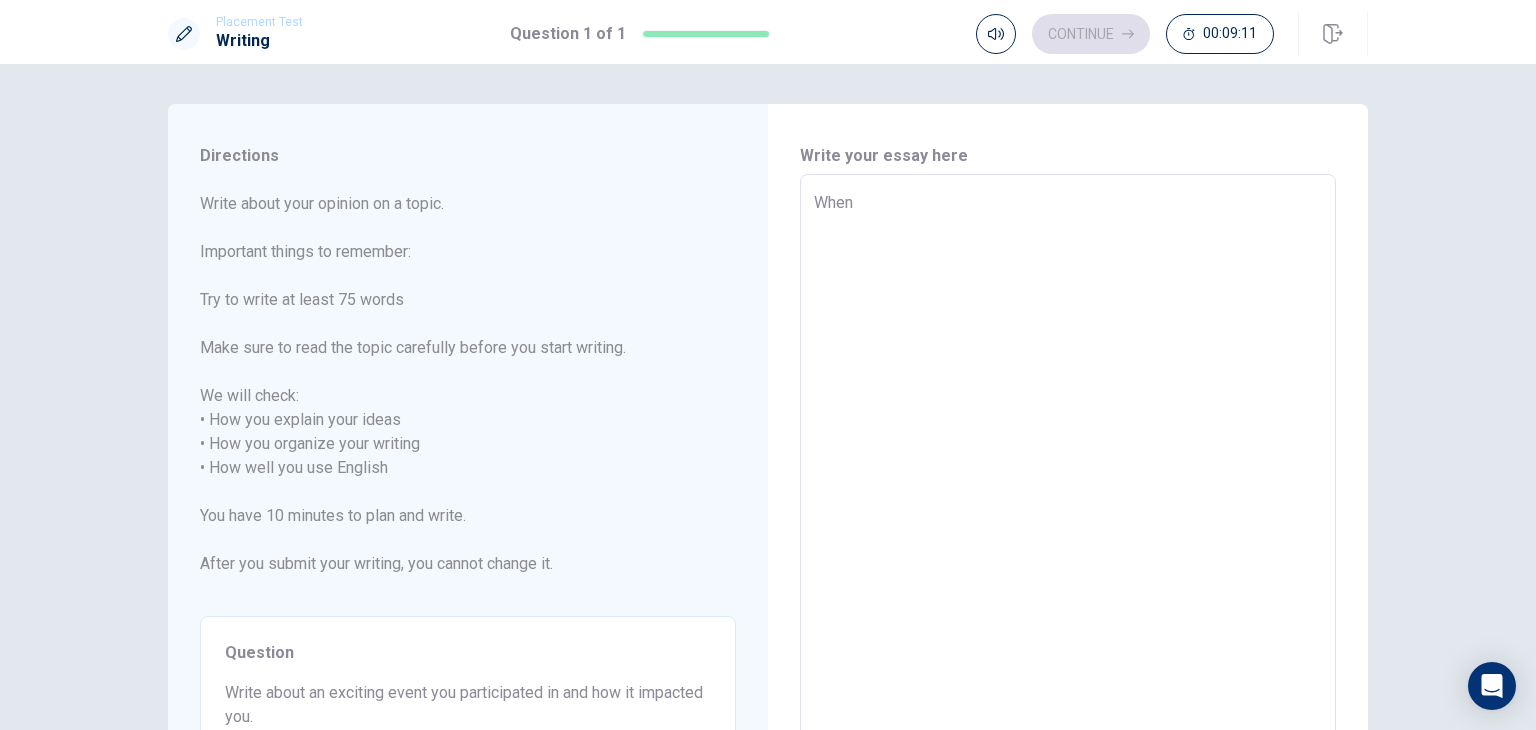 type on "When" 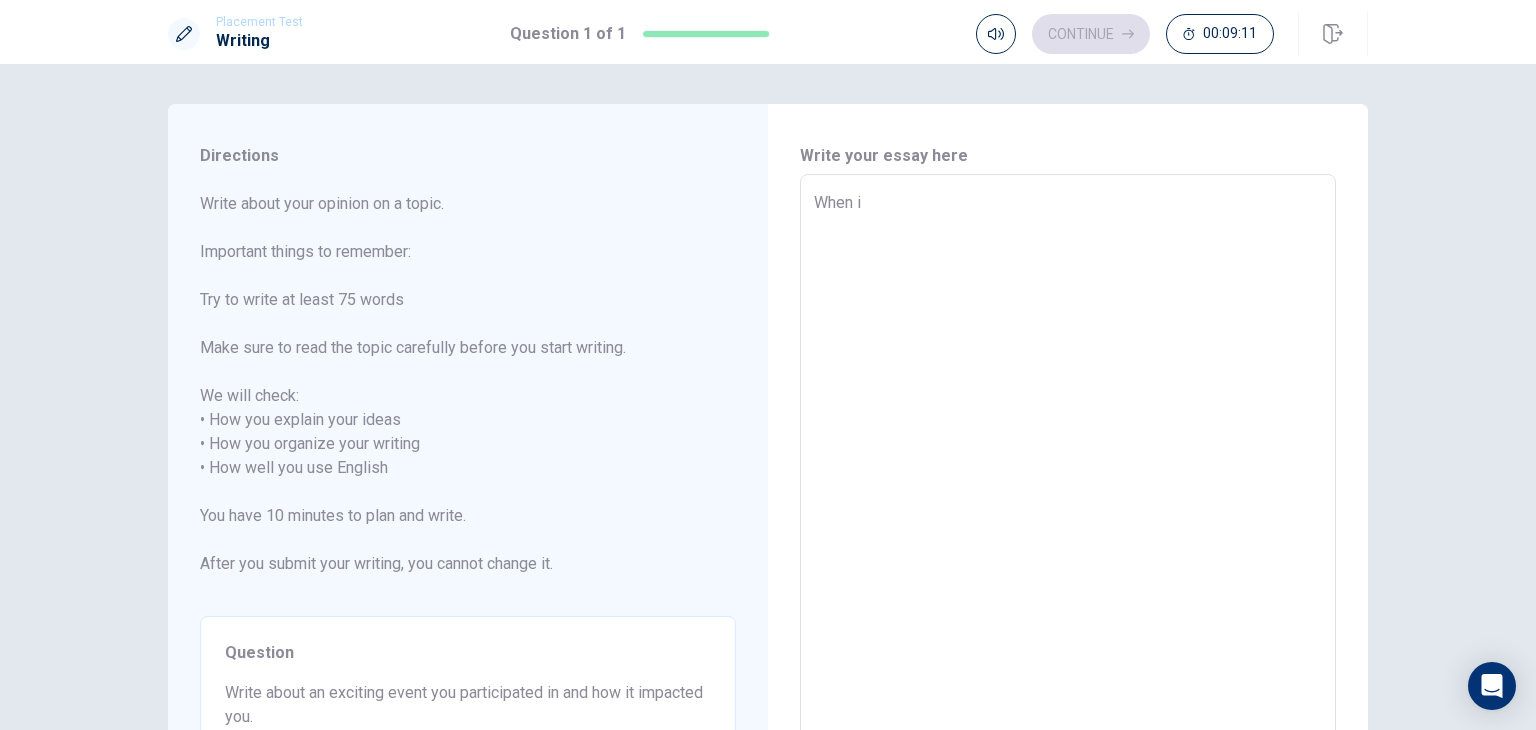 type on "x" 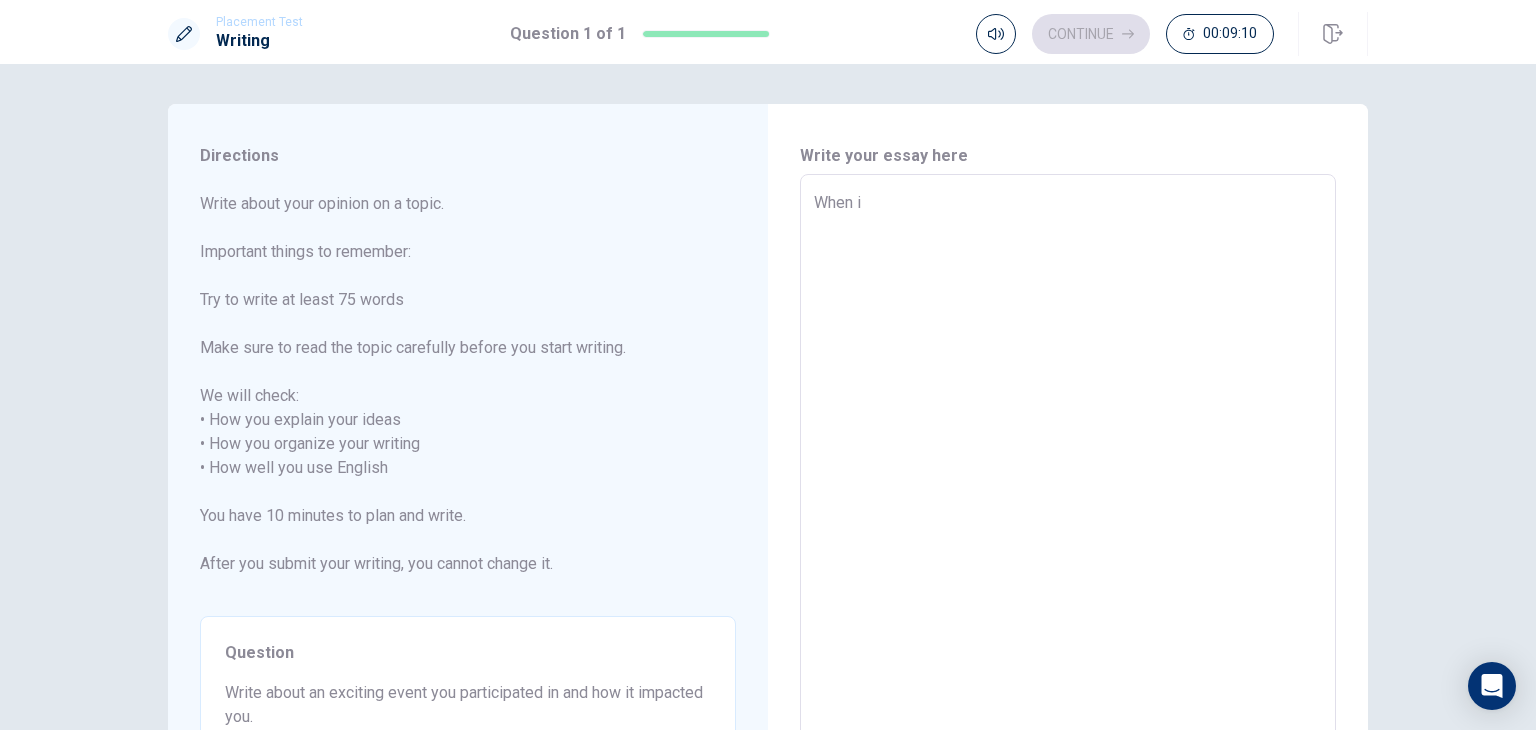 type on "When" 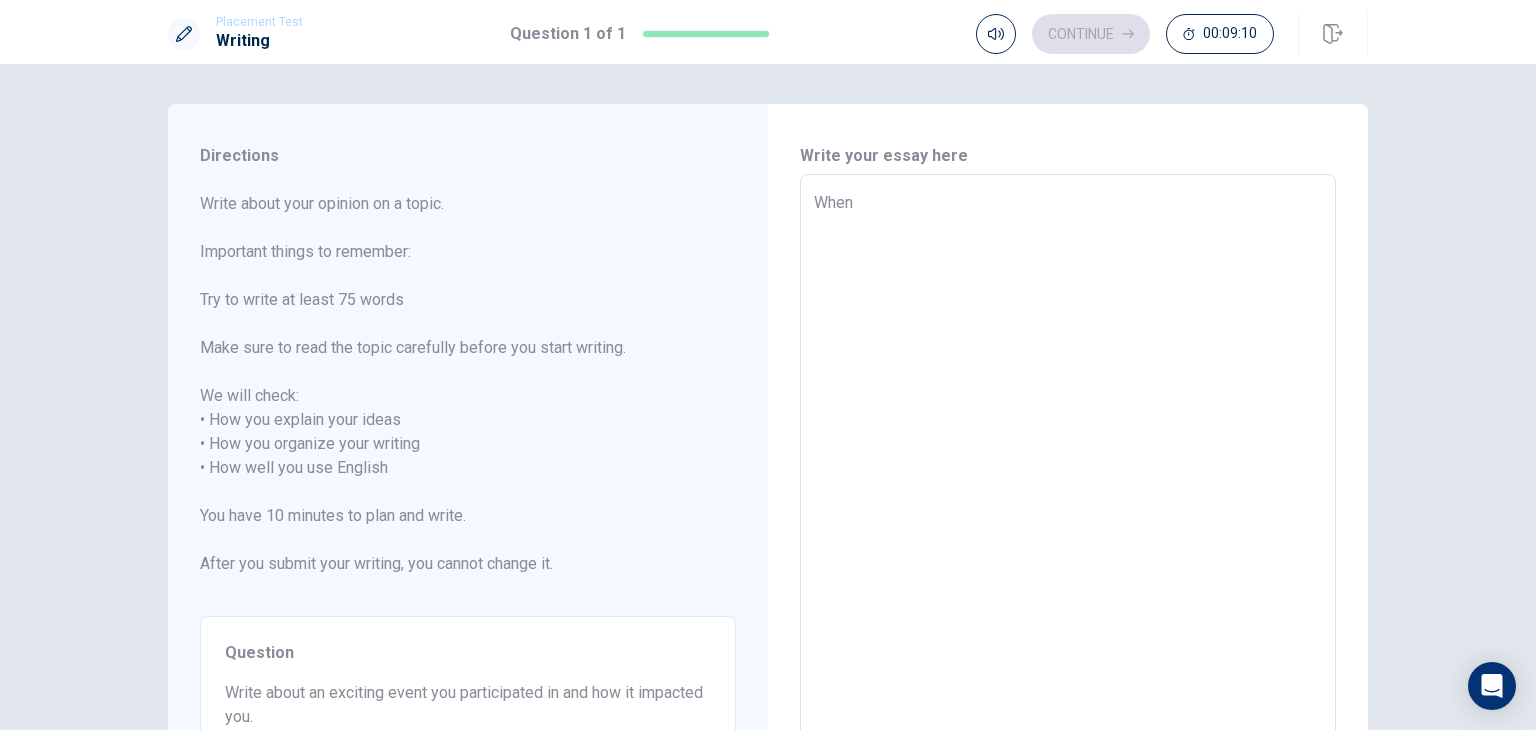 type on "x" 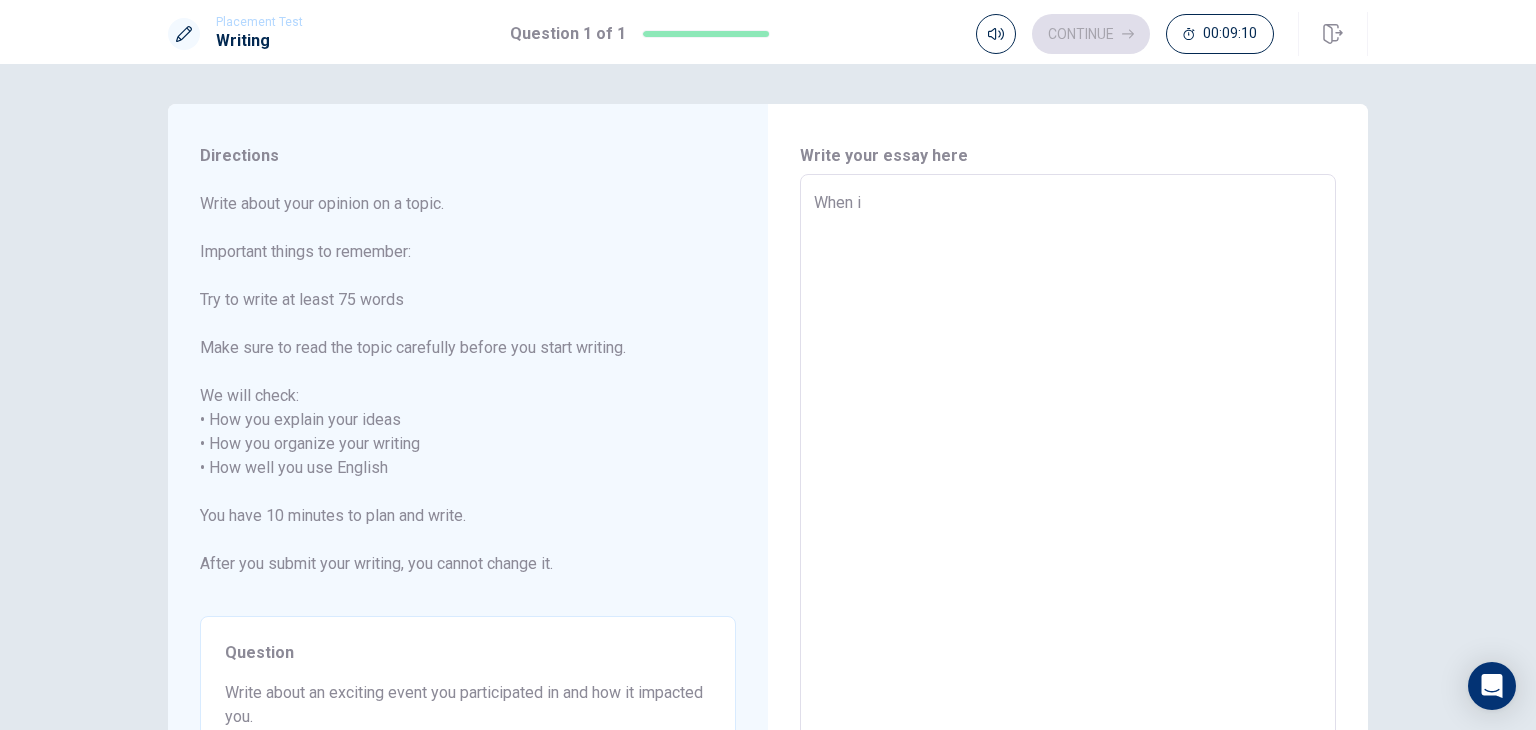 type on "x" 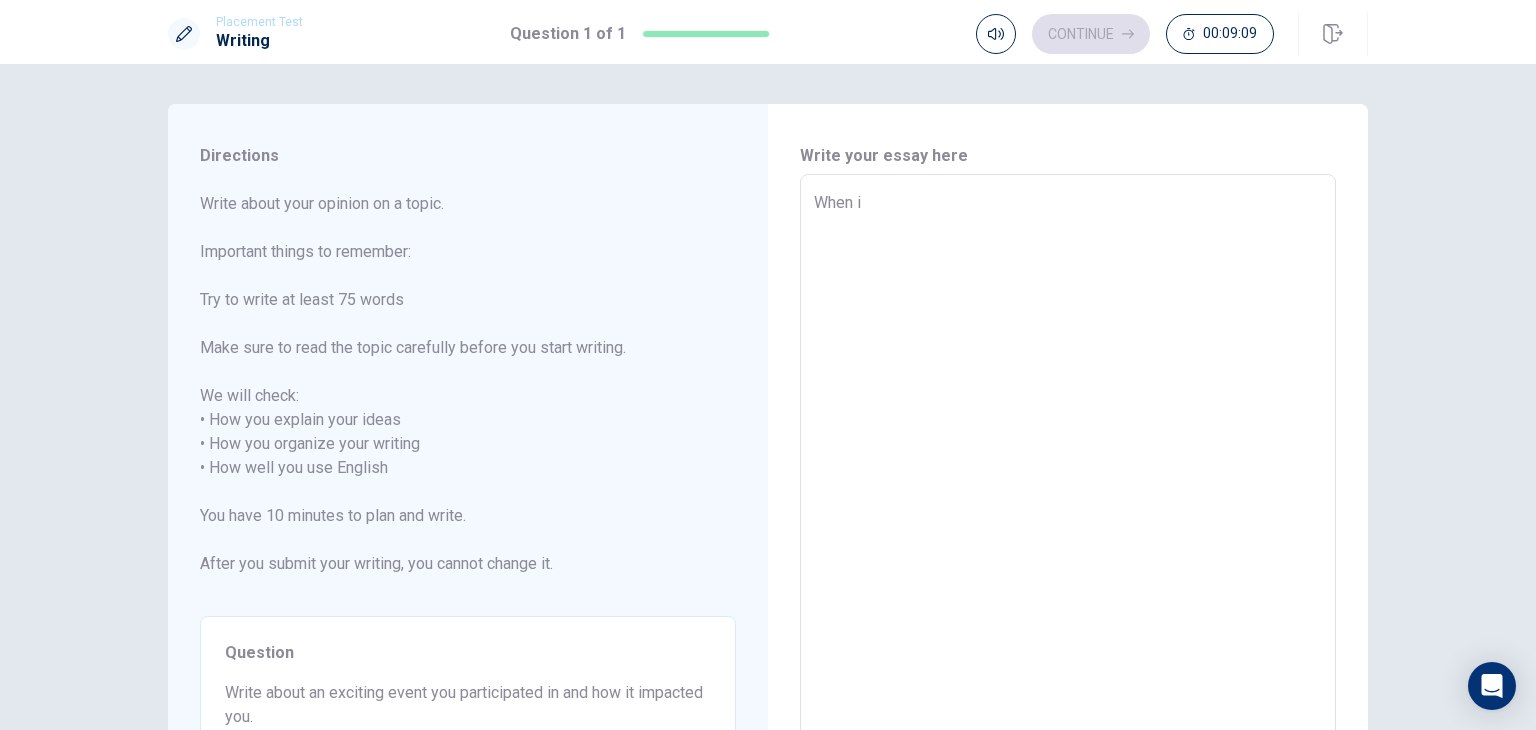 type on "When" 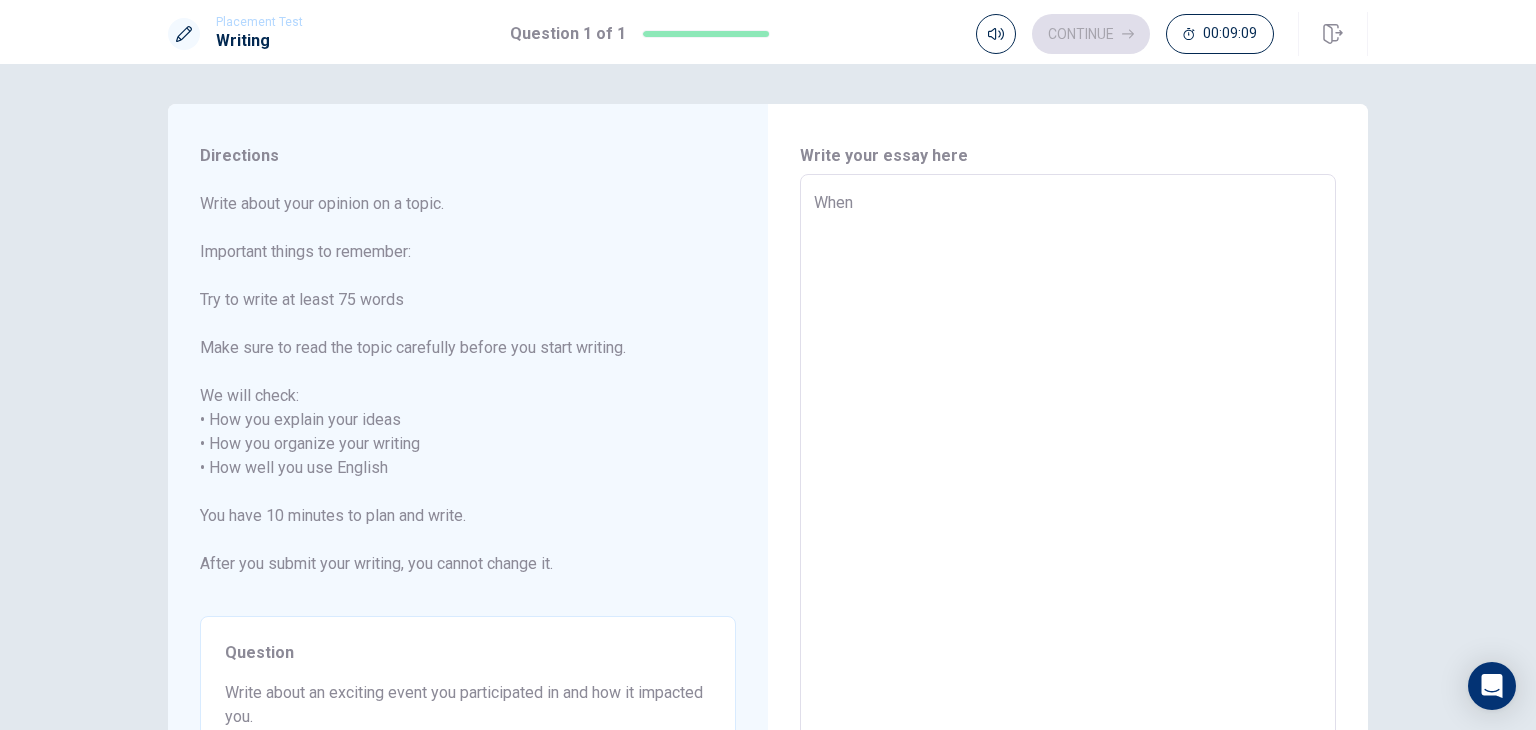 type on "x" 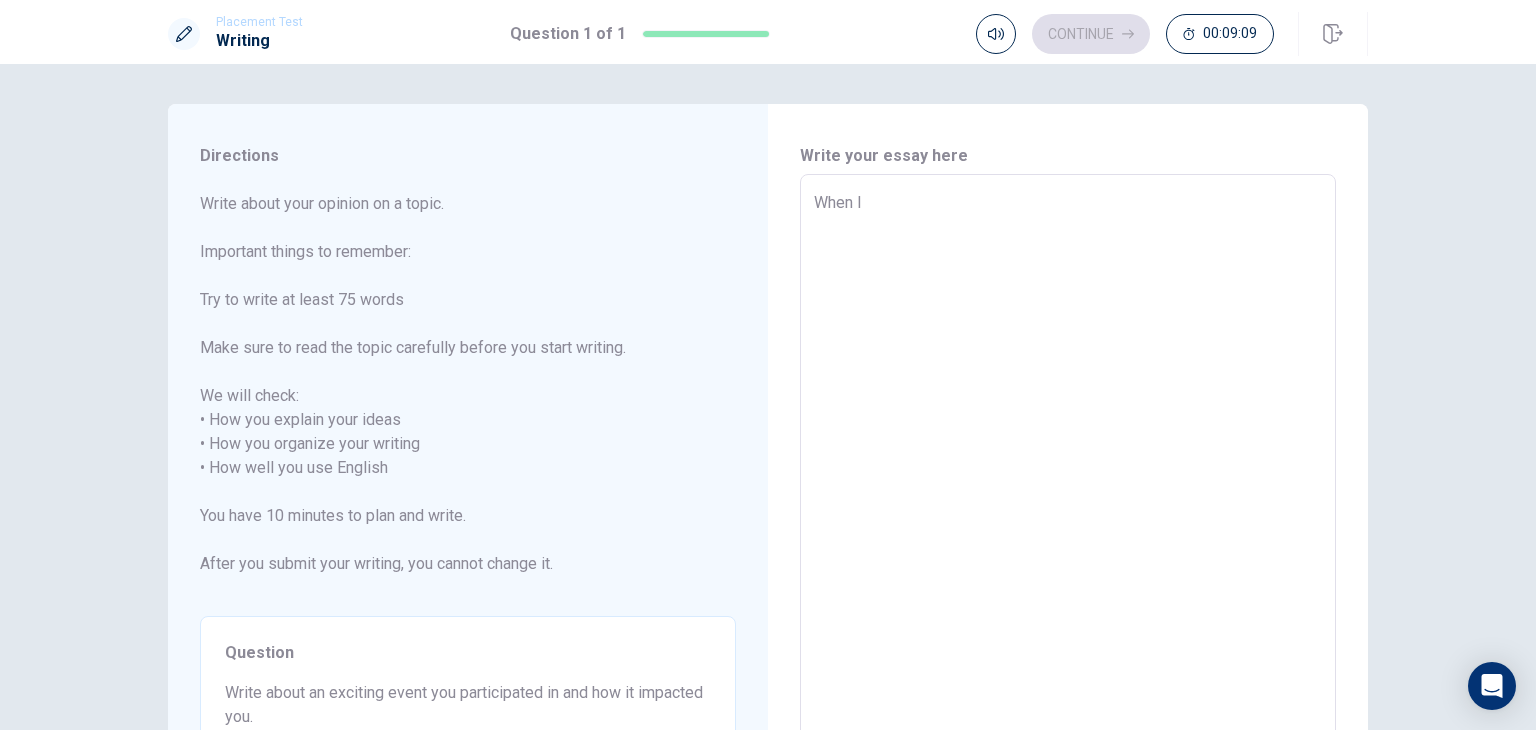 type on "x" 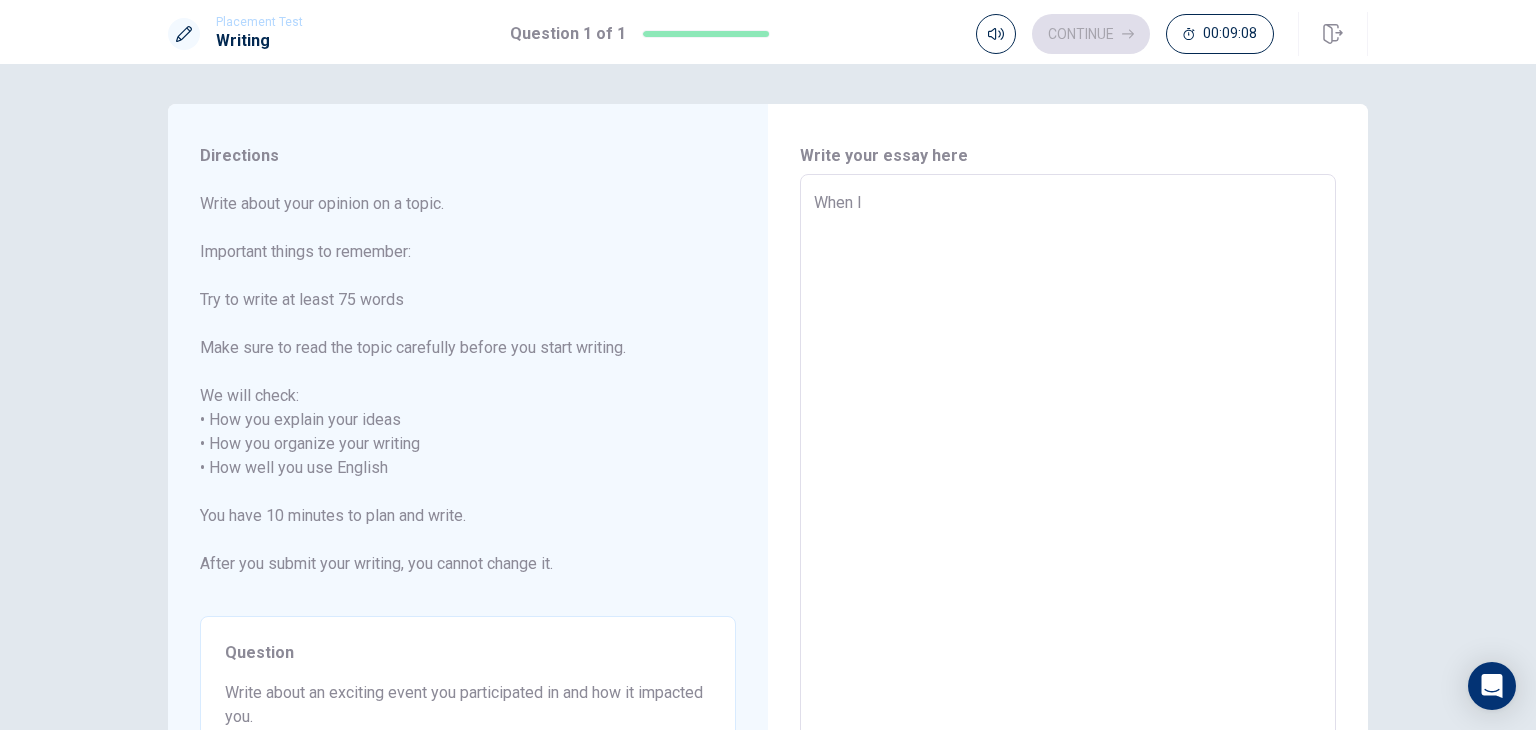 type on "When I" 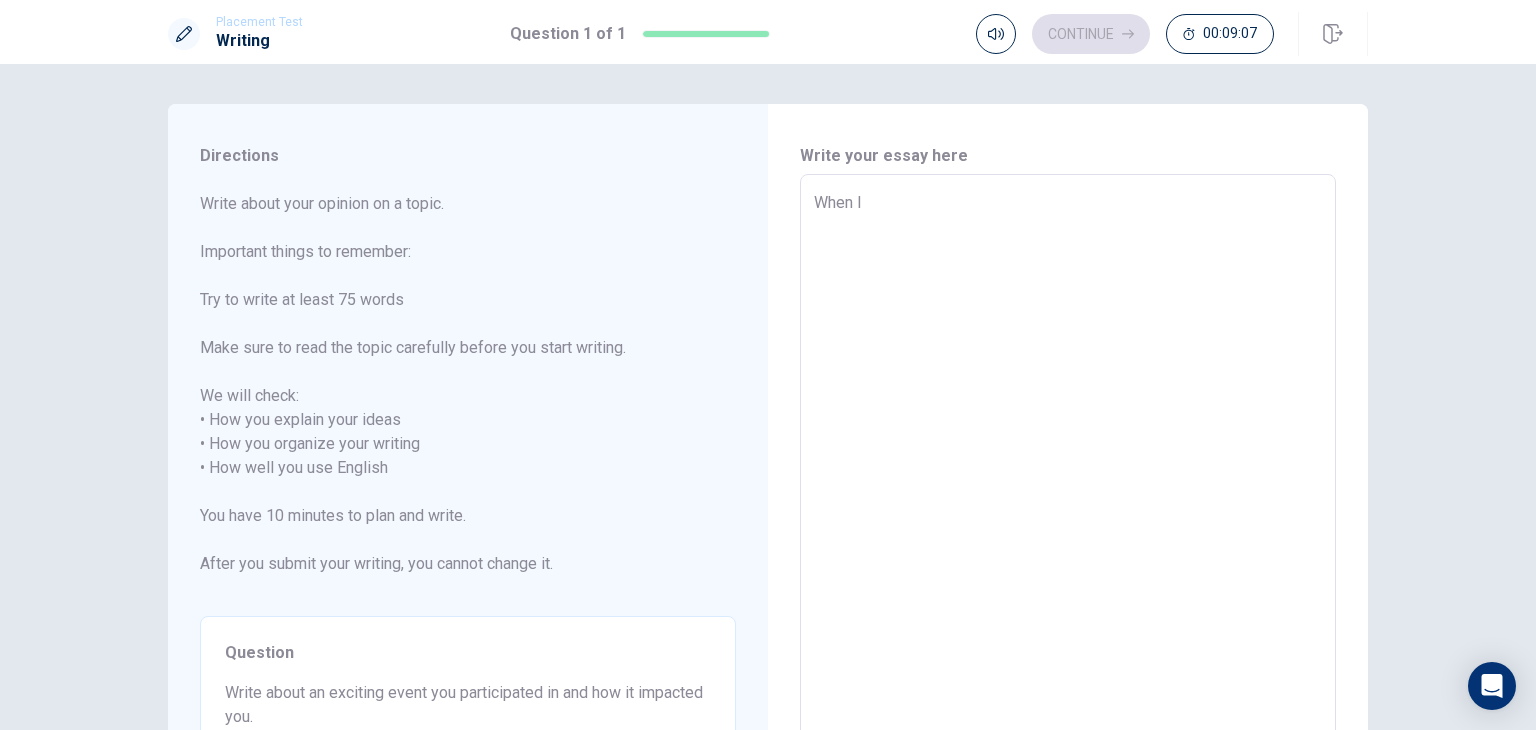 type on "When I w" 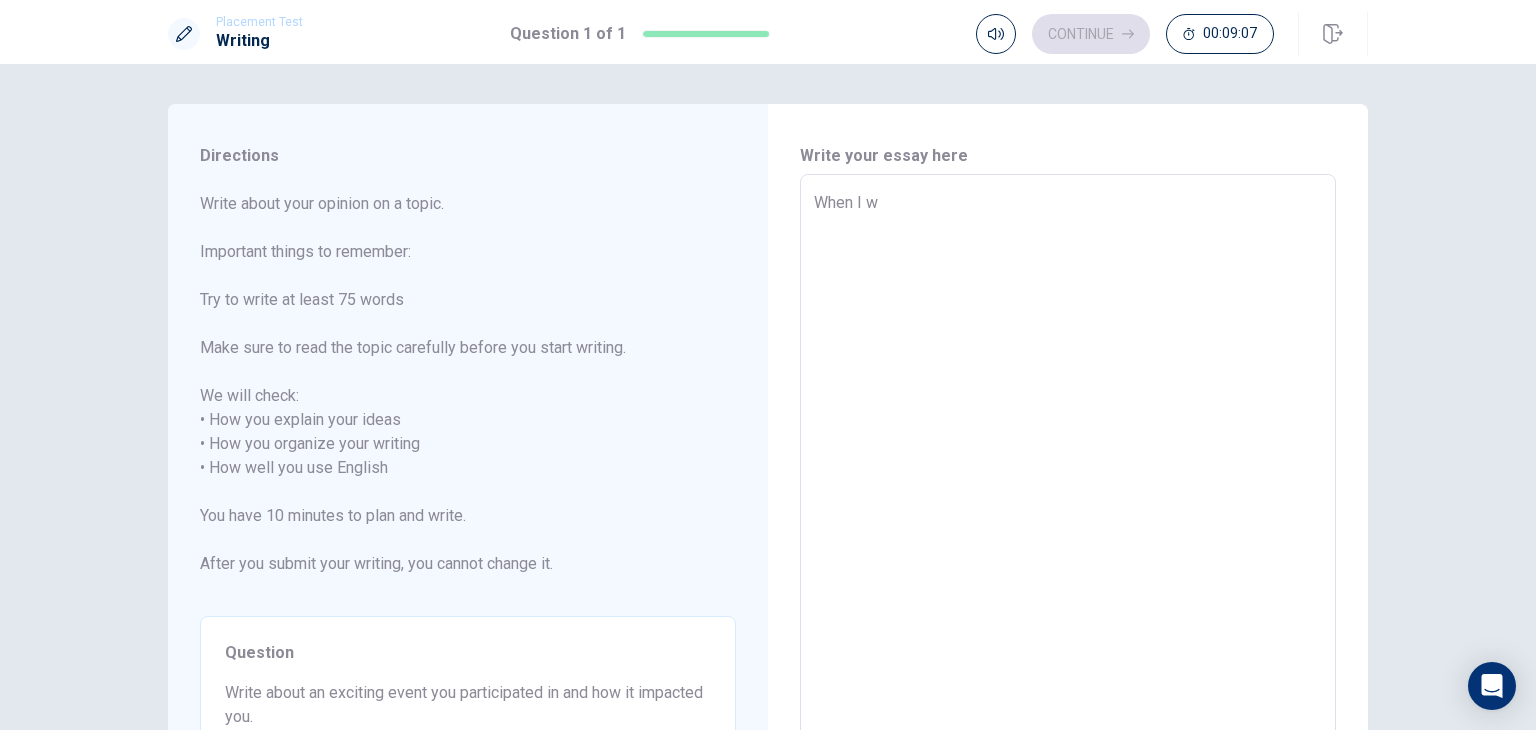 type on "x" 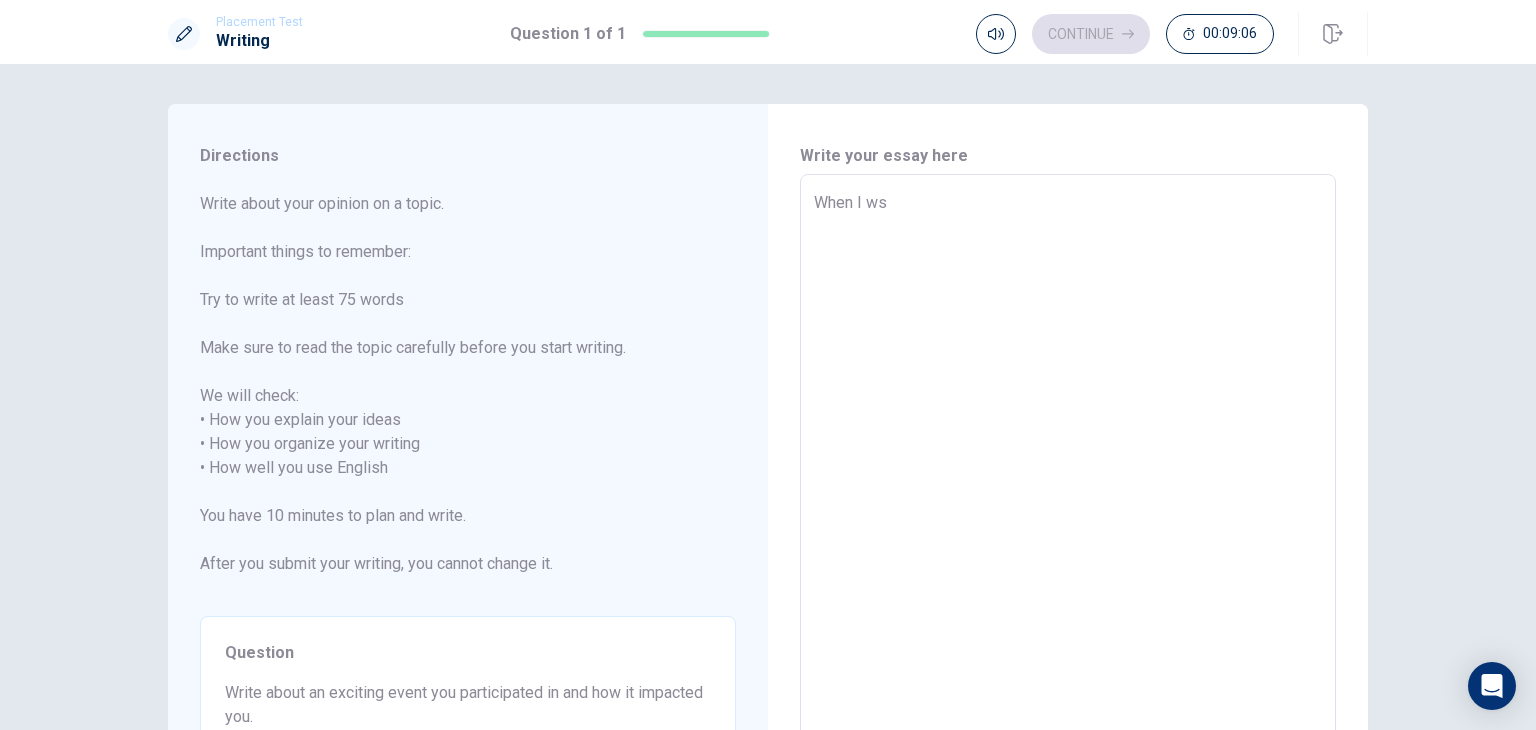 type on "x" 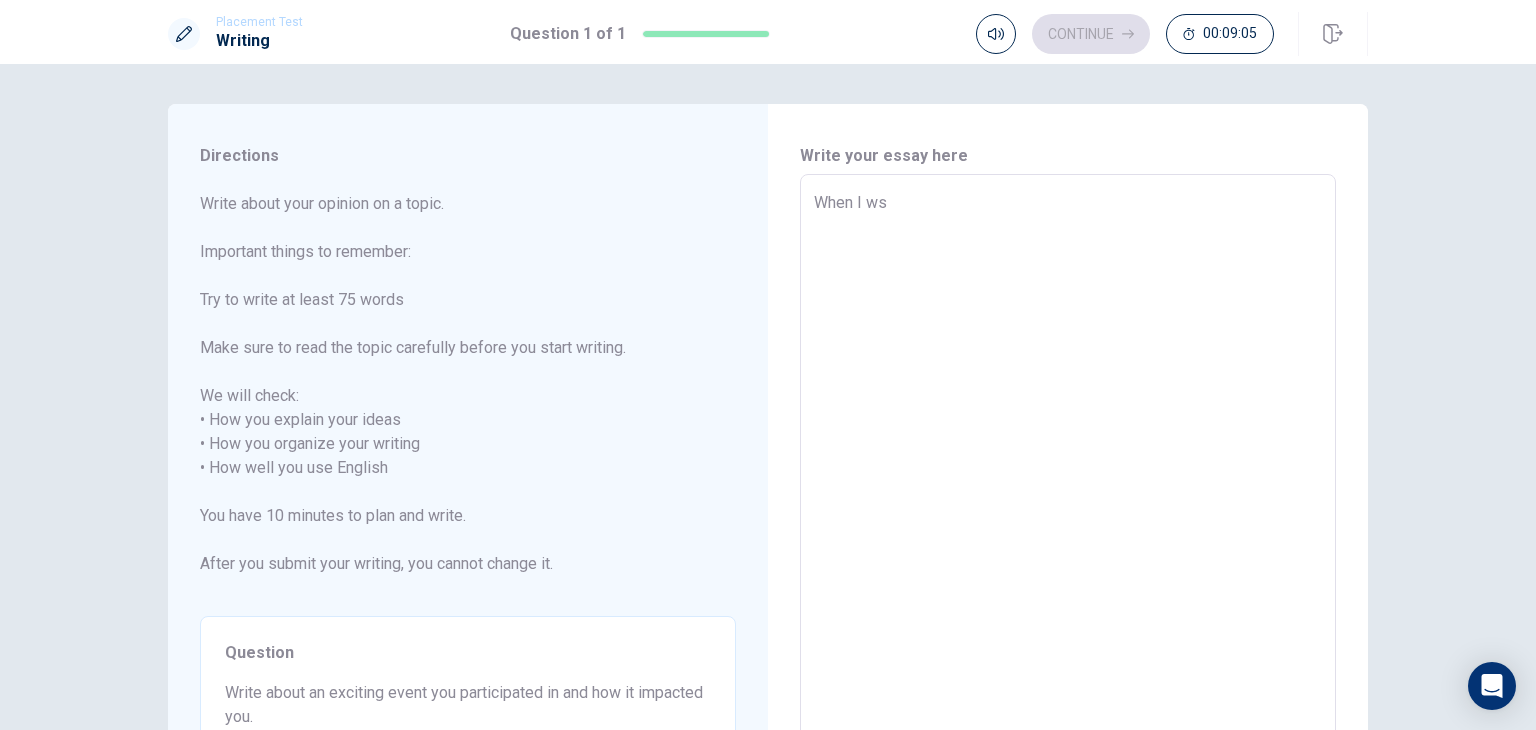 type on "When I wsx" 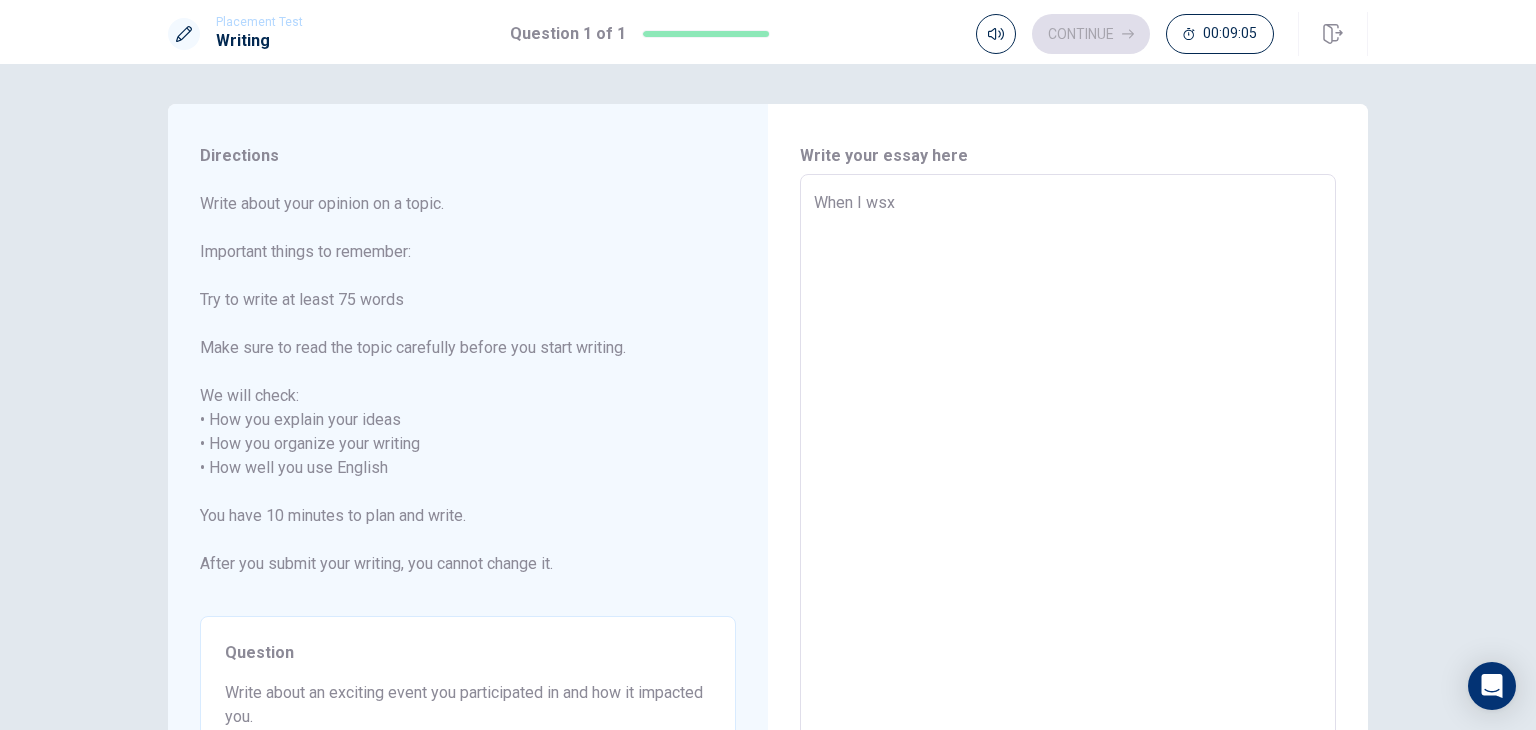 type on "x" 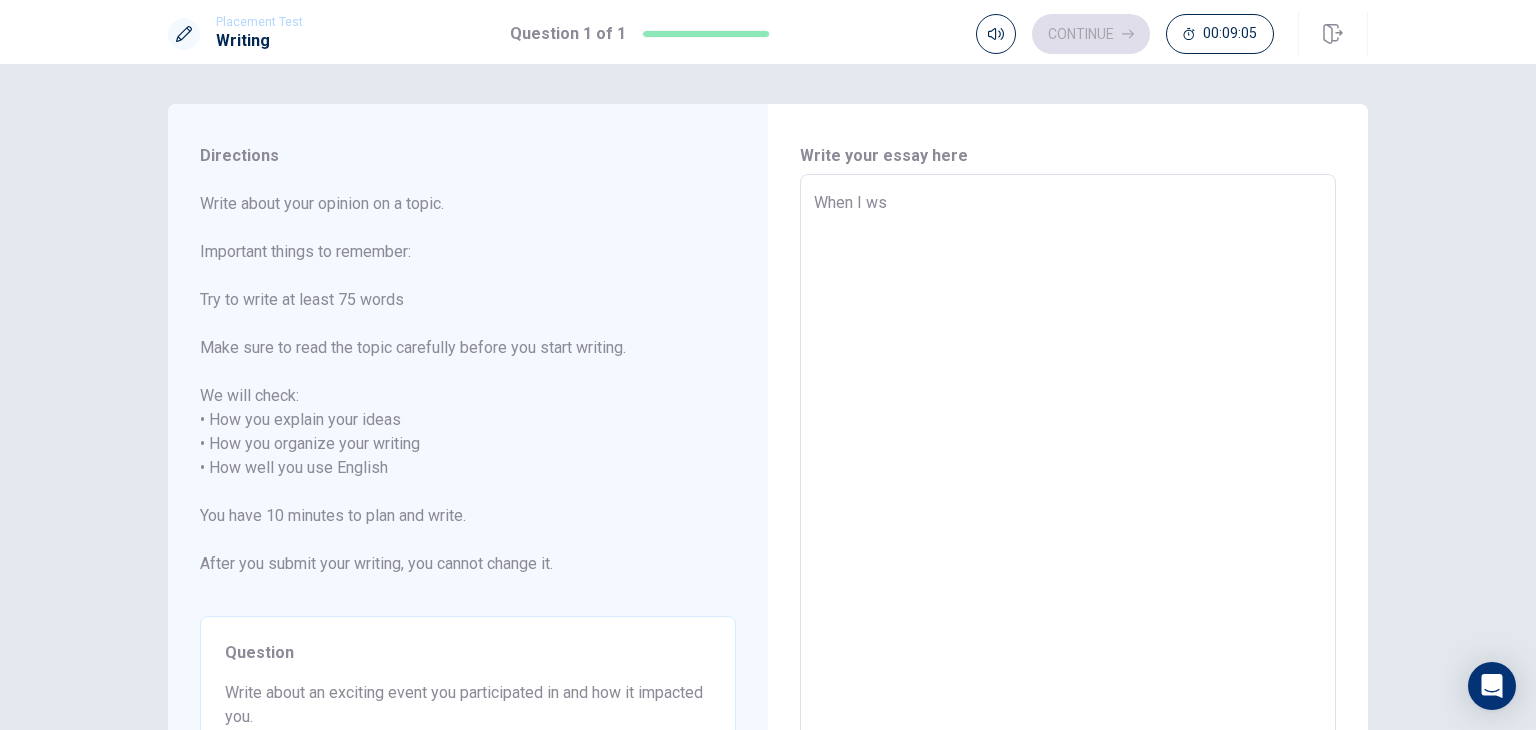 type on "x" 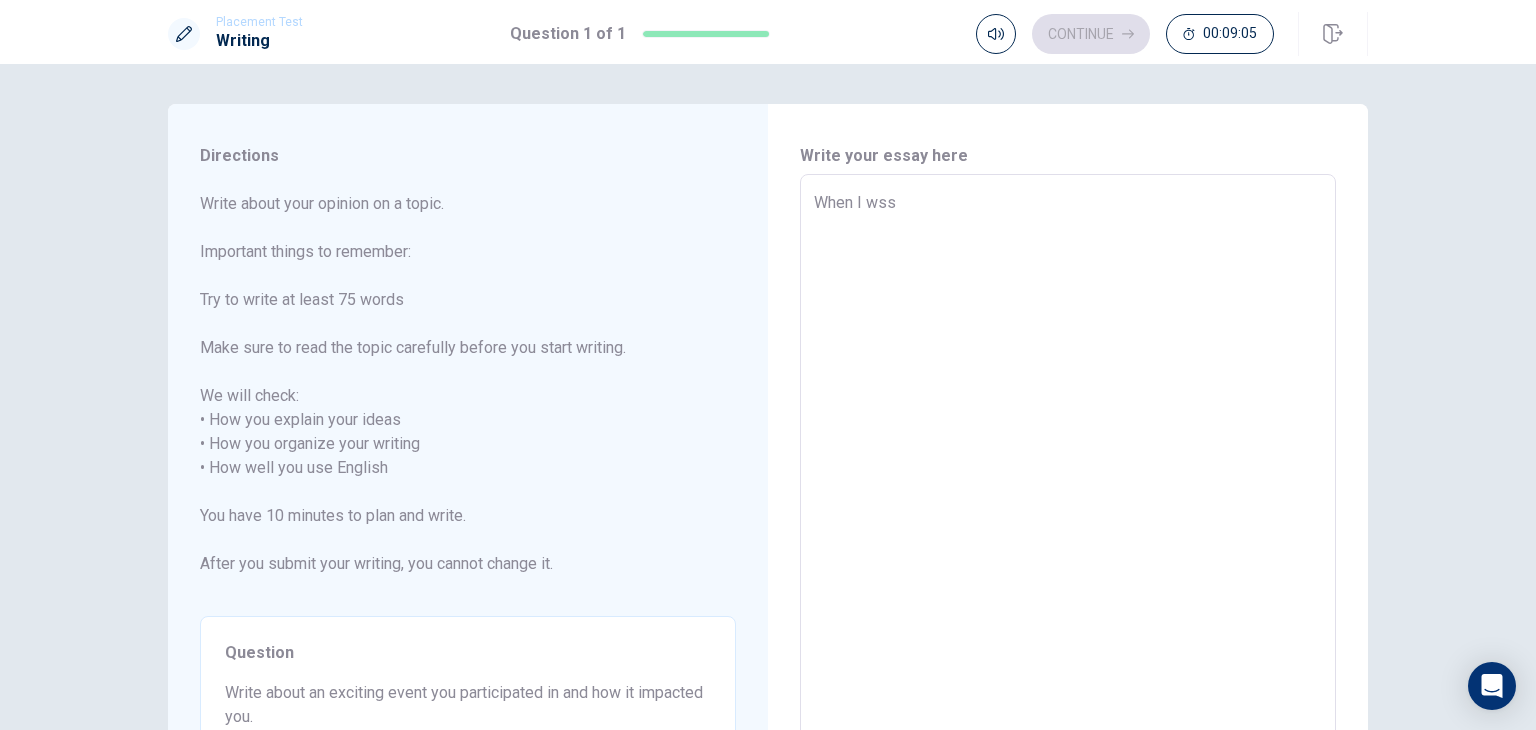 type on "x" 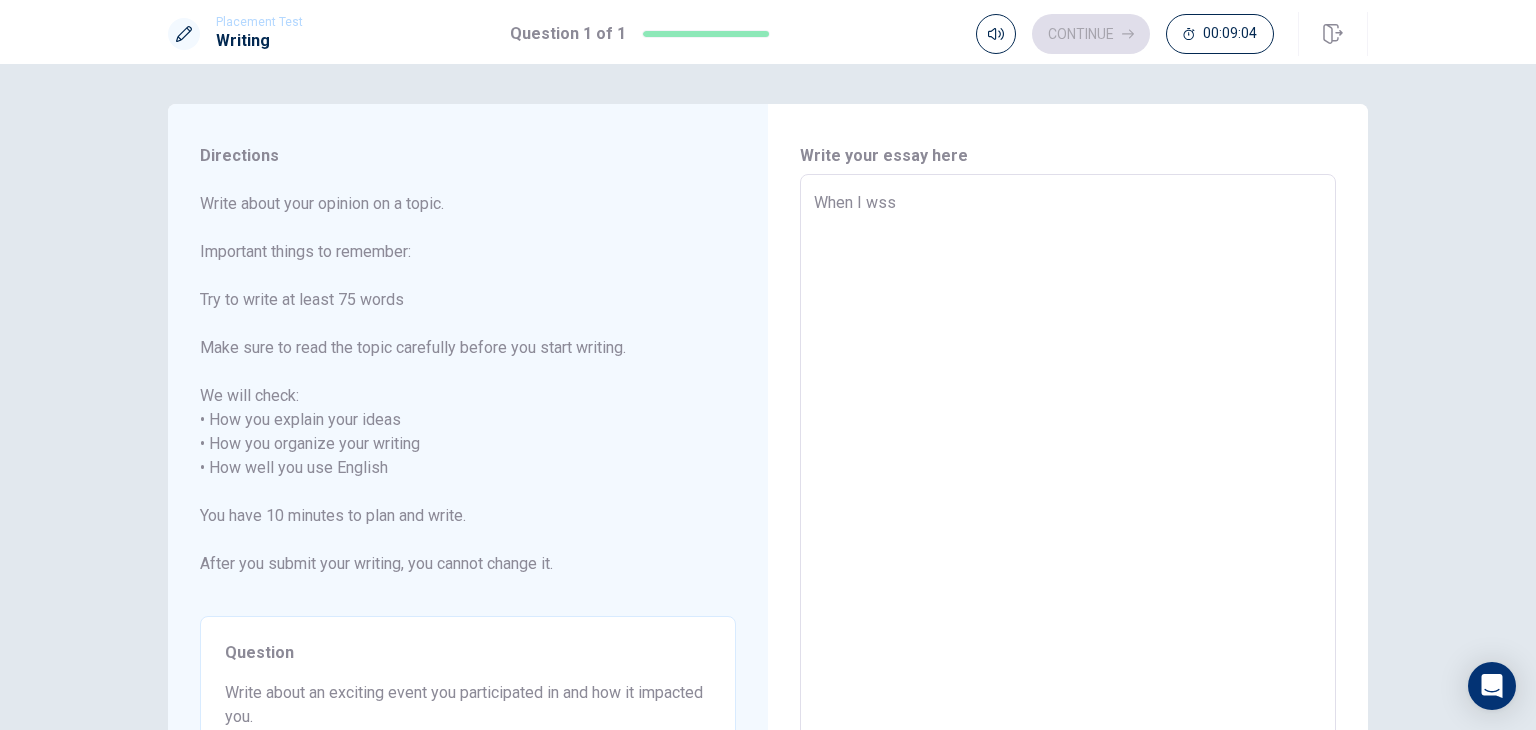 type on "When I wss i" 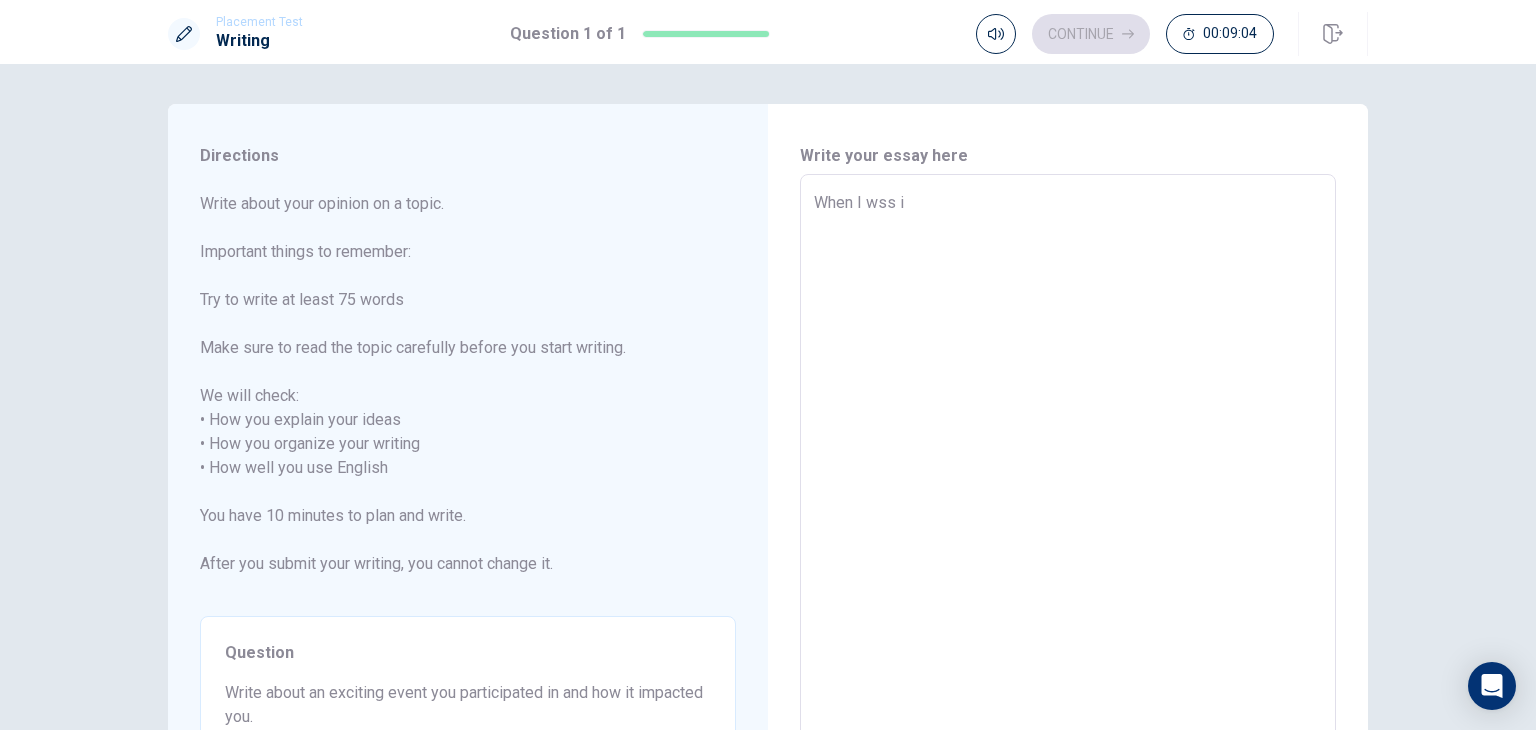 type on "x" 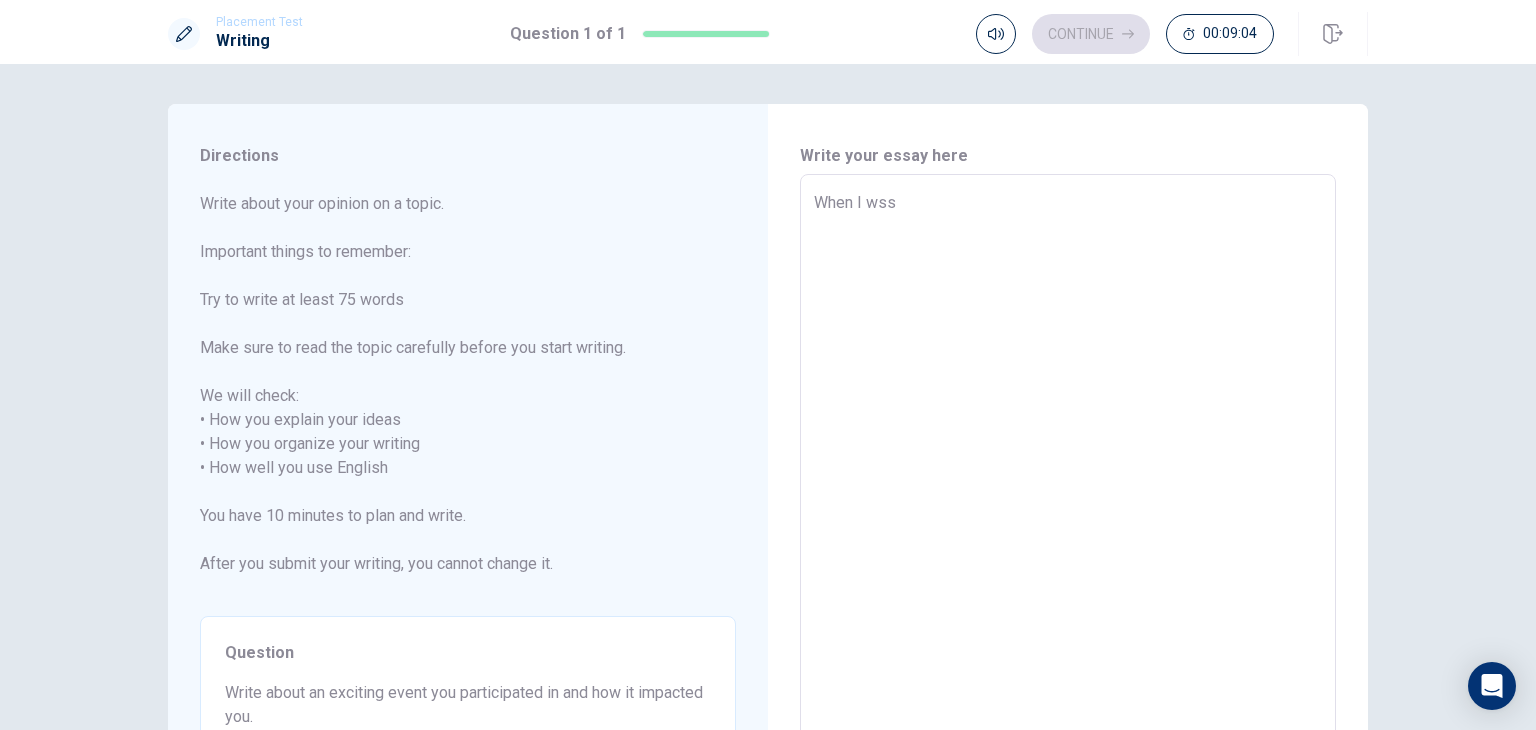 type on "x" 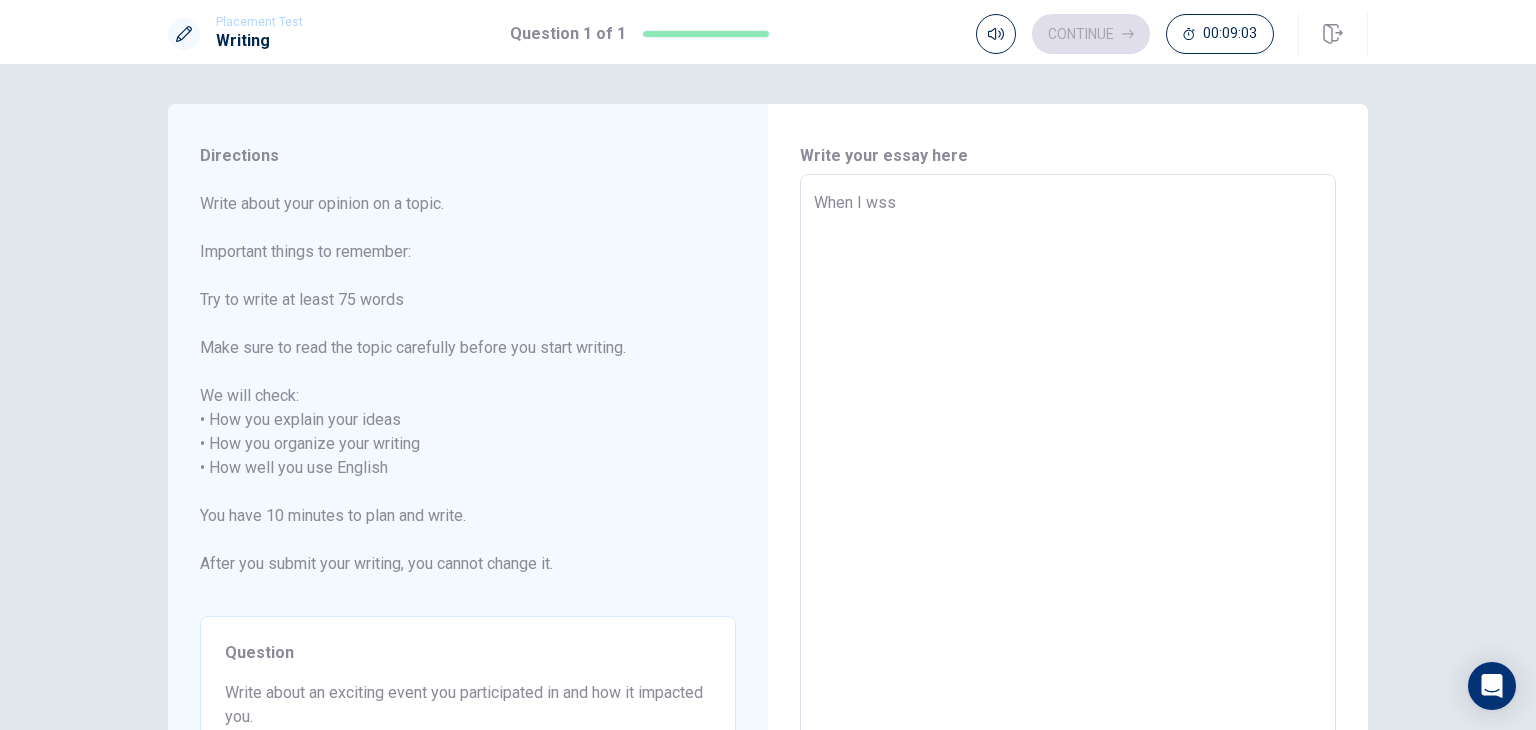 type on "When I wss i" 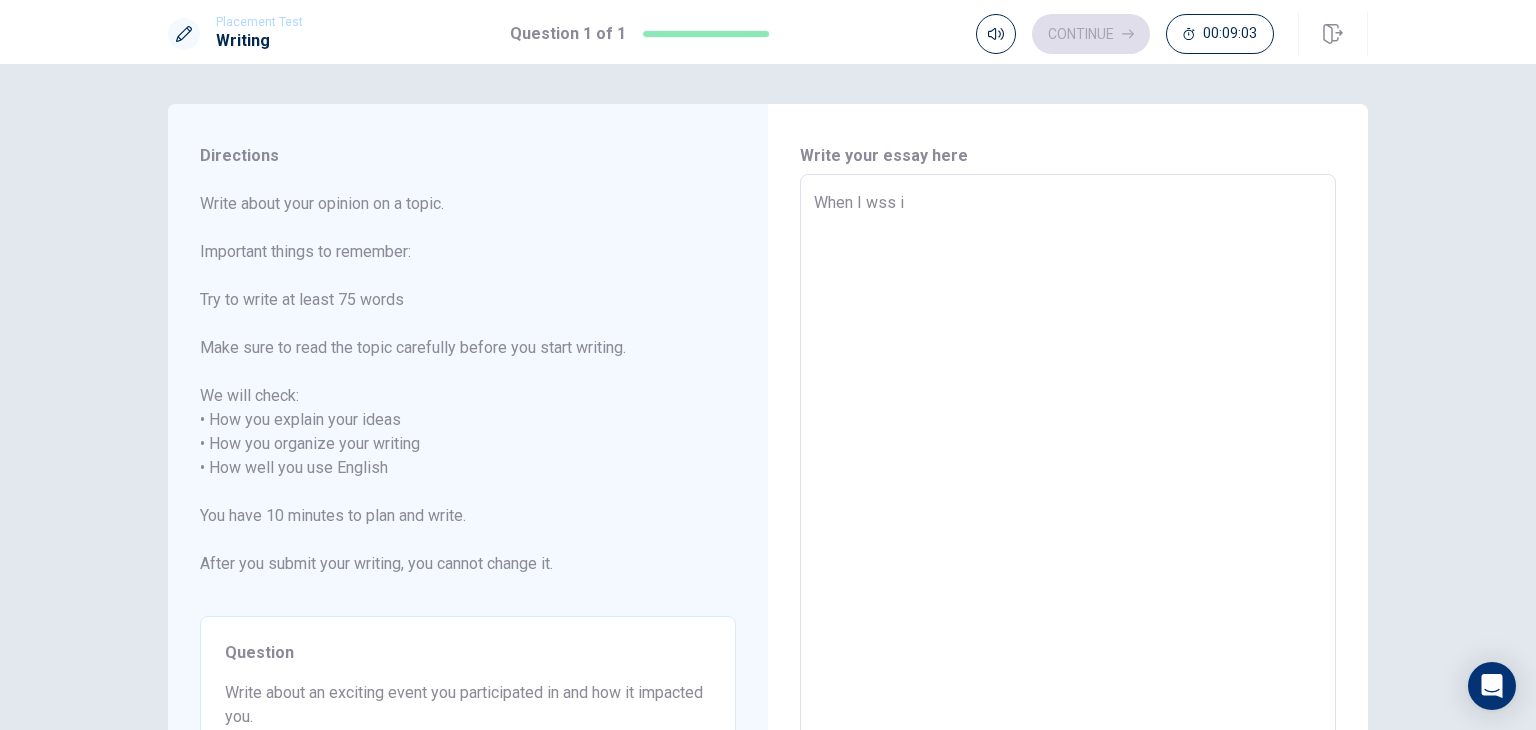 type on "x" 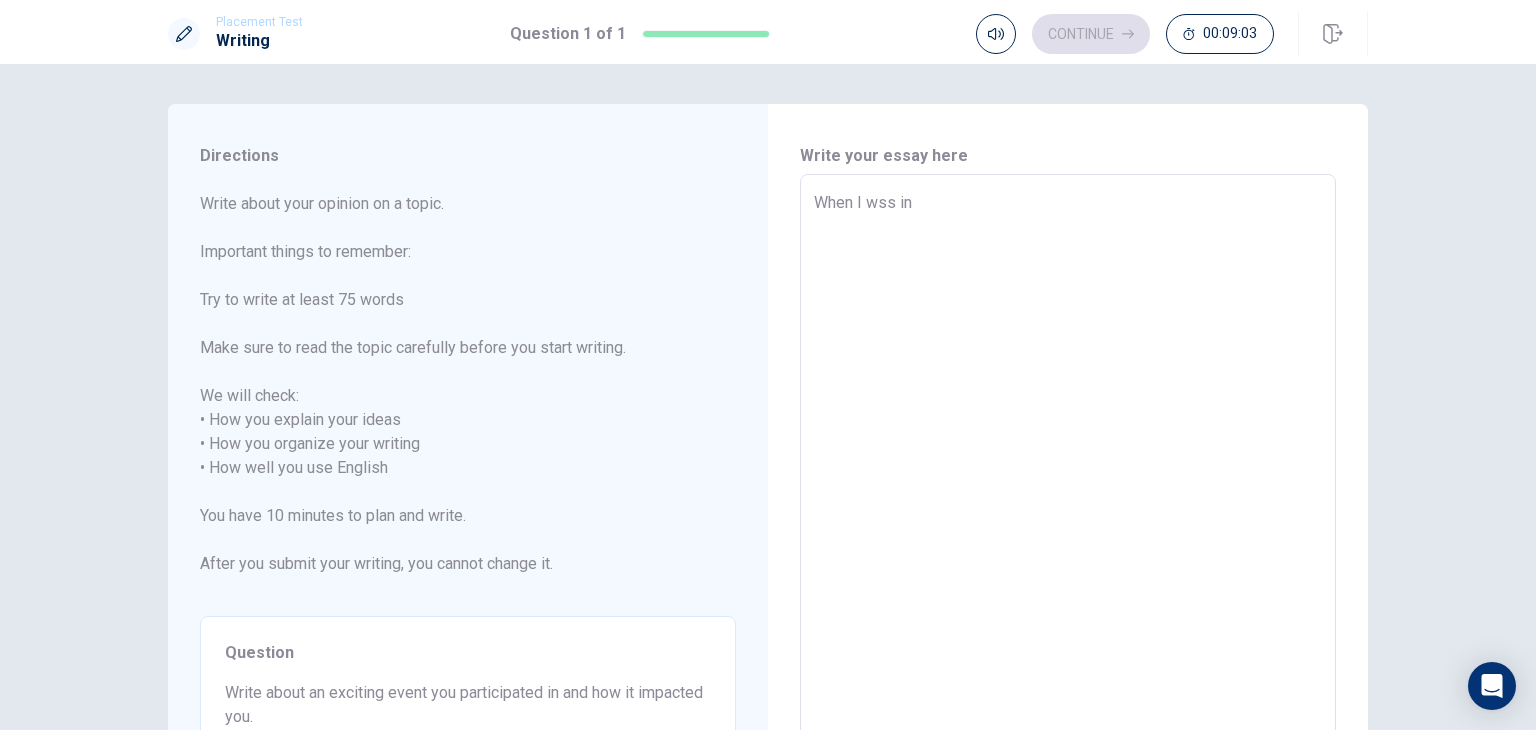 type on "x" 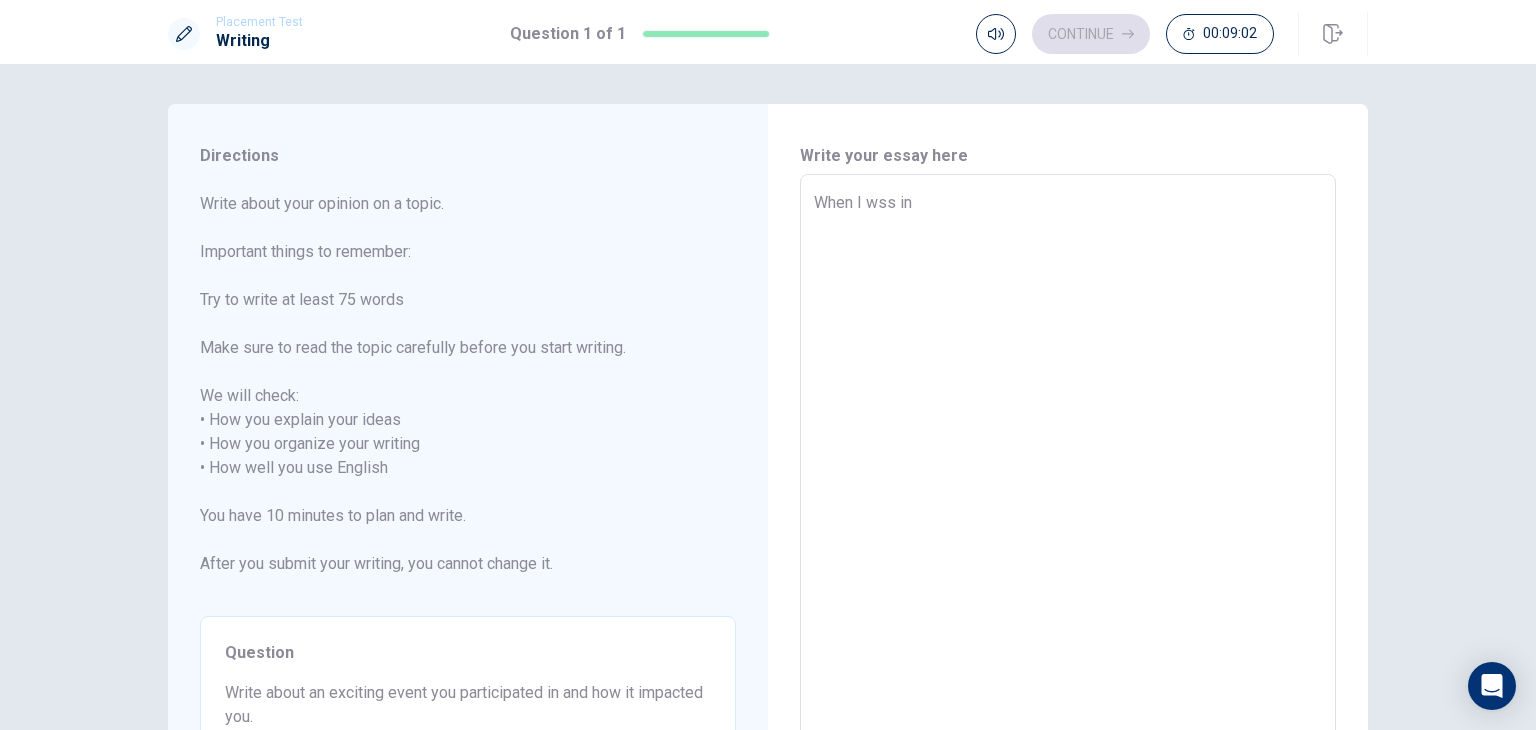 type on "x" 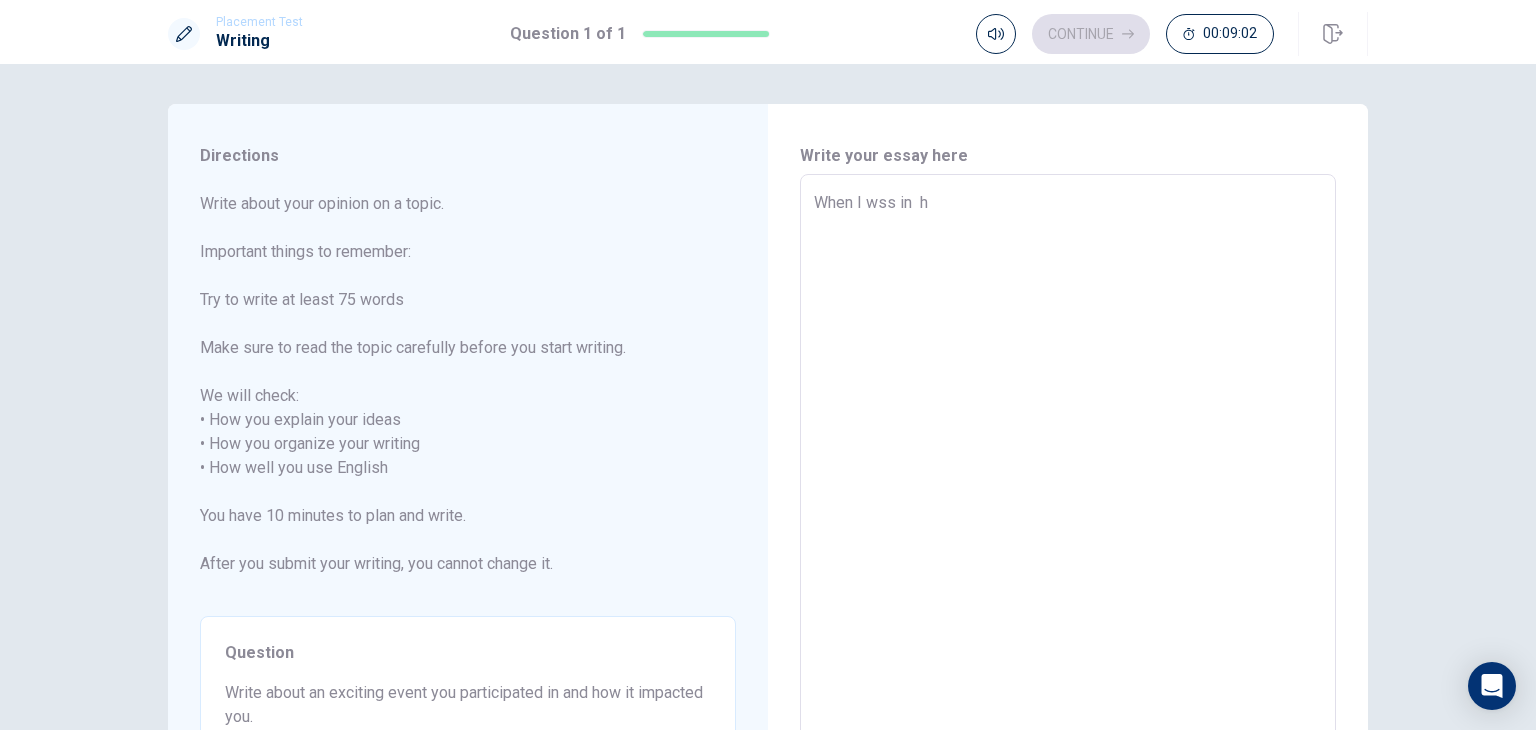 type on "x" 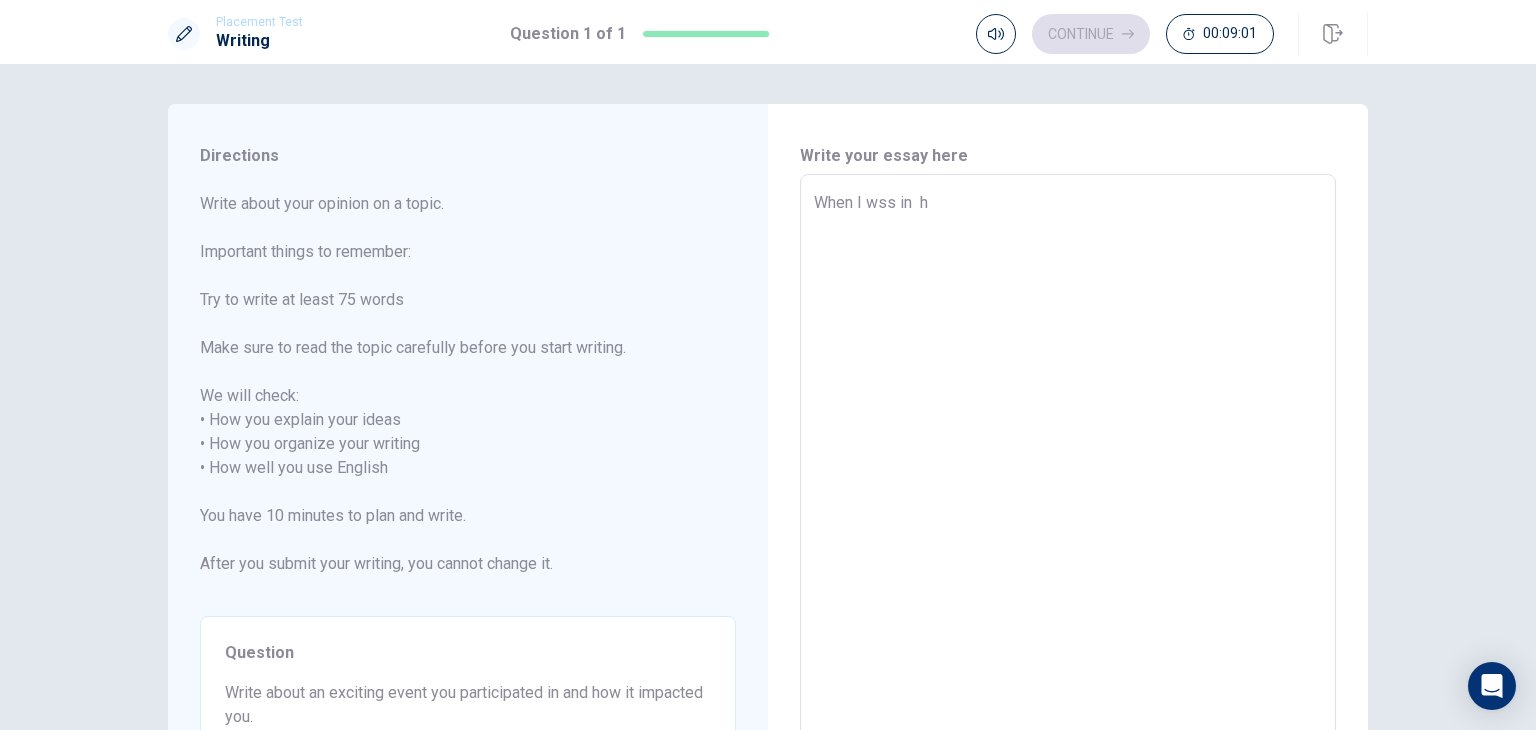type on "When I wss in  hi" 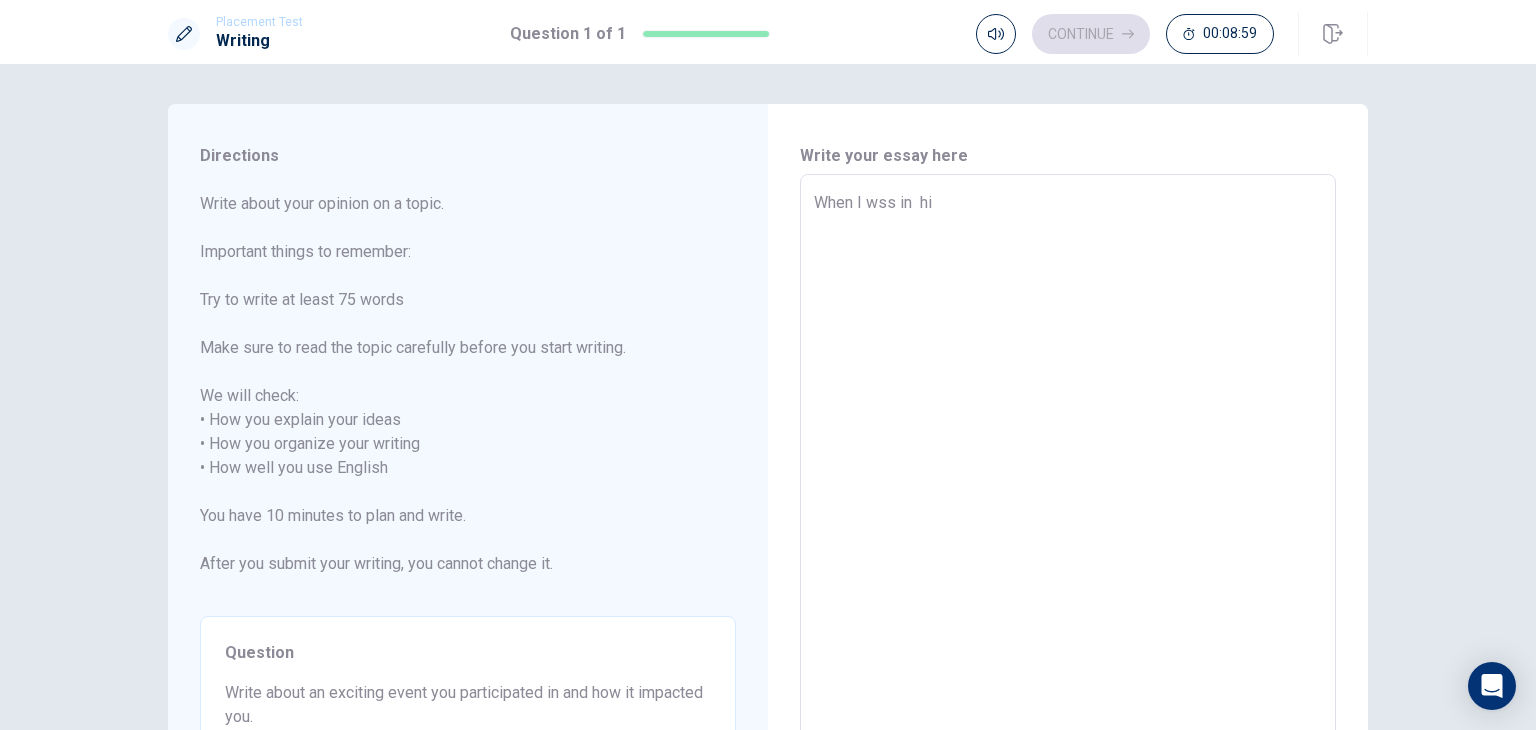 type on "x" 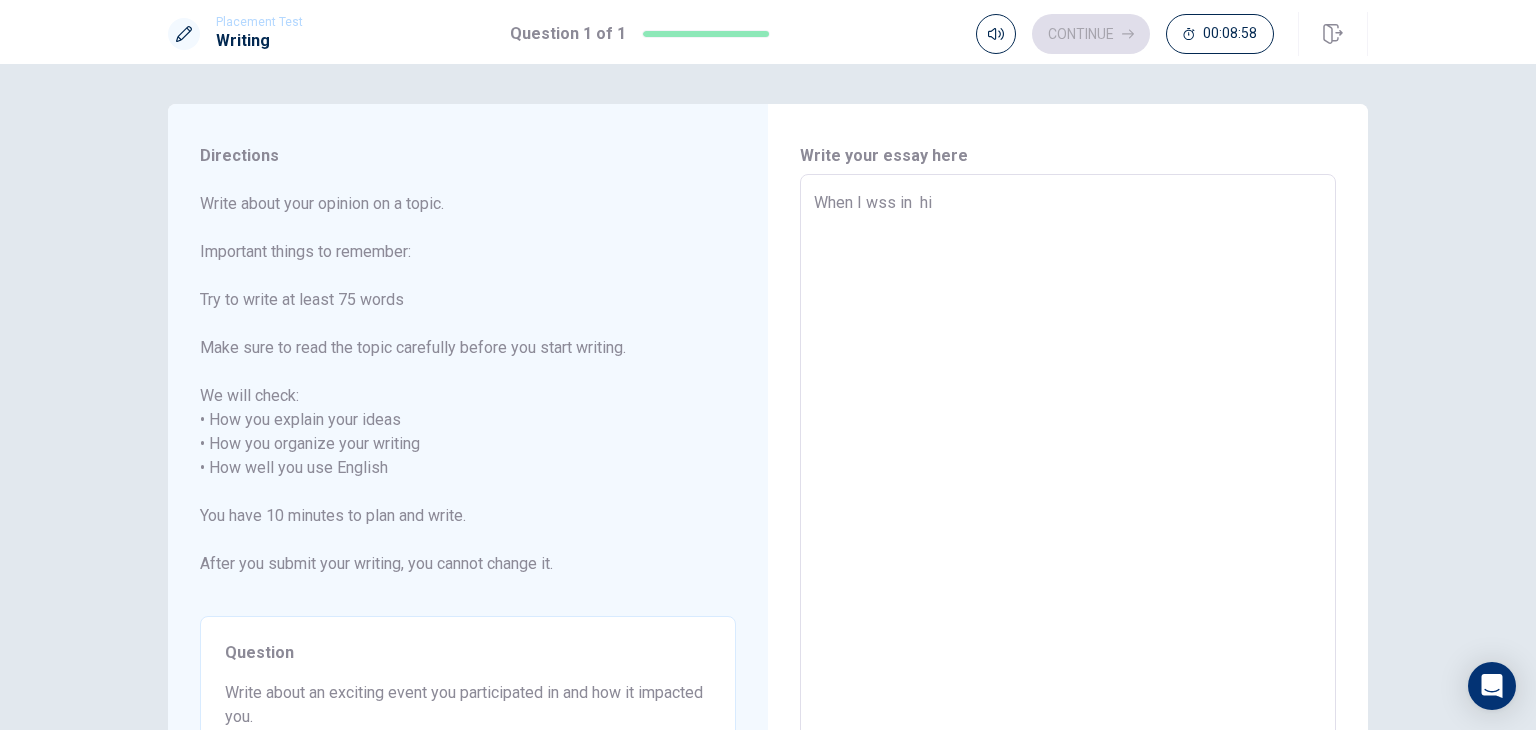 type on "When I wss in  his" 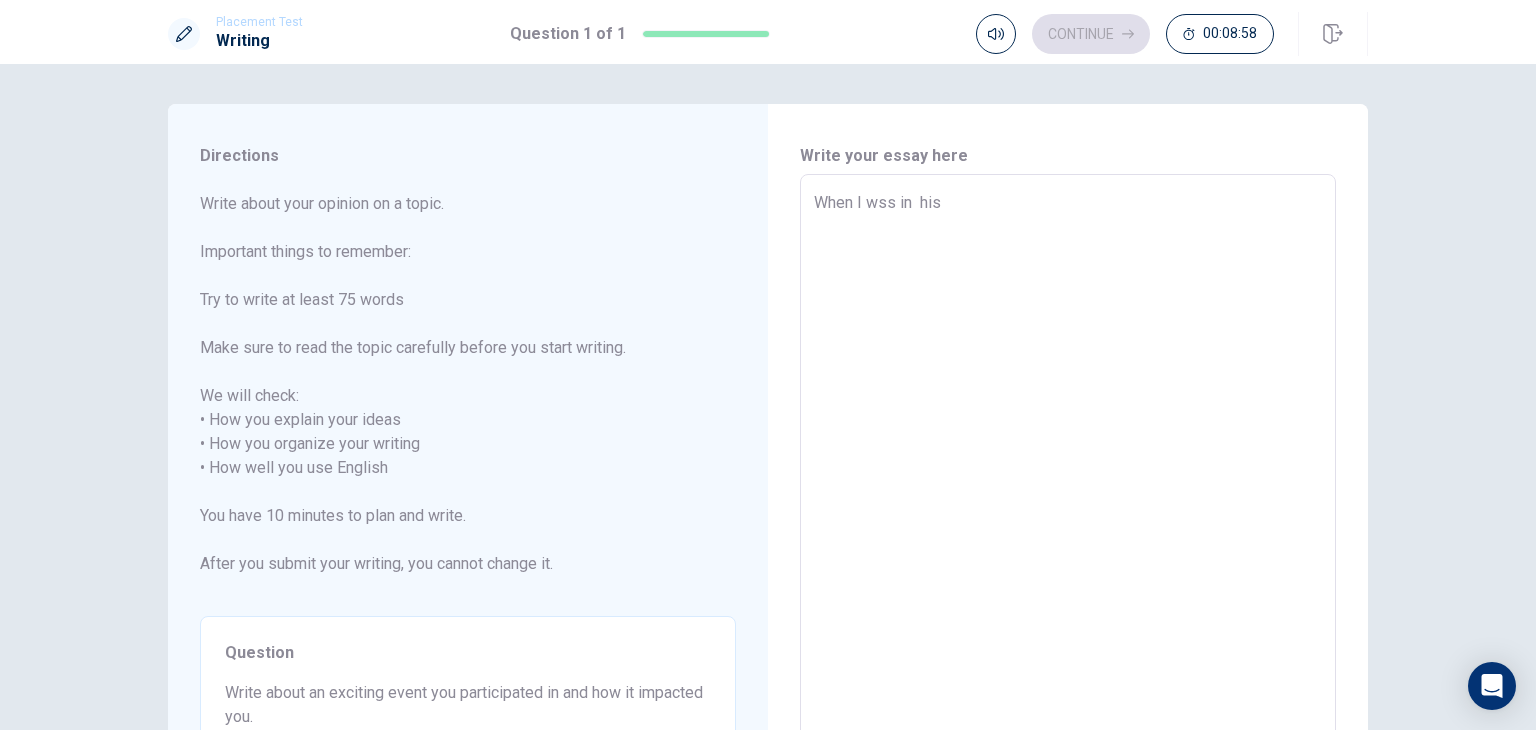 type on "x" 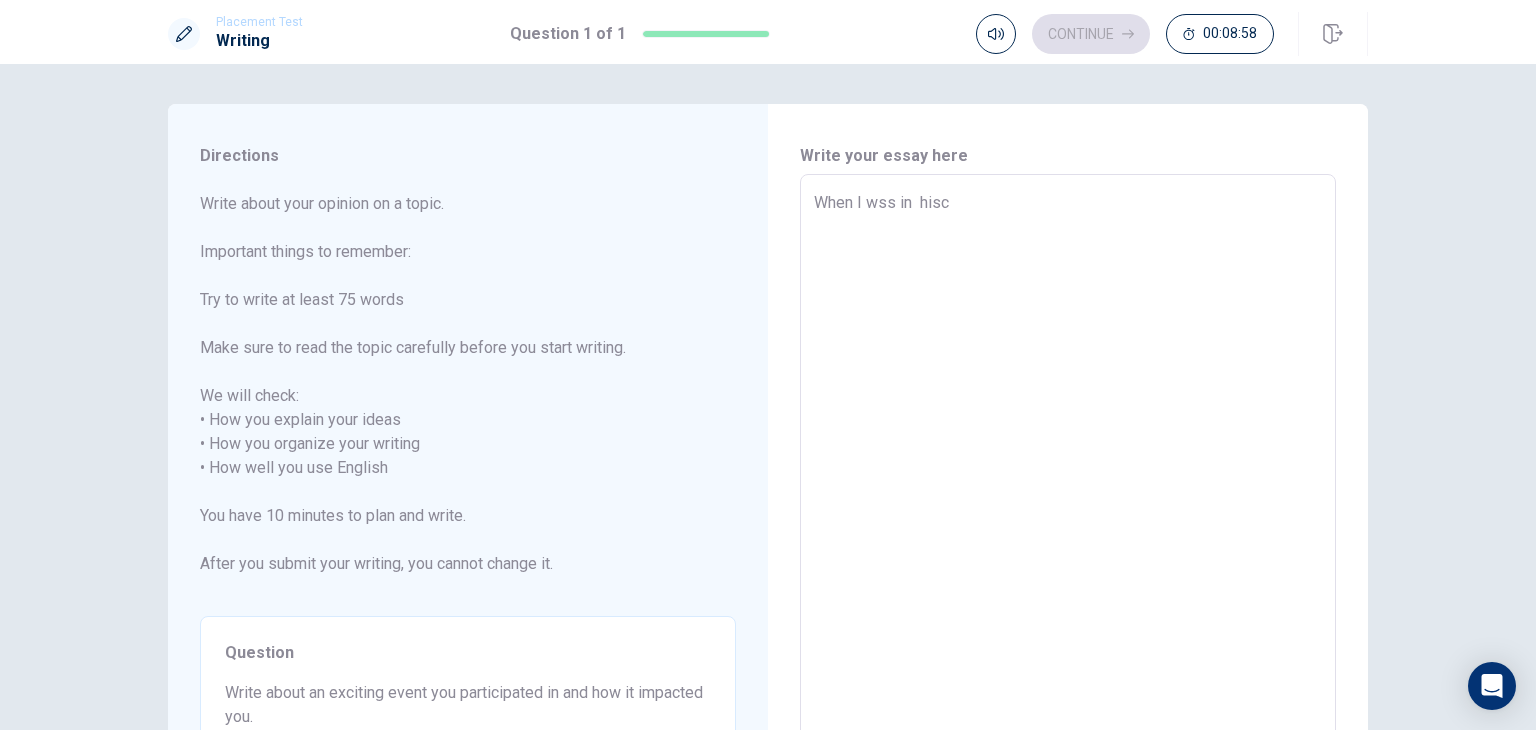 type on "x" 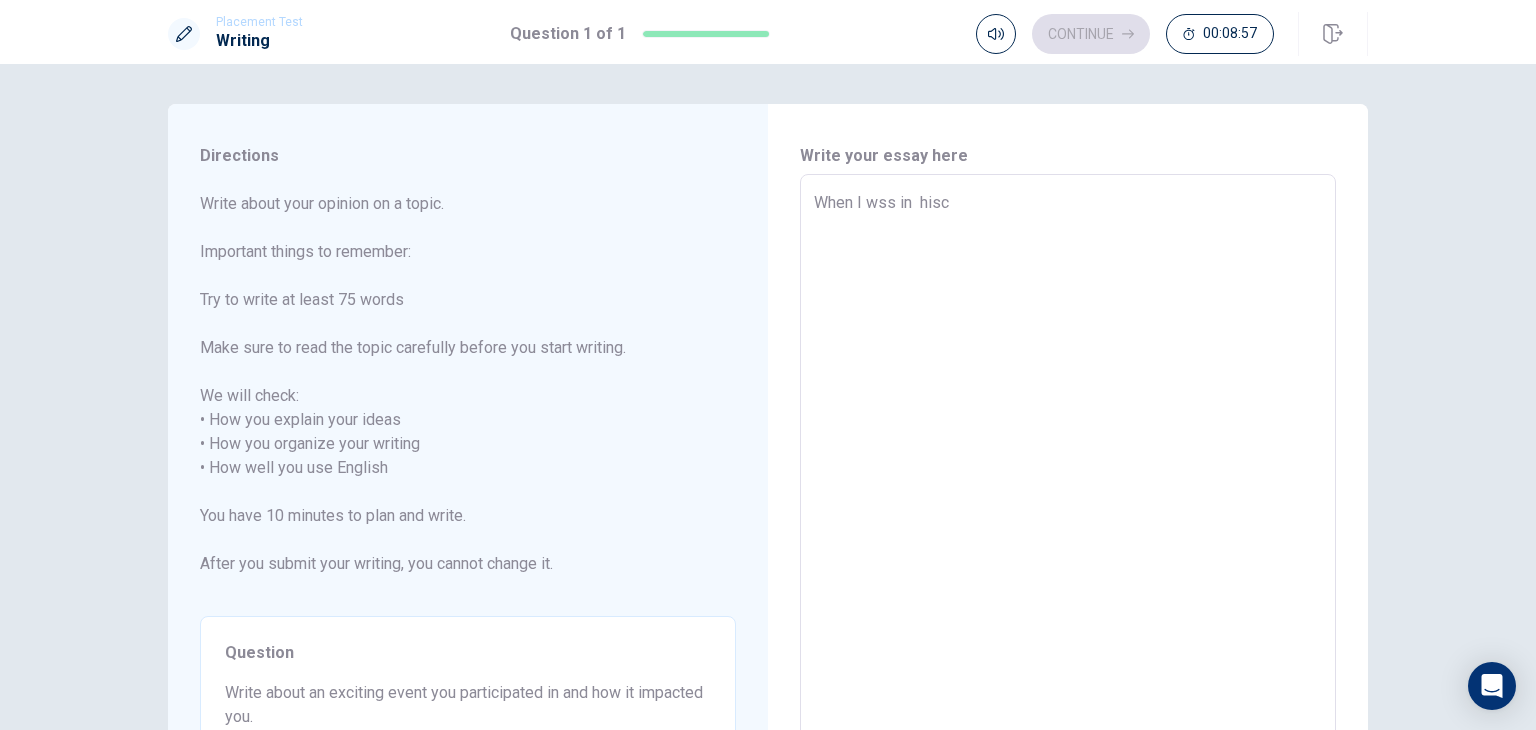 type on "When I wss in  hisch" 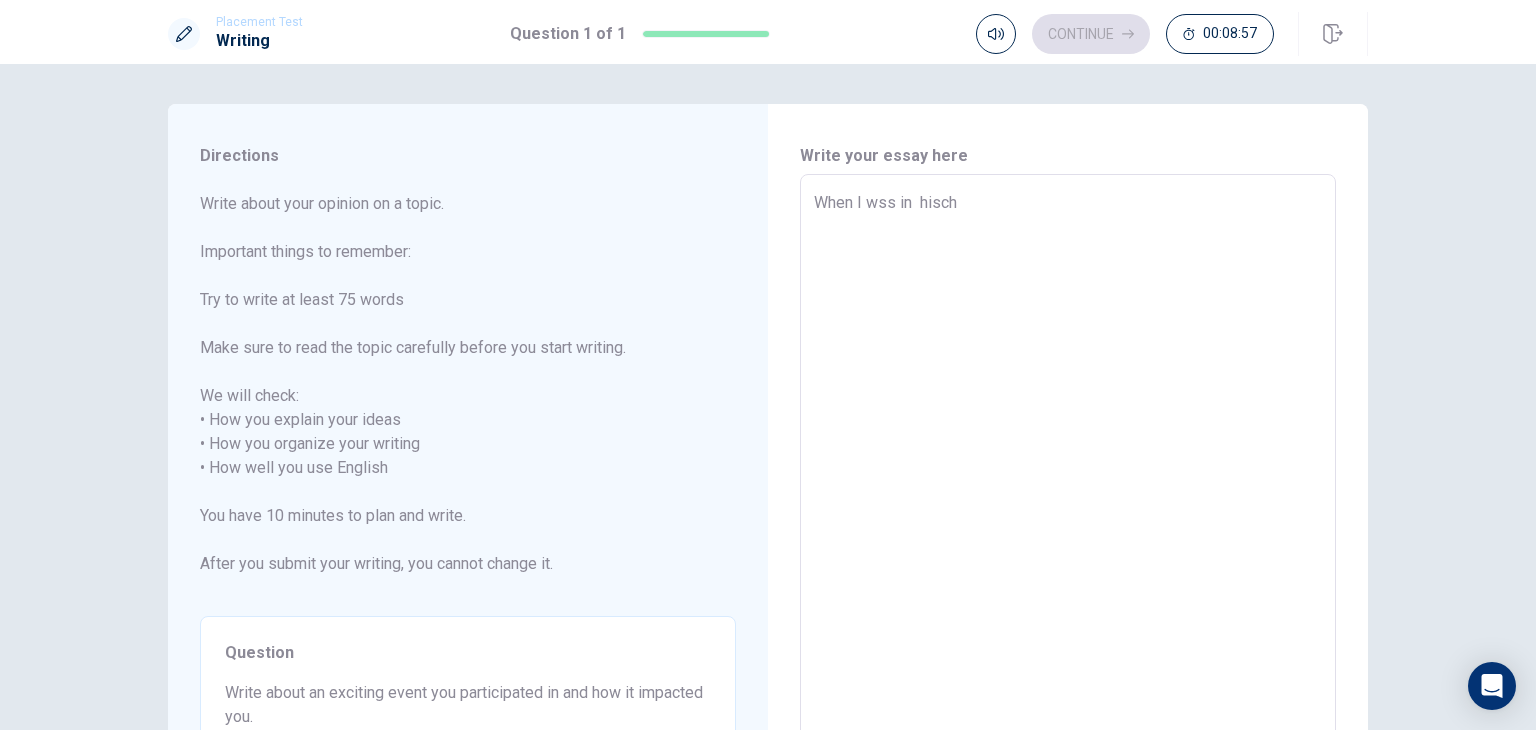 type on "x" 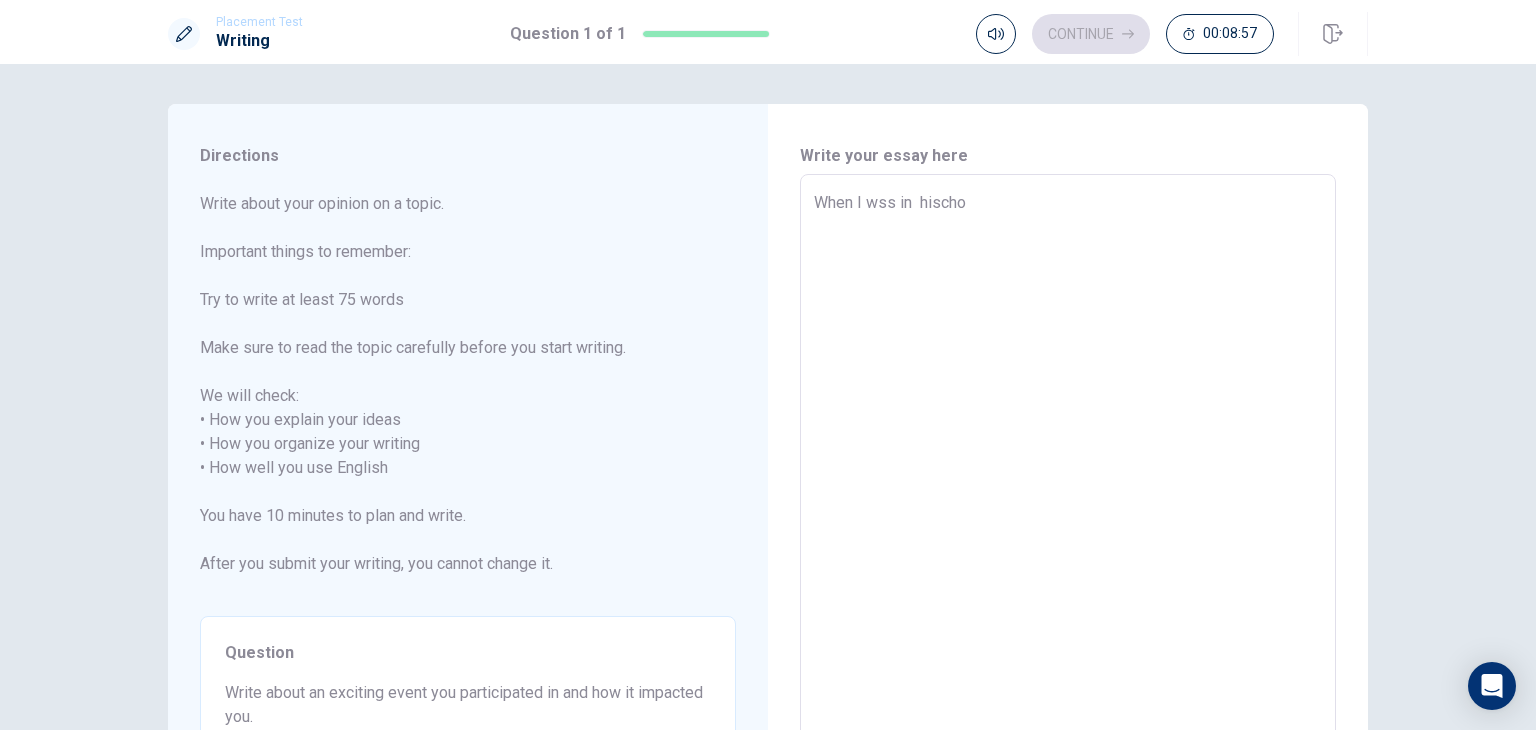 type on "x" 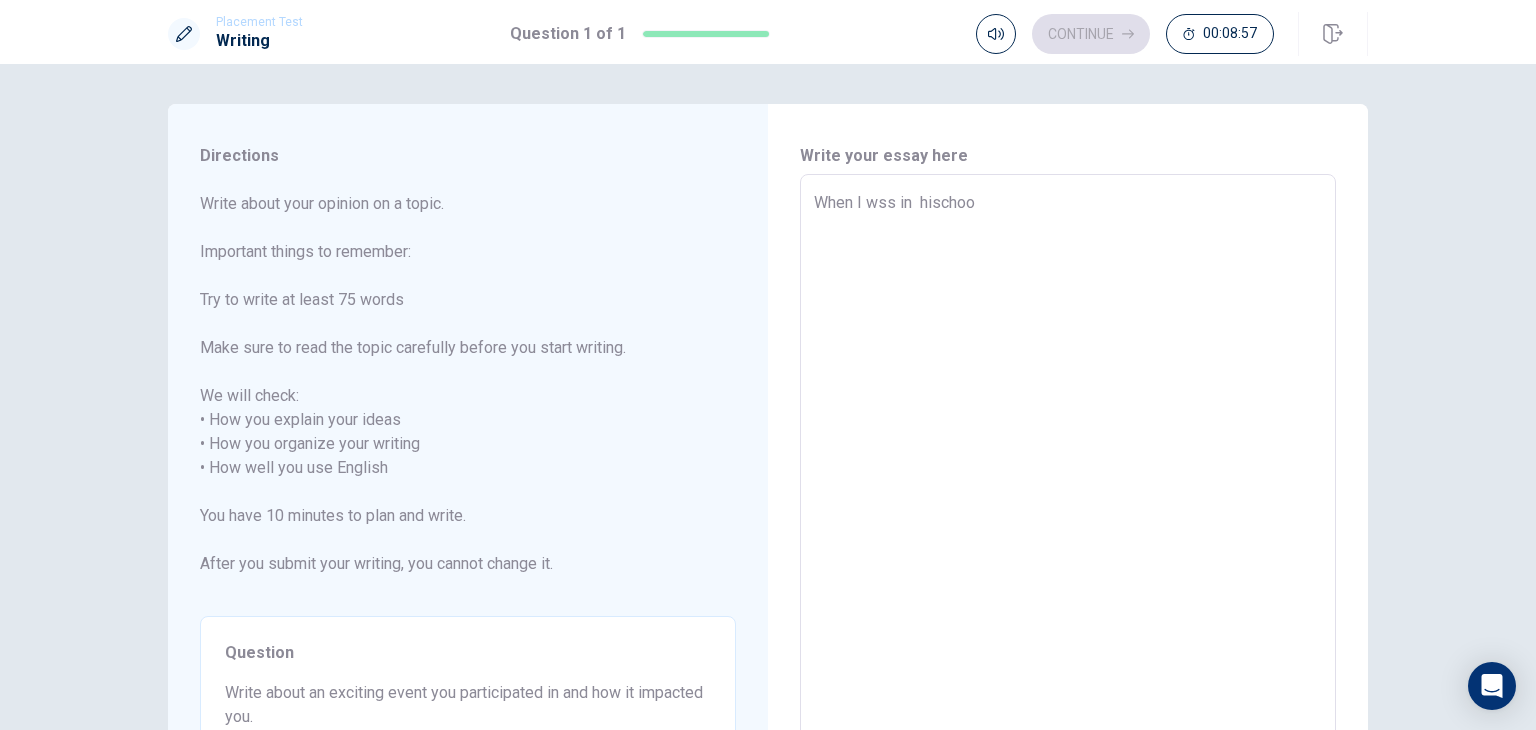 type on "x" 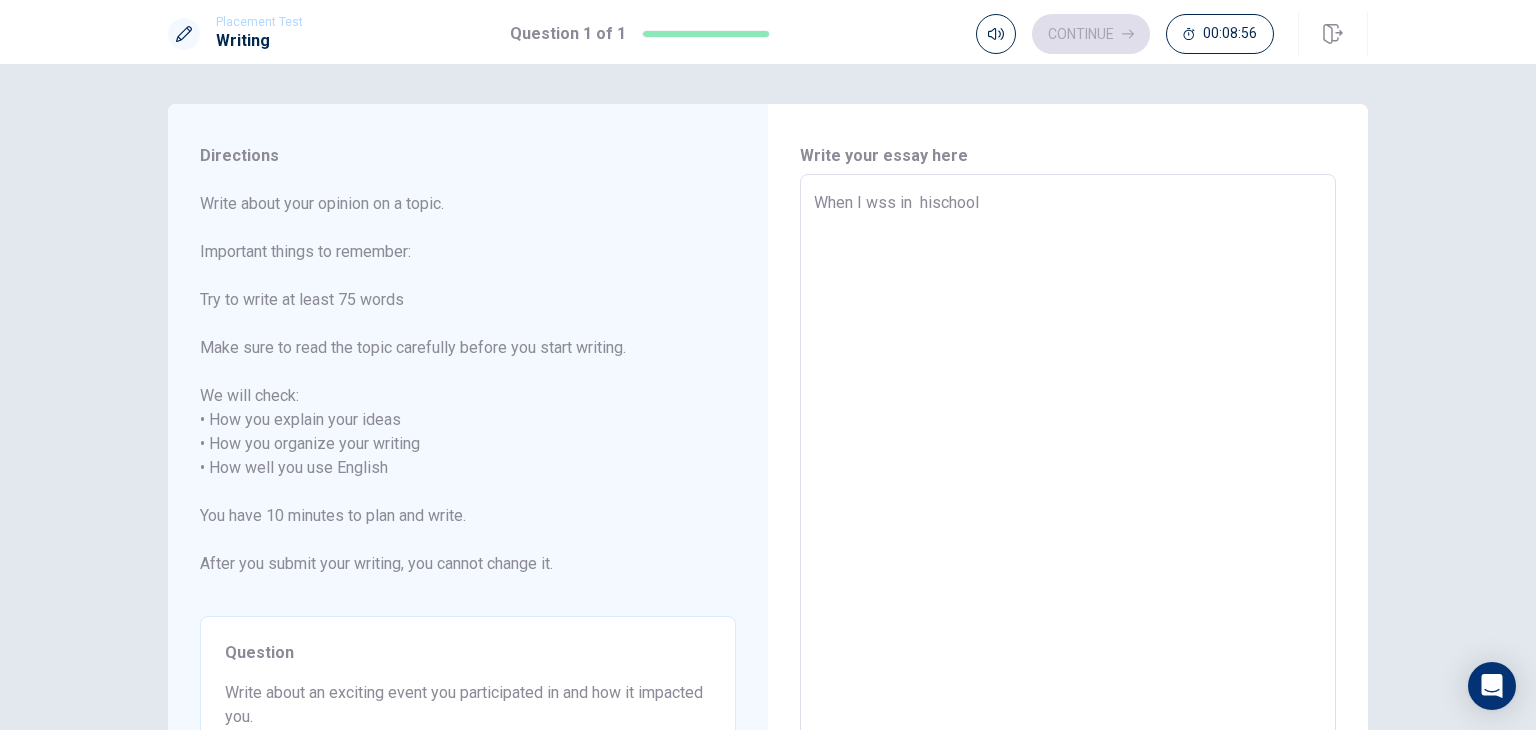 type on "x" 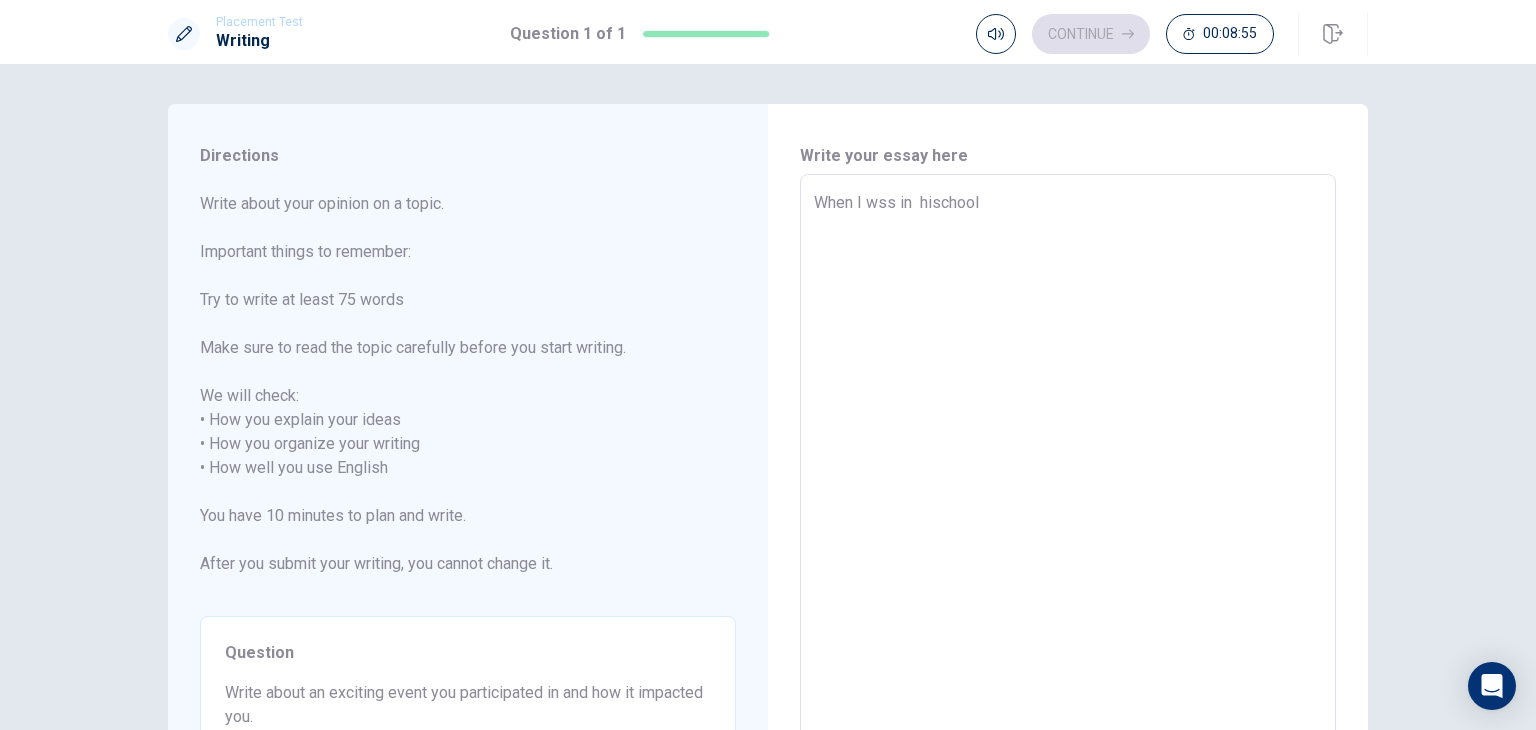 type on "When I wss in  hischool-" 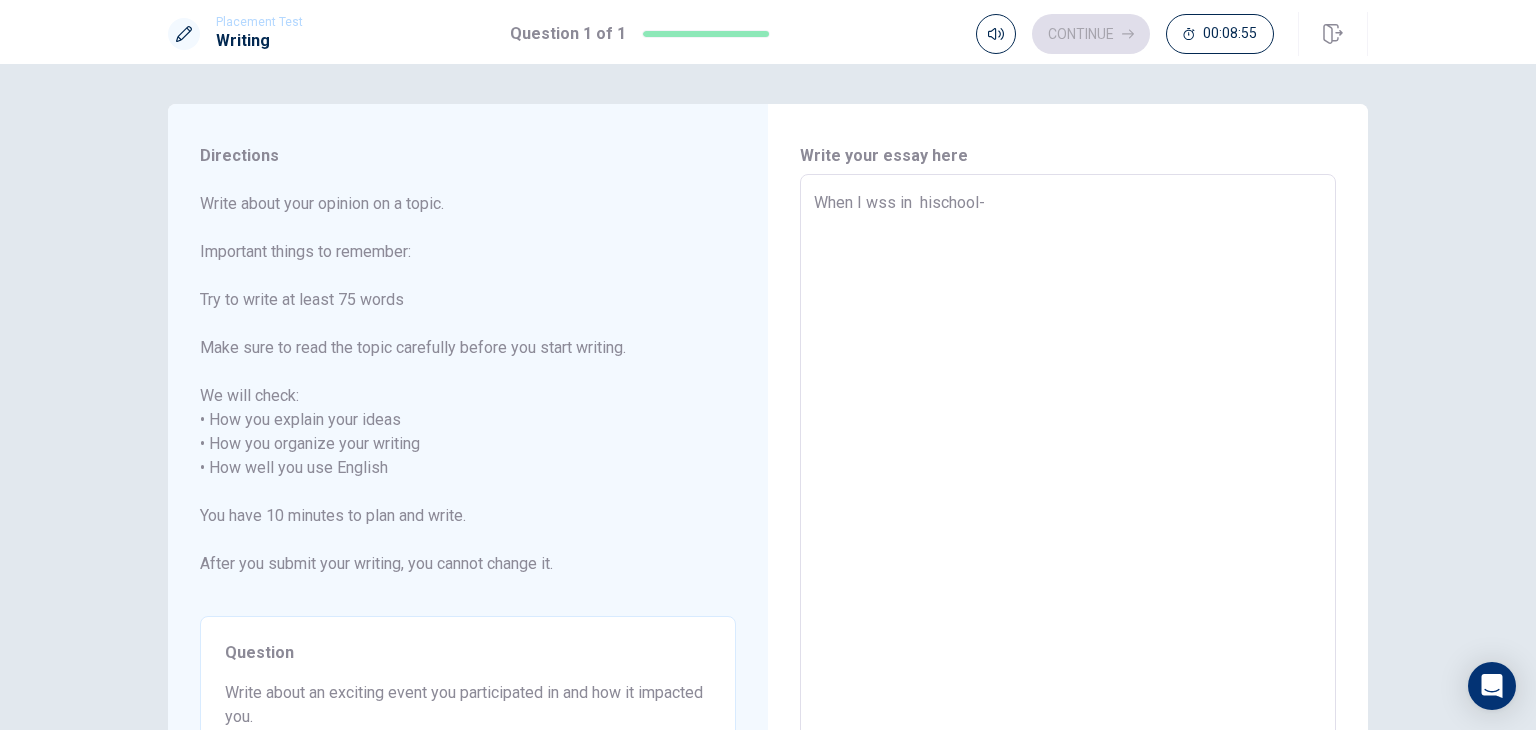 type on "x" 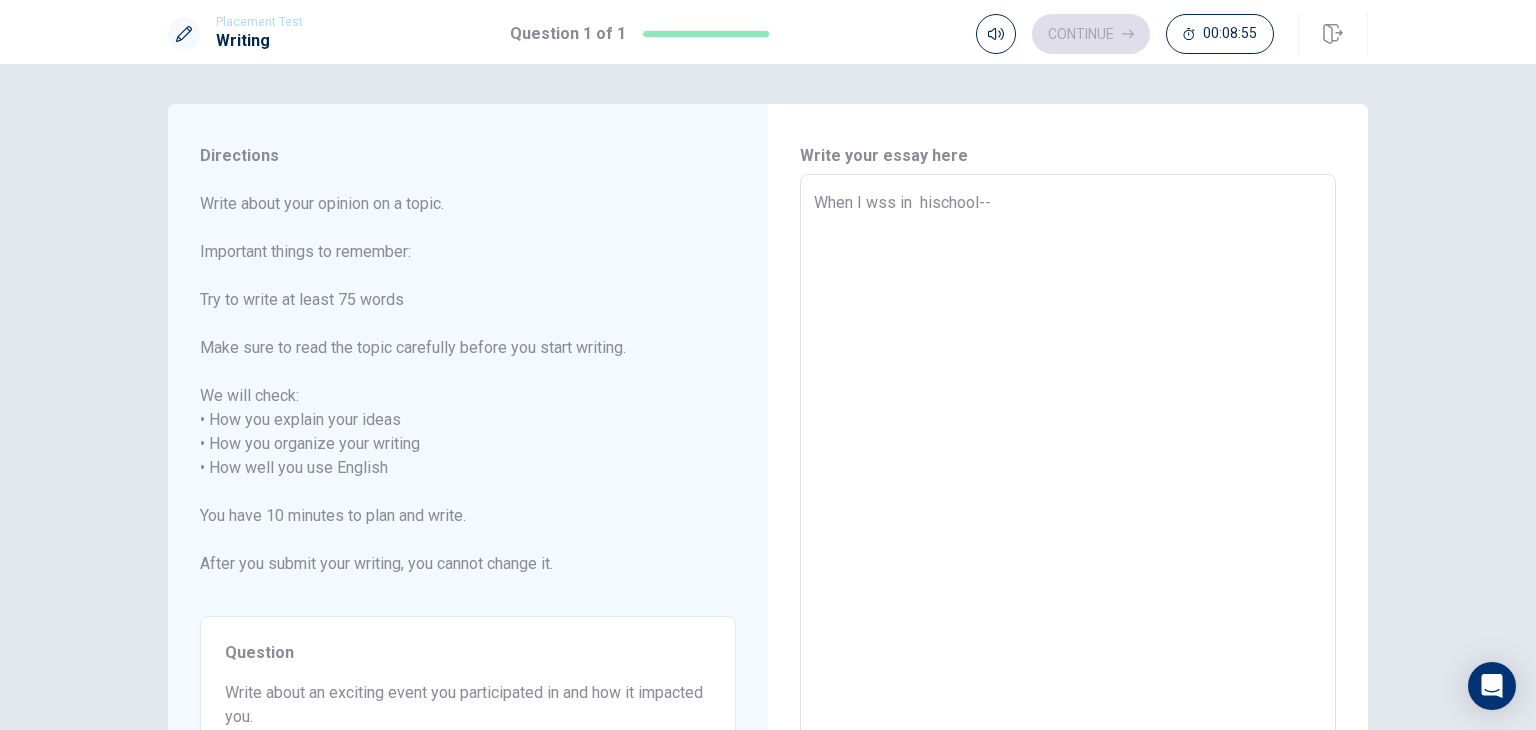 type on "x" 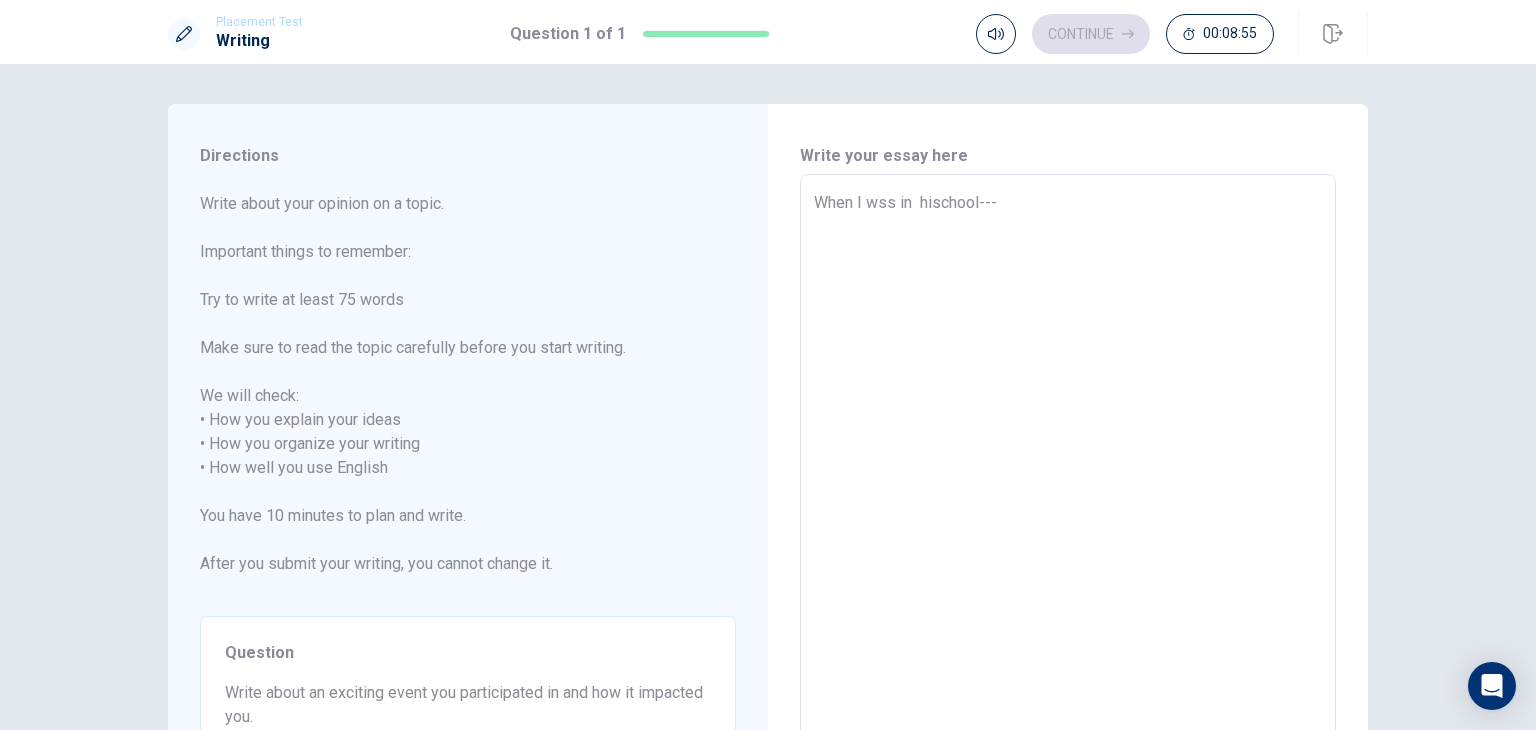 type on "x" 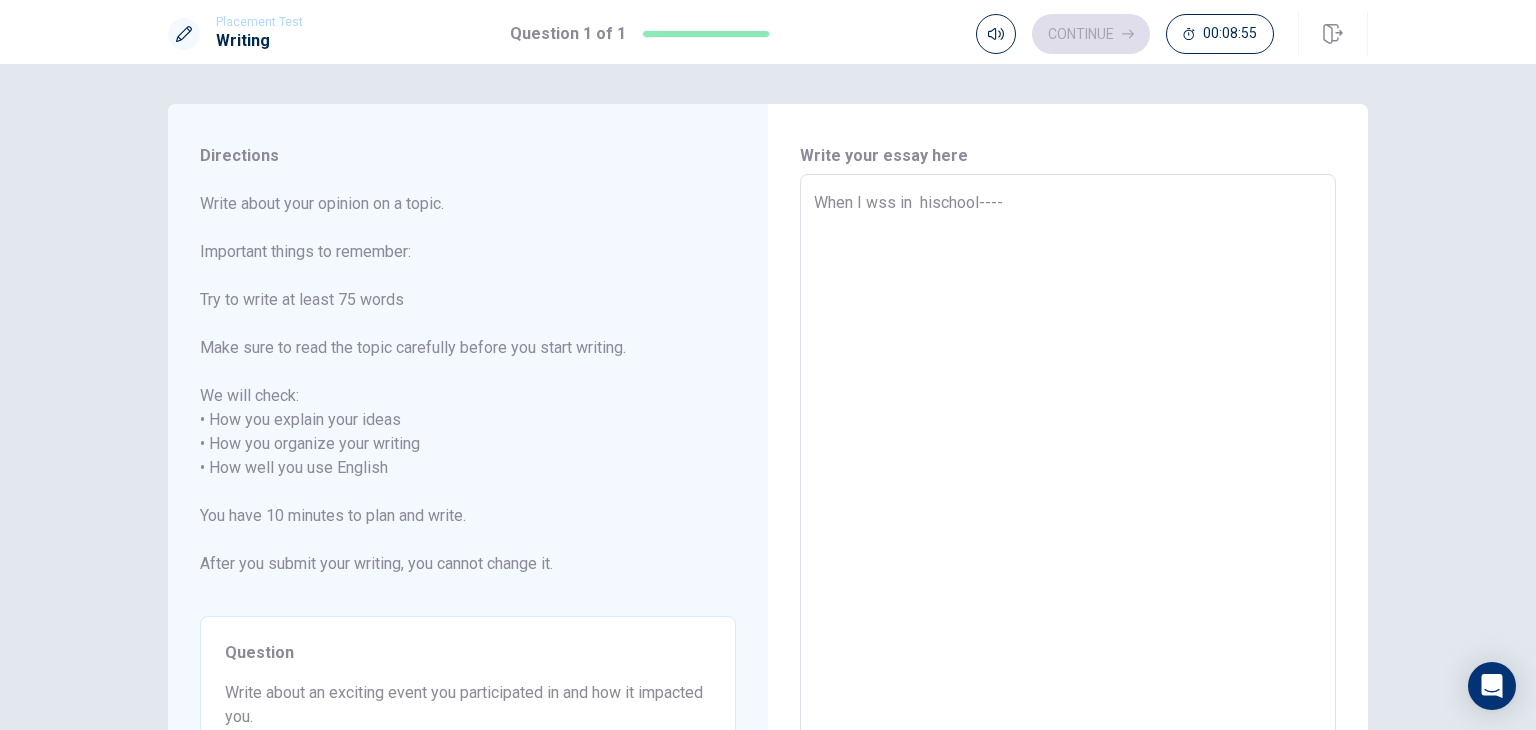 type on "x" 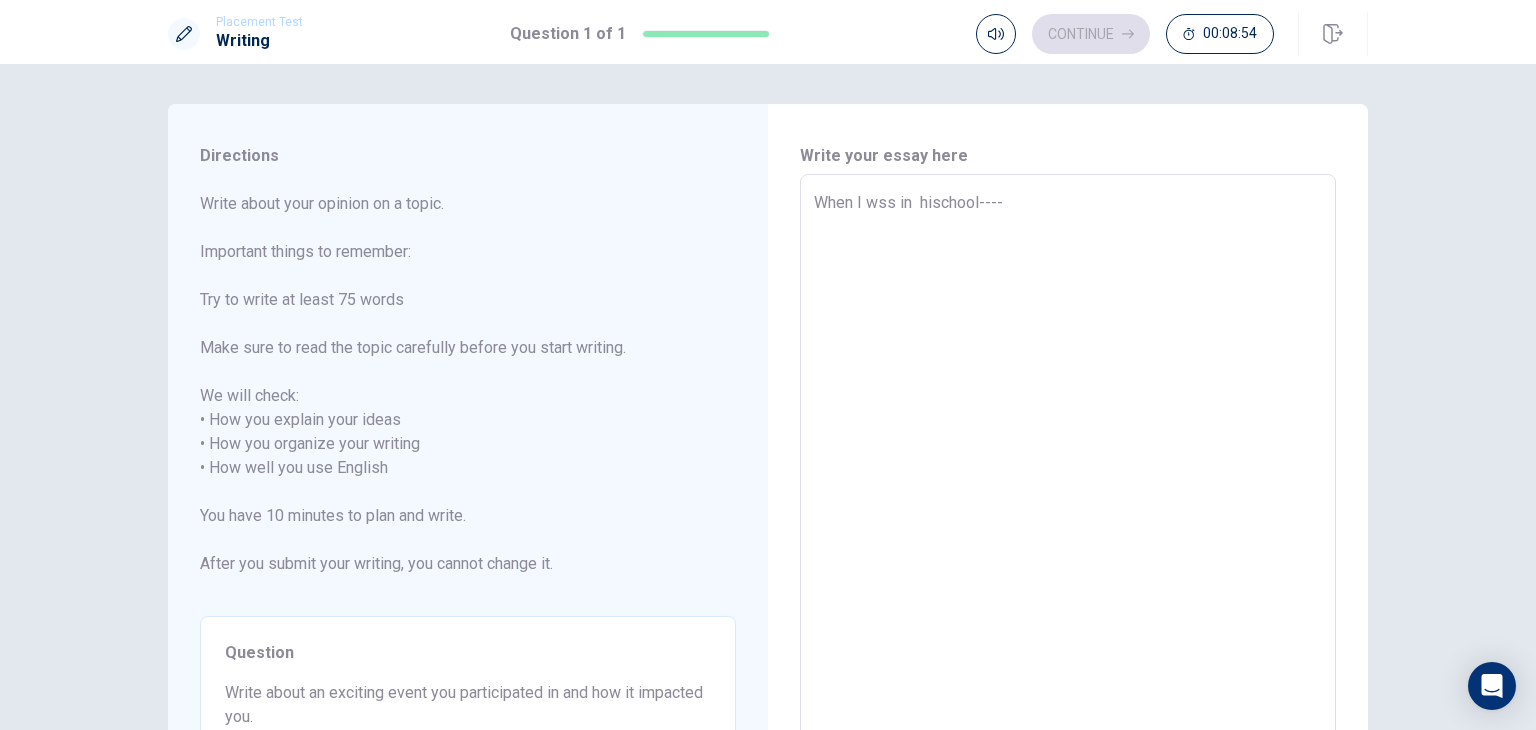 type on "When I wss in  hischool---" 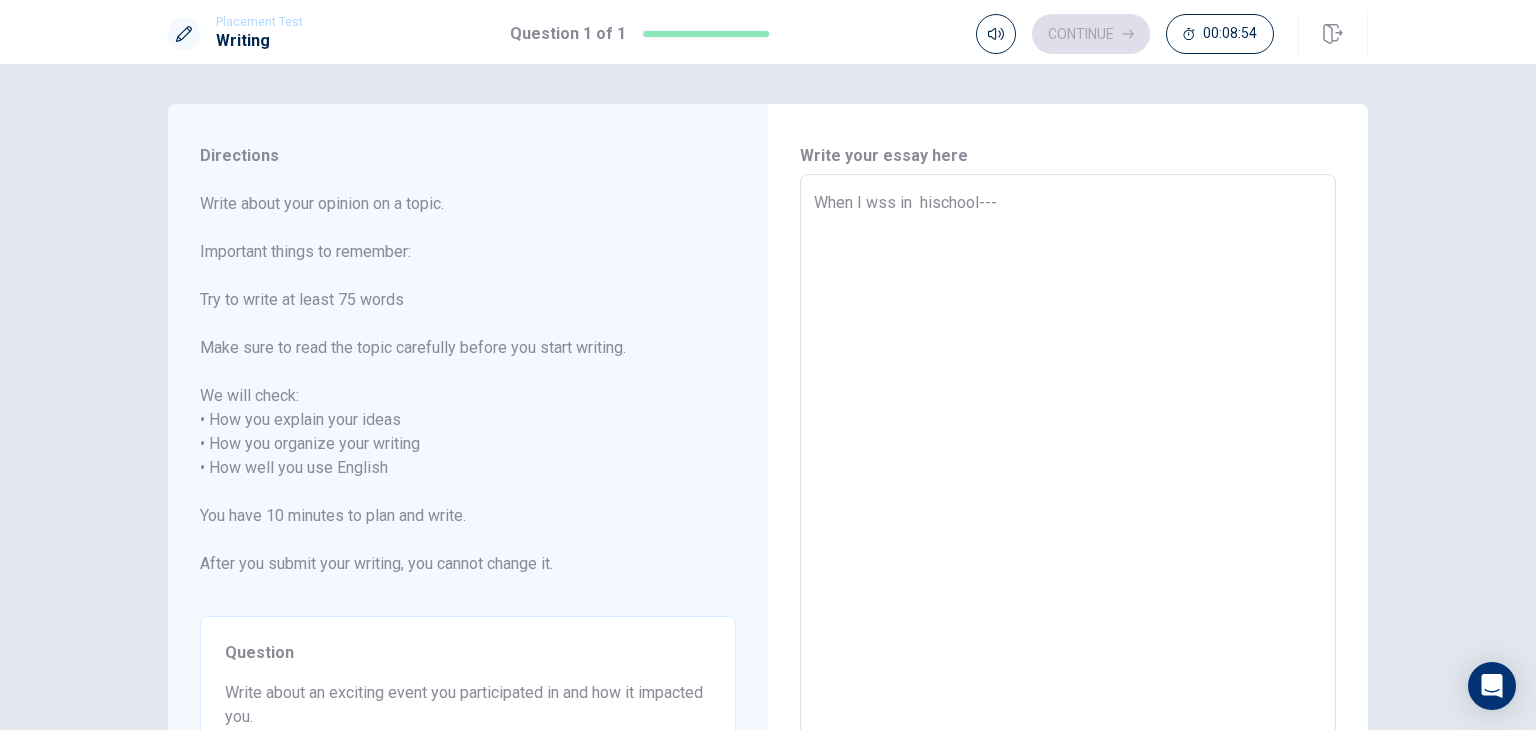 type on "x" 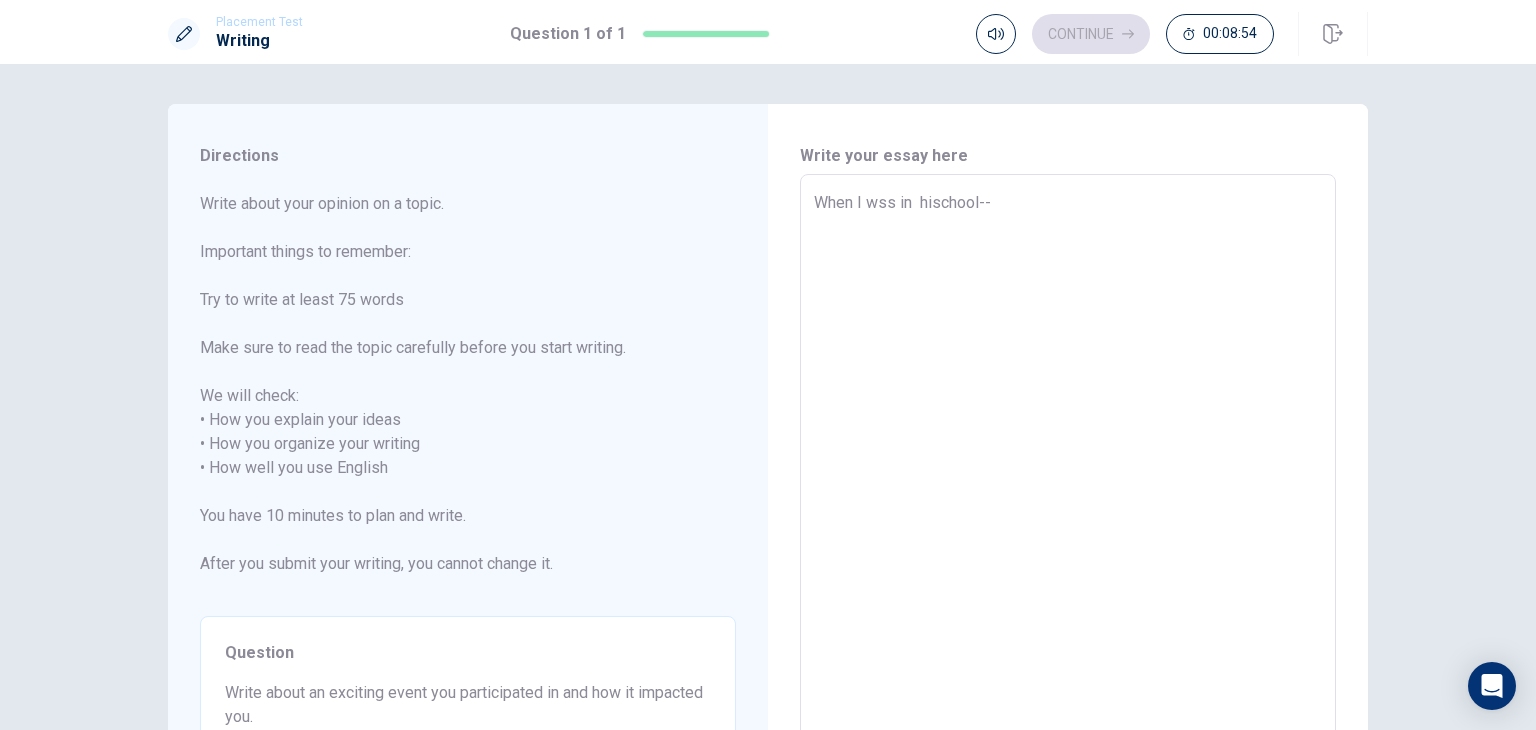 type on "x" 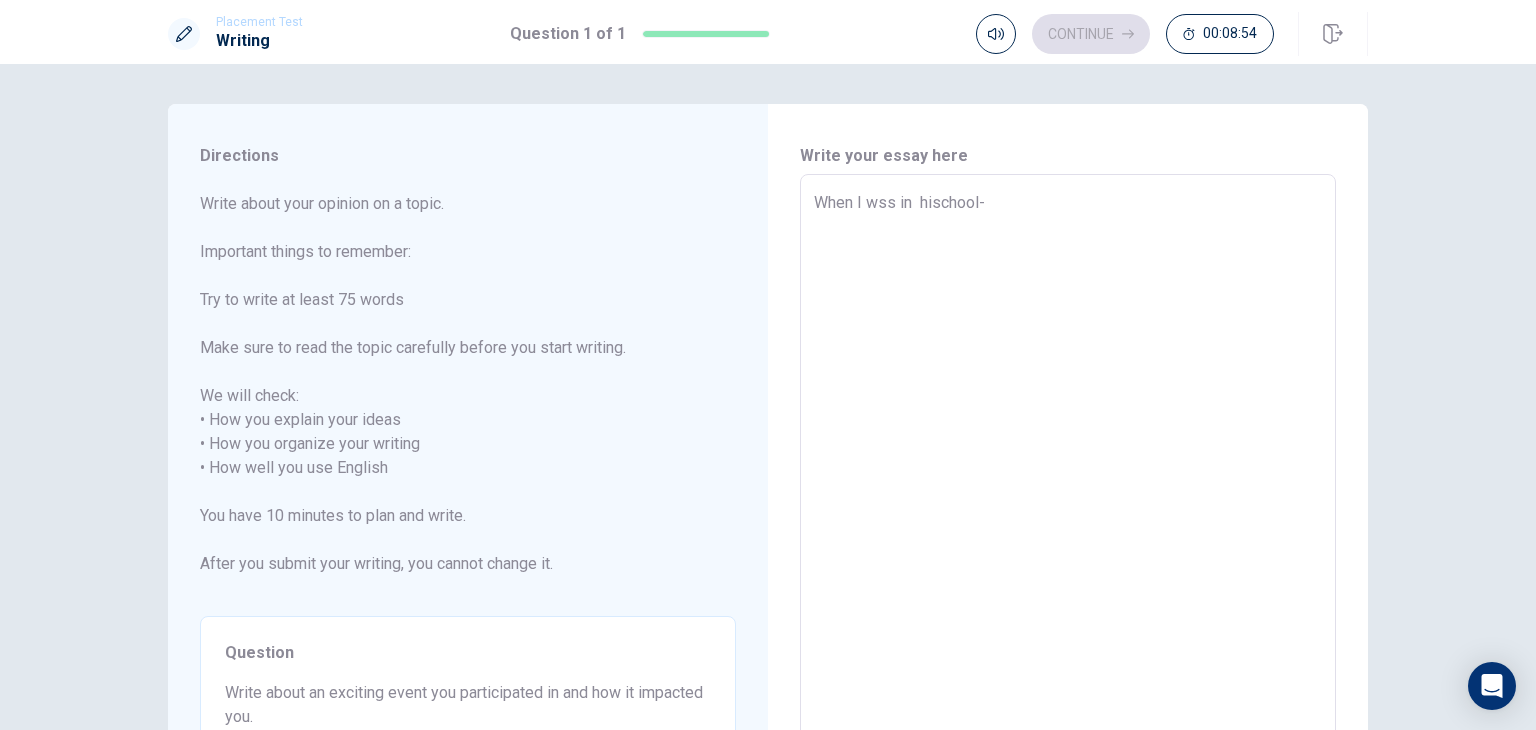 type on "x" 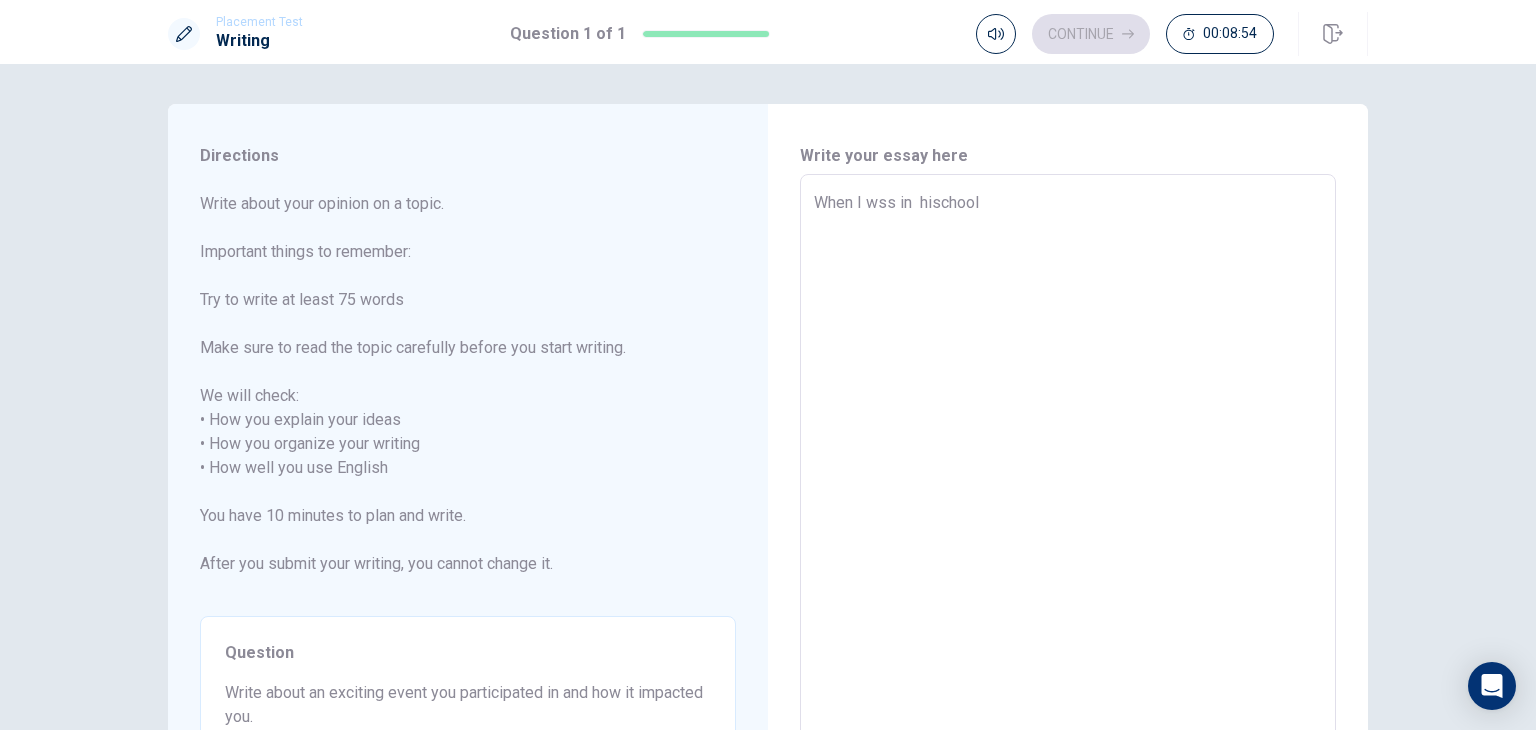 type on "x" 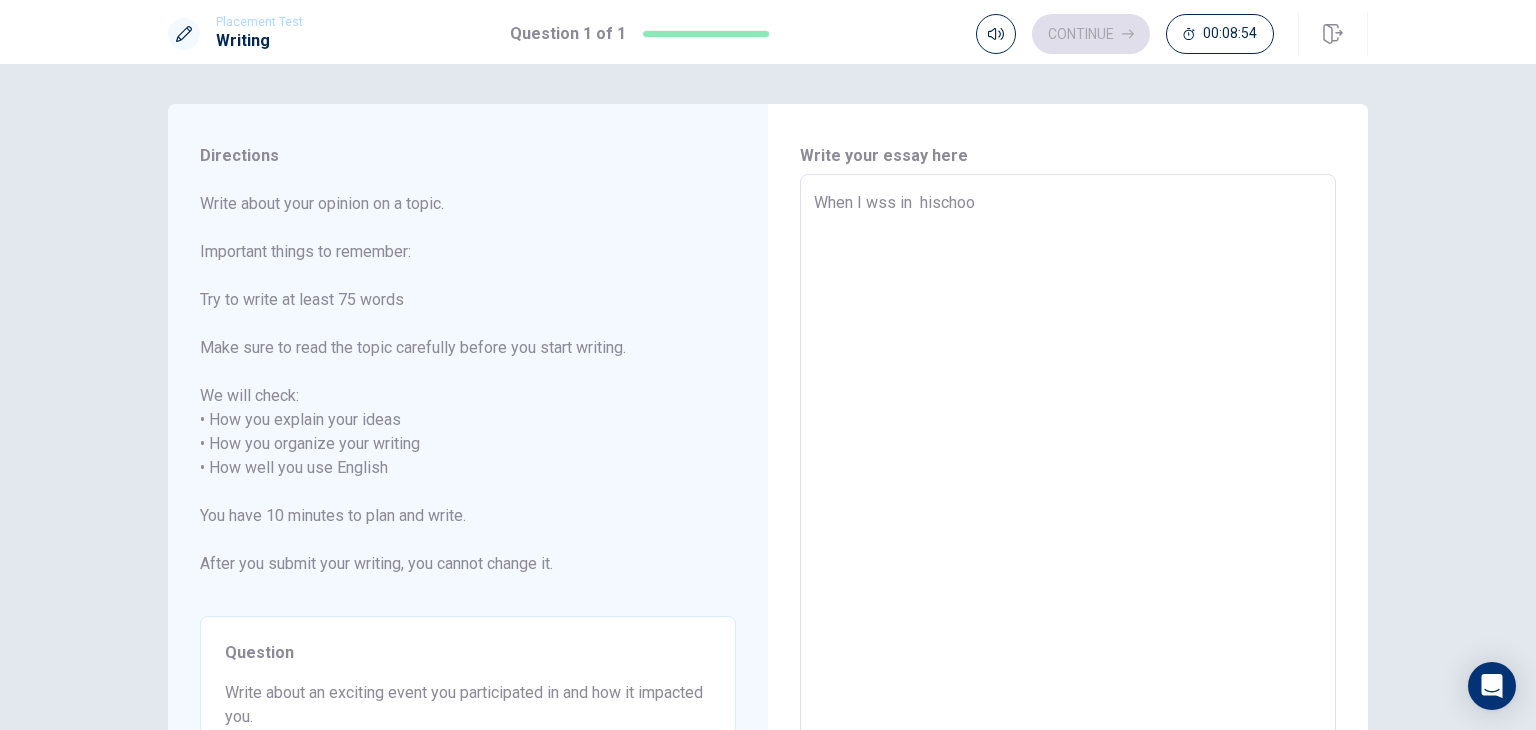 type on "x" 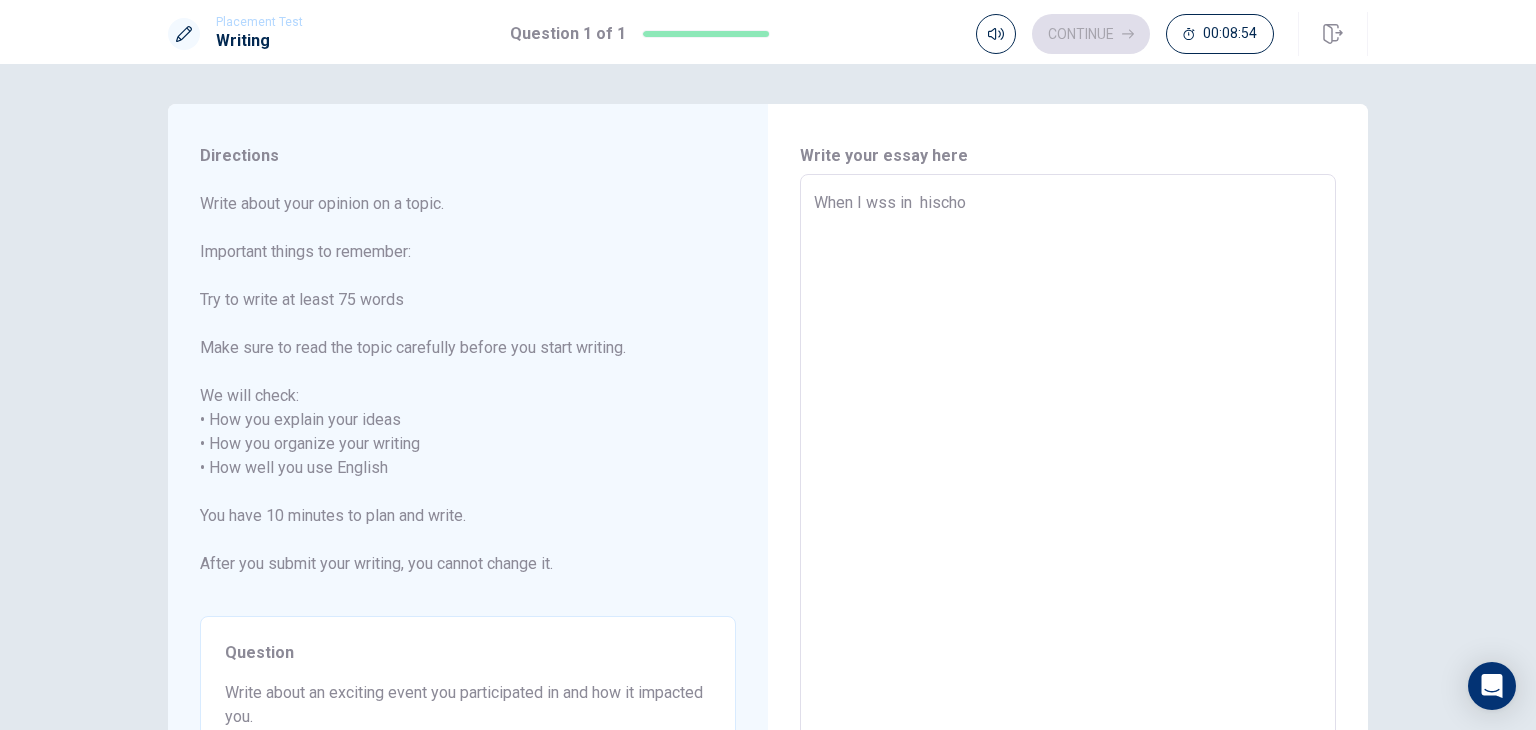 type on "x" 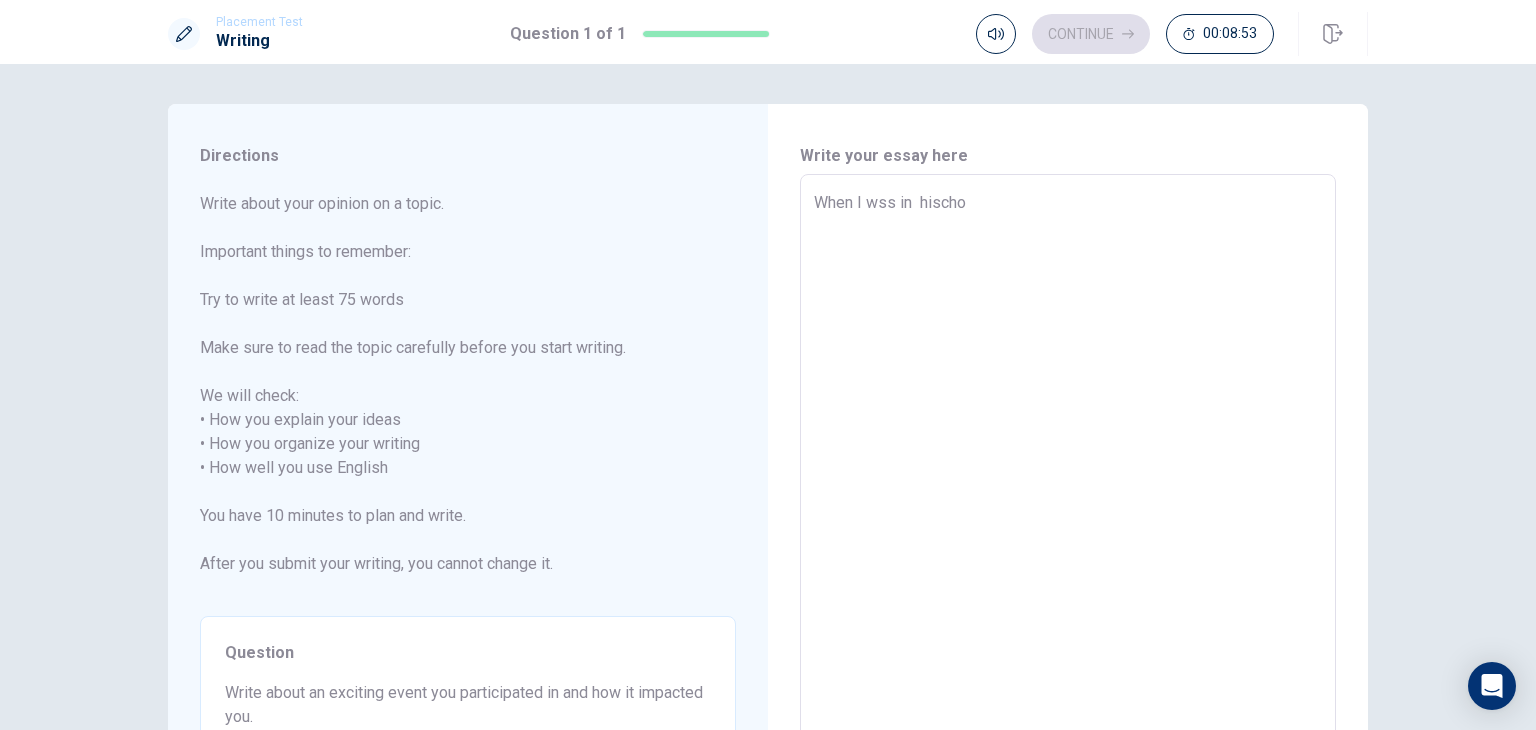 type on "When I wss in  hisch" 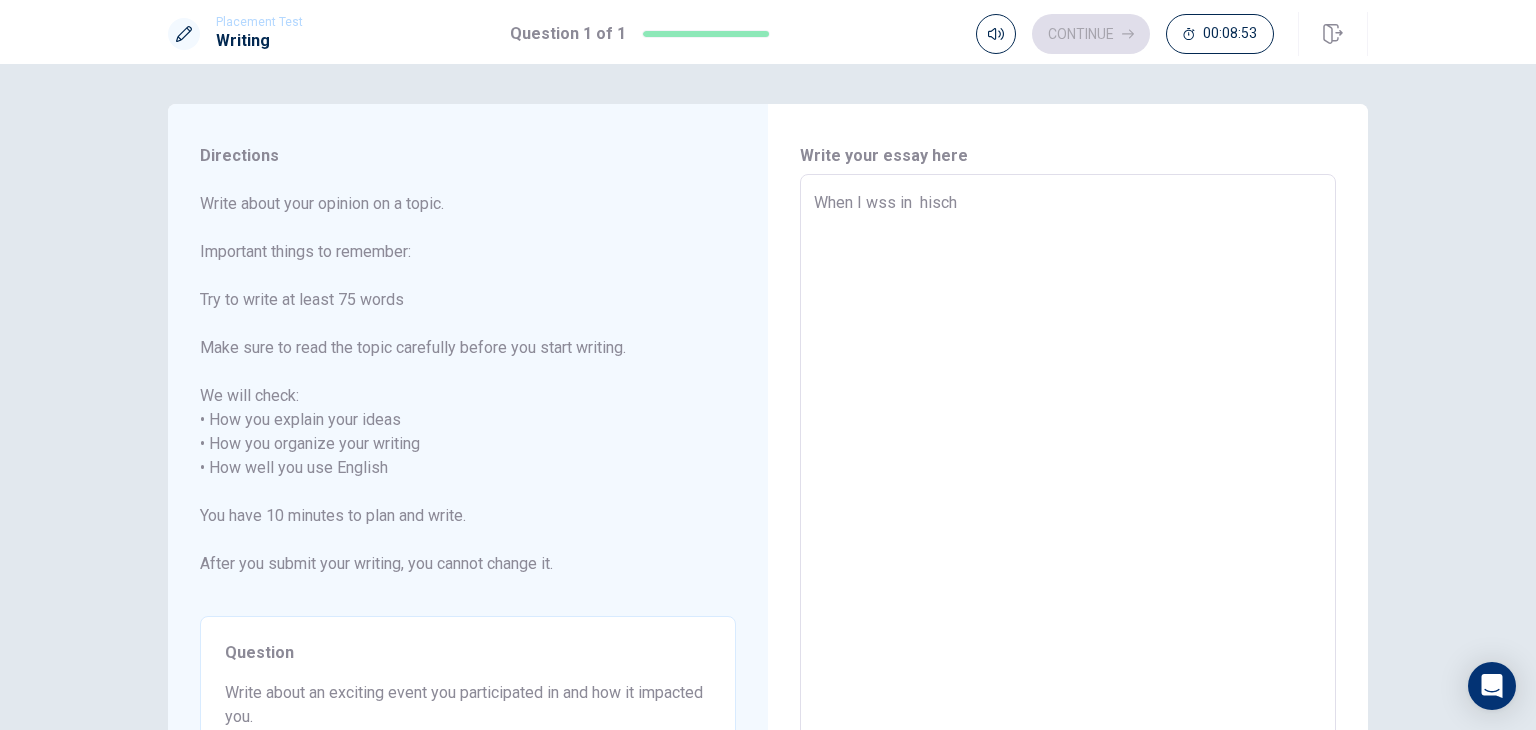 type on "x" 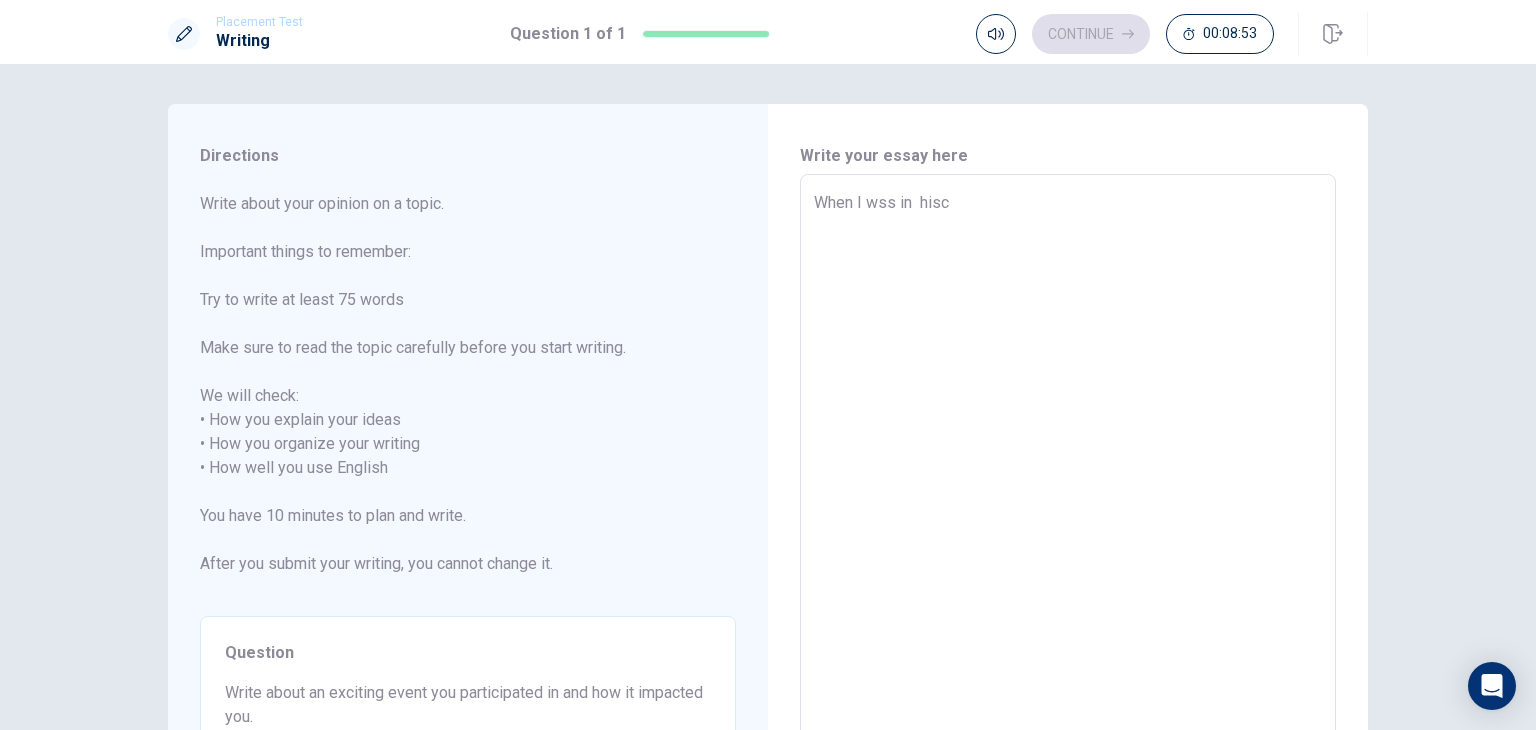 type on "x" 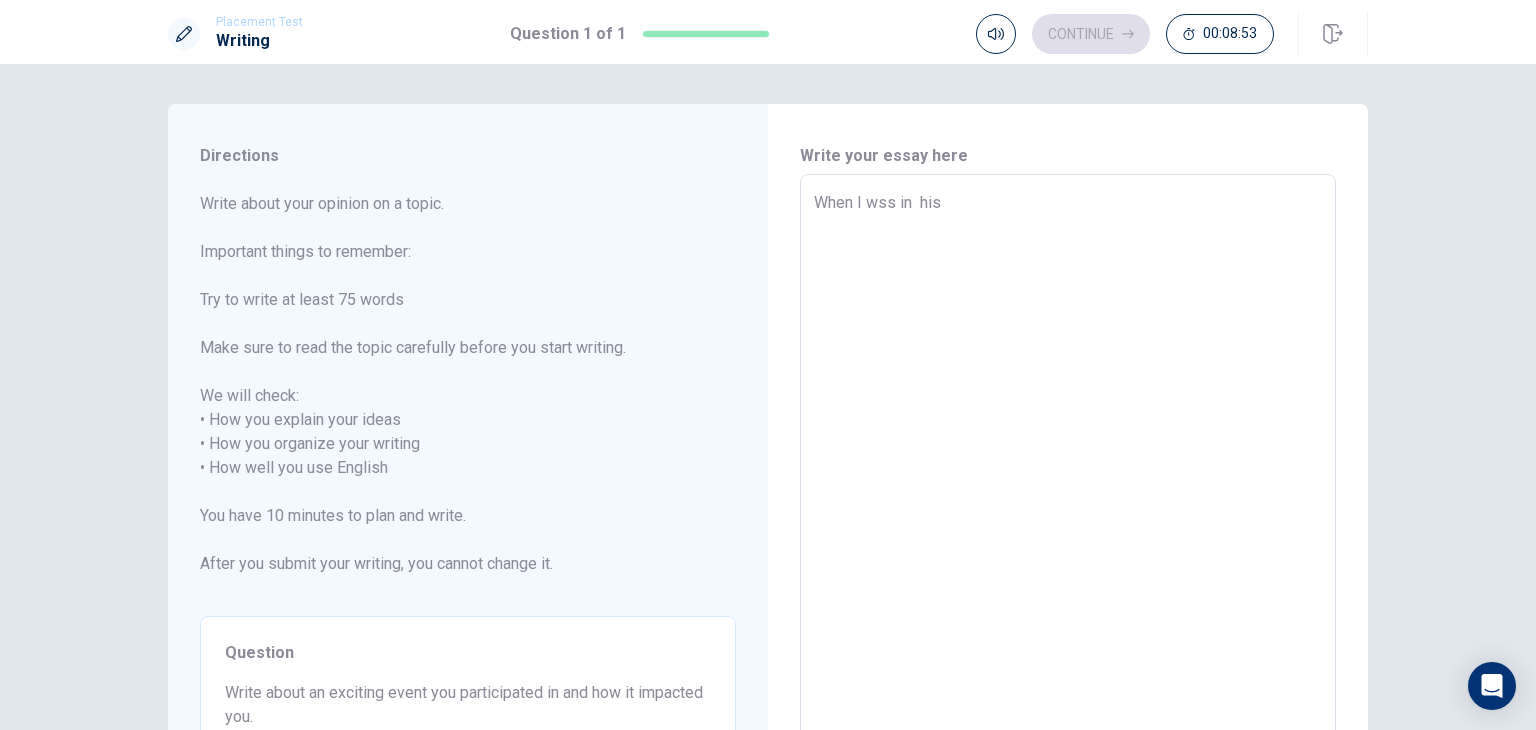 type on "x" 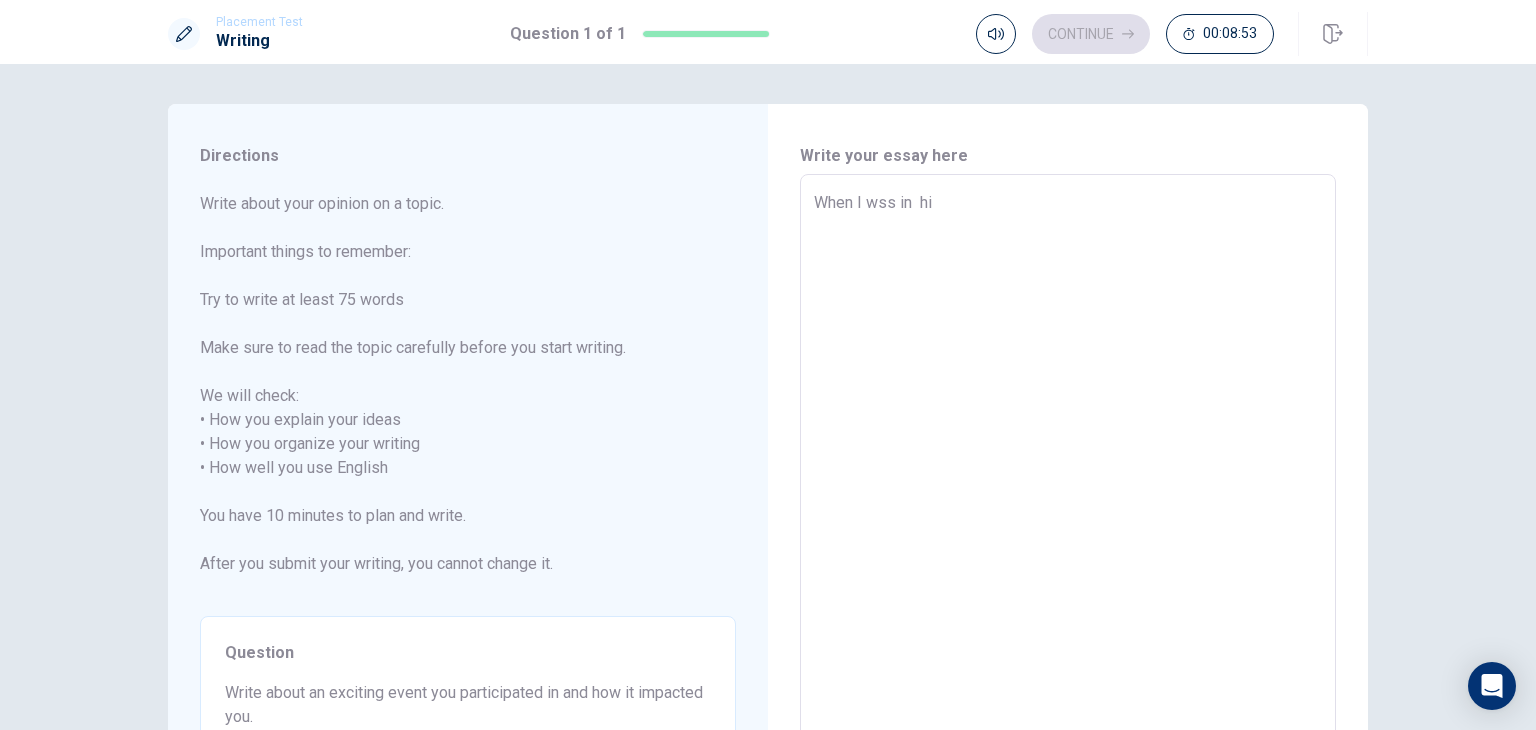 type on "x" 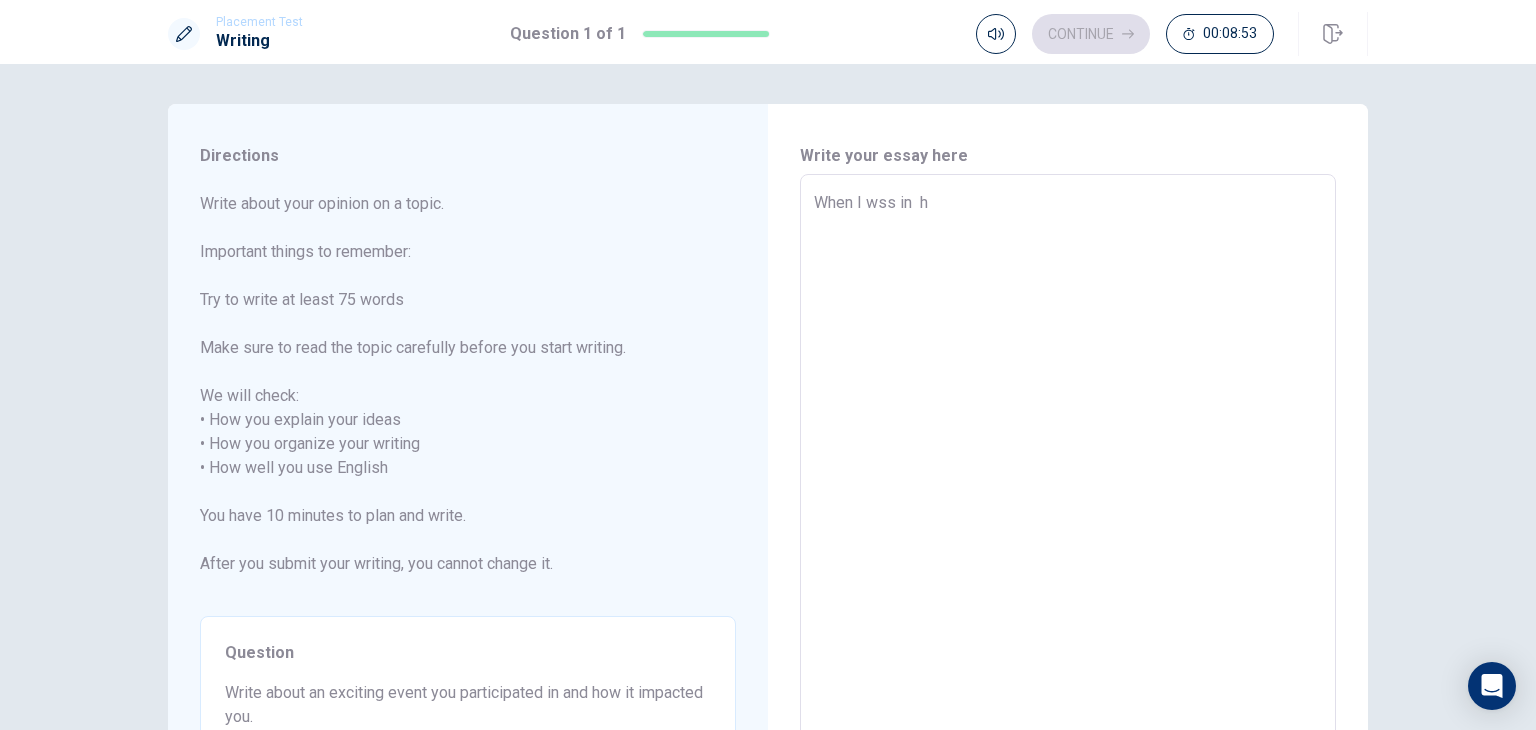 type on "x" 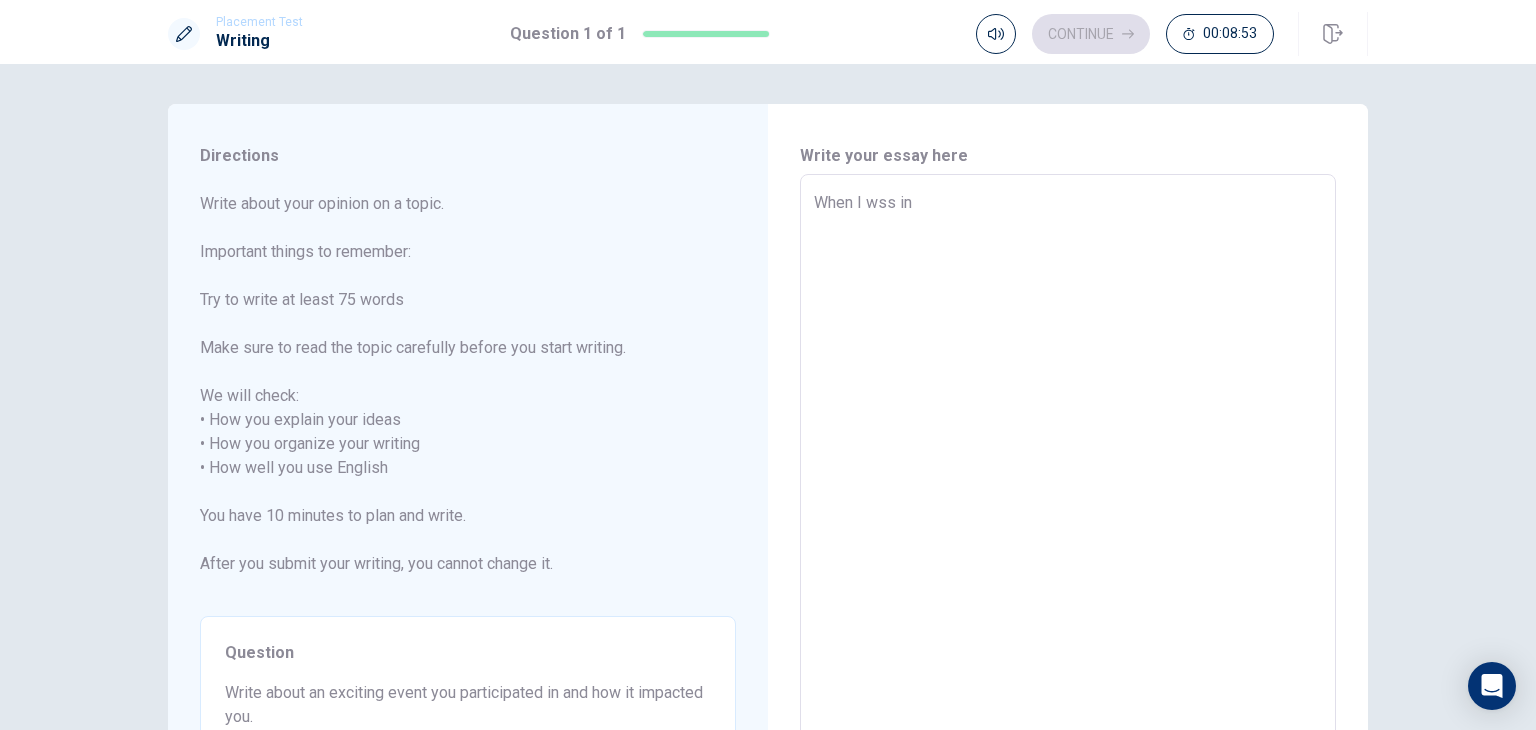 type on "x" 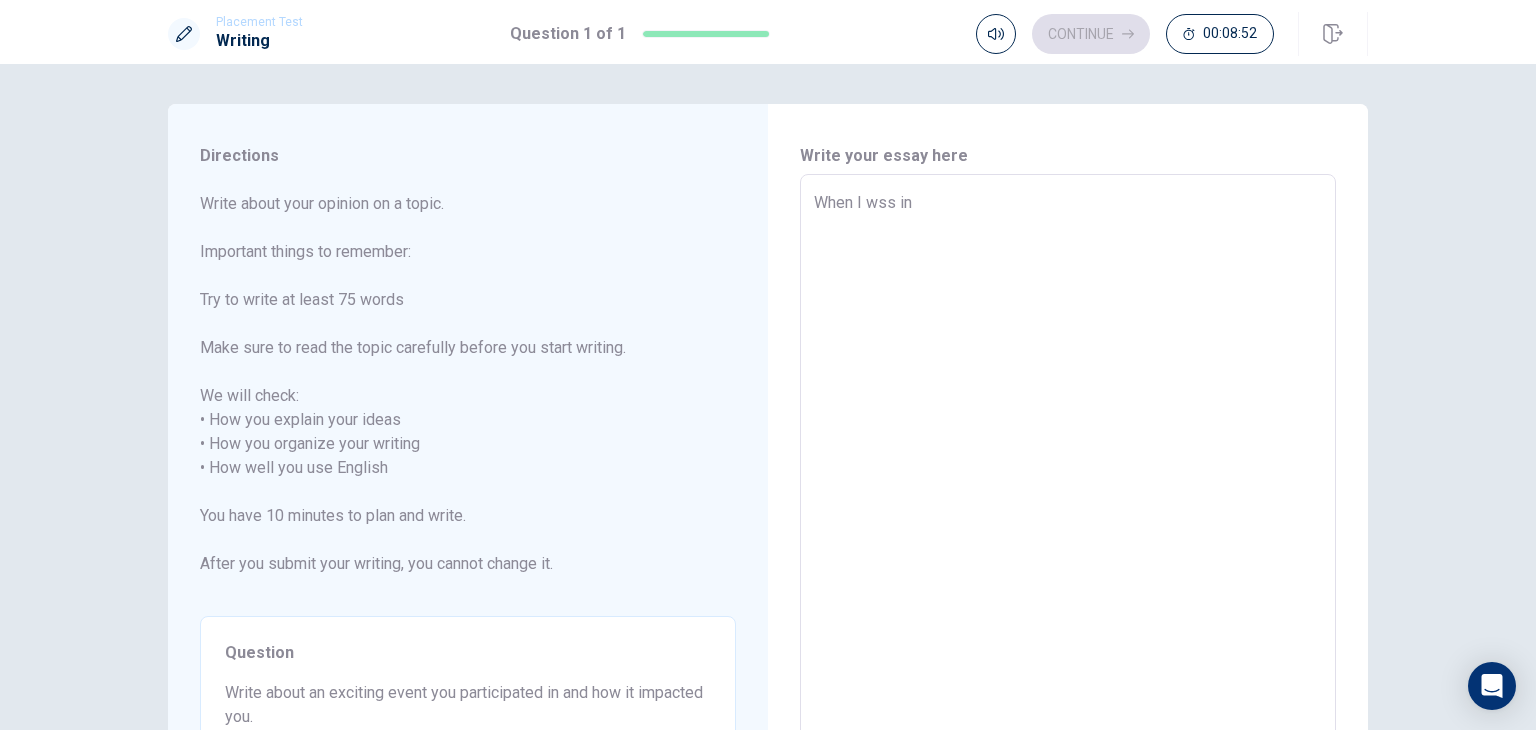 type on "When I wss in  h" 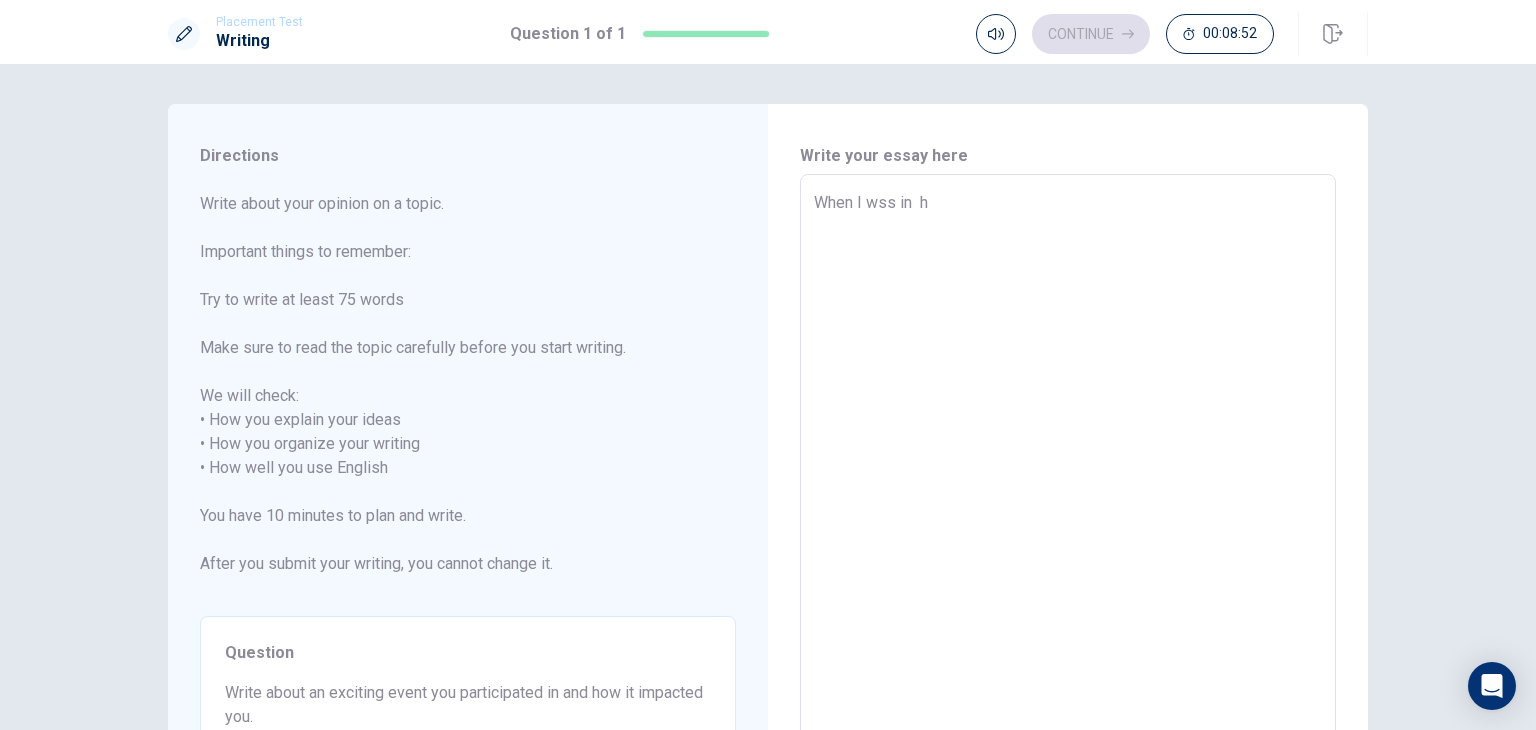 type on "x" 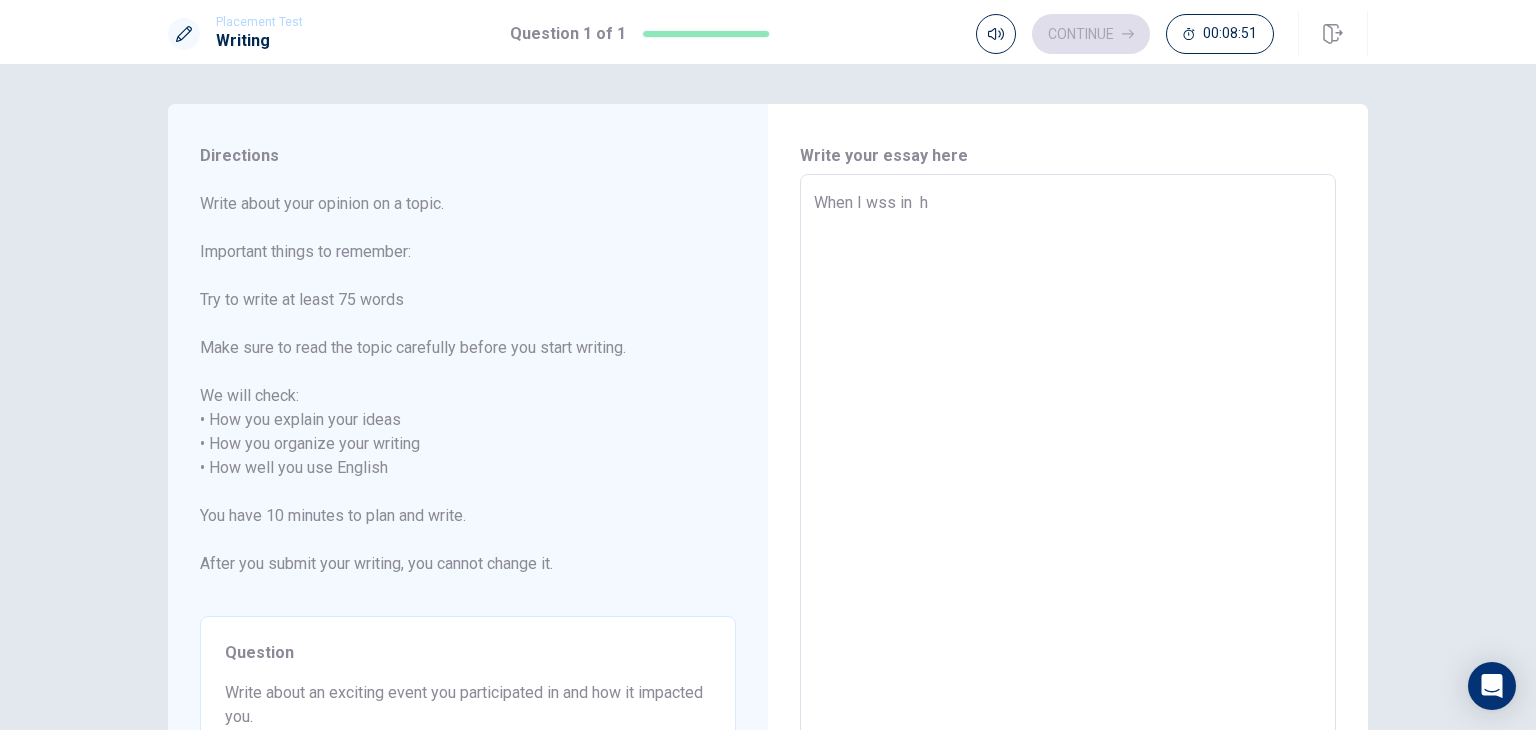 type on "When I wss in  hi" 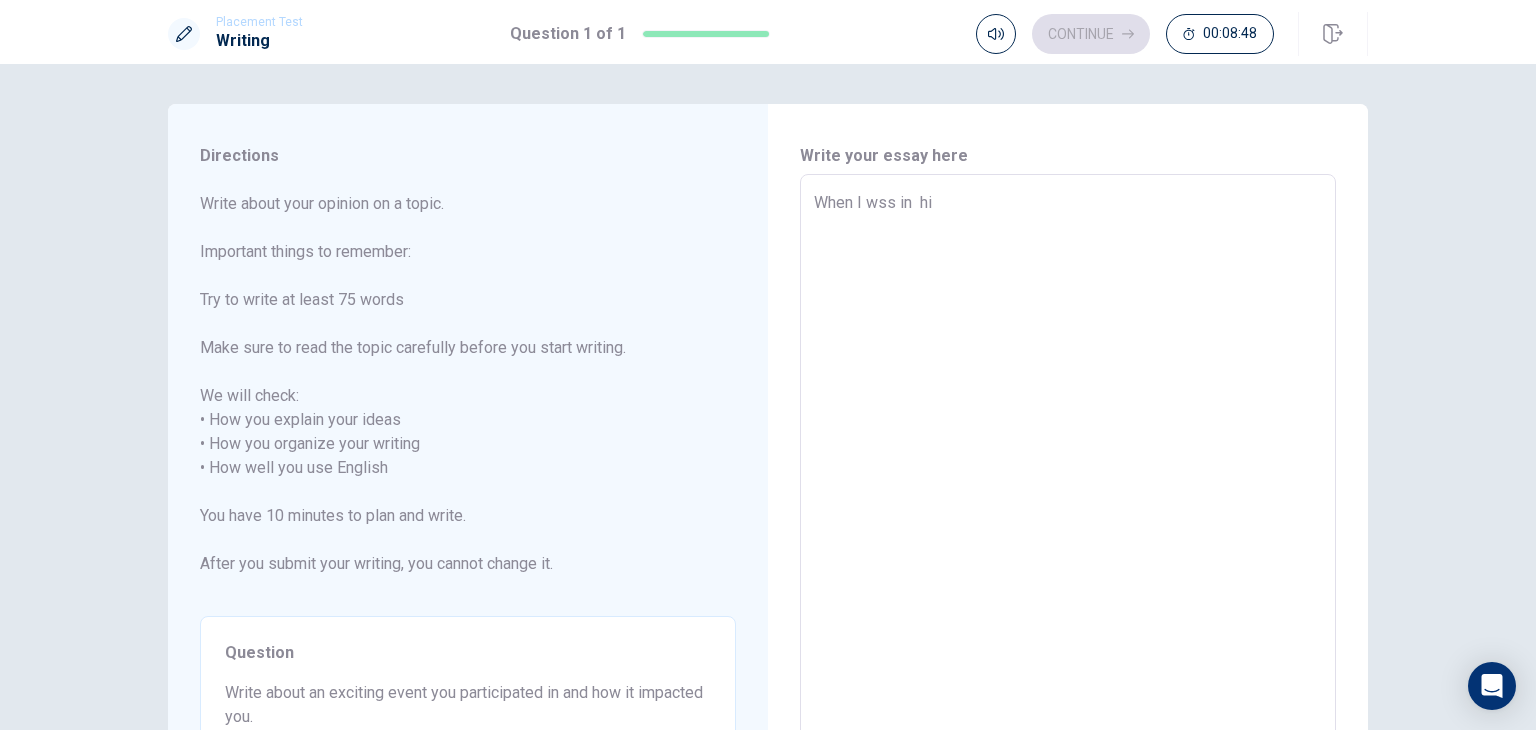 type on "x" 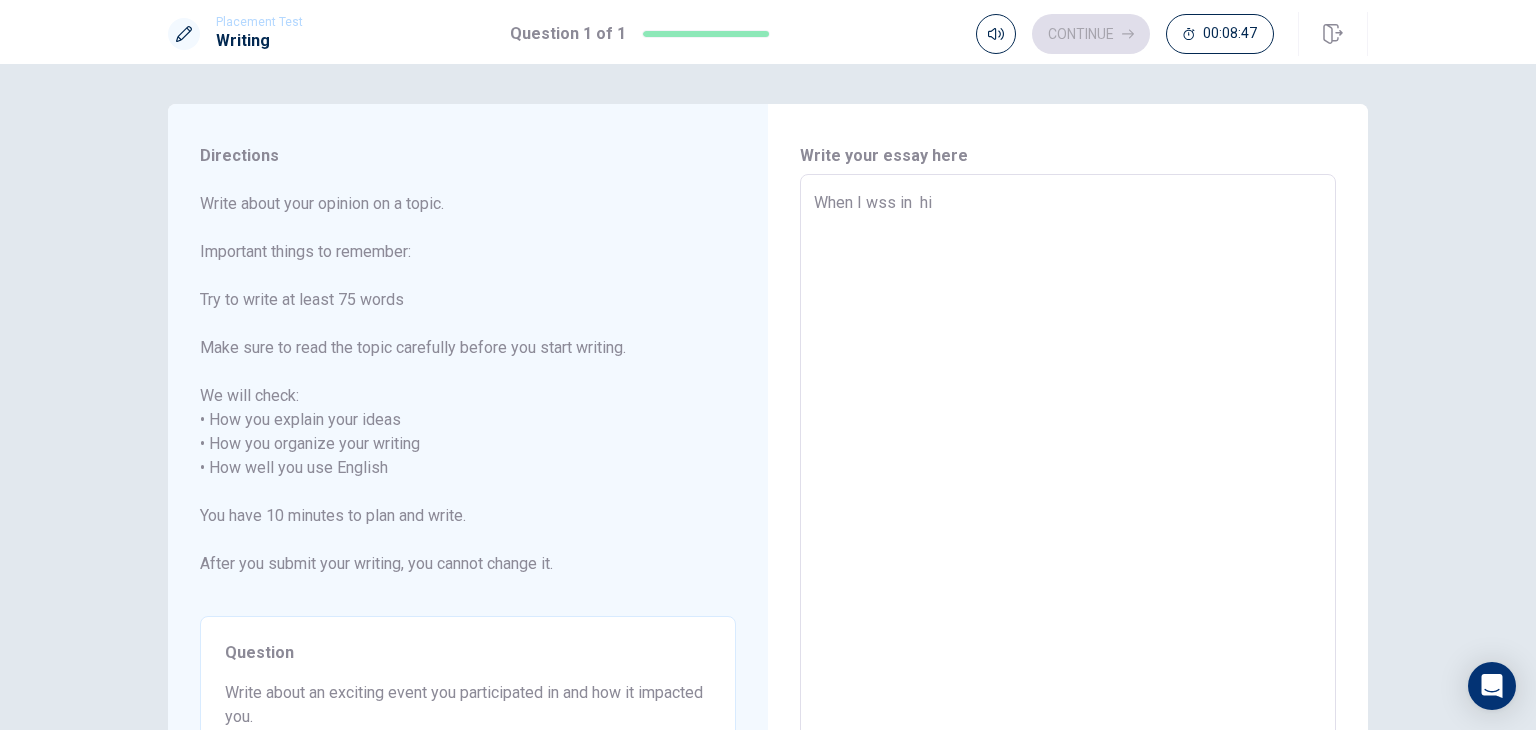type on "When I wss in  hig" 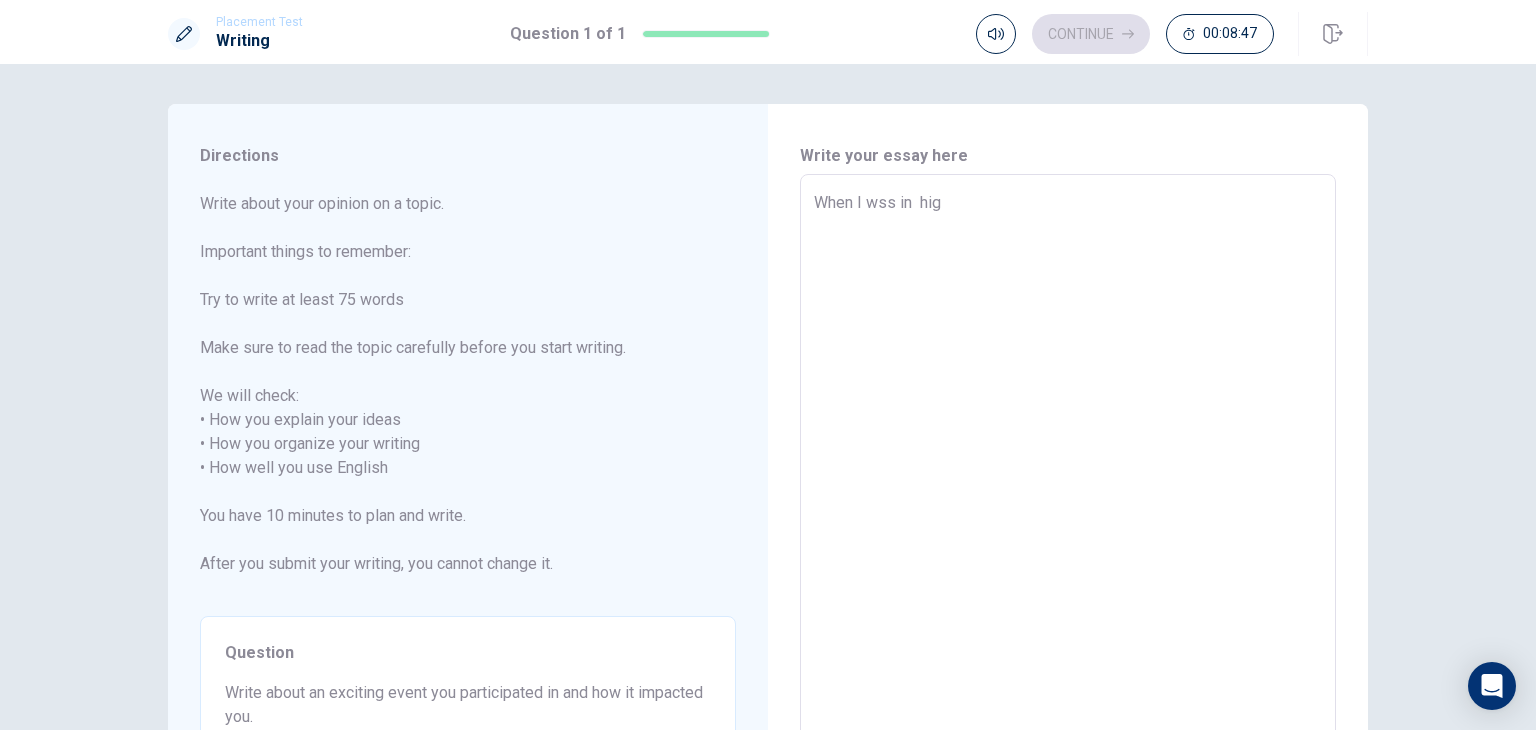 type on "x" 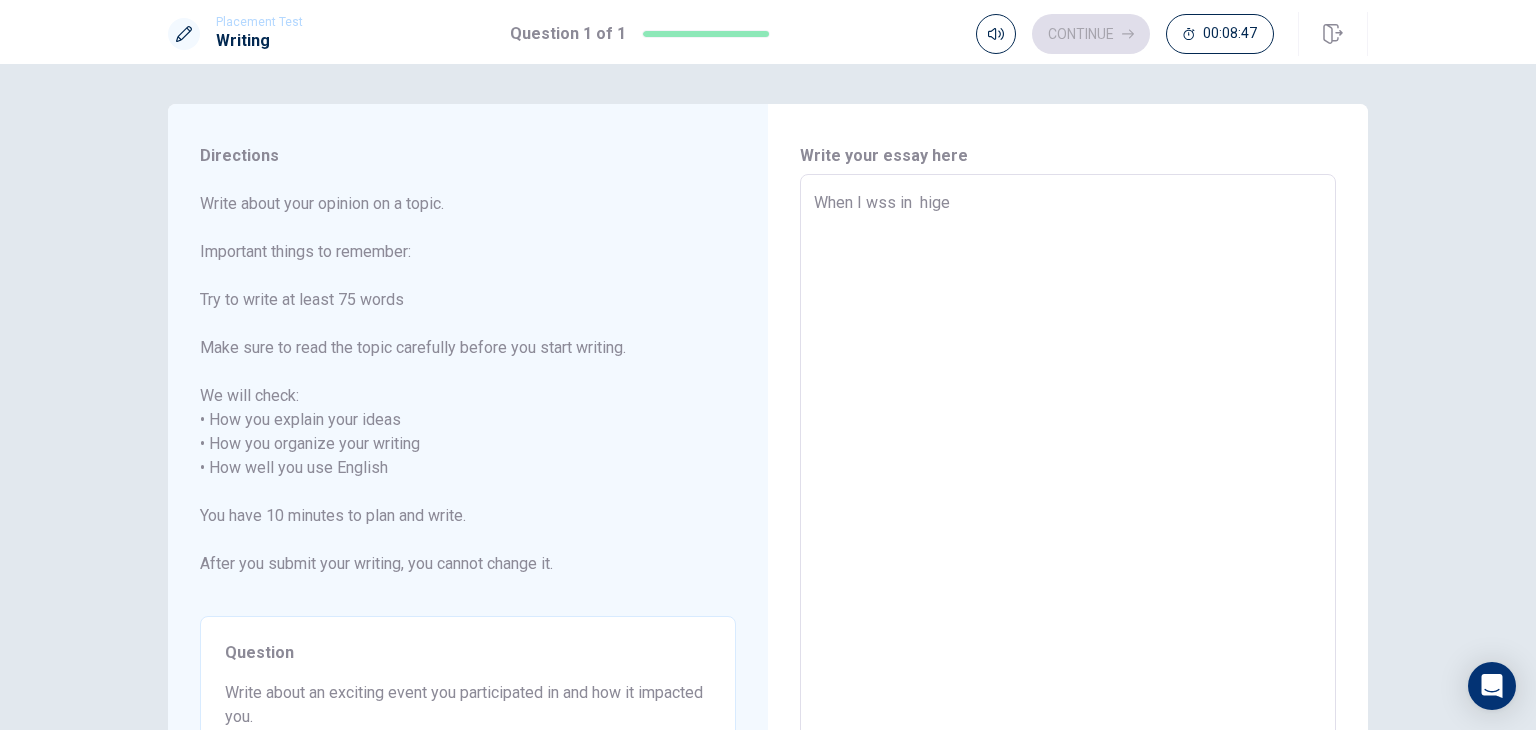 type on "x" 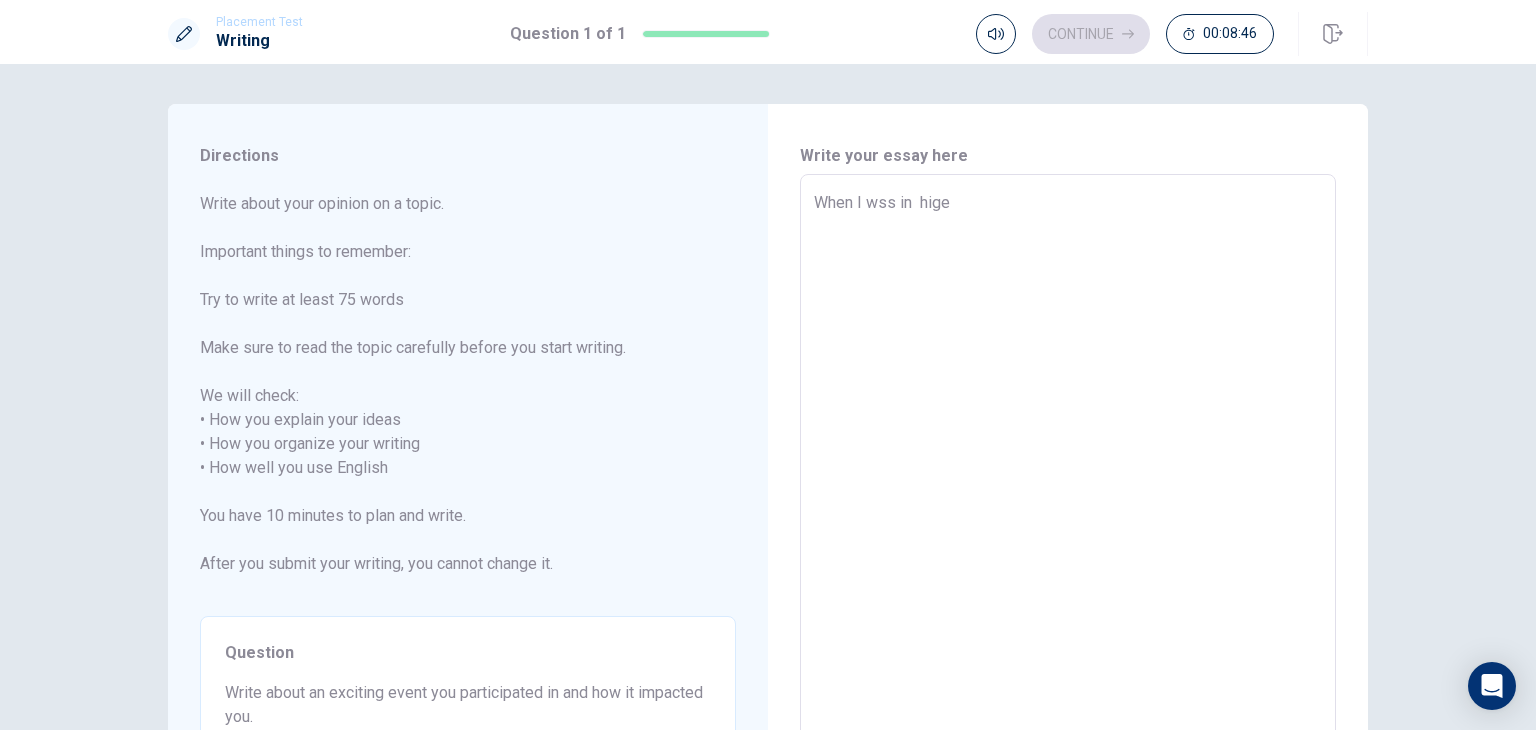 type on "When I wss in  hig" 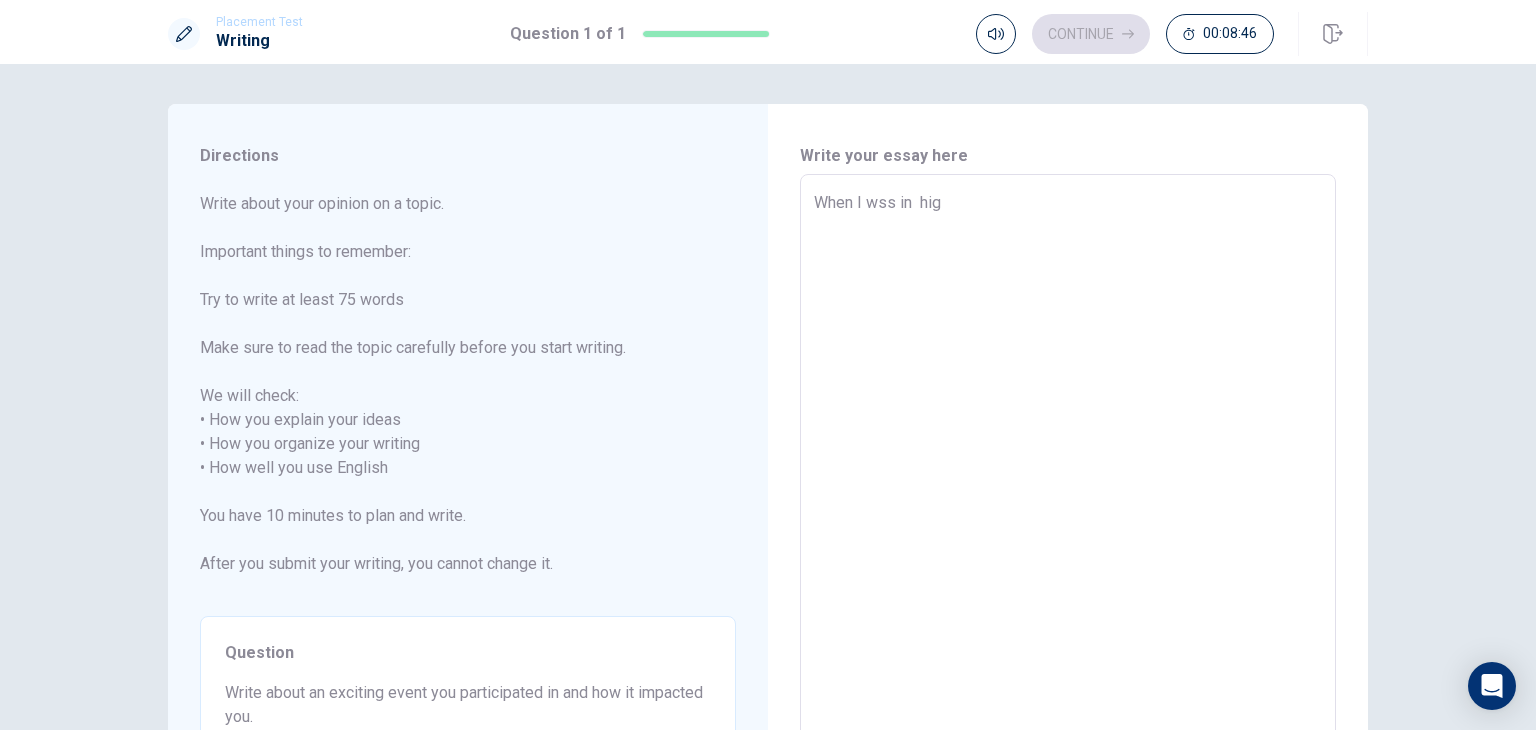 type on "x" 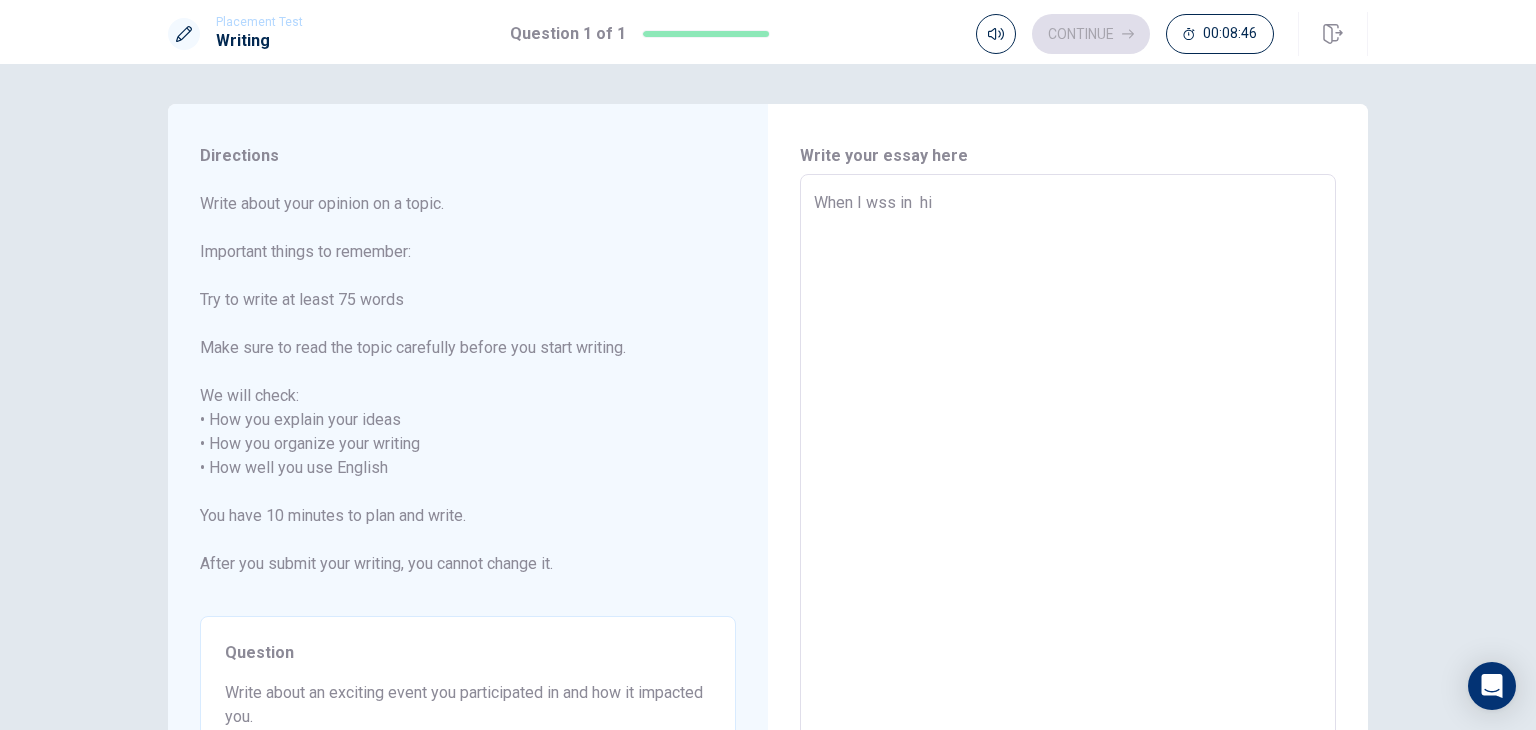 type on "x" 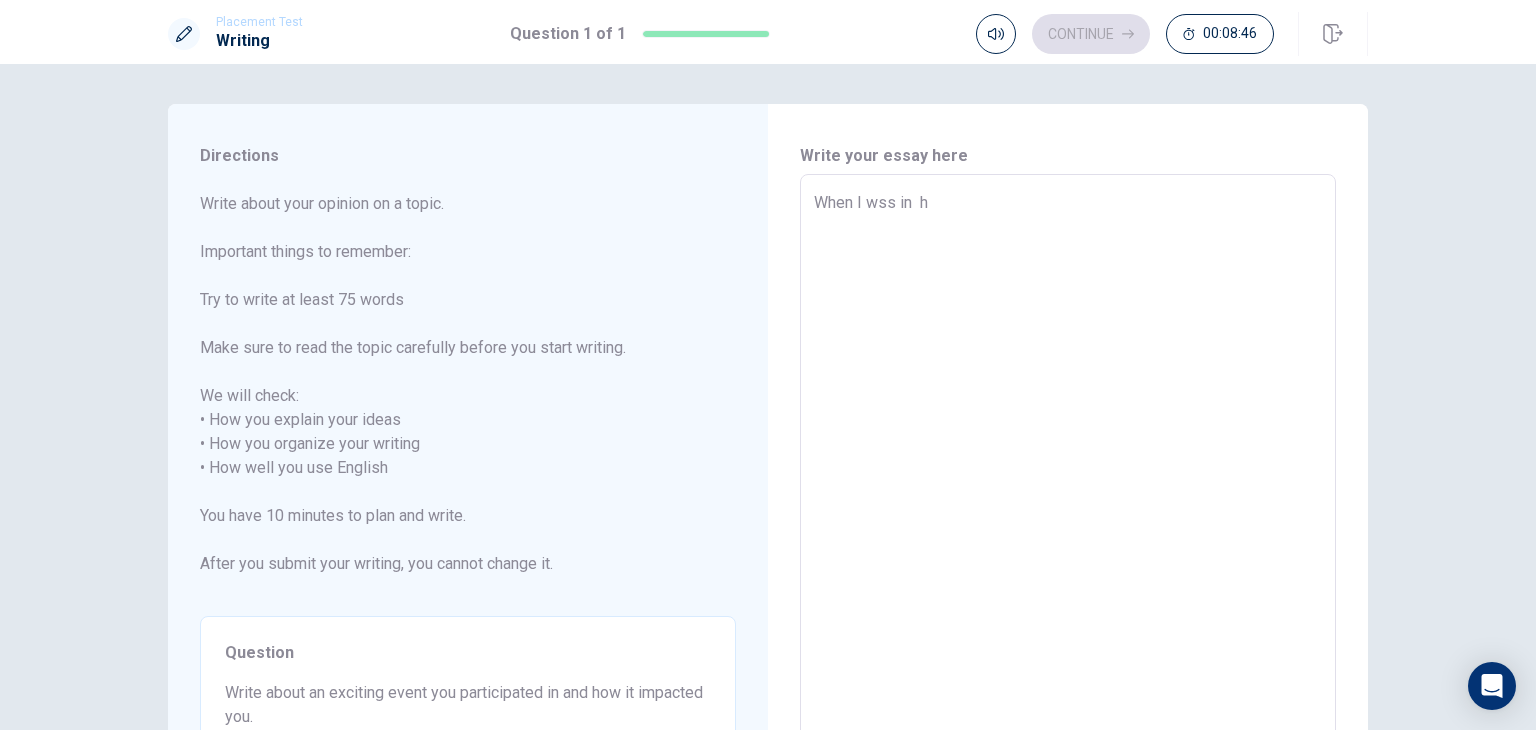 type on "x" 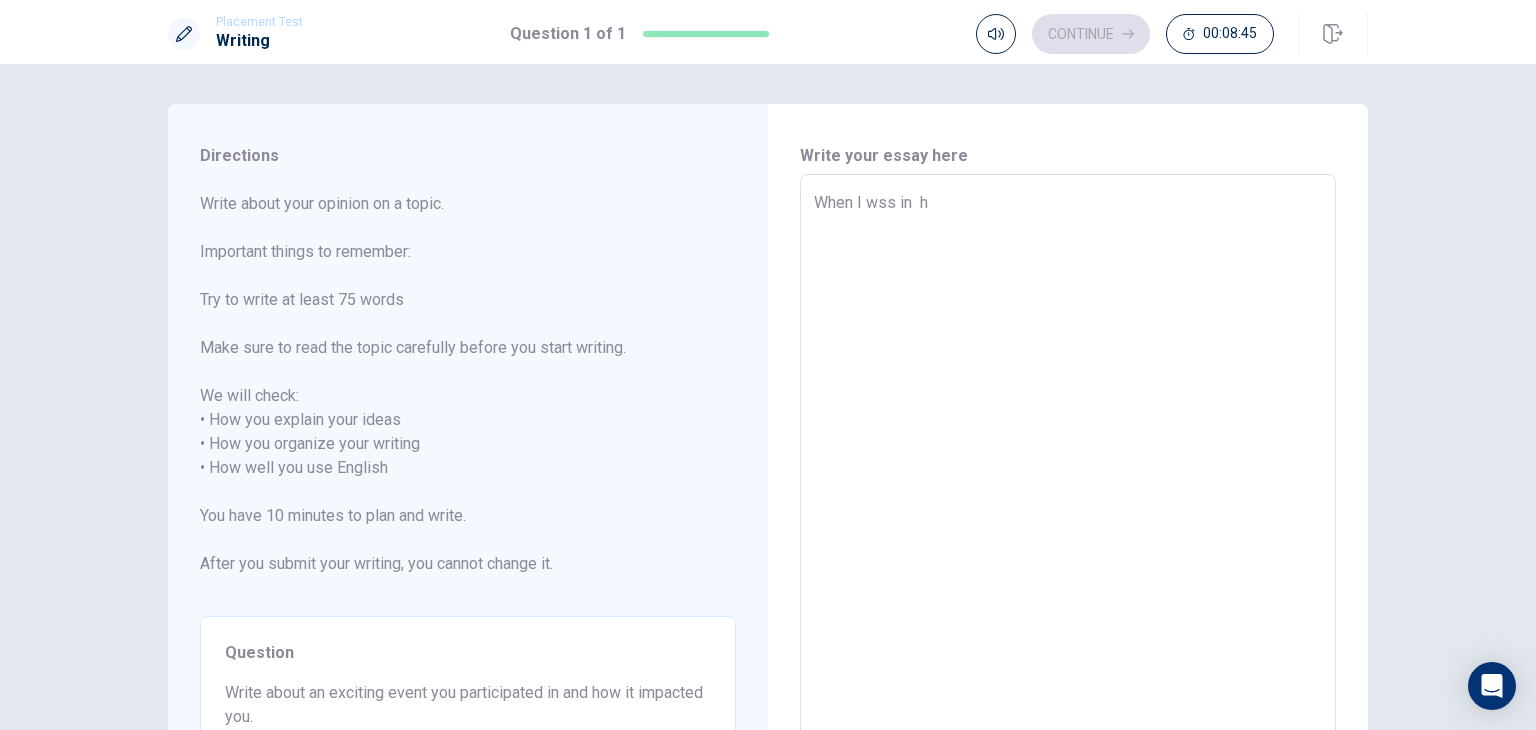 type on "When I wss in" 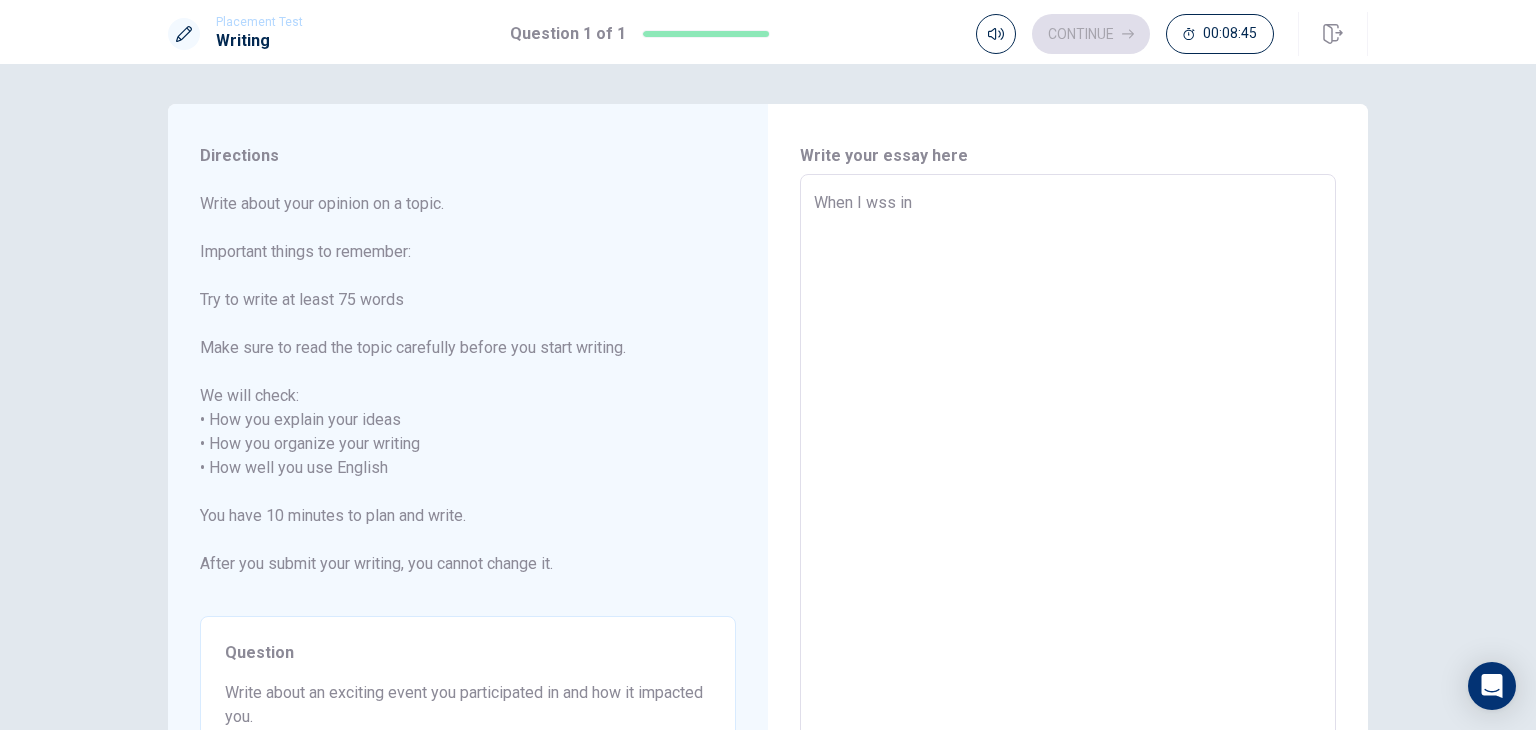 type on "x" 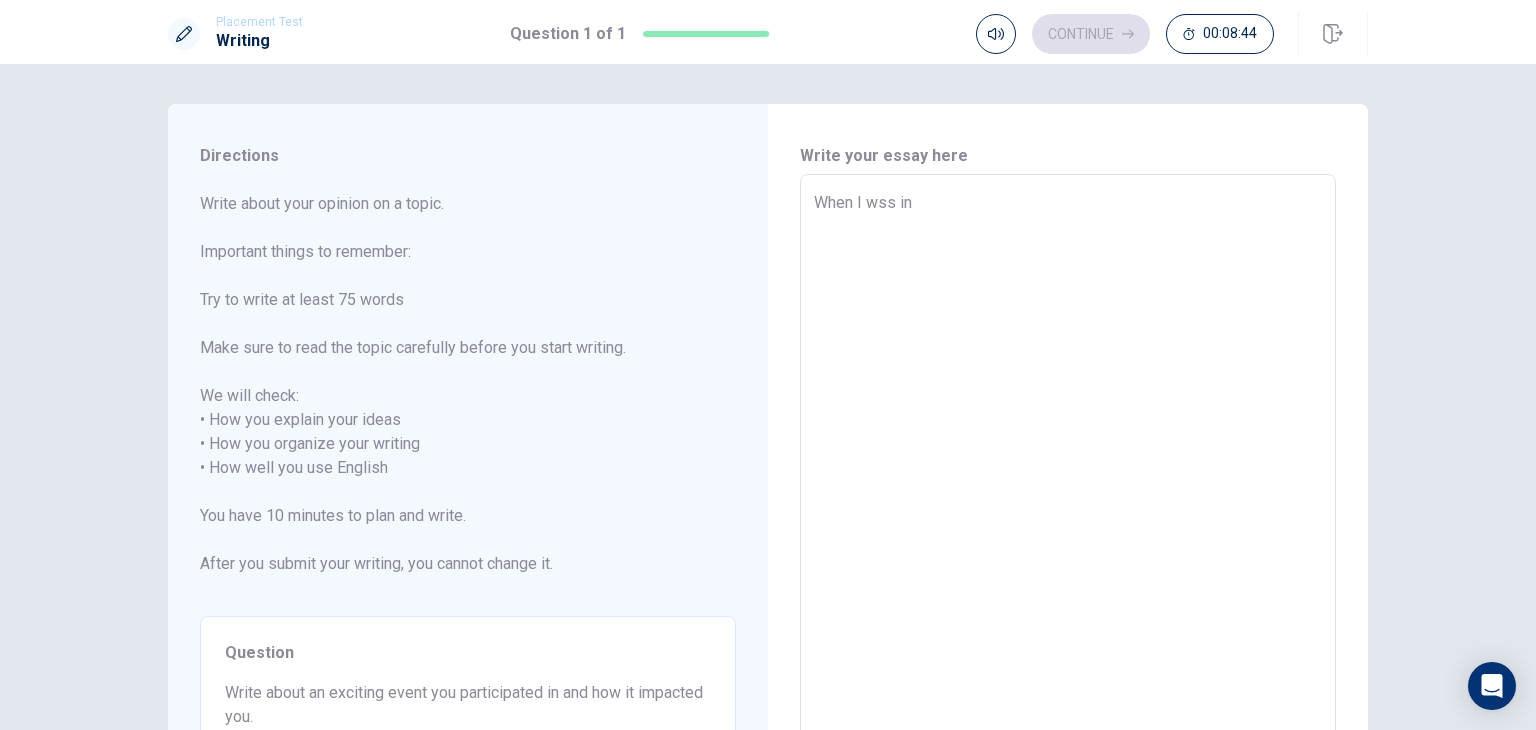 type on "When I wss in" 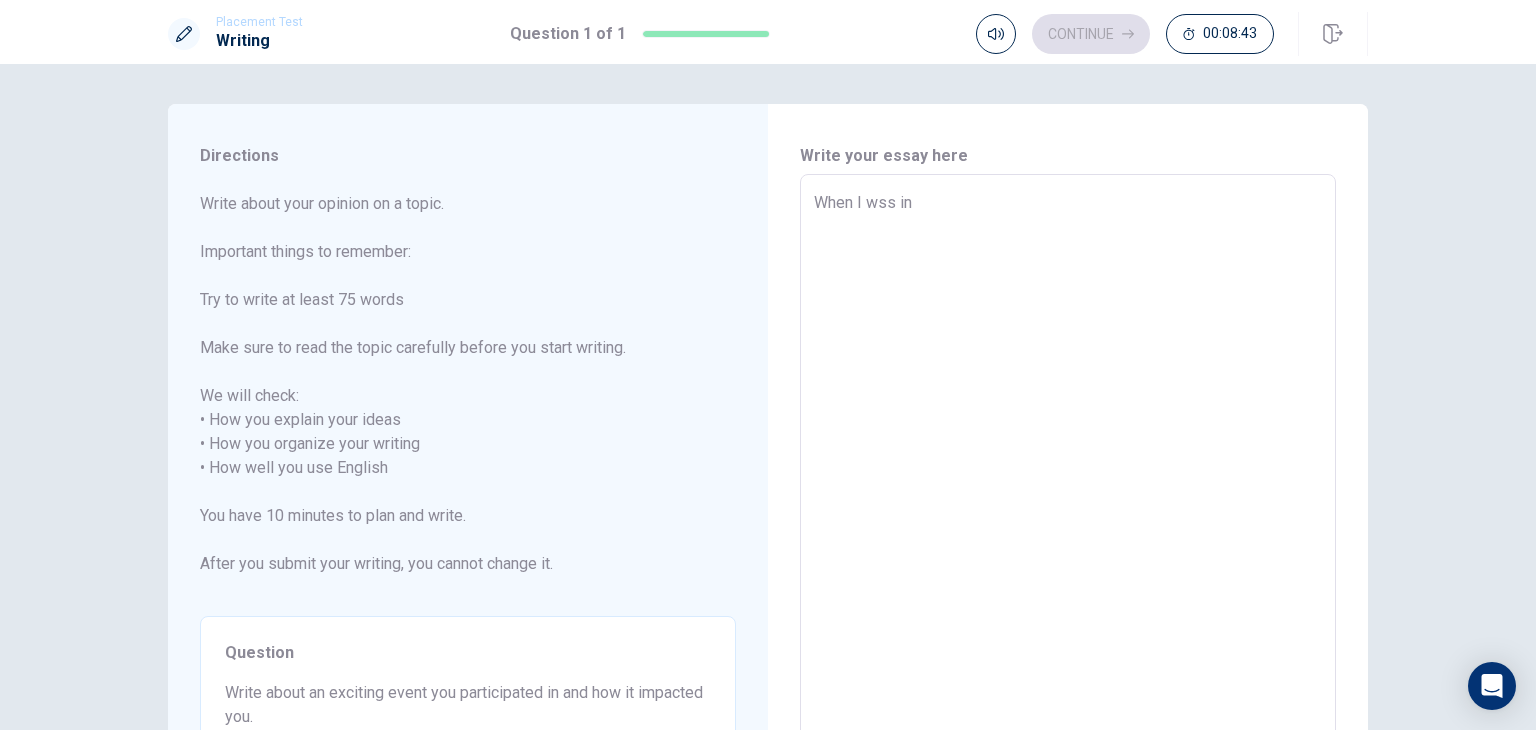 type on "When I wss in" 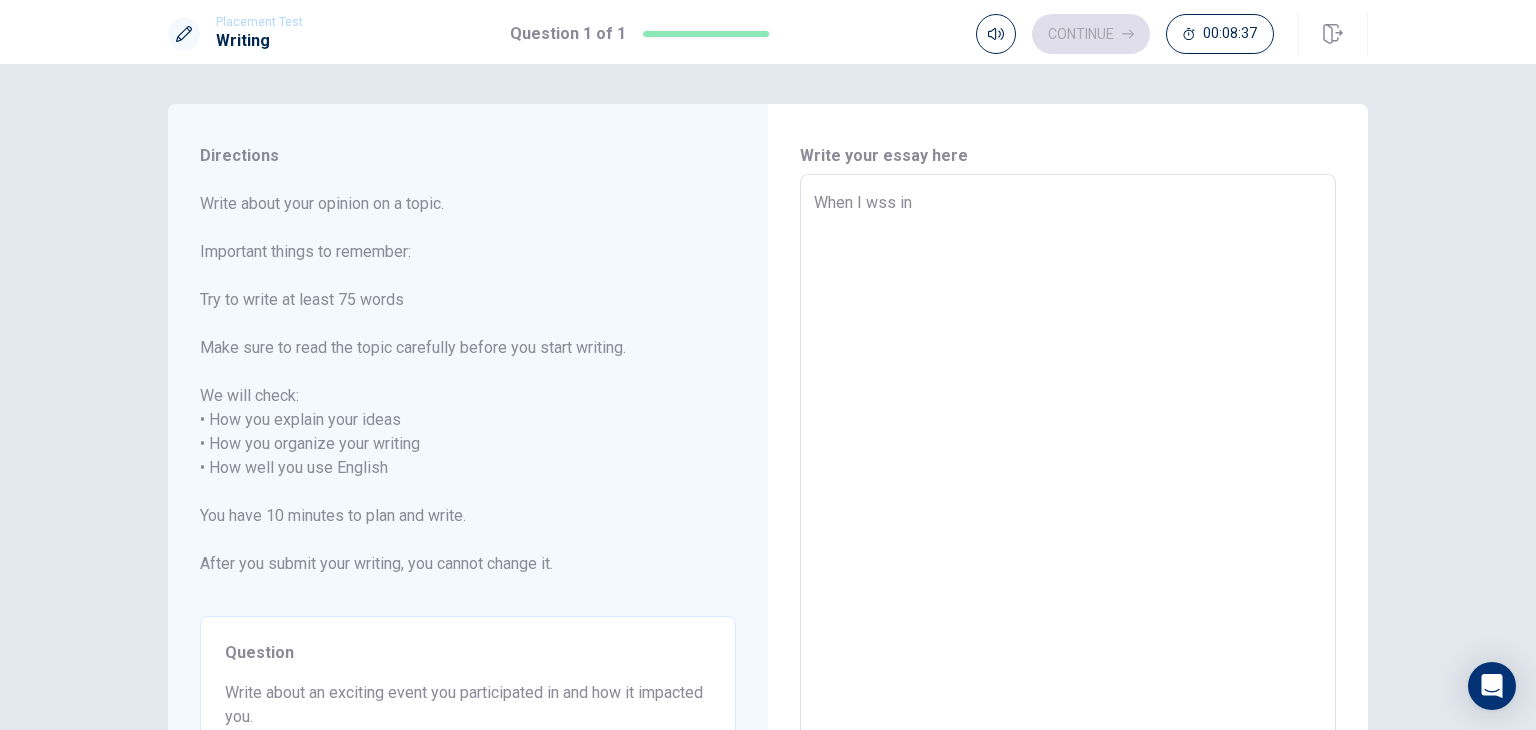 type on "x" 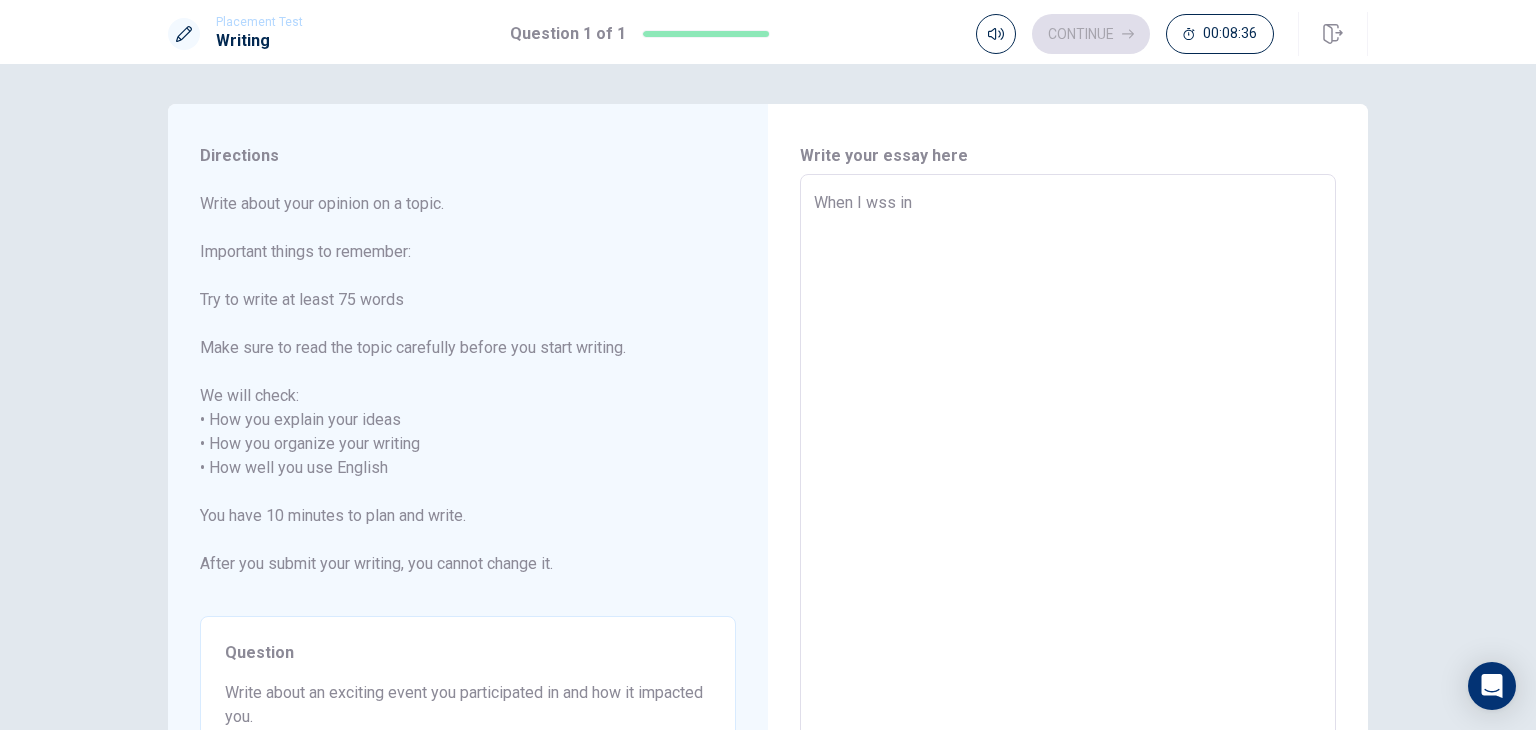 type on "When I wss in h" 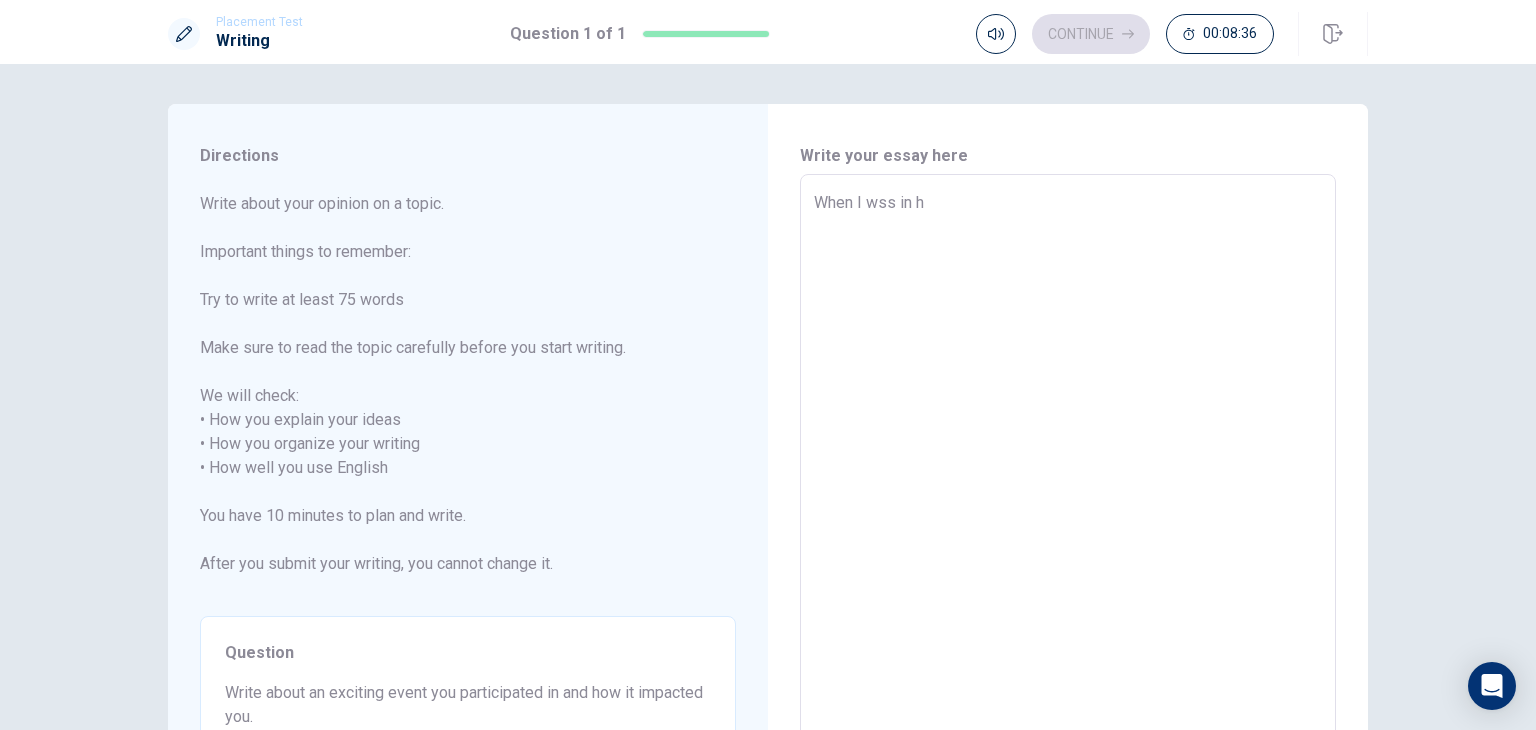 type on "x" 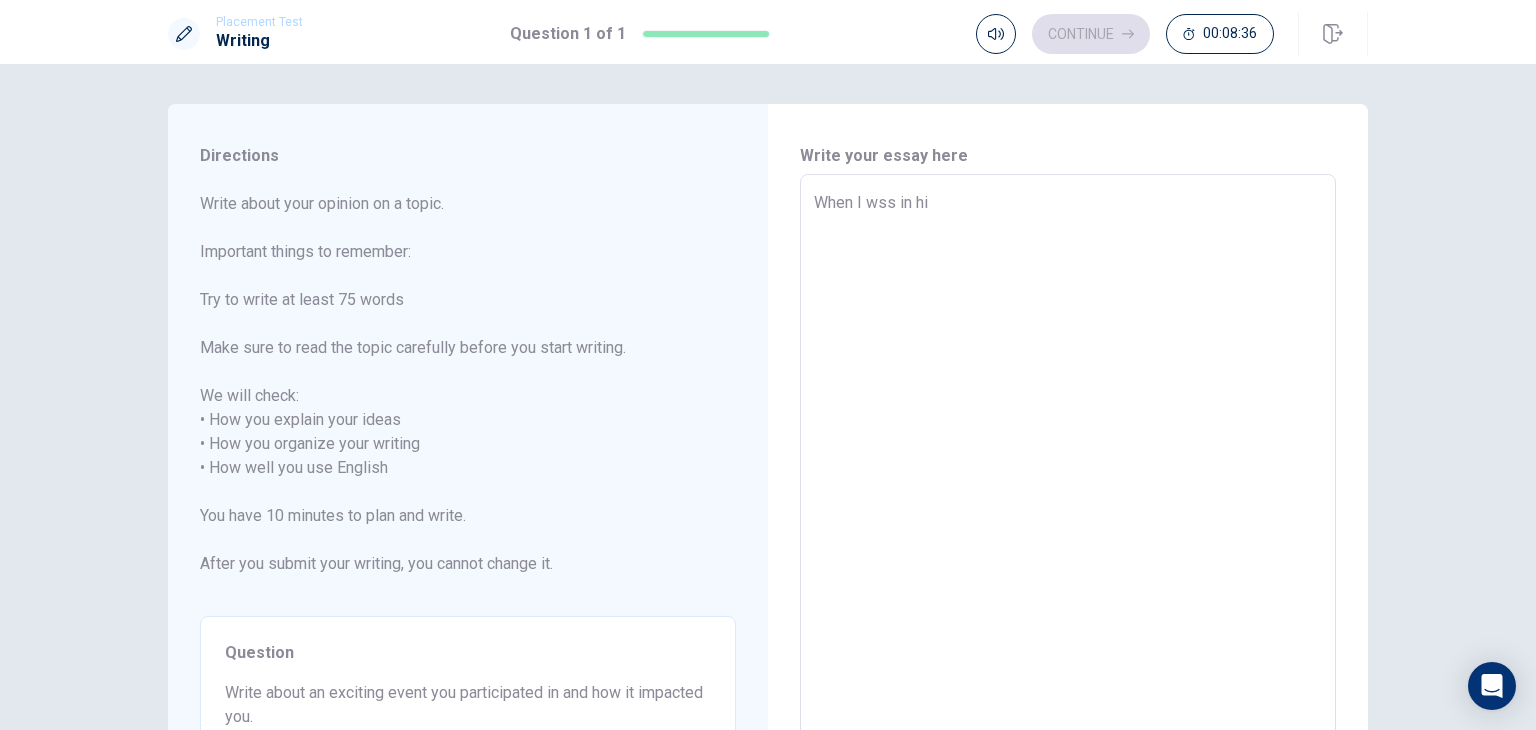 type on "x" 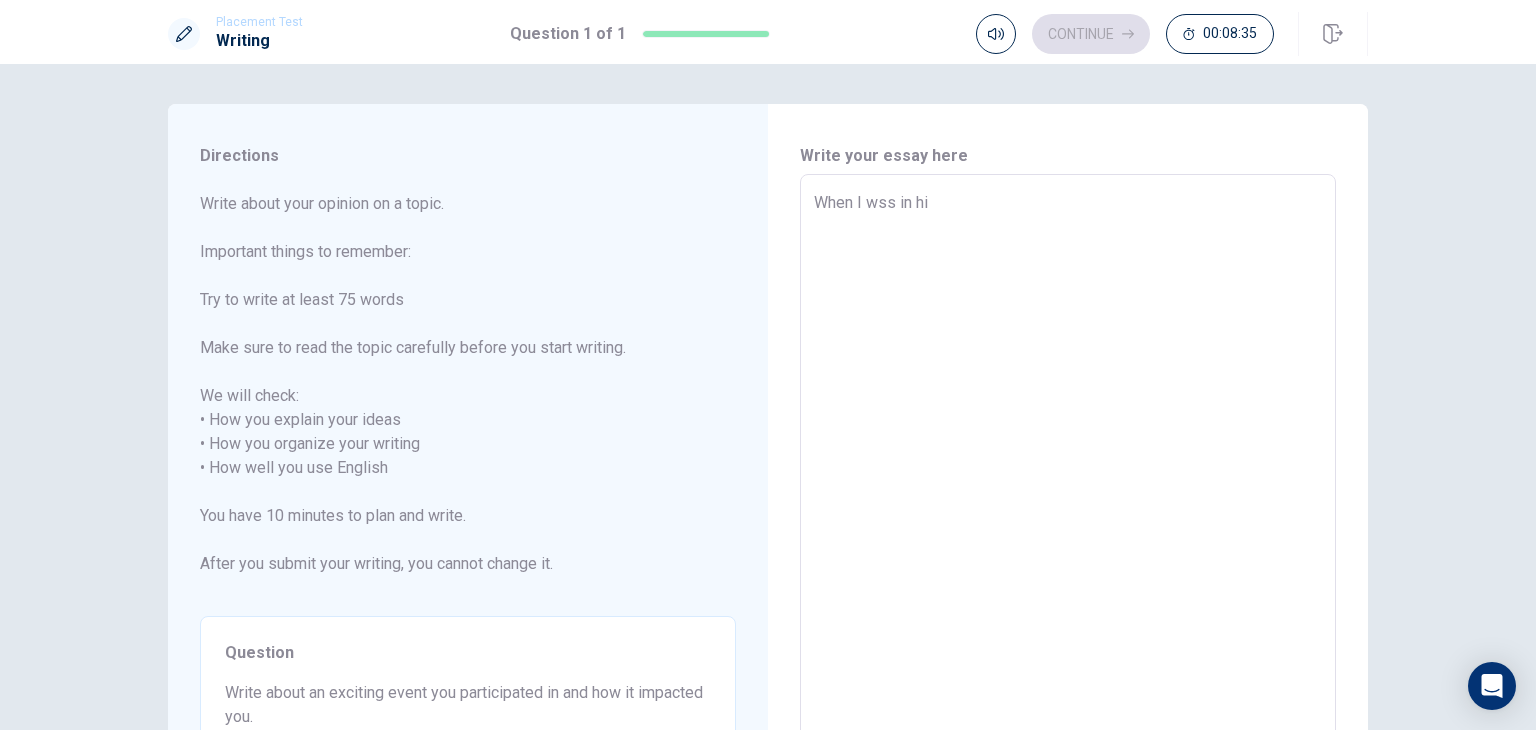 type on "When I wss in hig" 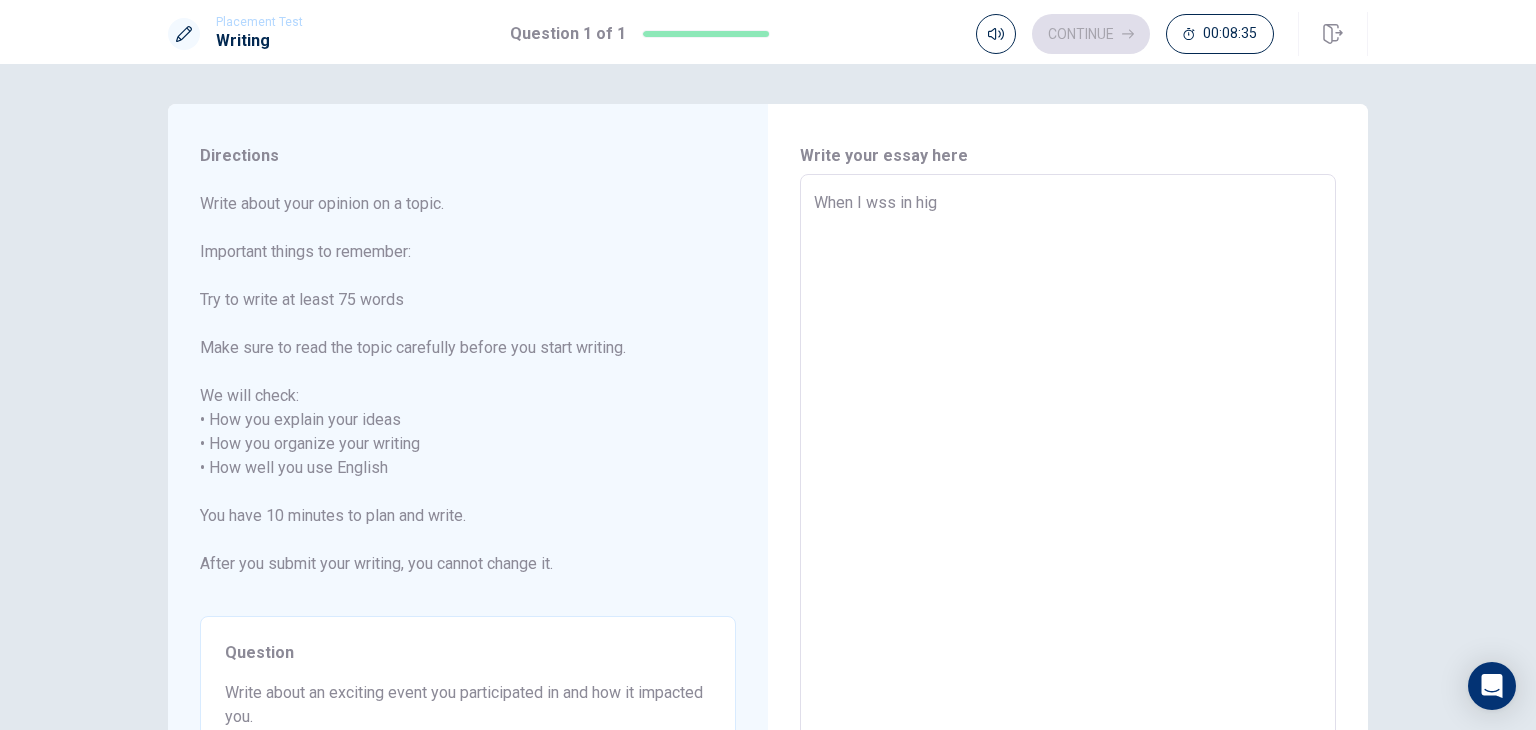 type on "x" 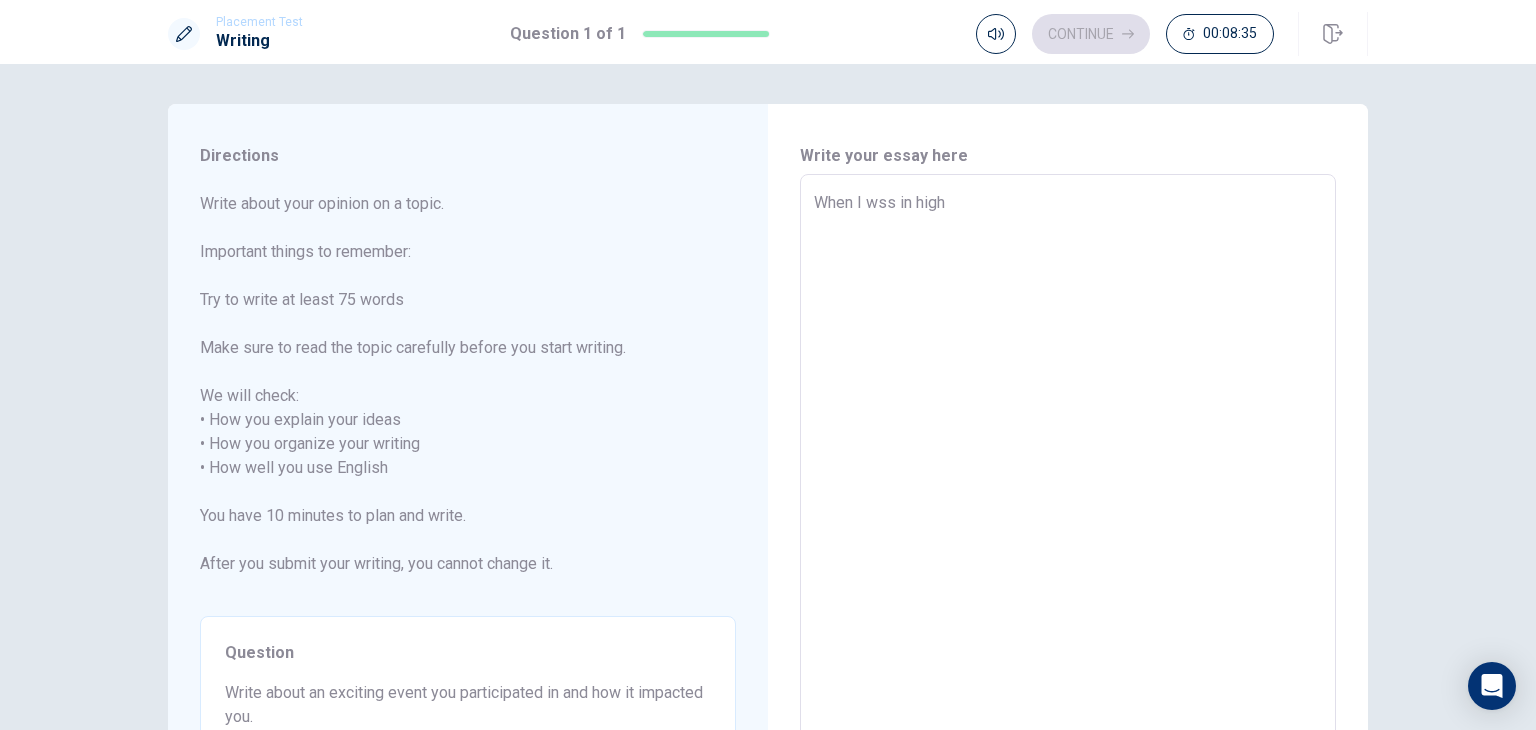 type on "x" 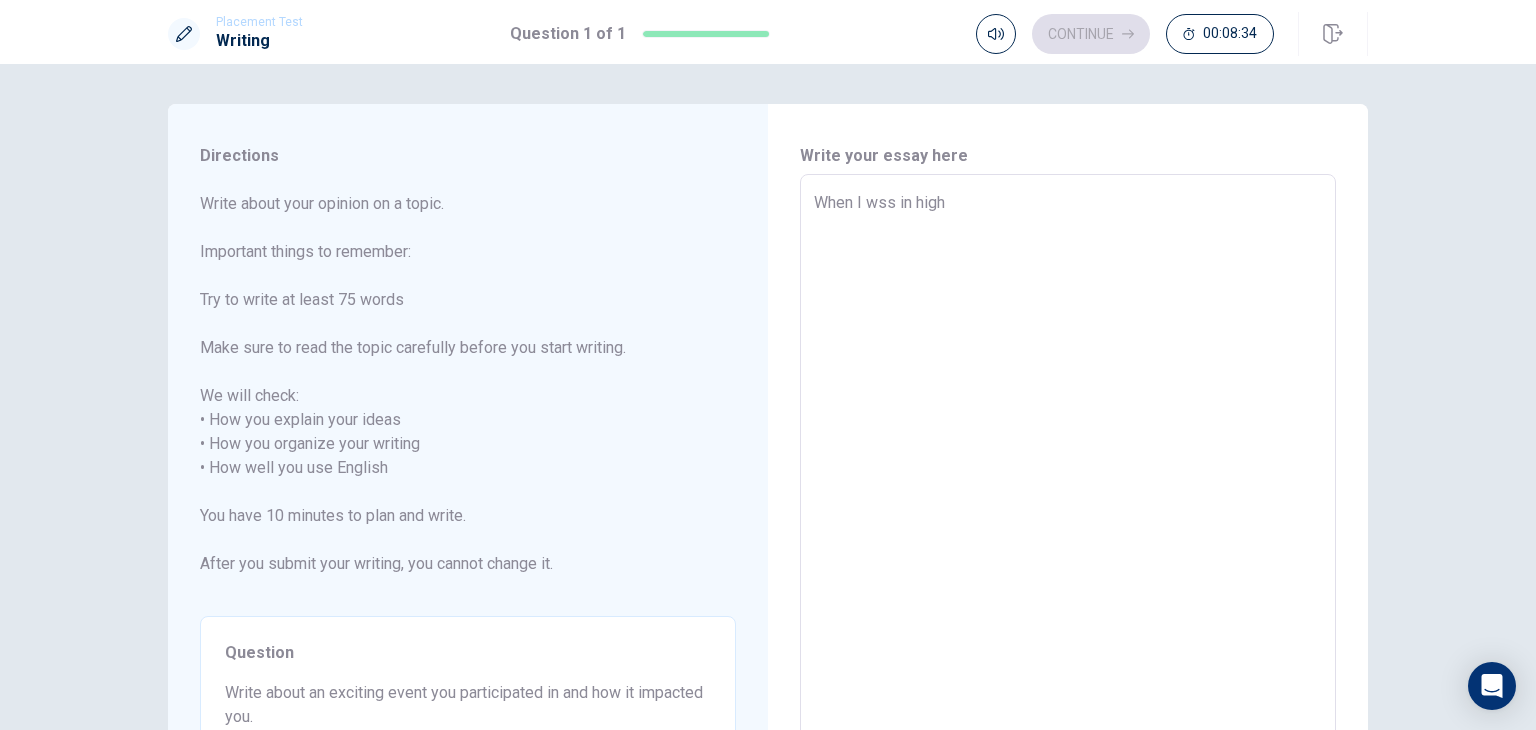 type on "When I wss in high" 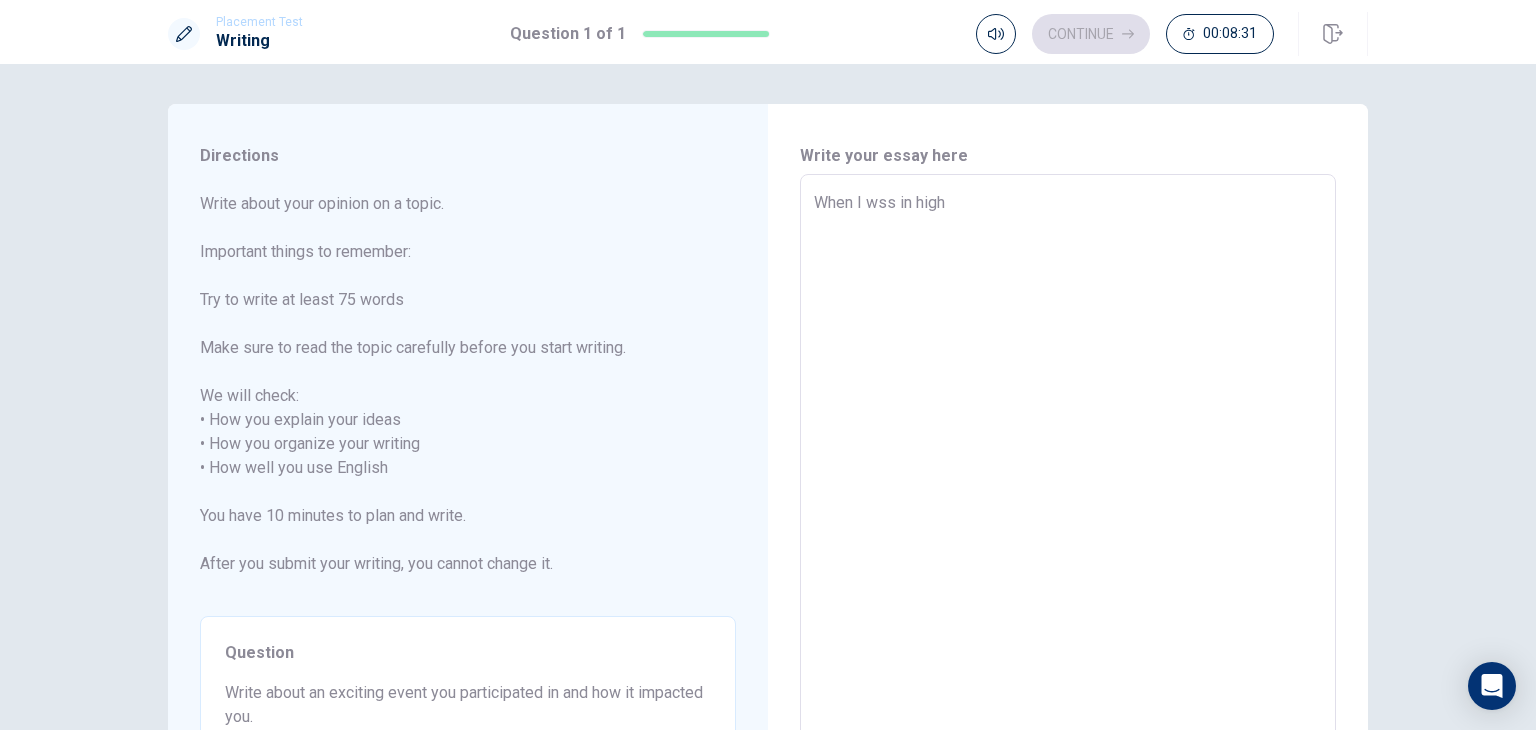 type on "x" 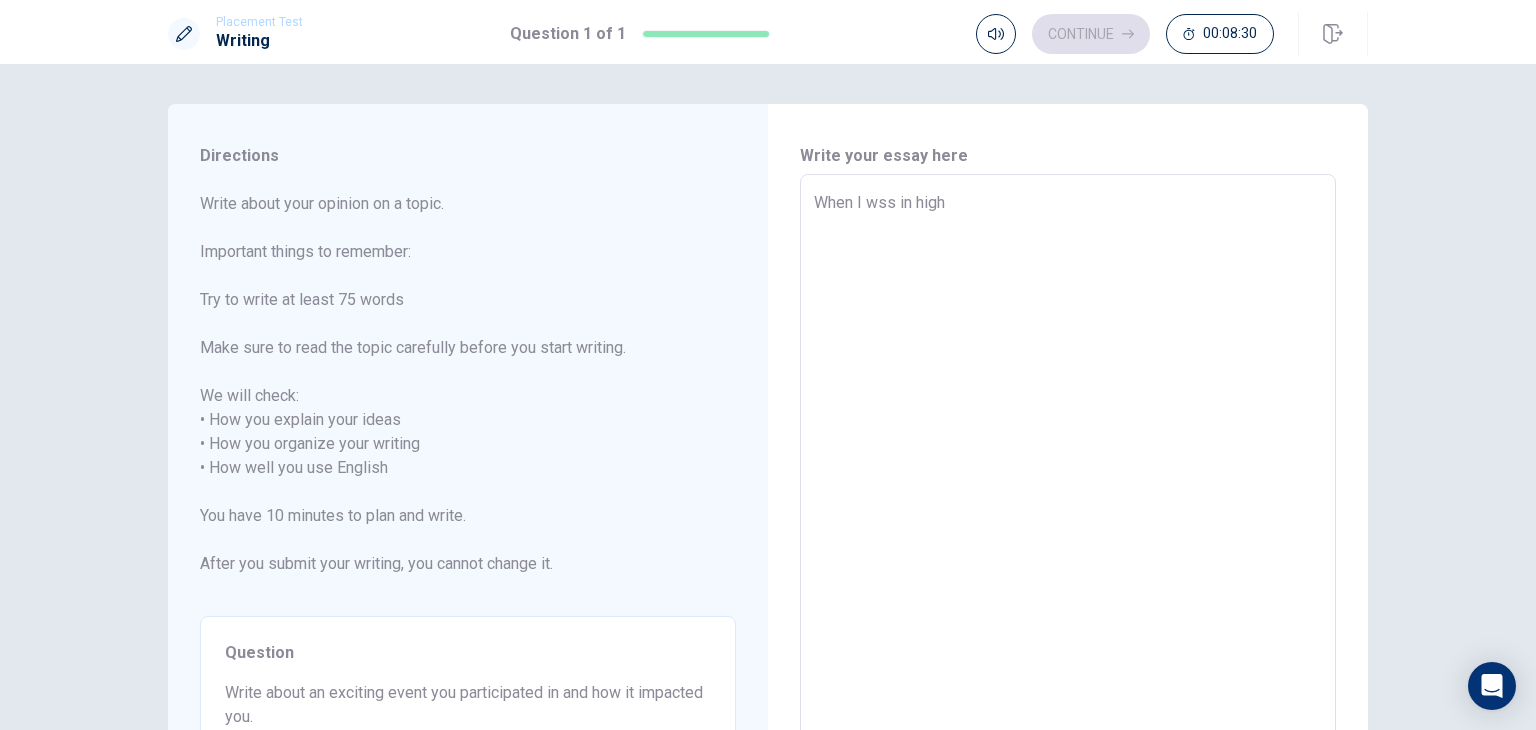 type on "When I wss in high s" 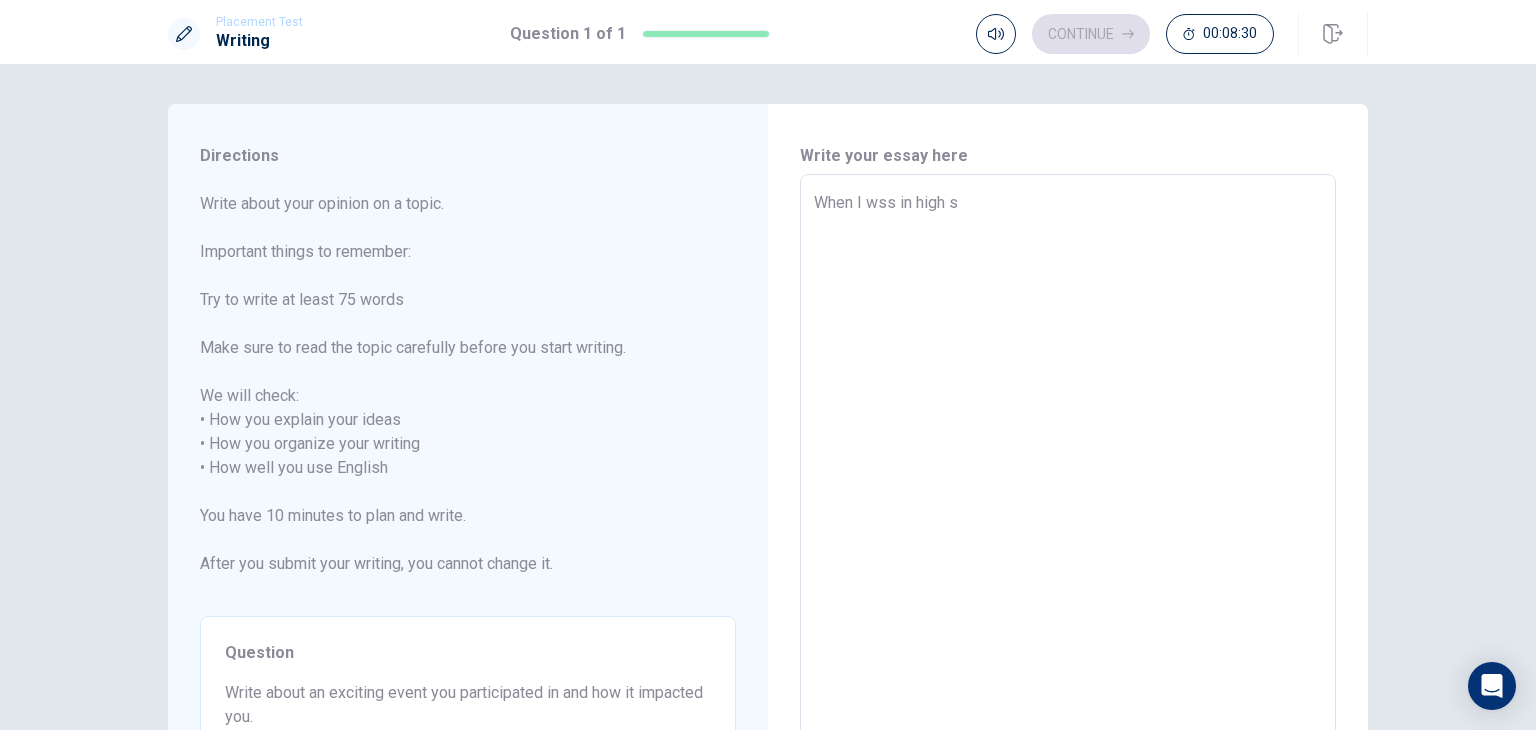 type on "x" 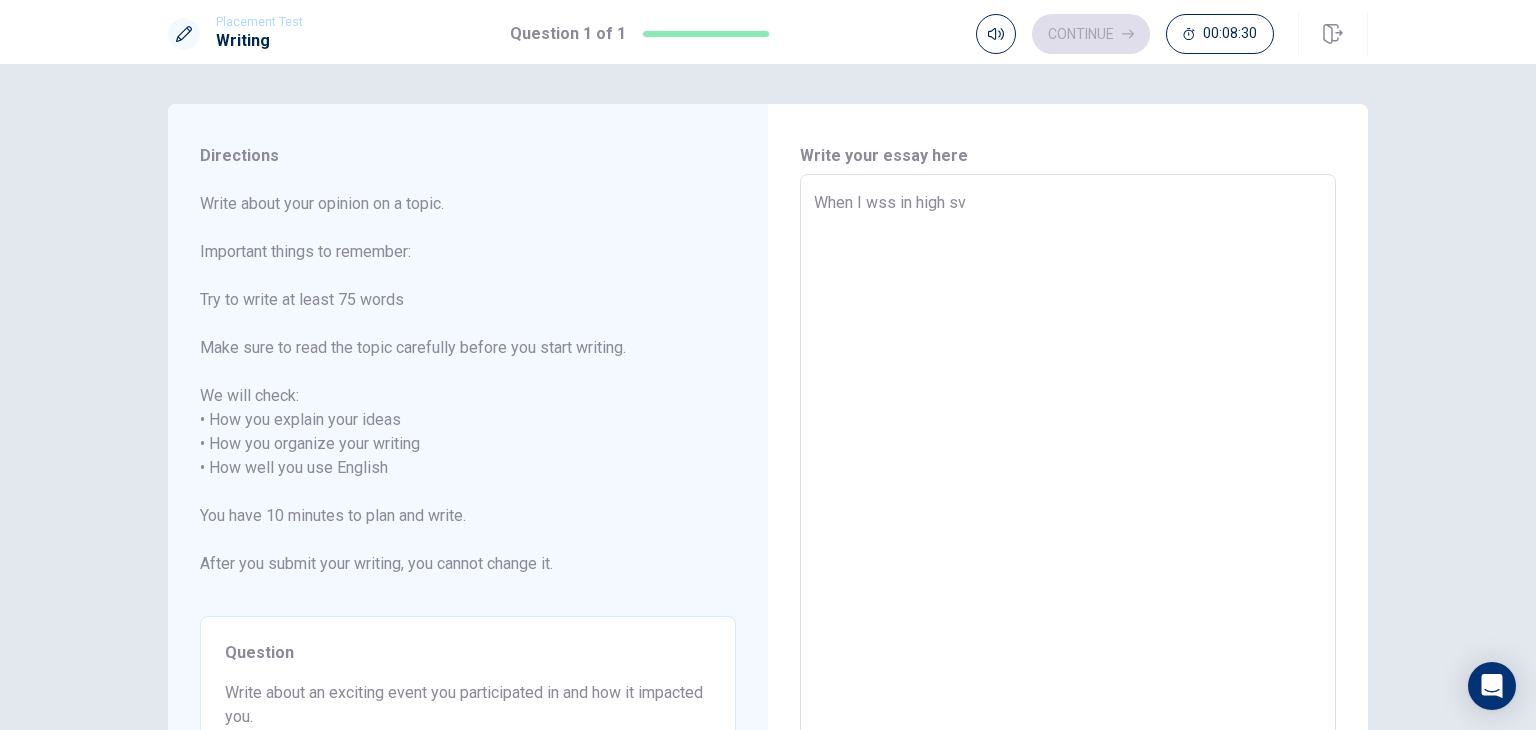 type on "x" 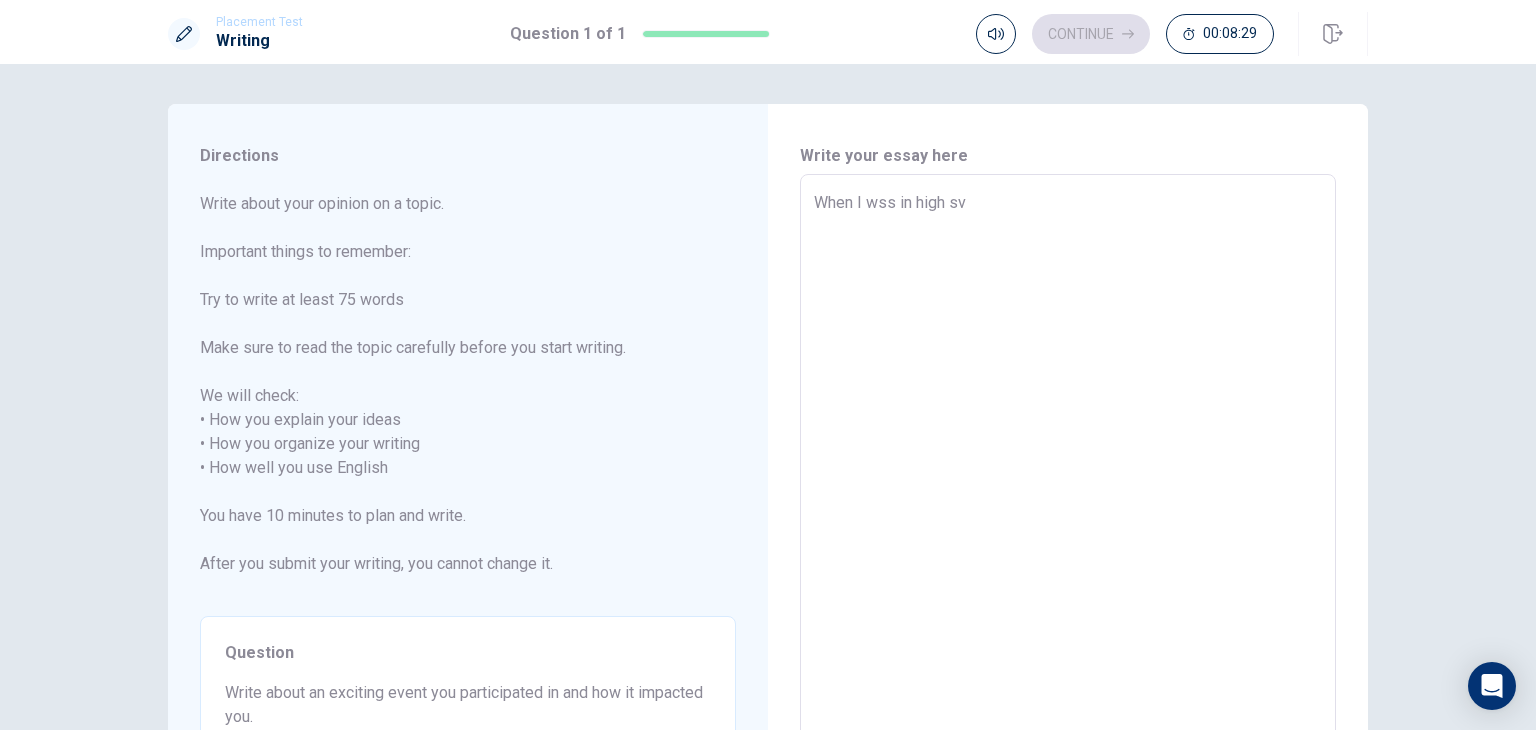 type on "When I wss in high s" 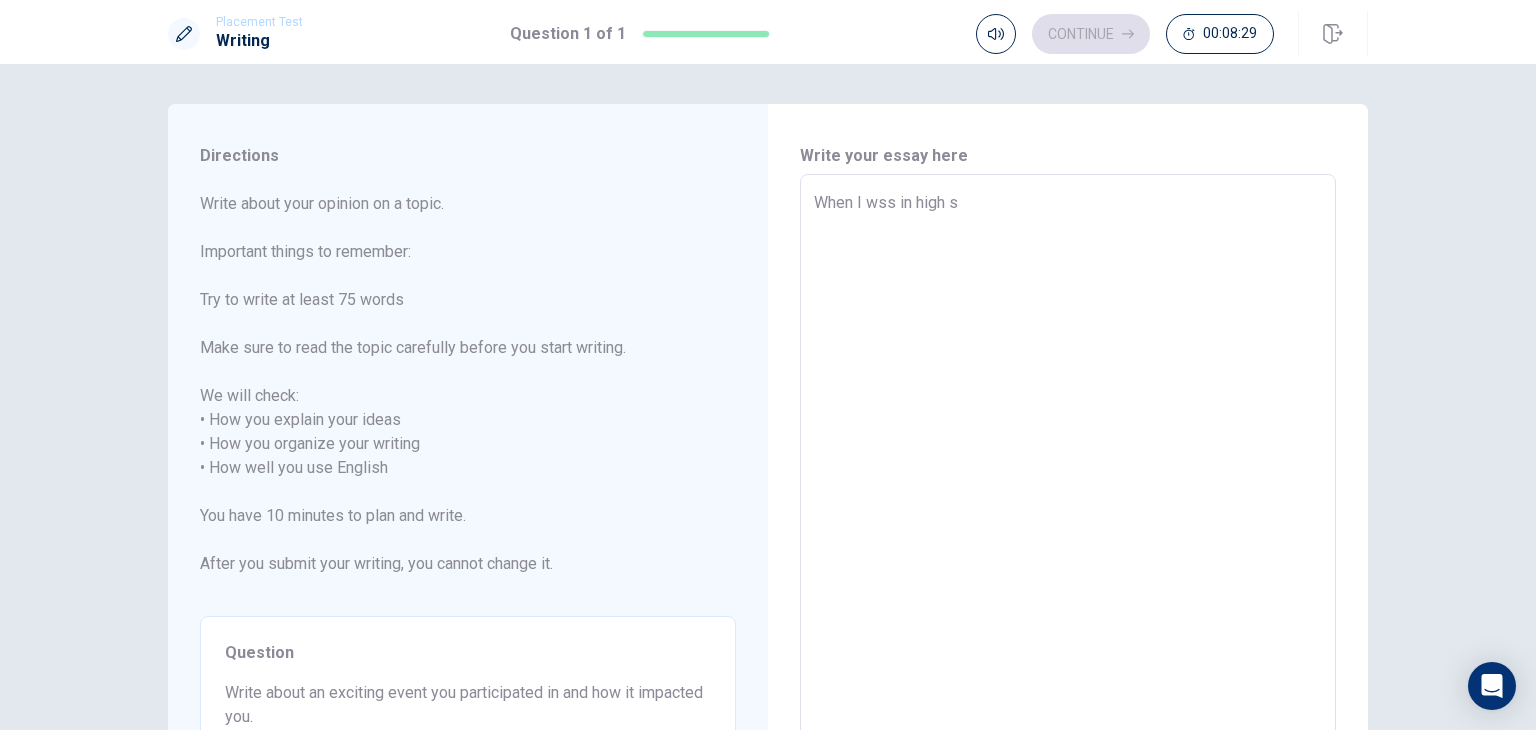 type on "x" 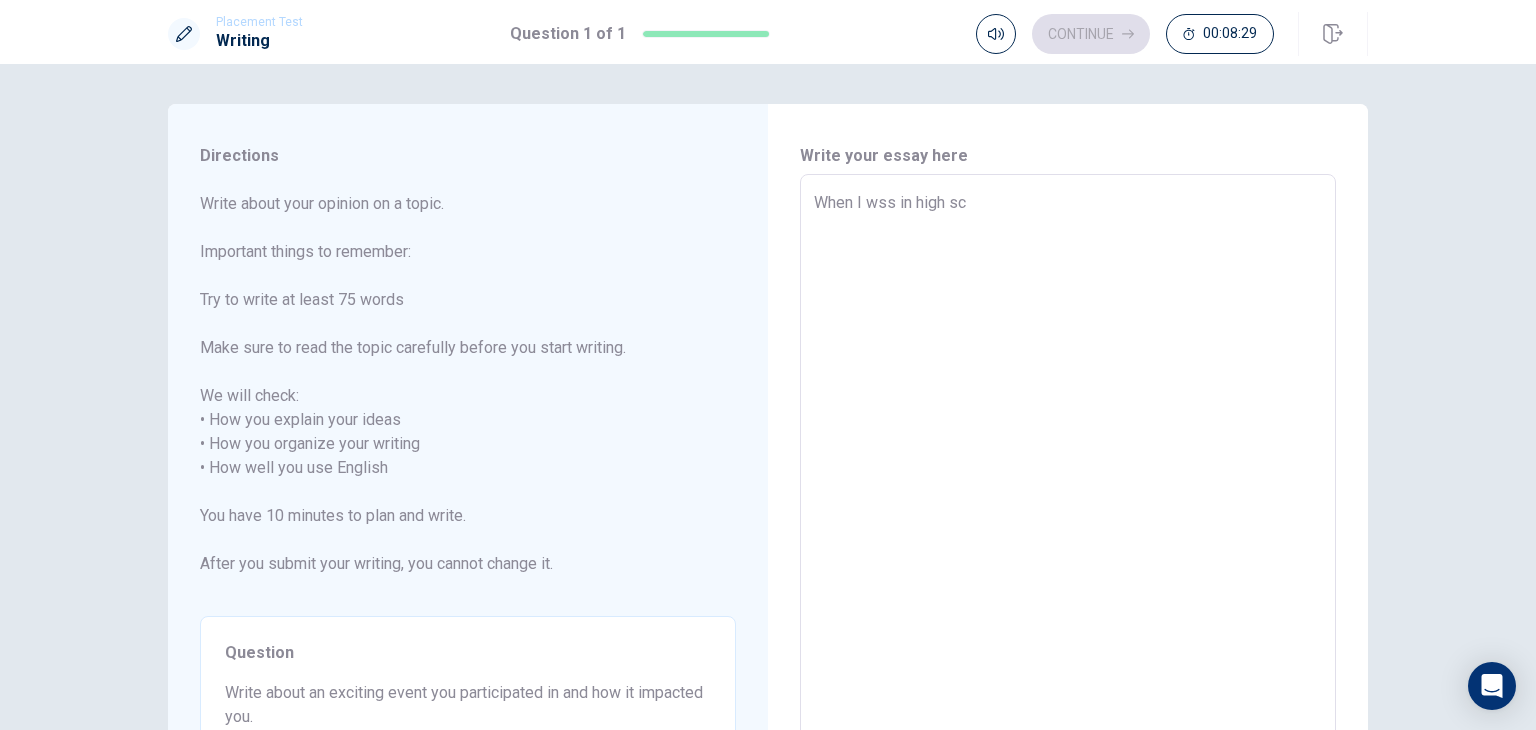 type on "x" 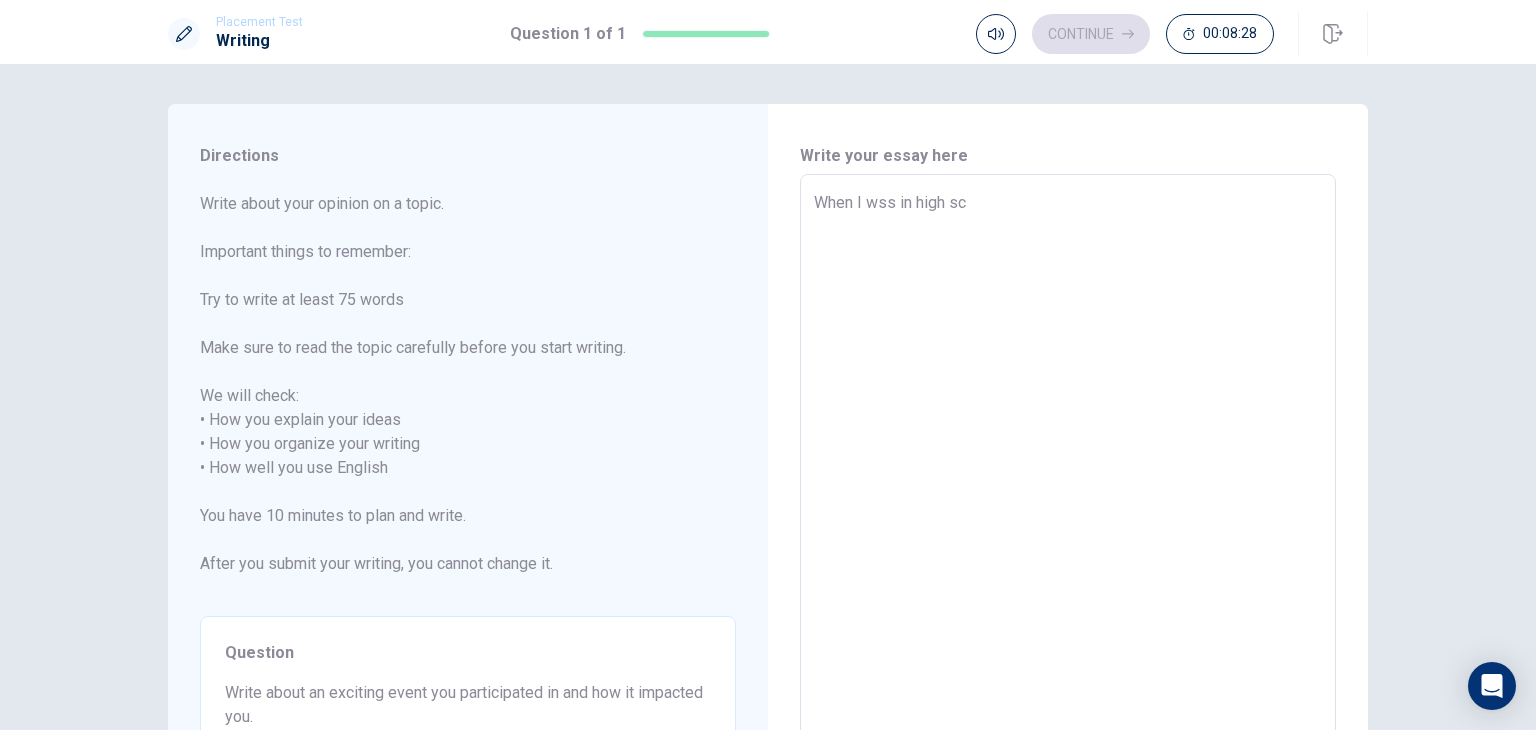 type on "When I wss in high sch" 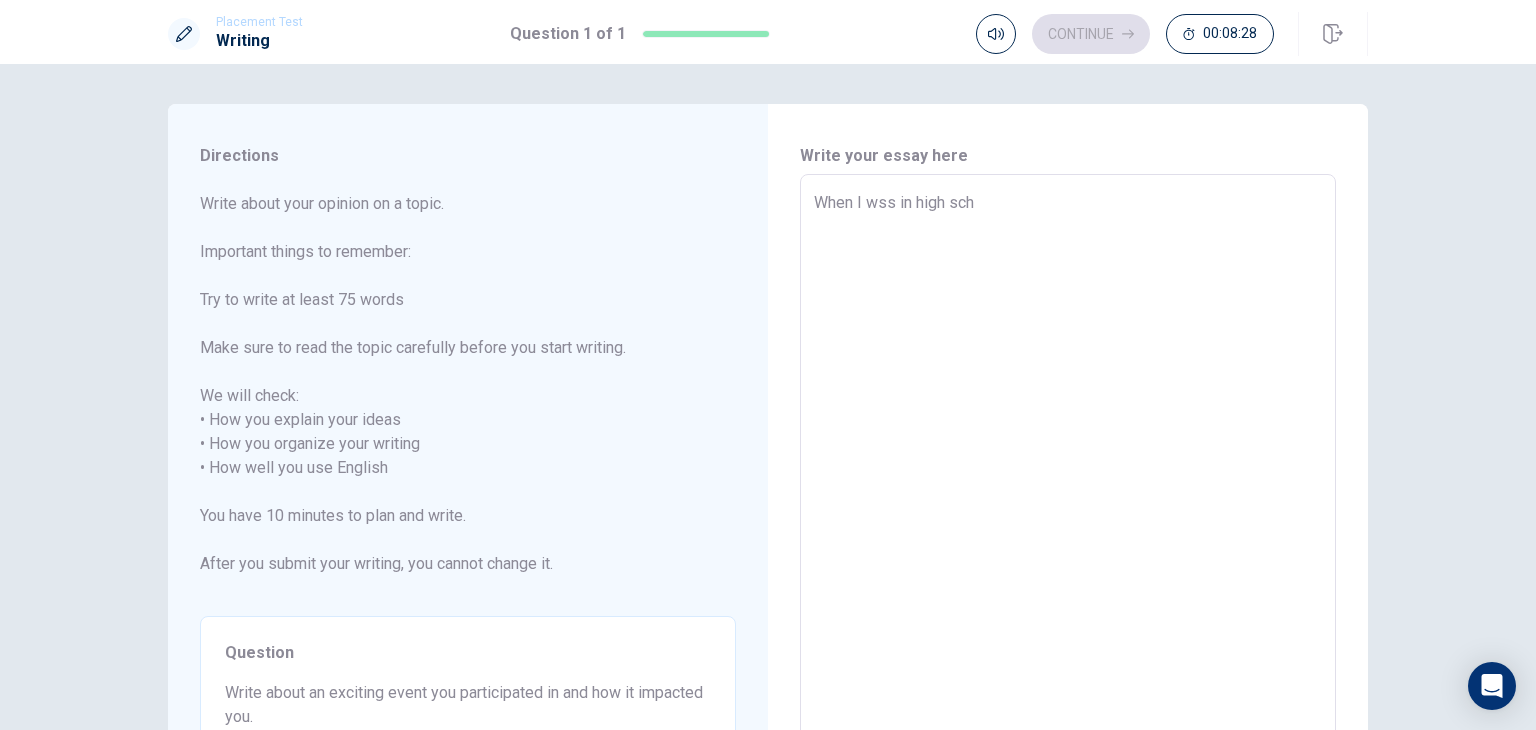 type on "x" 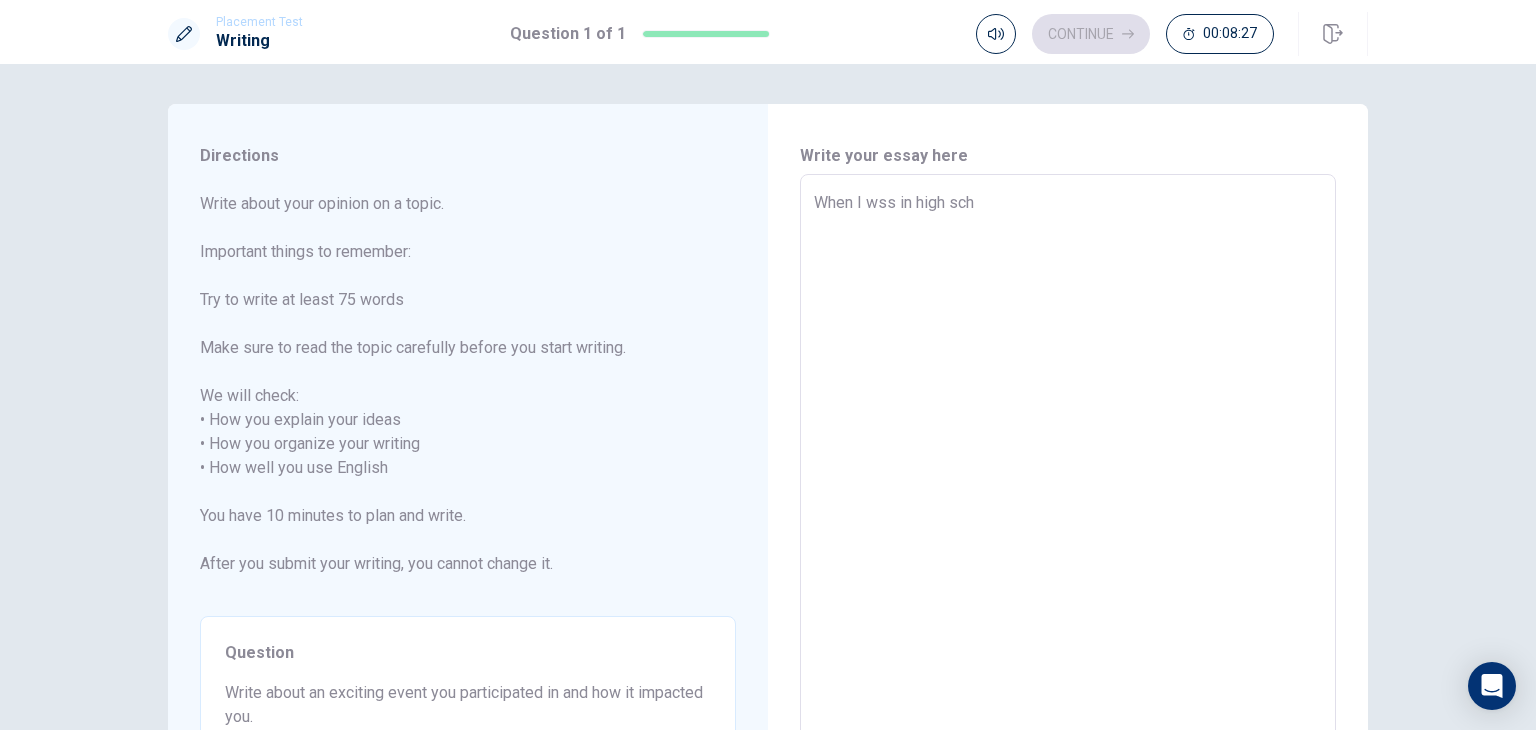 type on "When I wss in high scho" 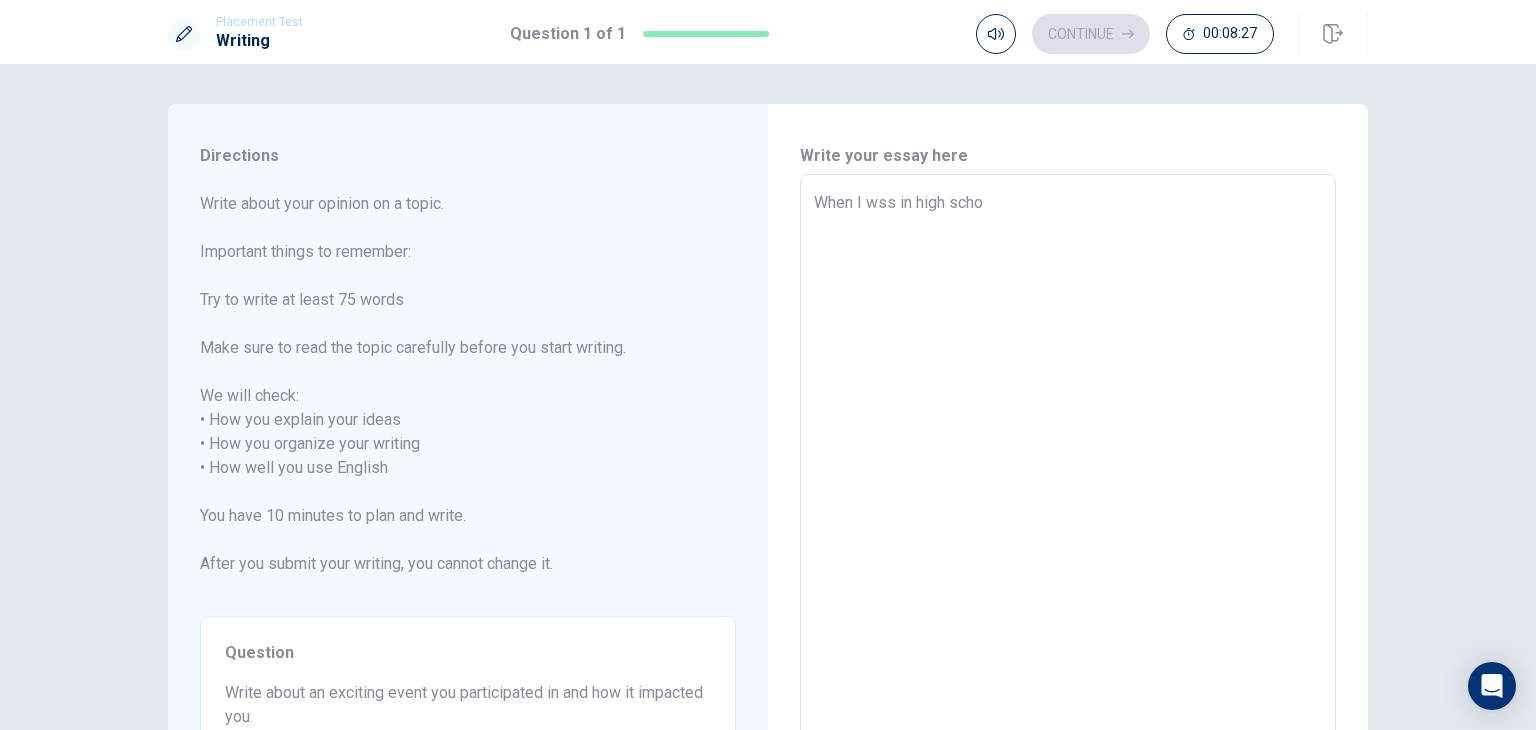 type on "x" 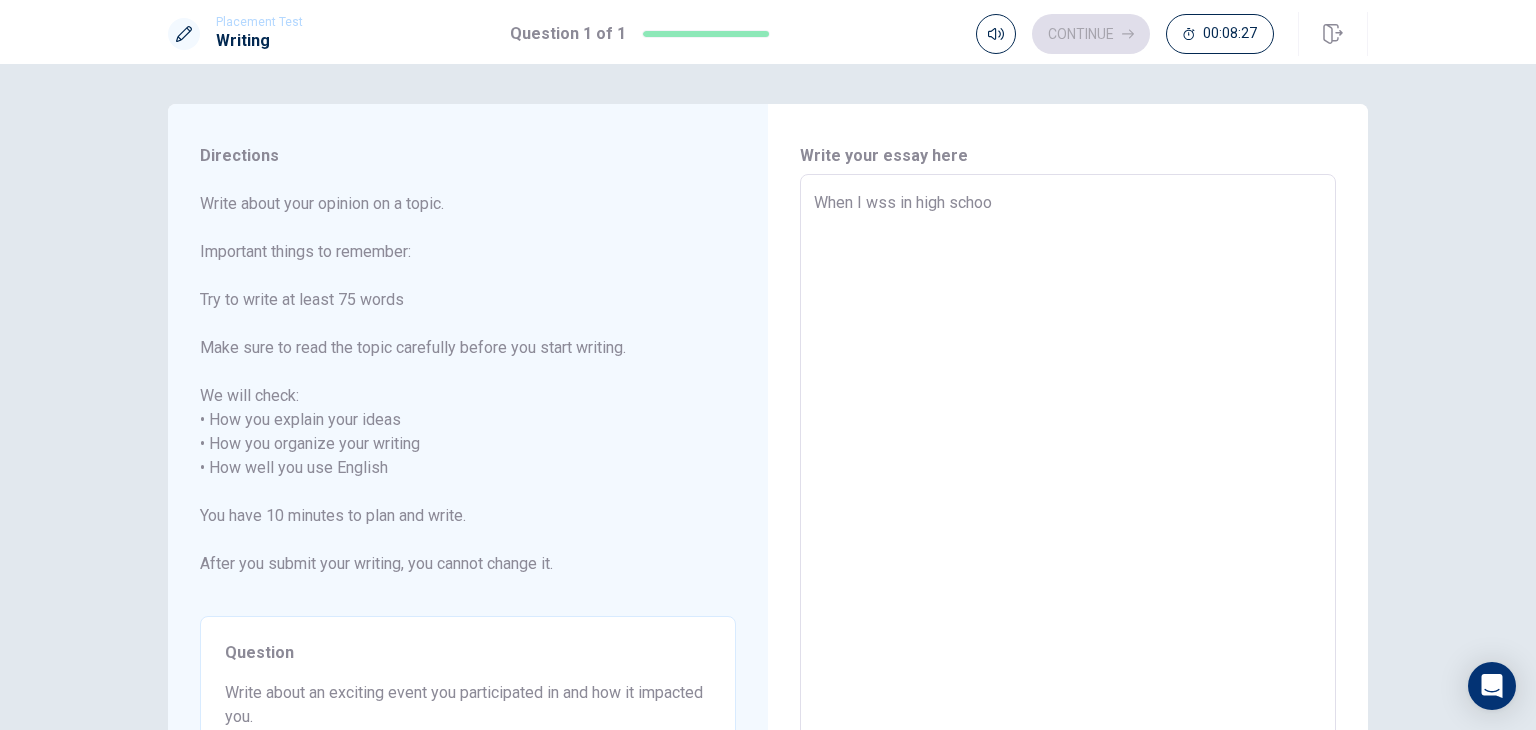 type on "x" 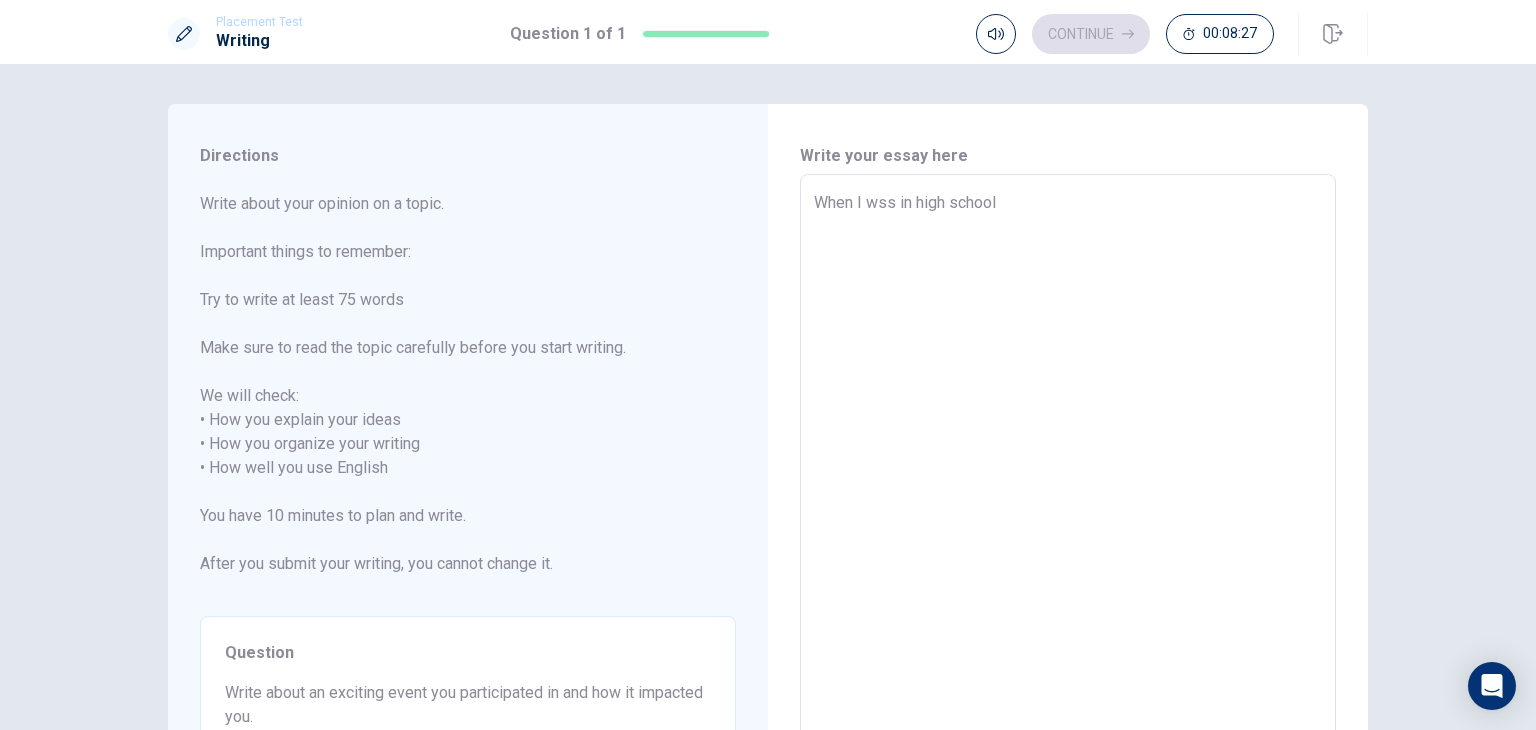 type on "x" 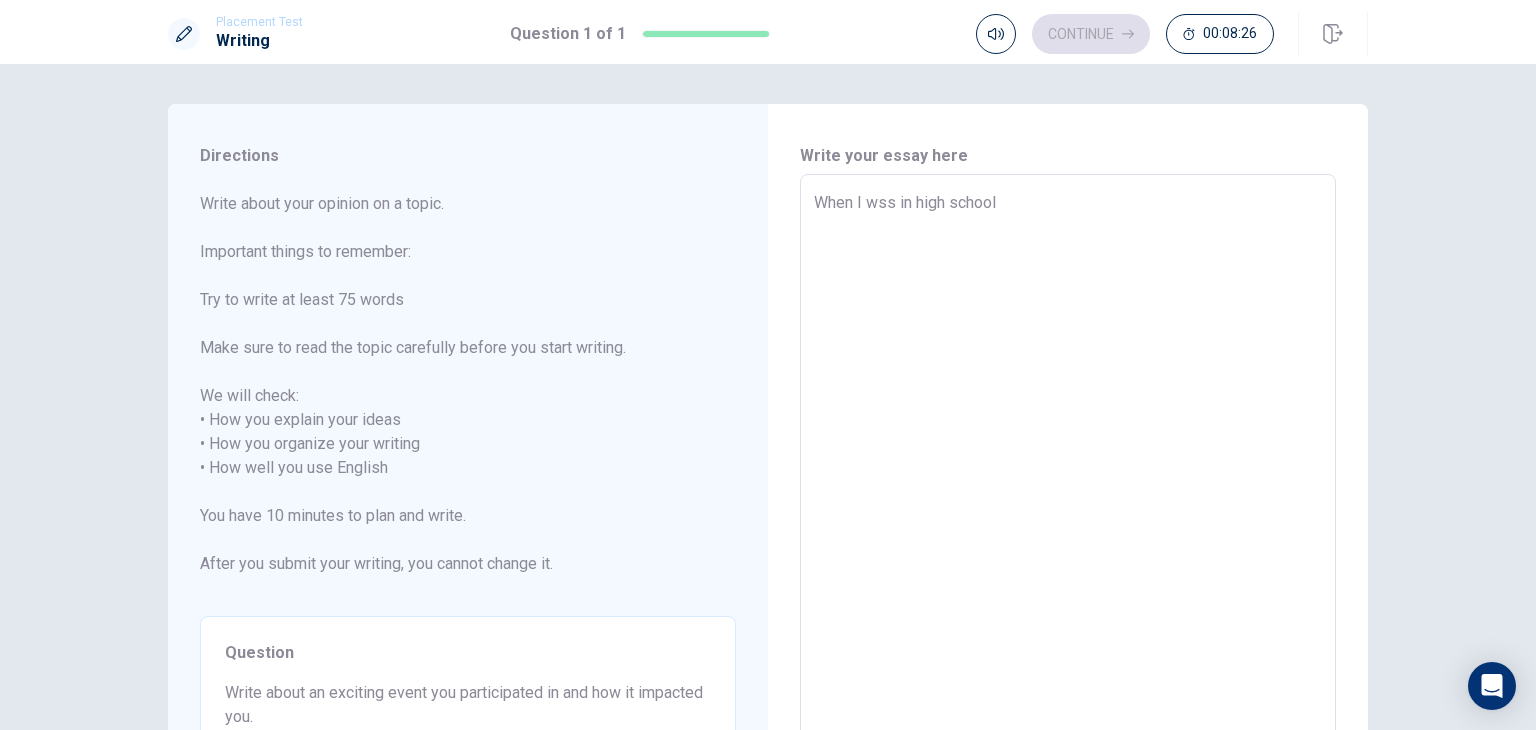 type on "When I wss in high schoole" 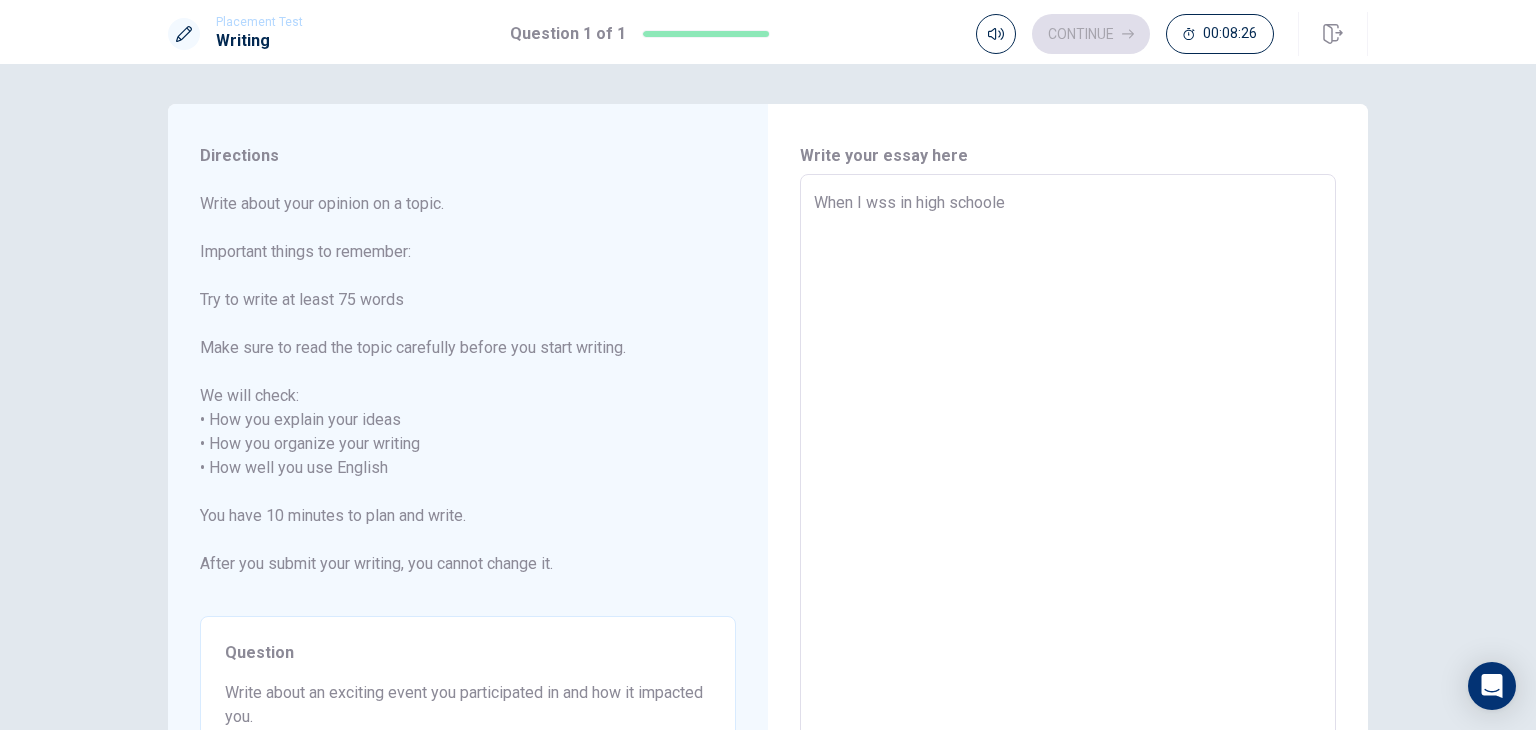 type on "x" 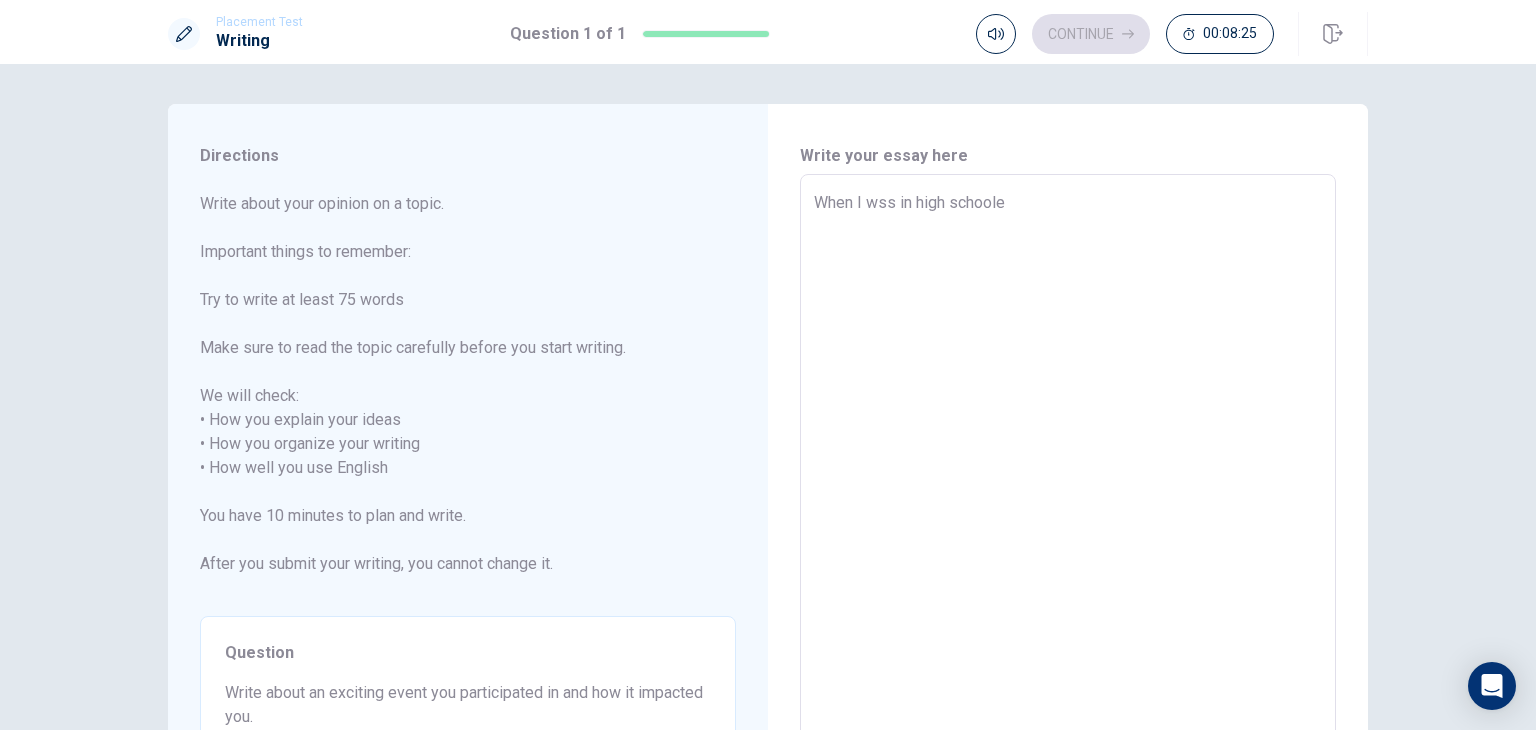 type on "When I wss in high school" 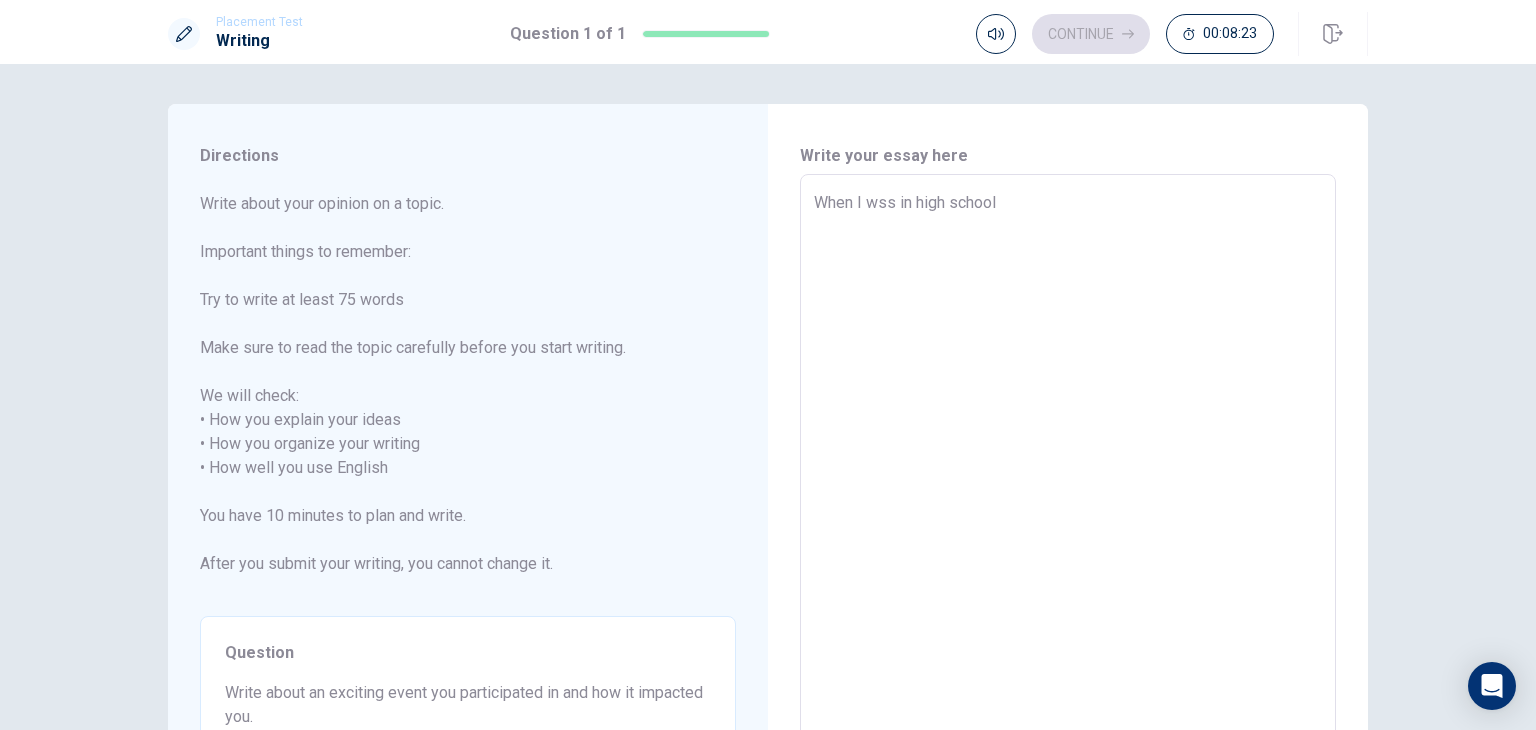 type on "x" 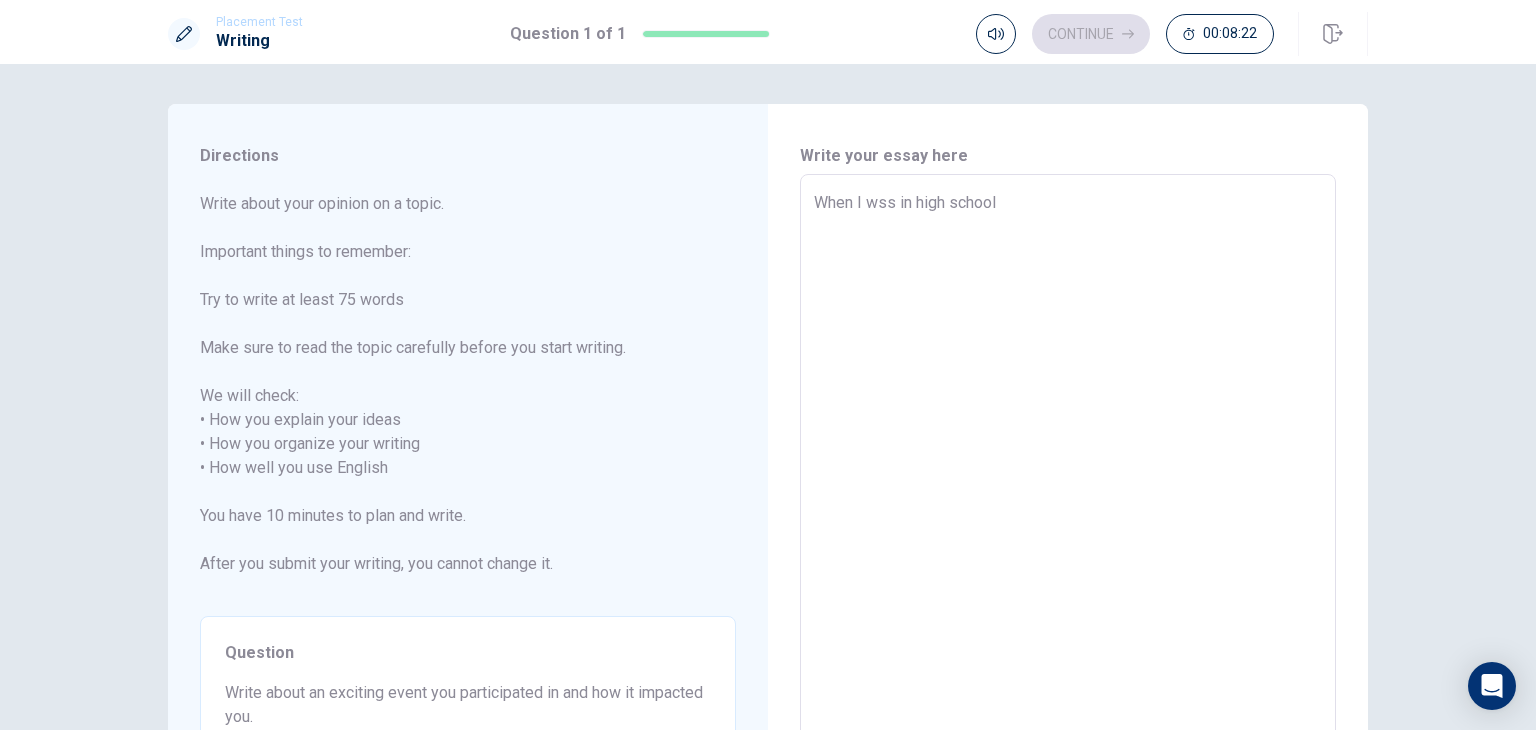 type on "When I wss in high school," 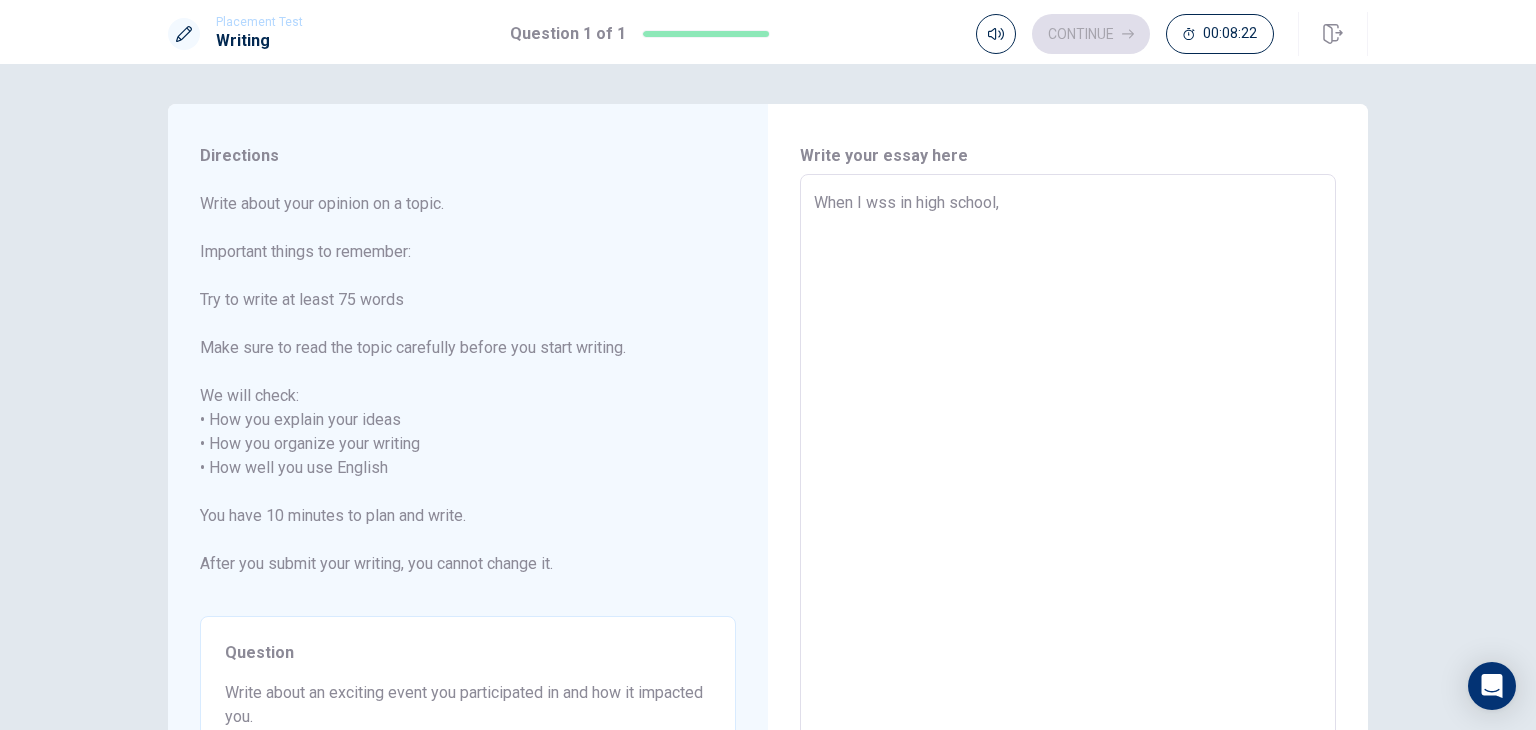 type on "x" 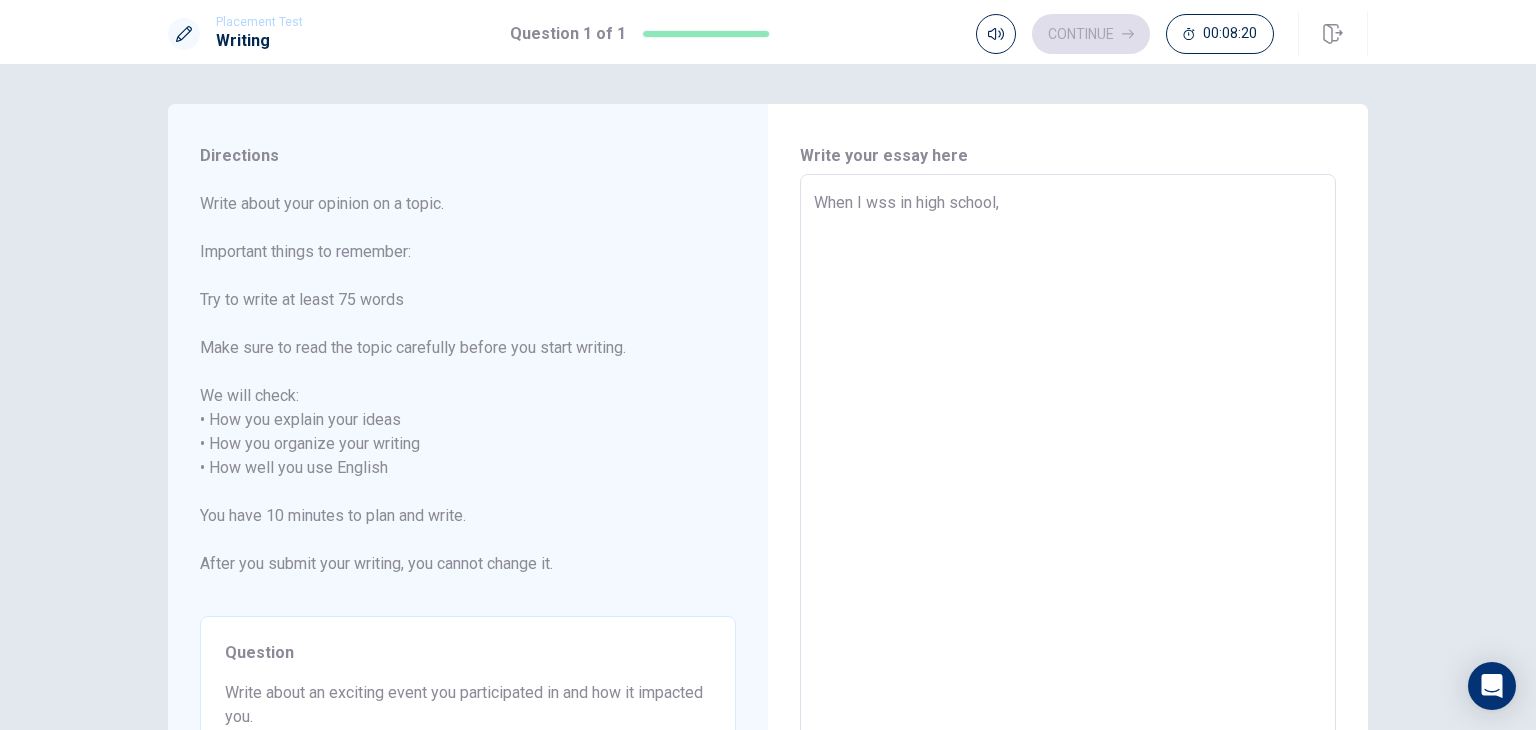 type on "x" 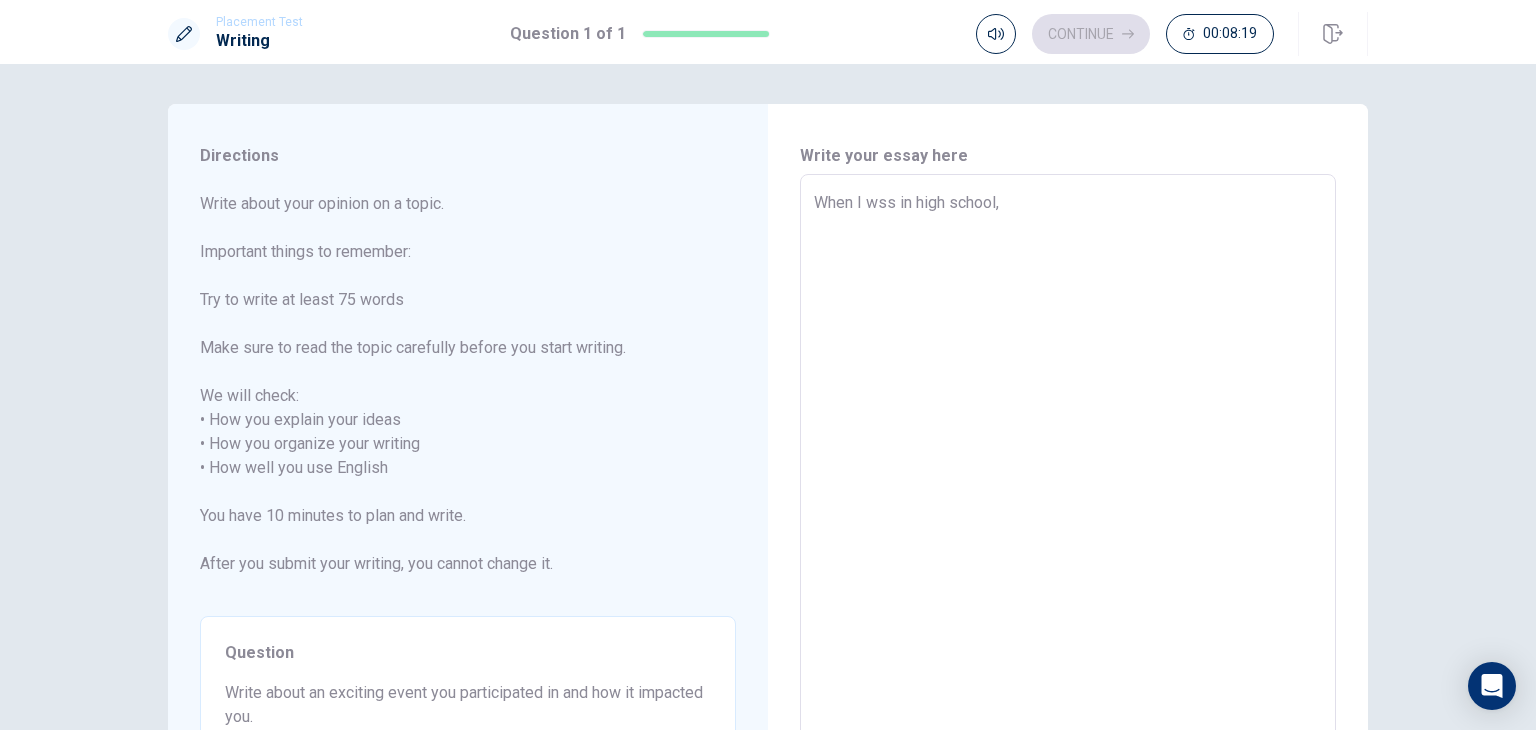 type on "When I wss in high school, i" 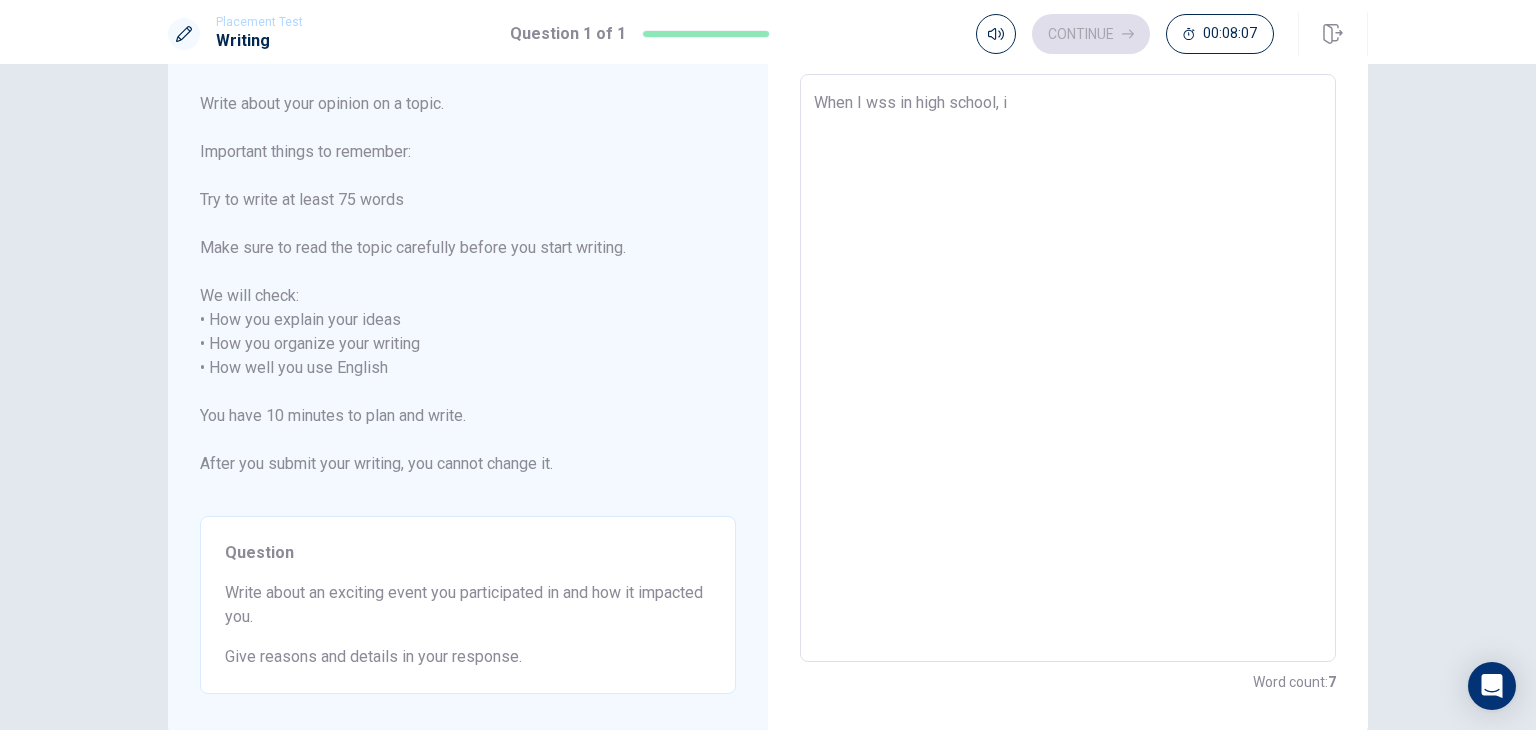 scroll, scrollTop: 0, scrollLeft: 0, axis: both 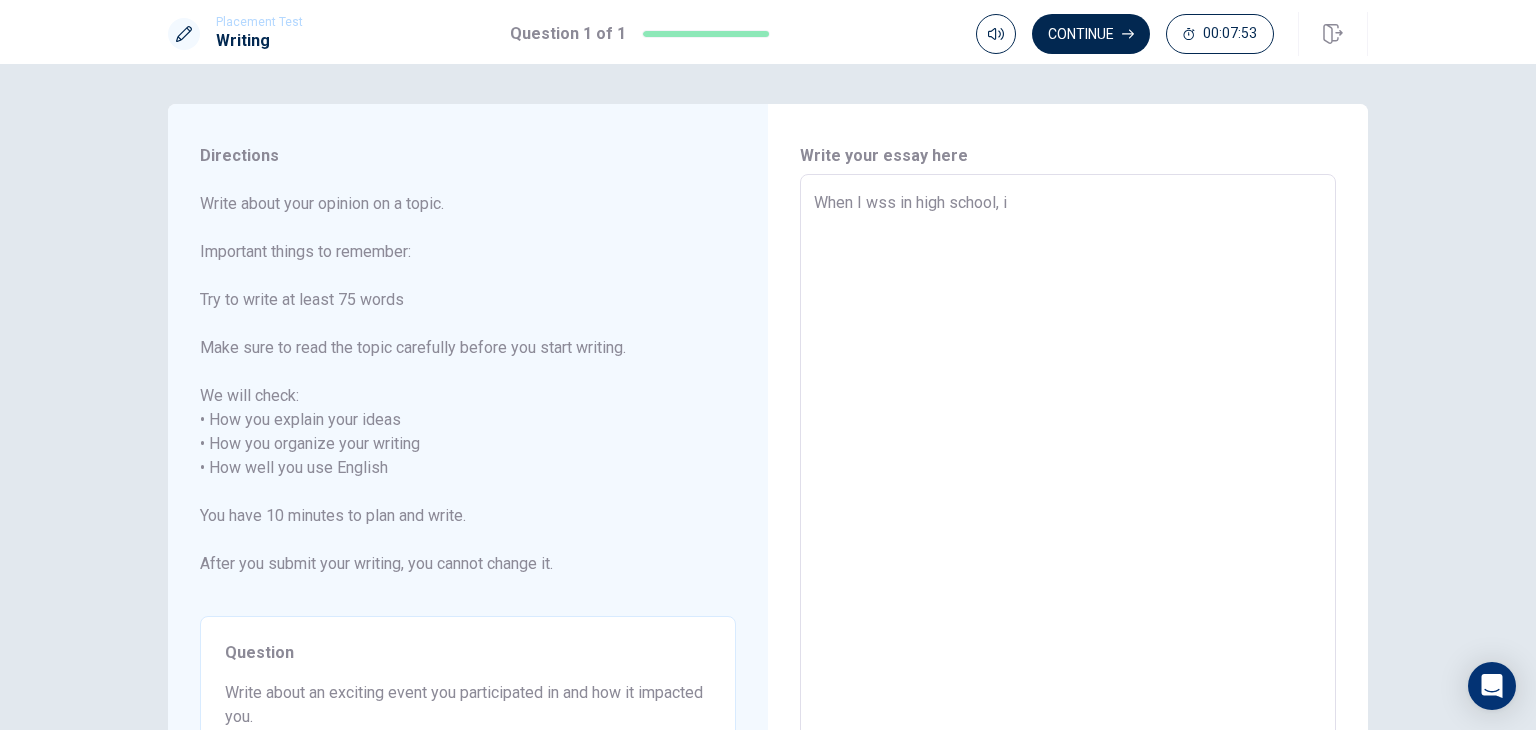 type on "x" 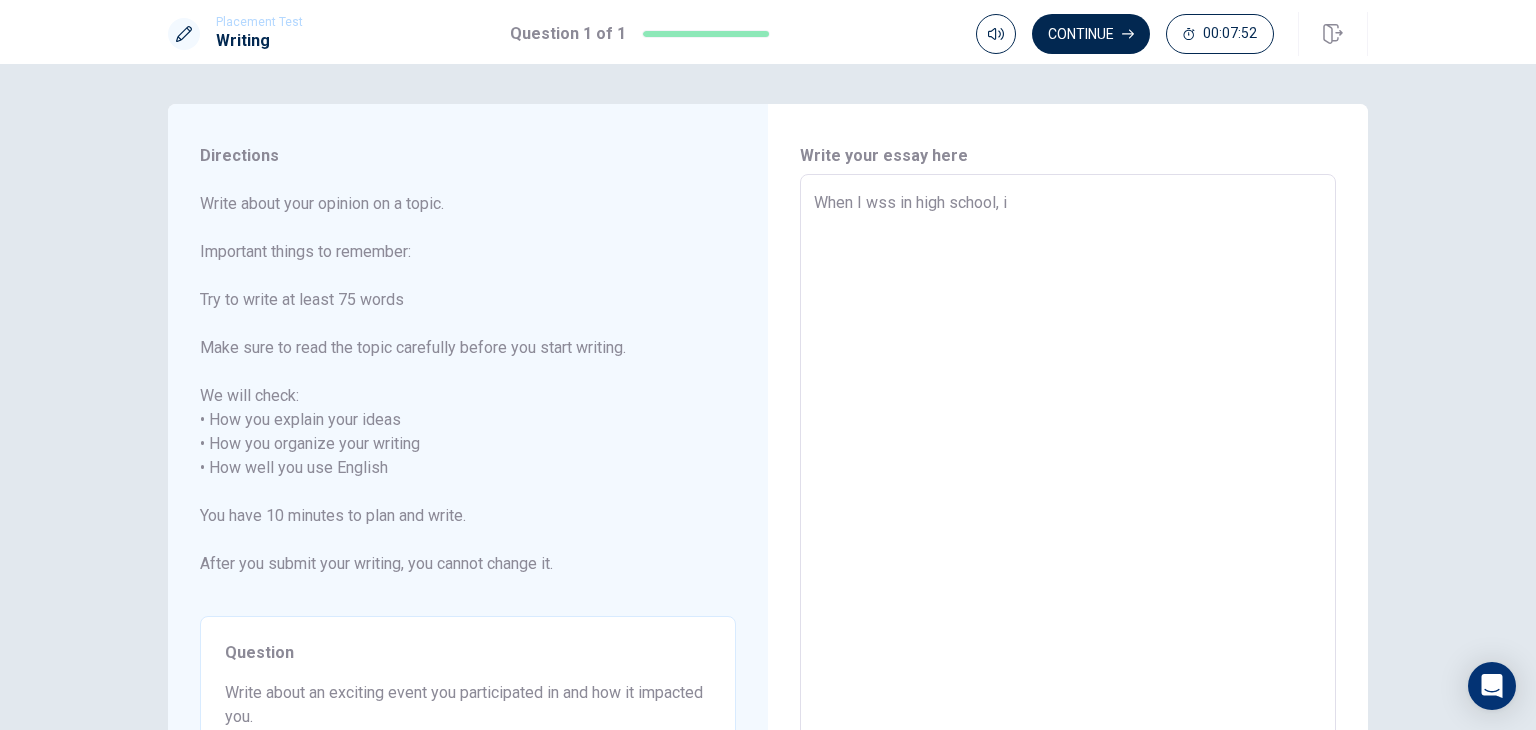 type on "When I wss in high school, i" 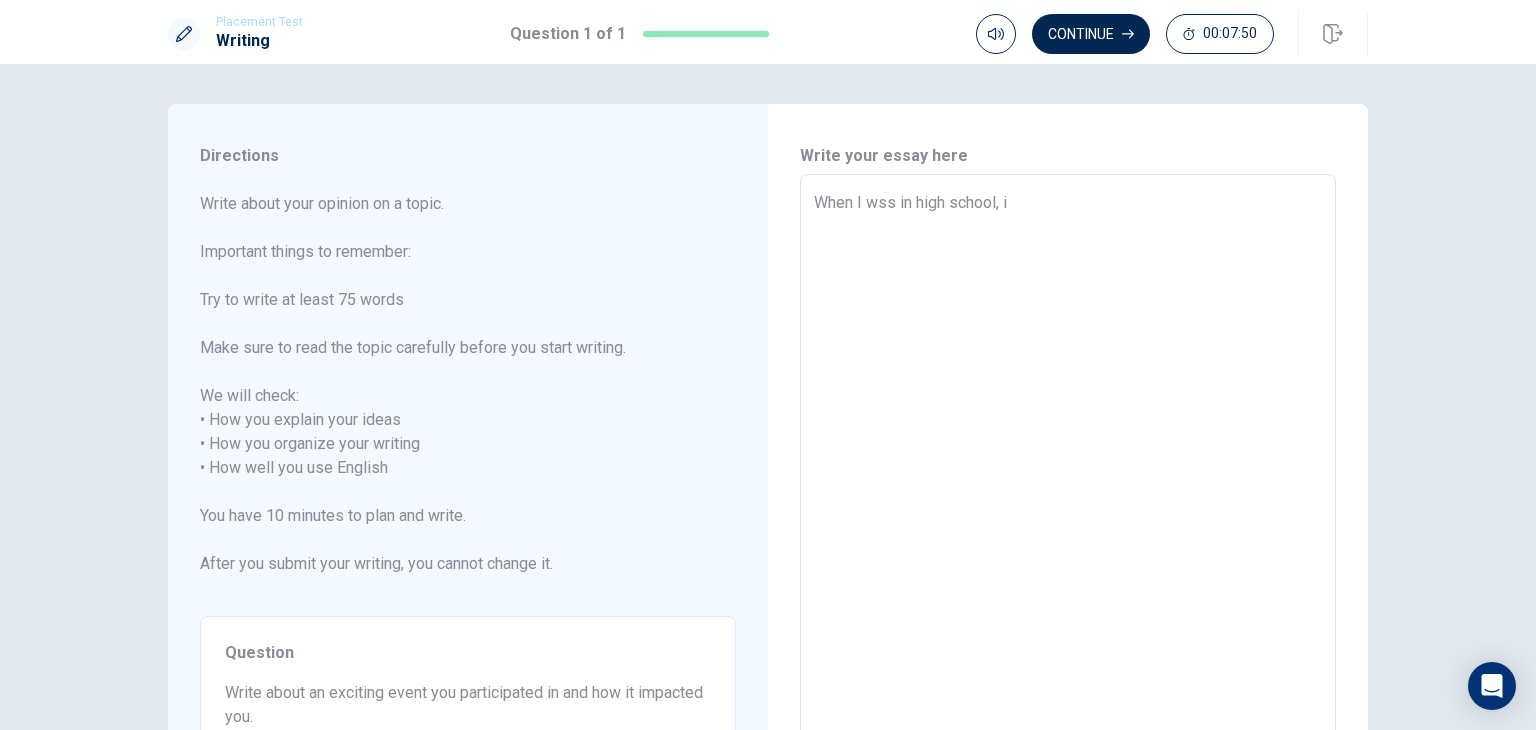 type on "x" 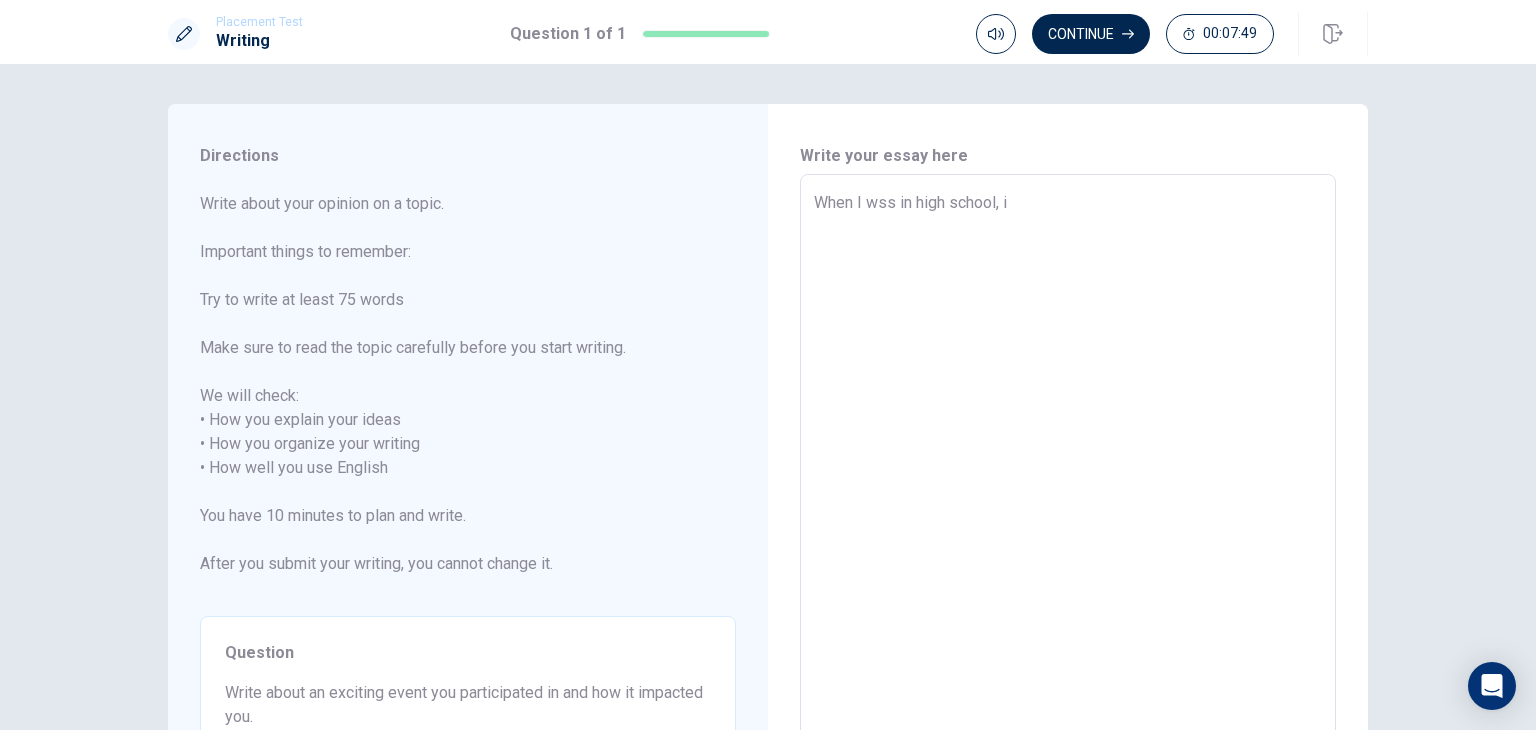type on "When I wss in high school, i p" 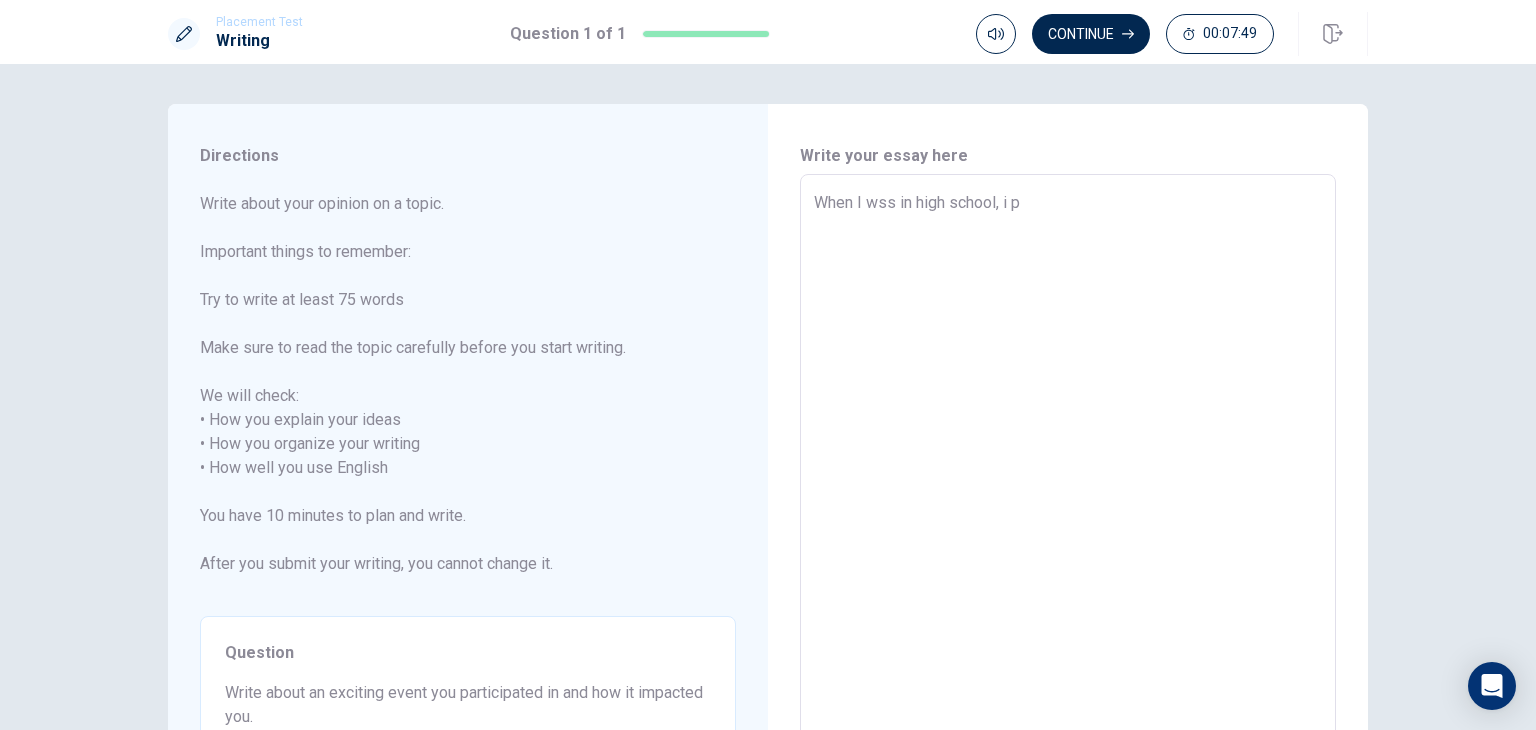 type on "x" 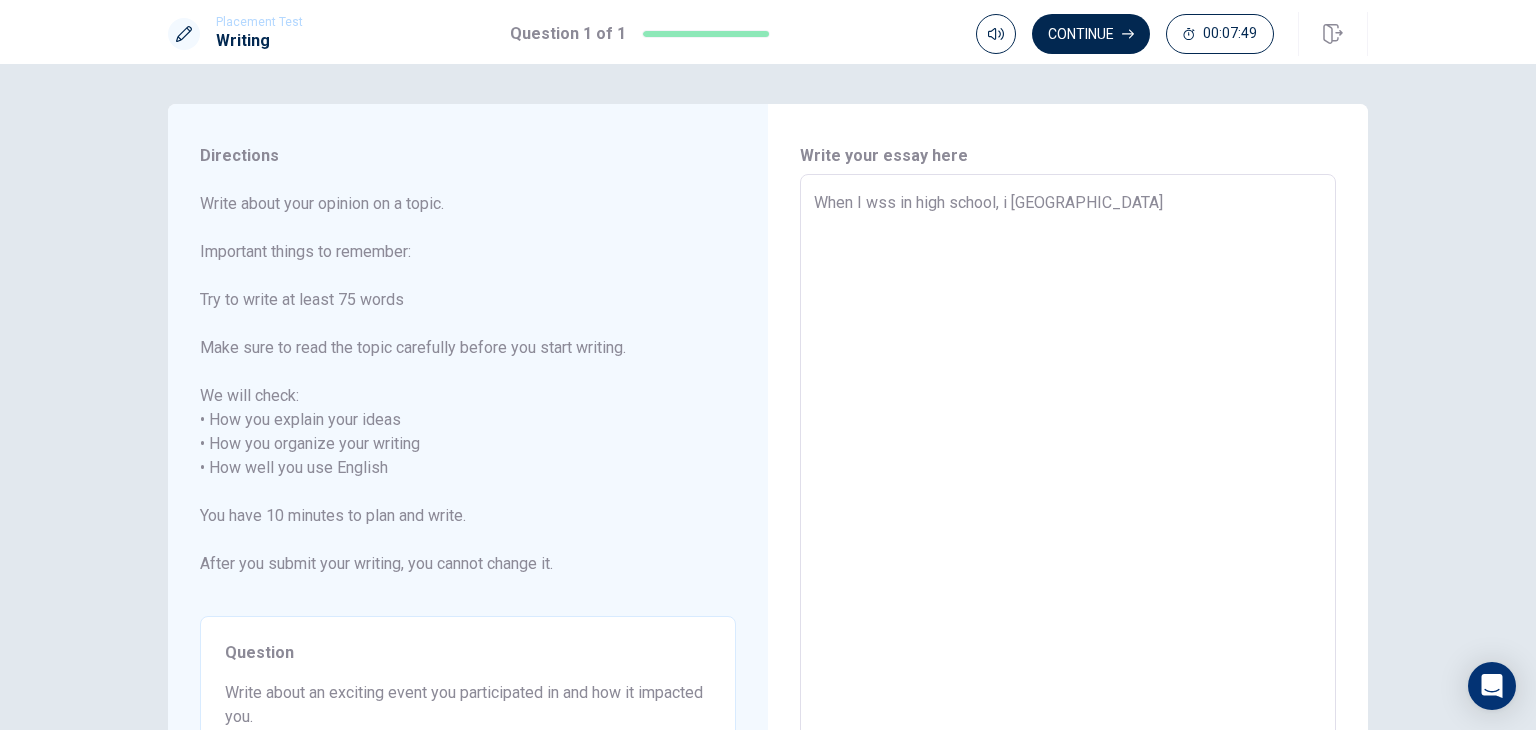 type on "x" 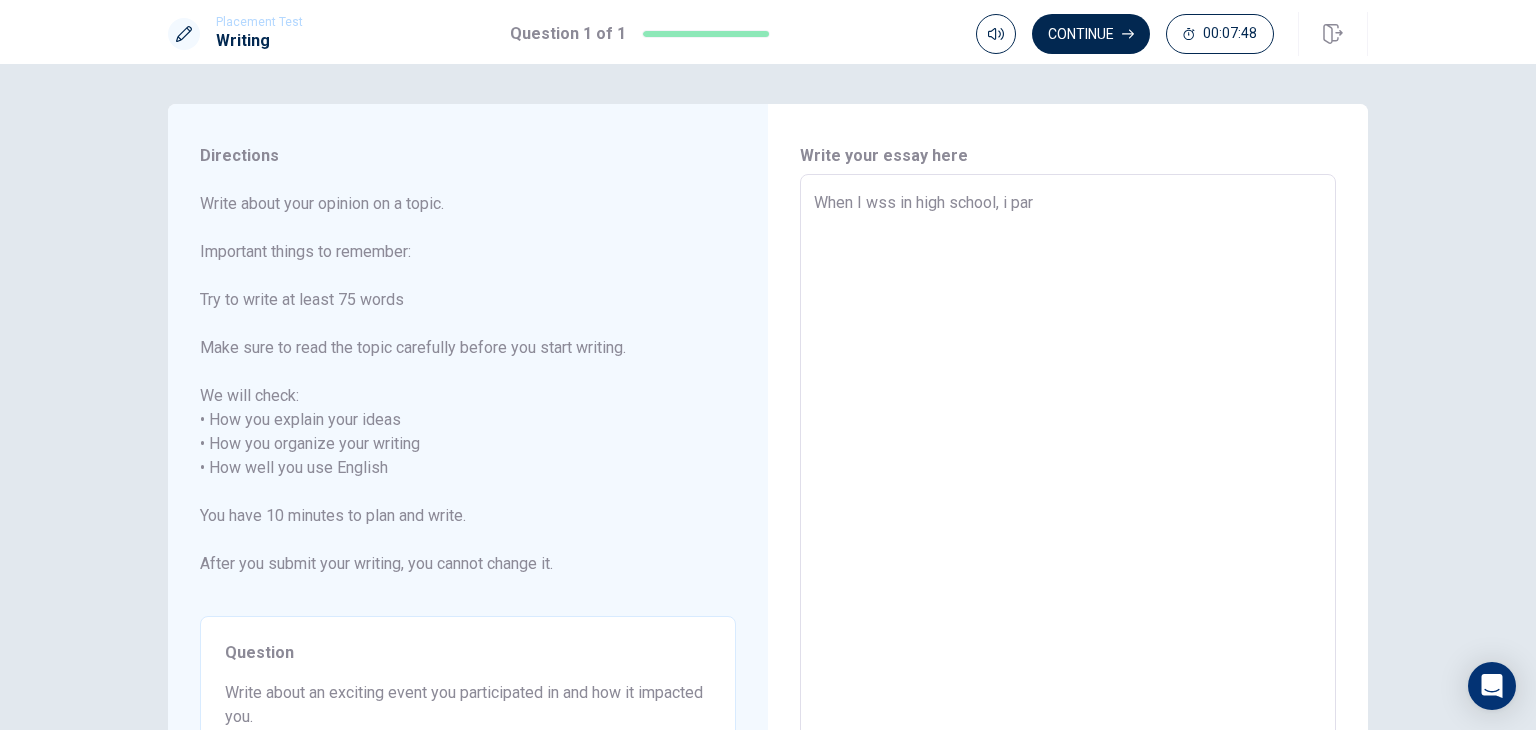 type on "x" 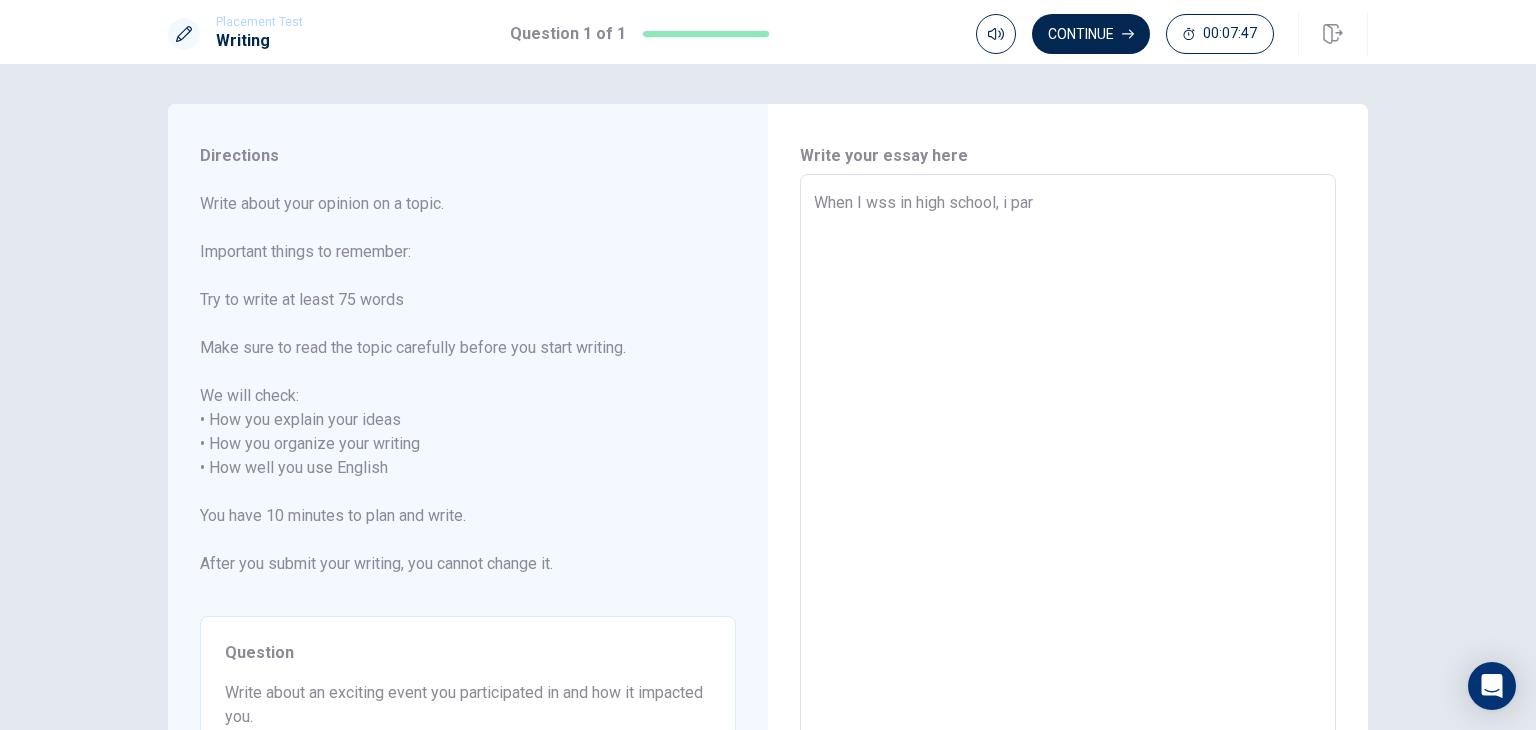 type on "When I wss in high school, i part" 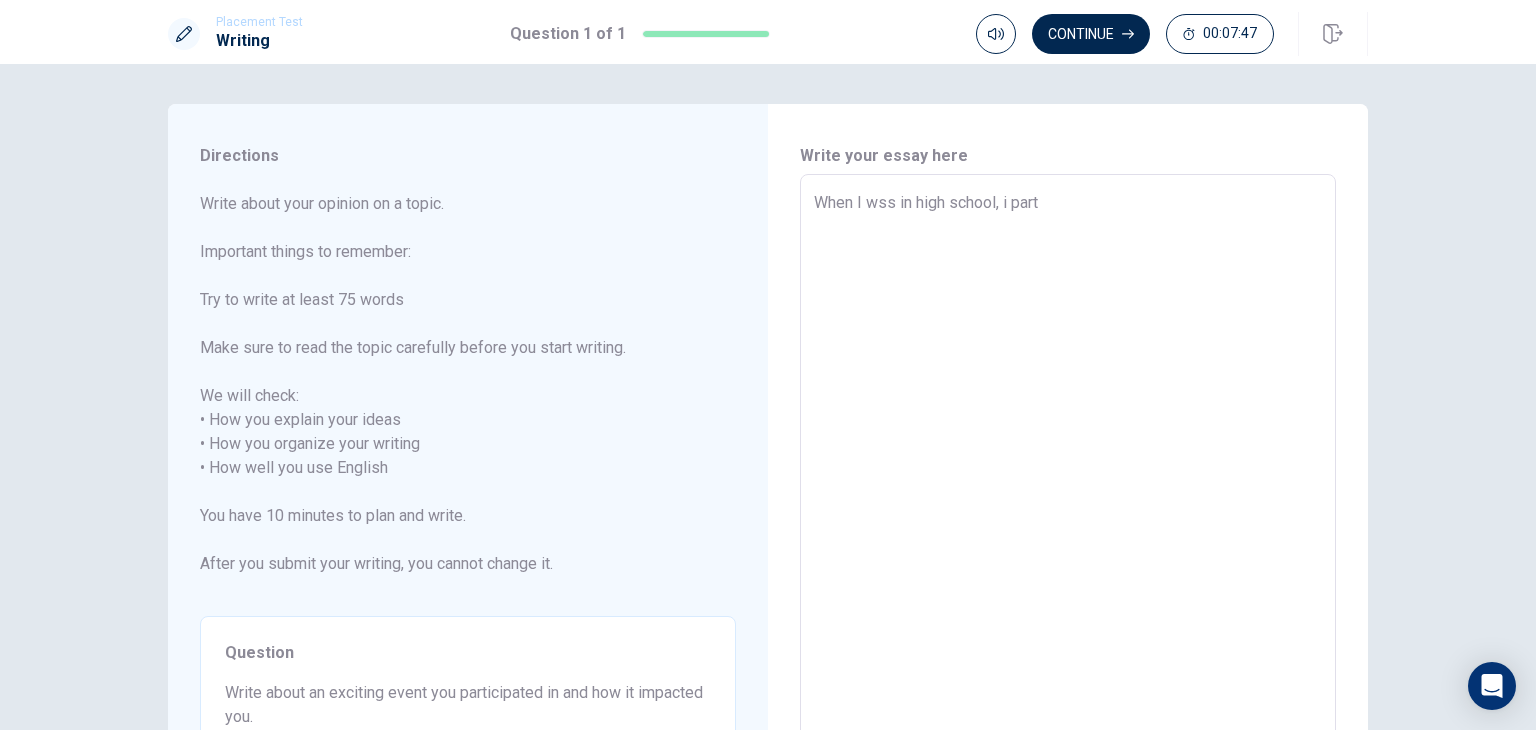 type on "x" 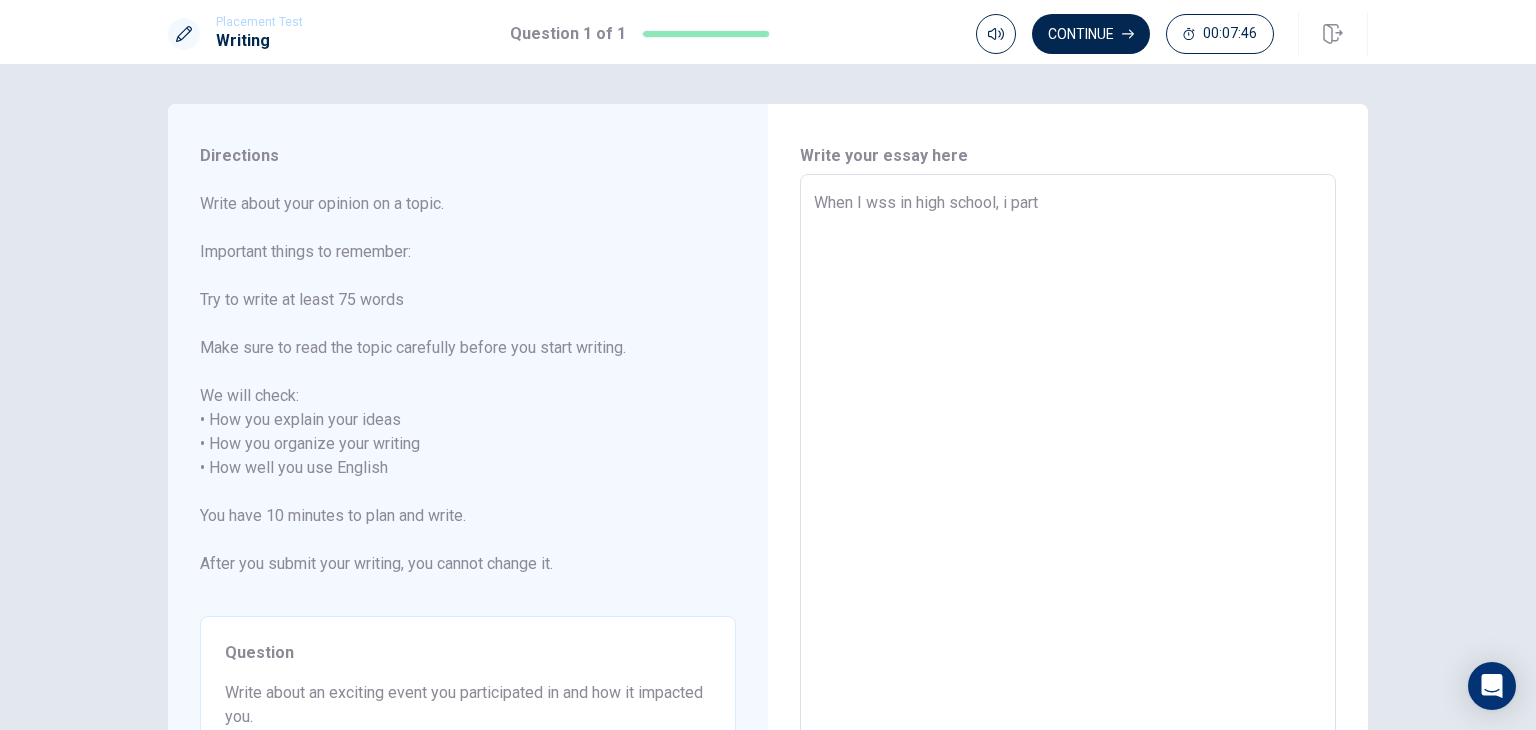 type on "When I wss in high school, i parti" 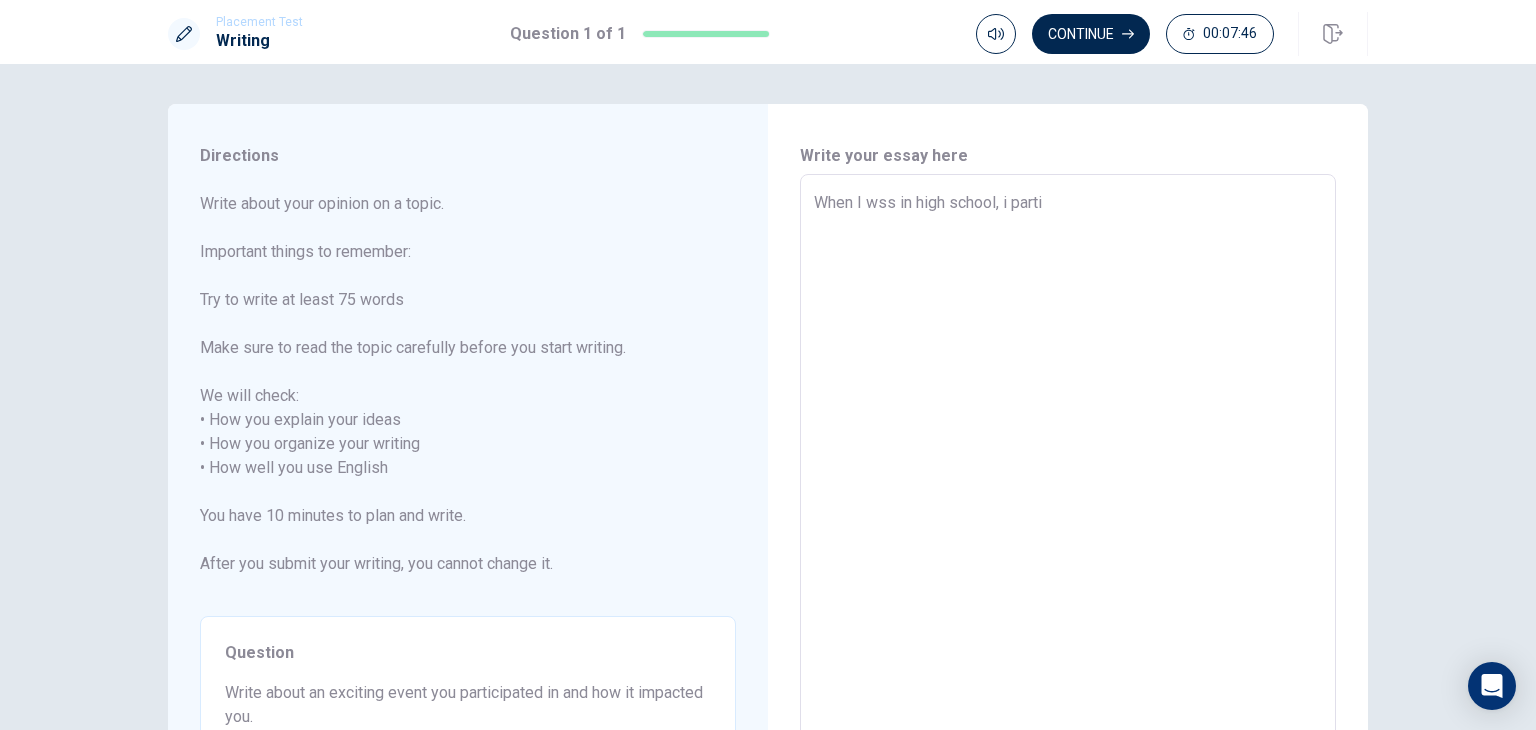 type on "x" 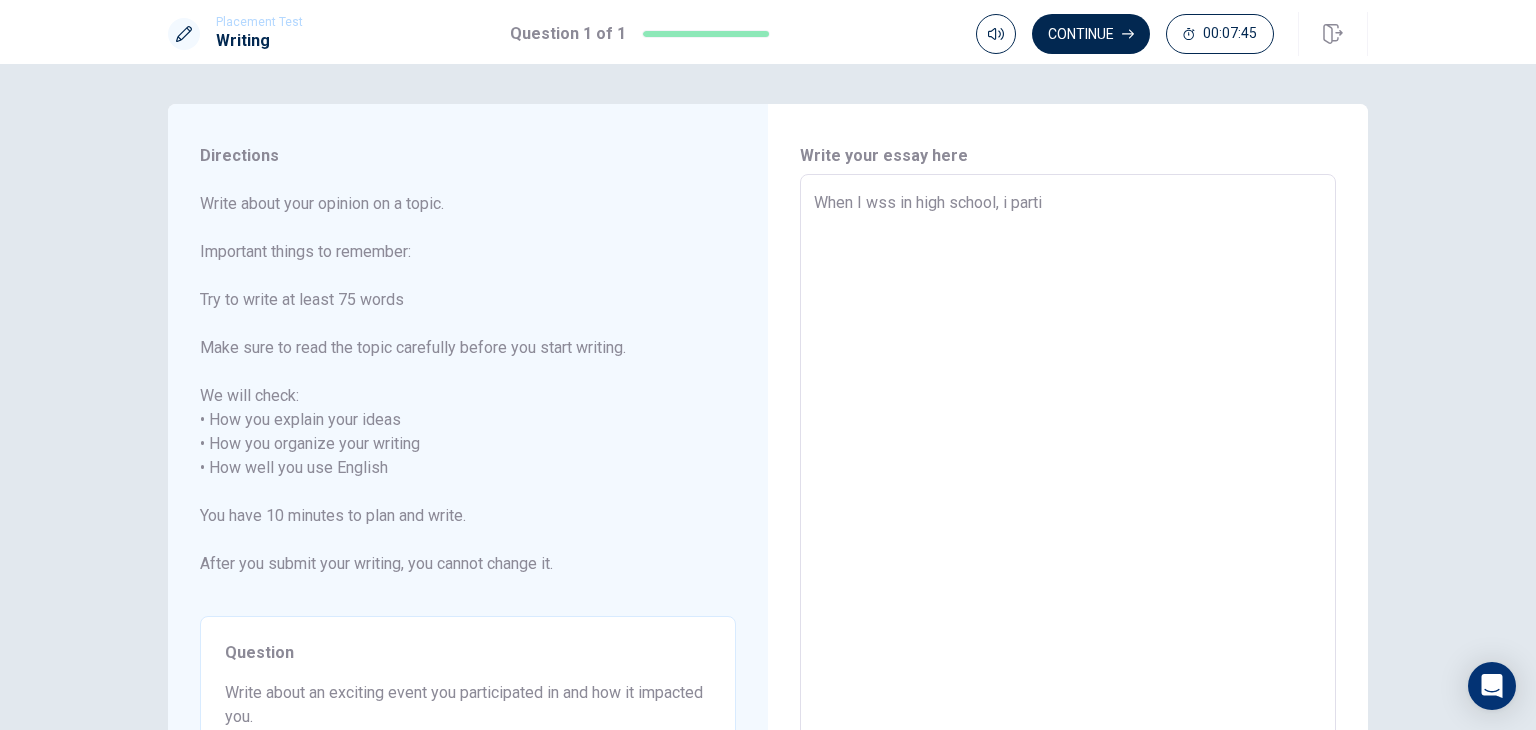 type on "When I wss in high school, i partic" 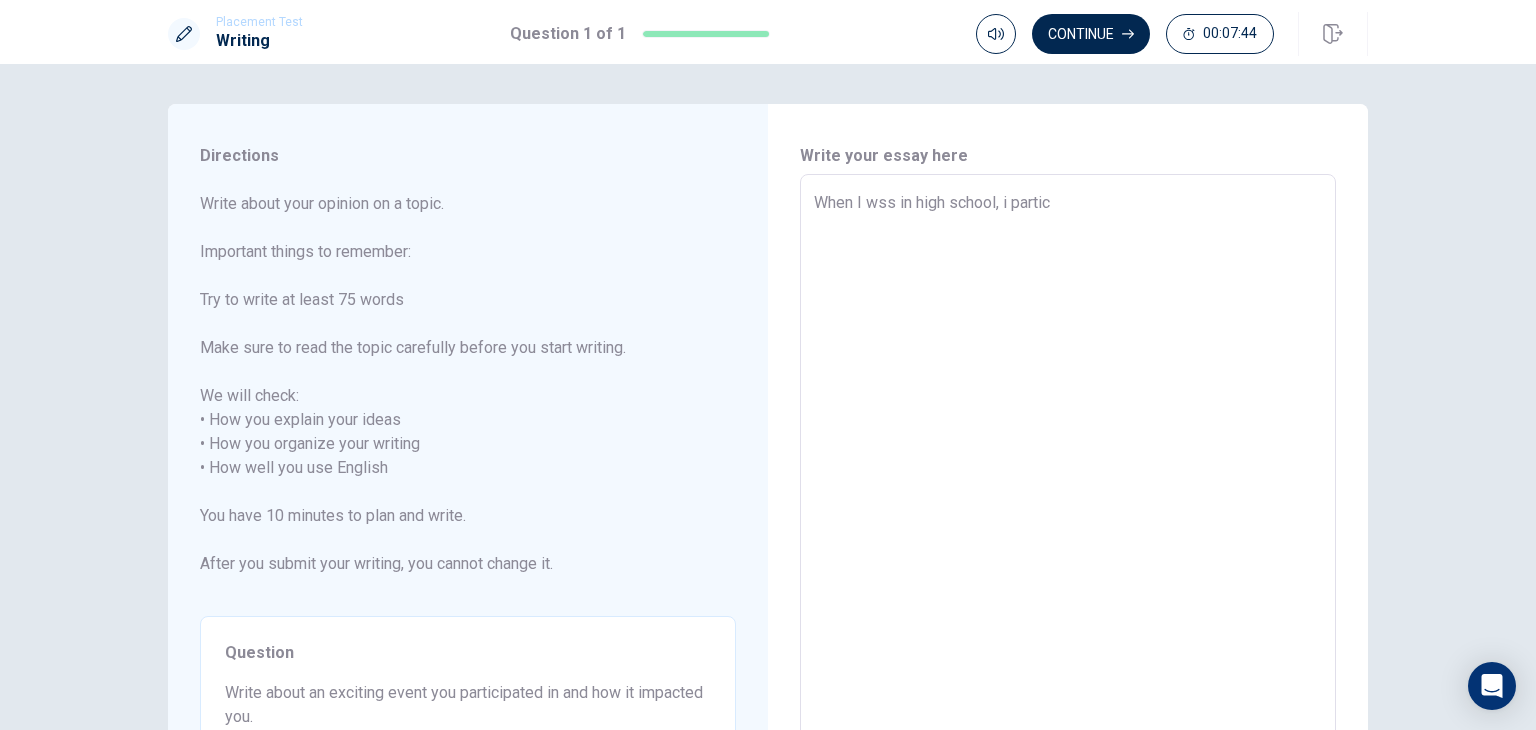 type on "x" 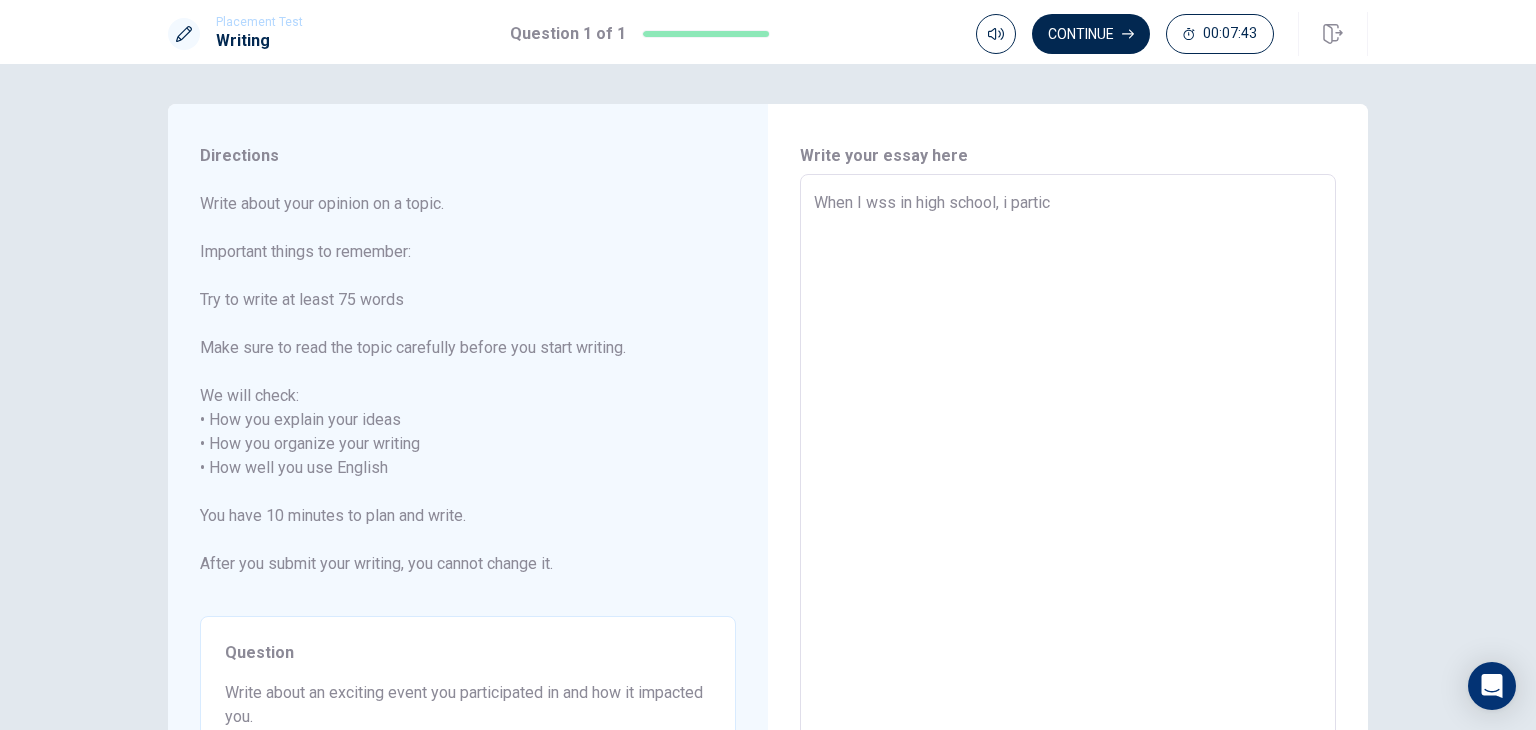 type on "When I wss in high school, i partici" 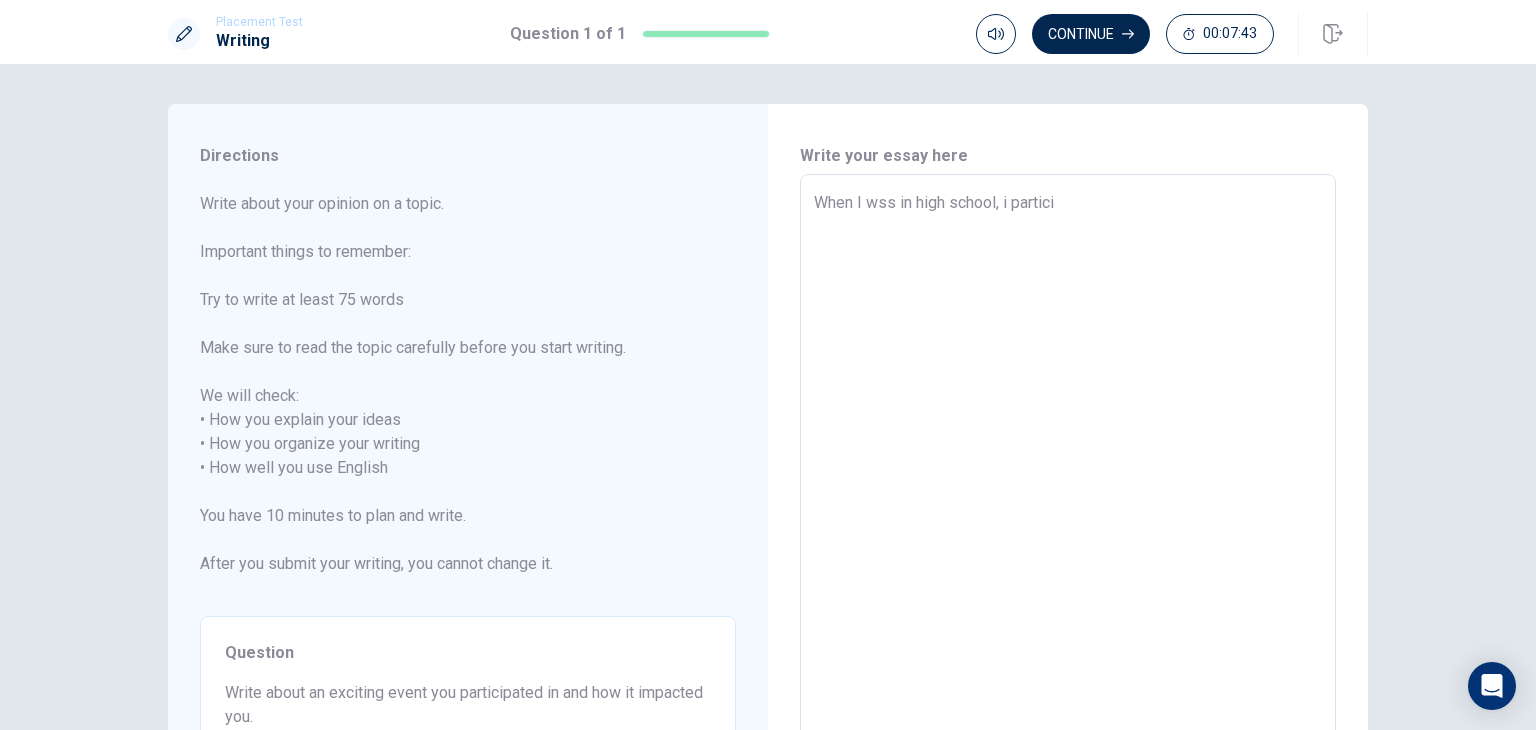 type on "x" 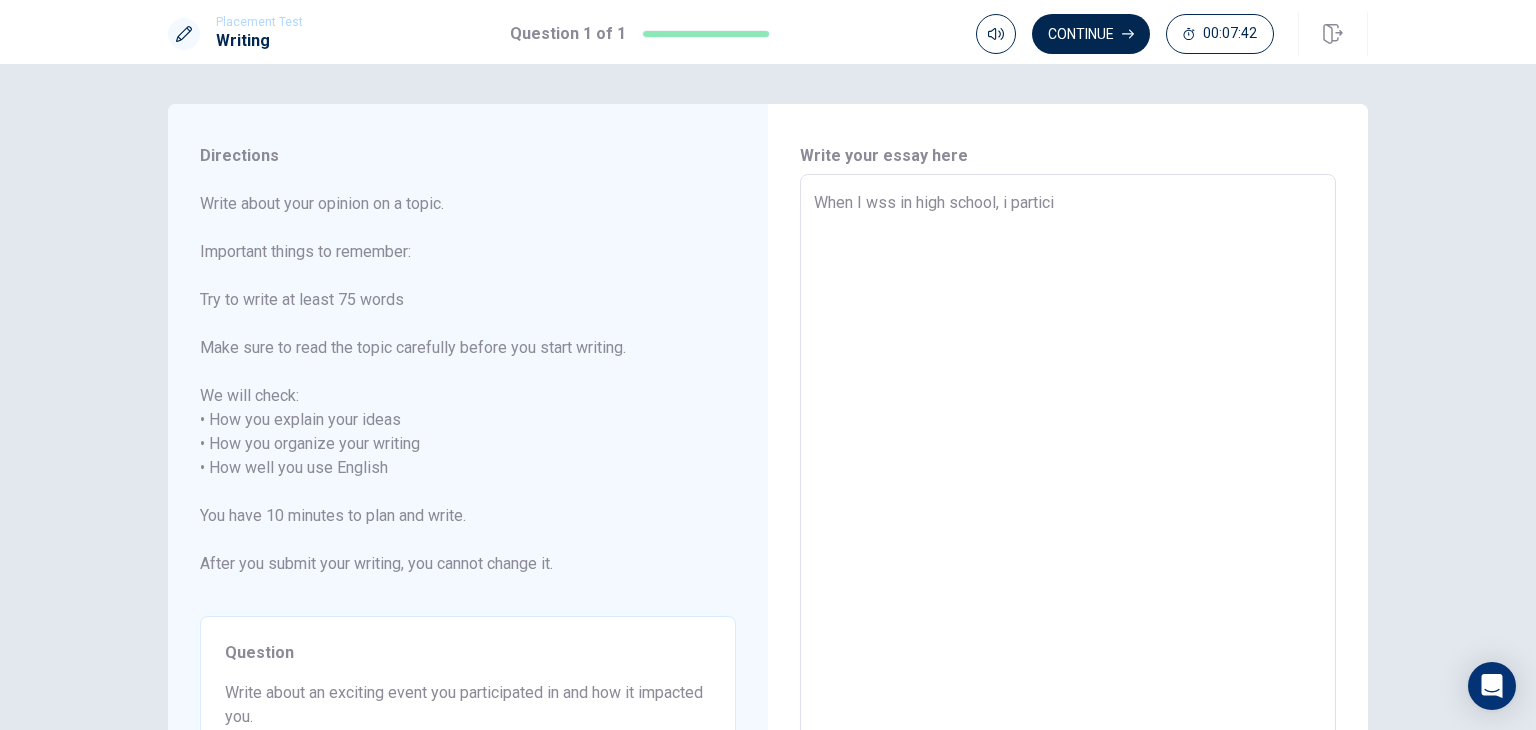 type on "When I wss in high school, i particip" 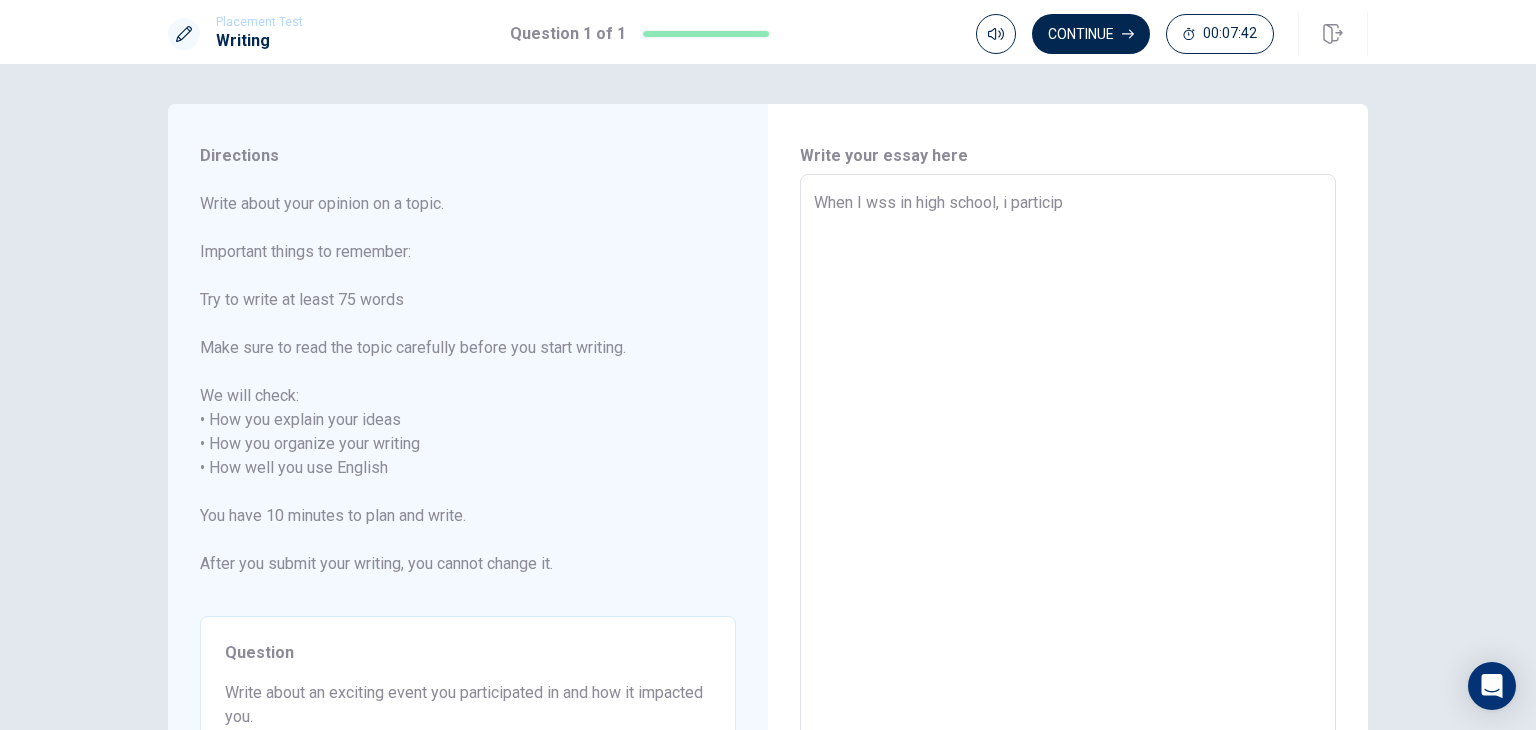 type on "x" 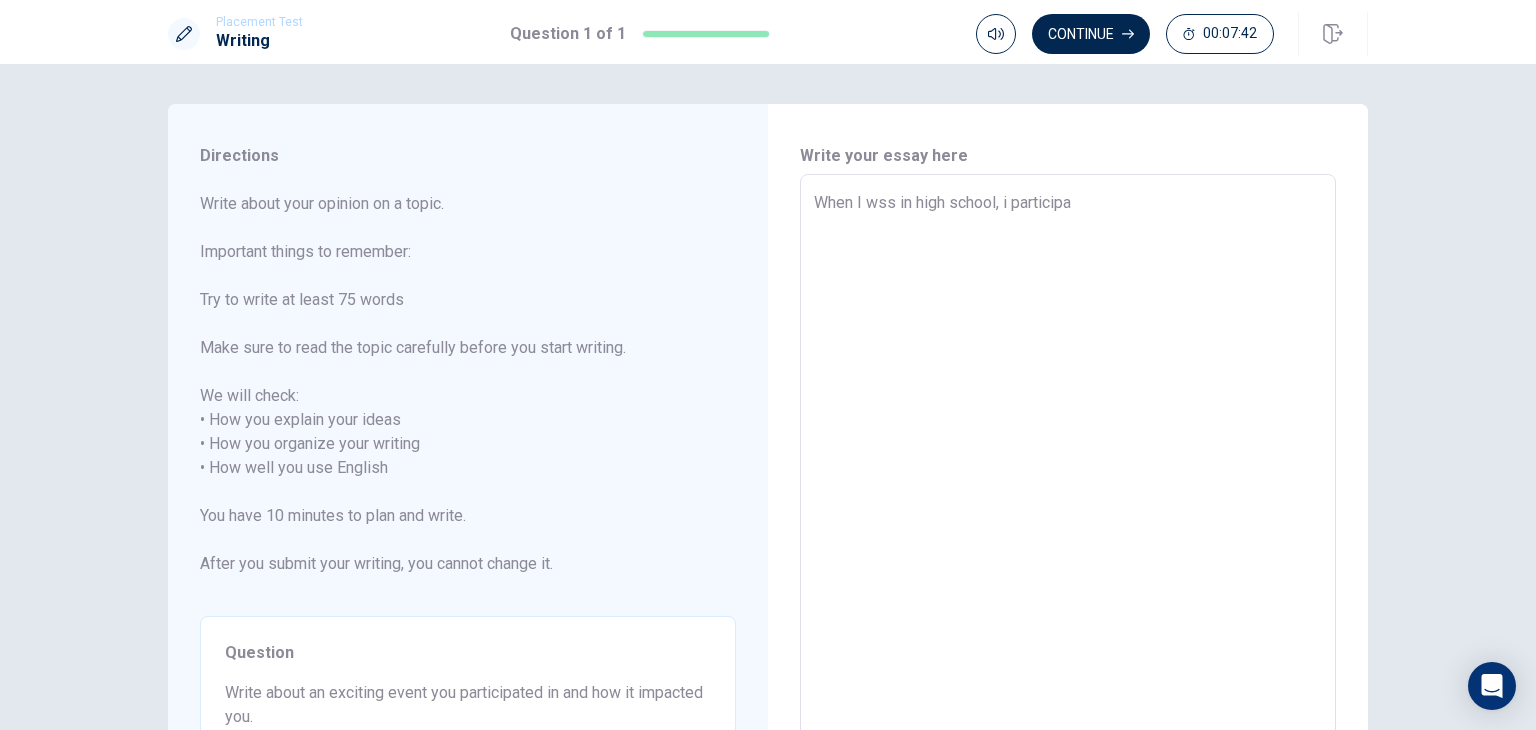 type on "x" 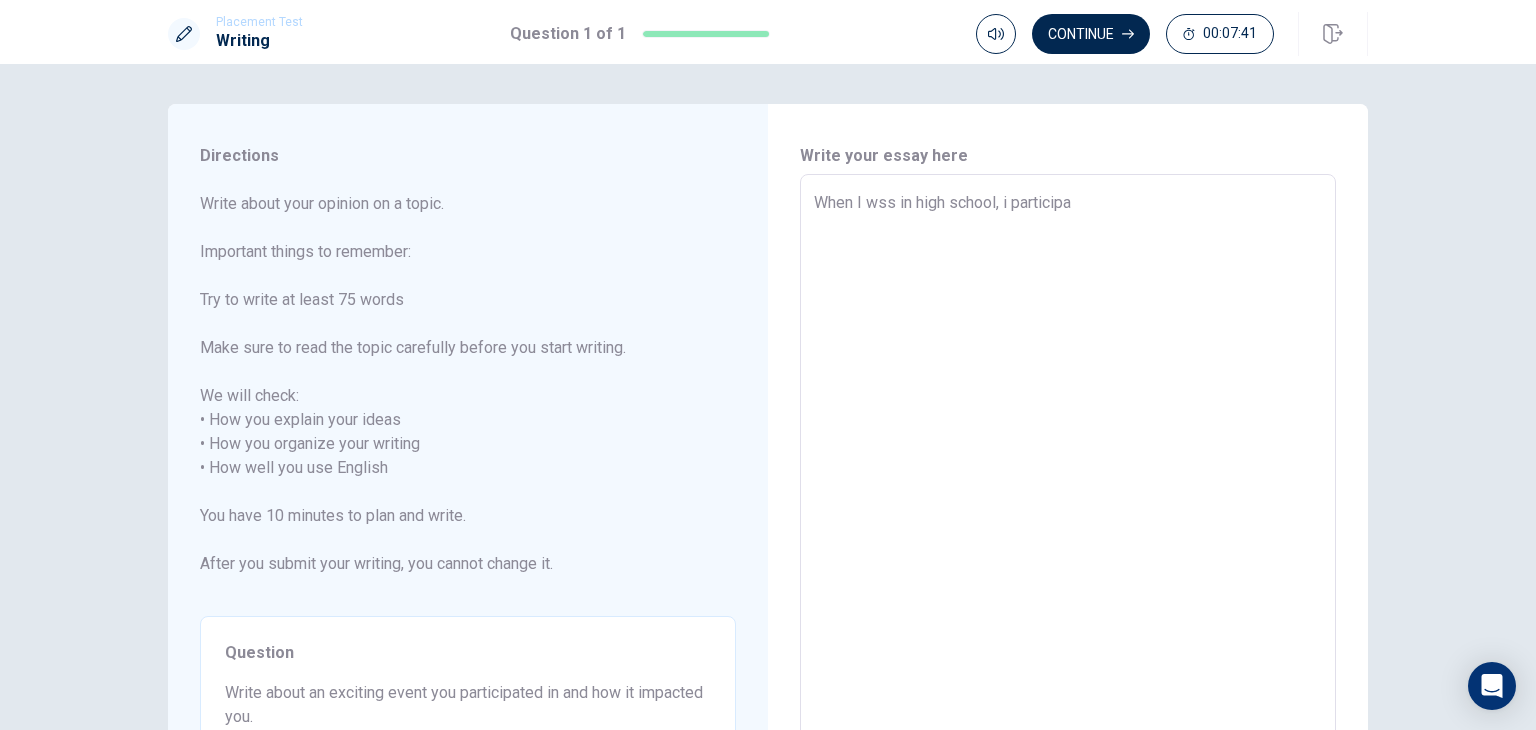 type on "When I wss in high school, i participat" 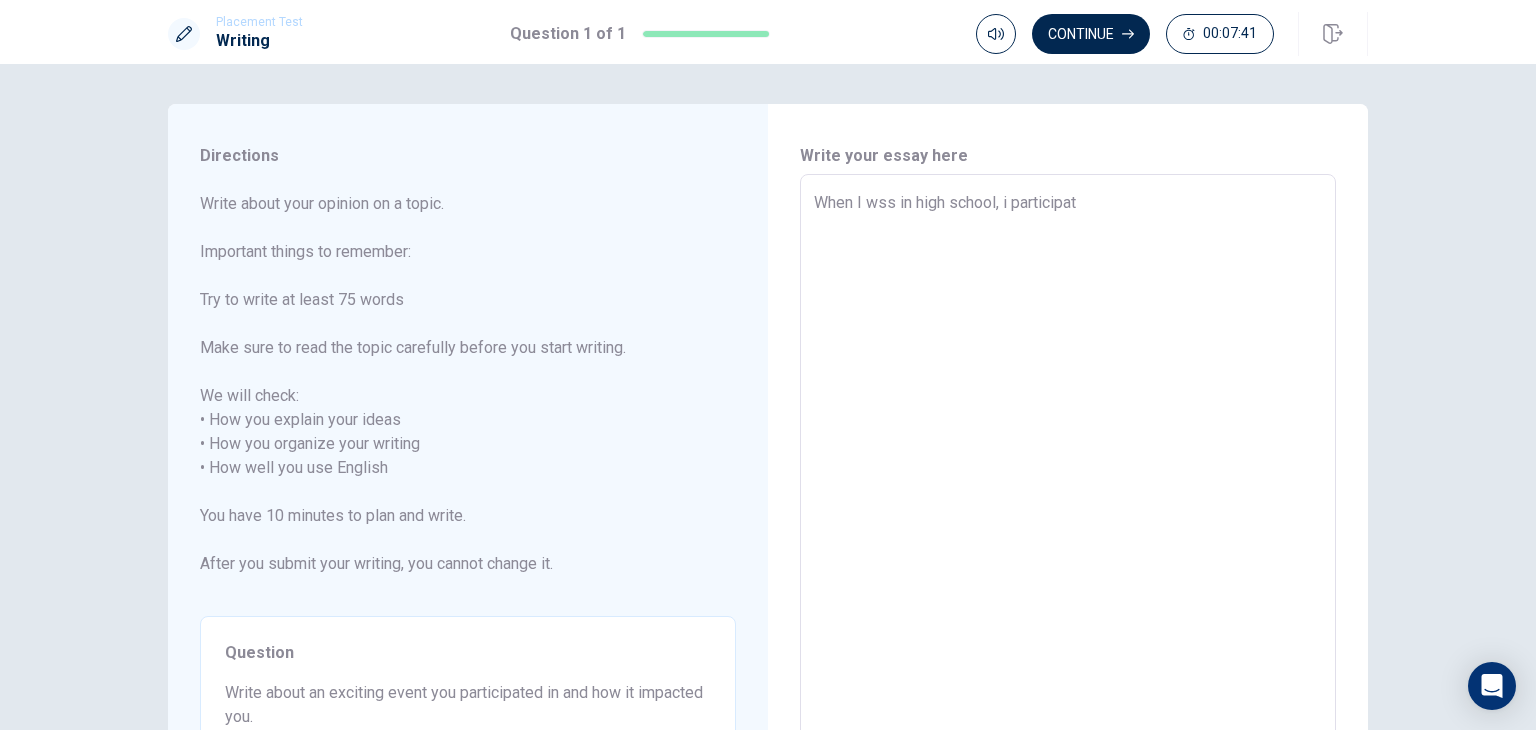 type on "x" 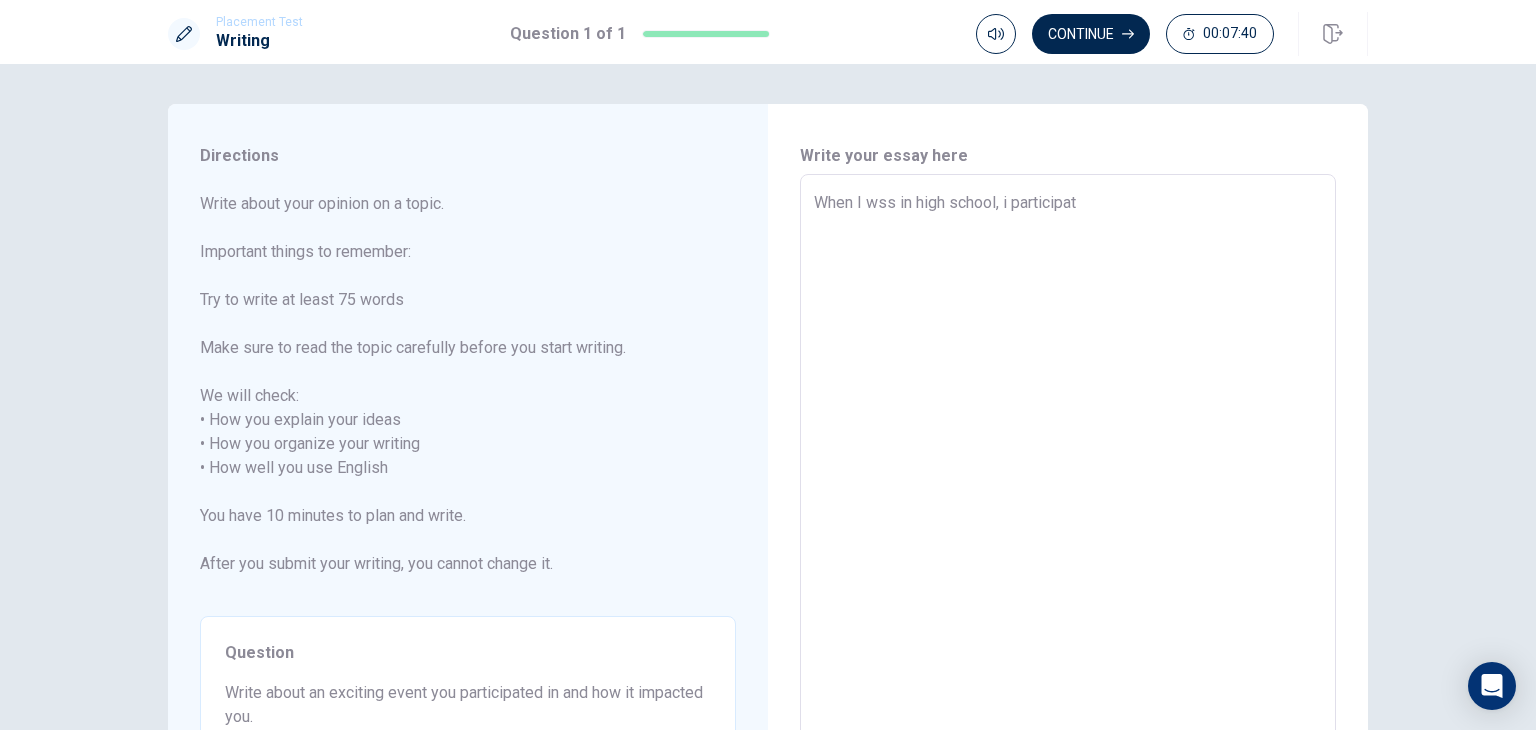 type on "When I wss in high school, i participate" 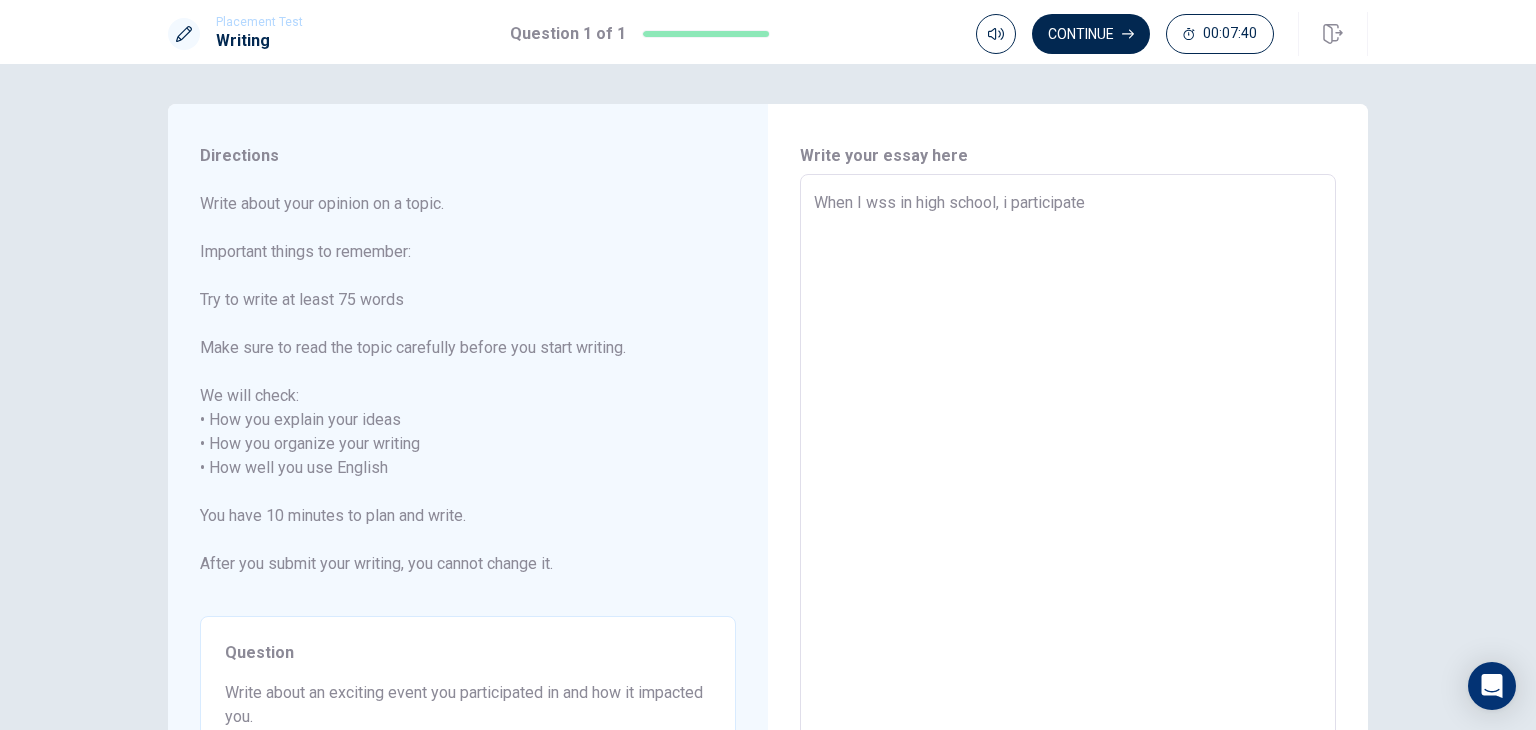 type on "x" 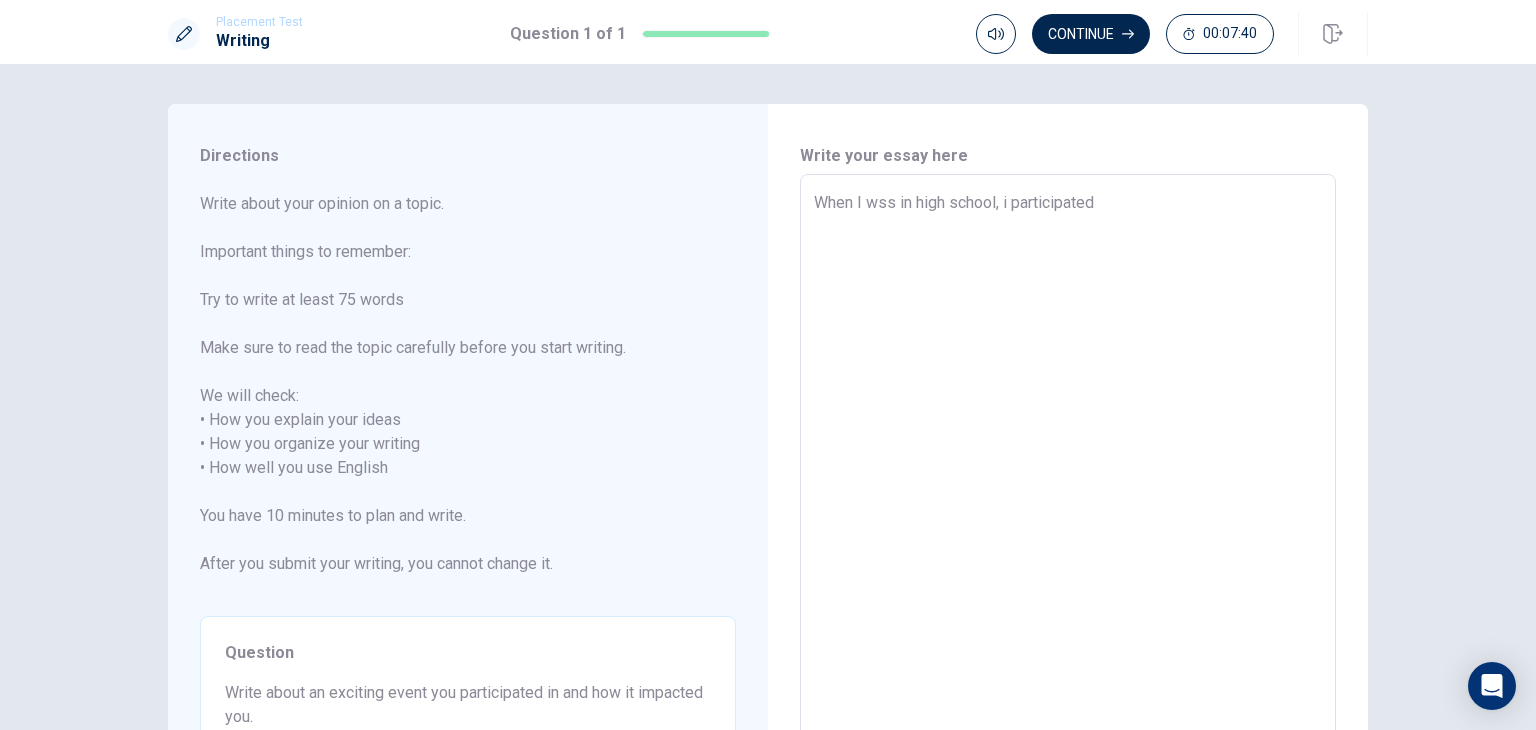 type on "x" 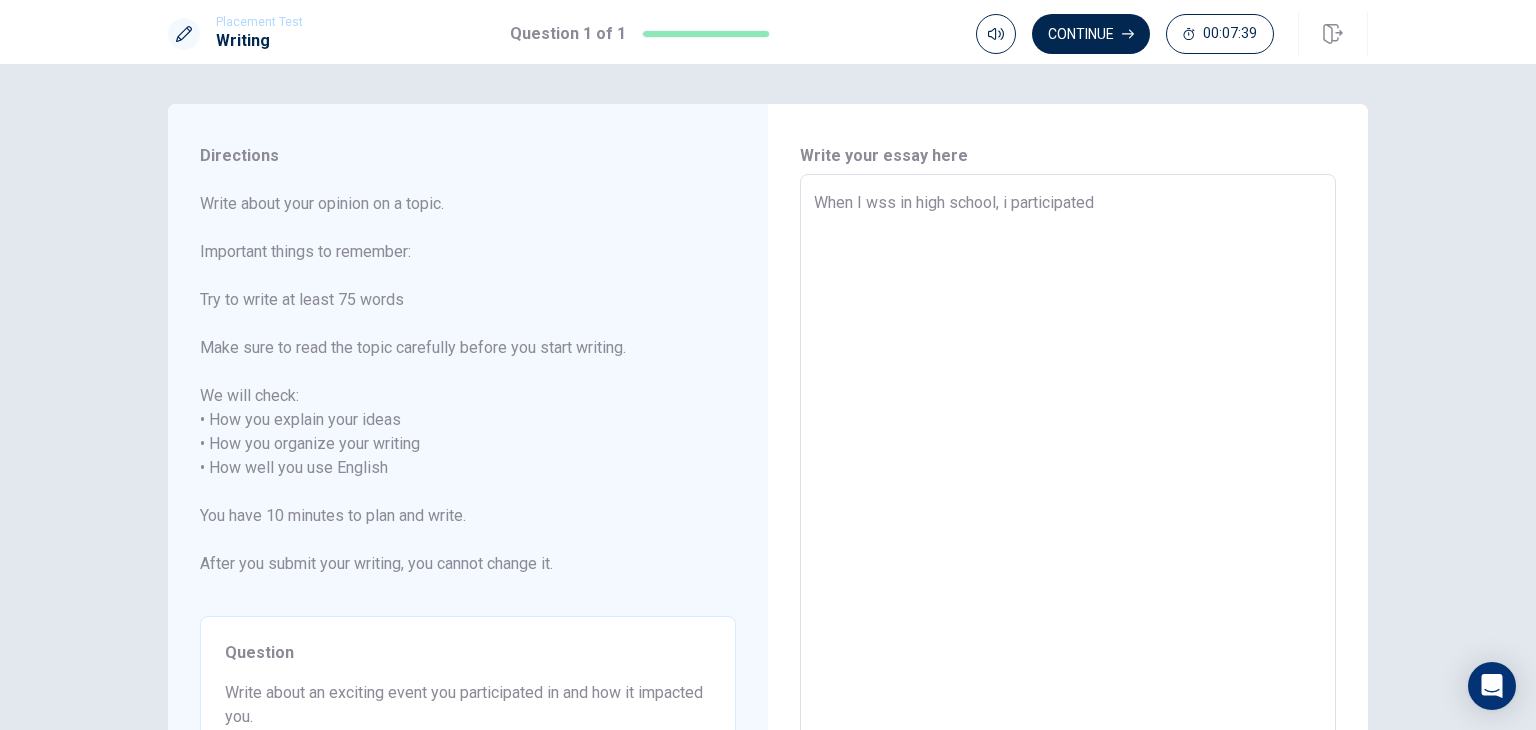 type on "When I wss in high school, i participated i" 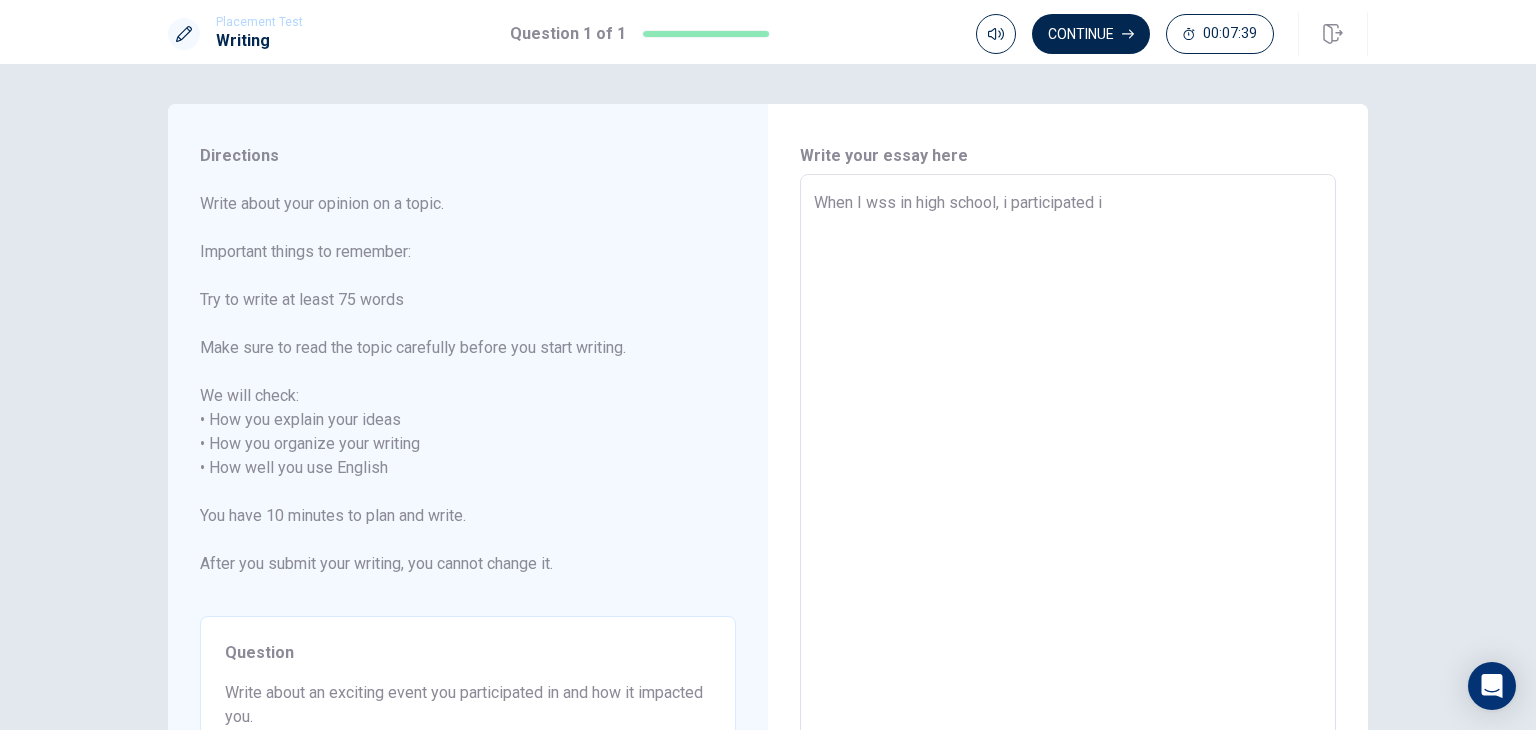type on "x" 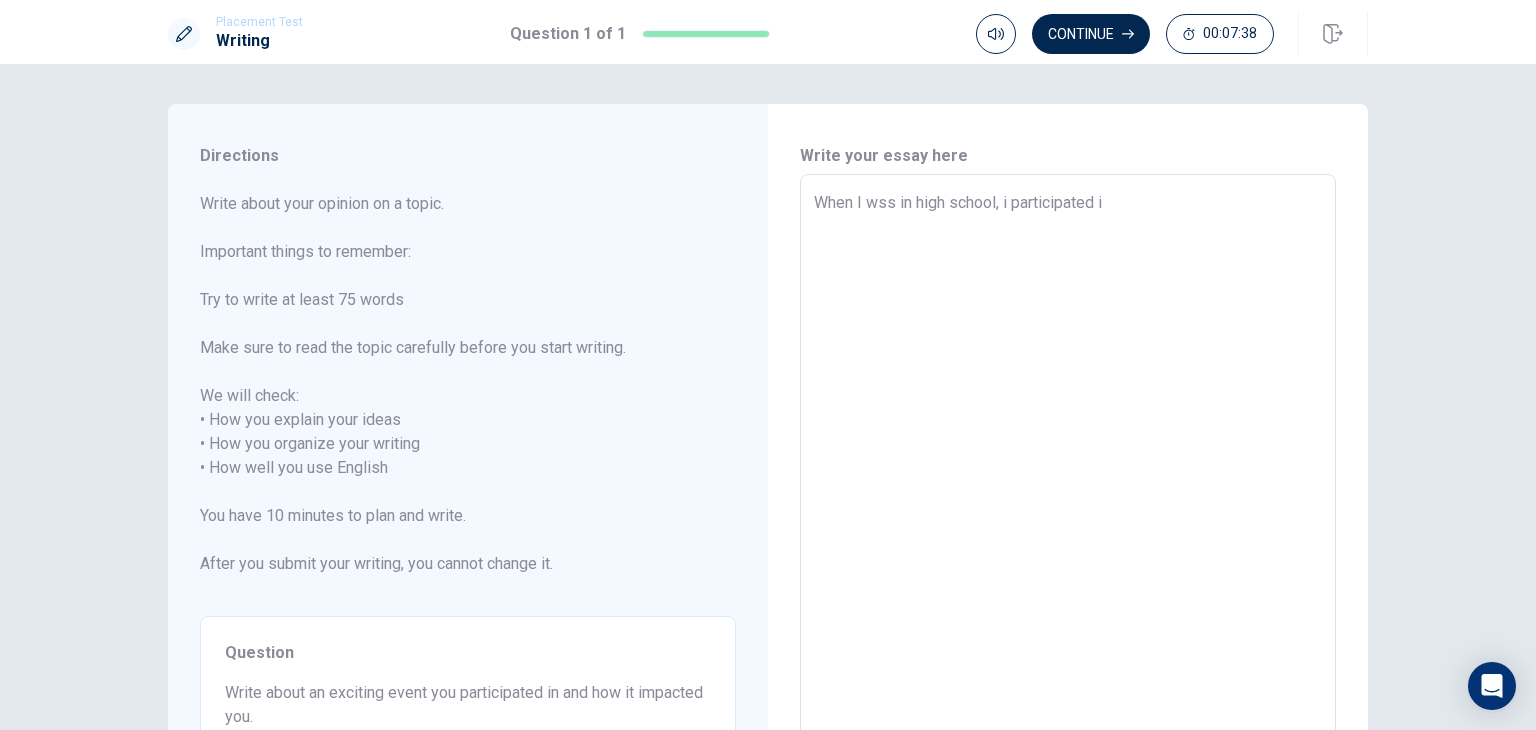 type on "When I wss in high school, i participated in" 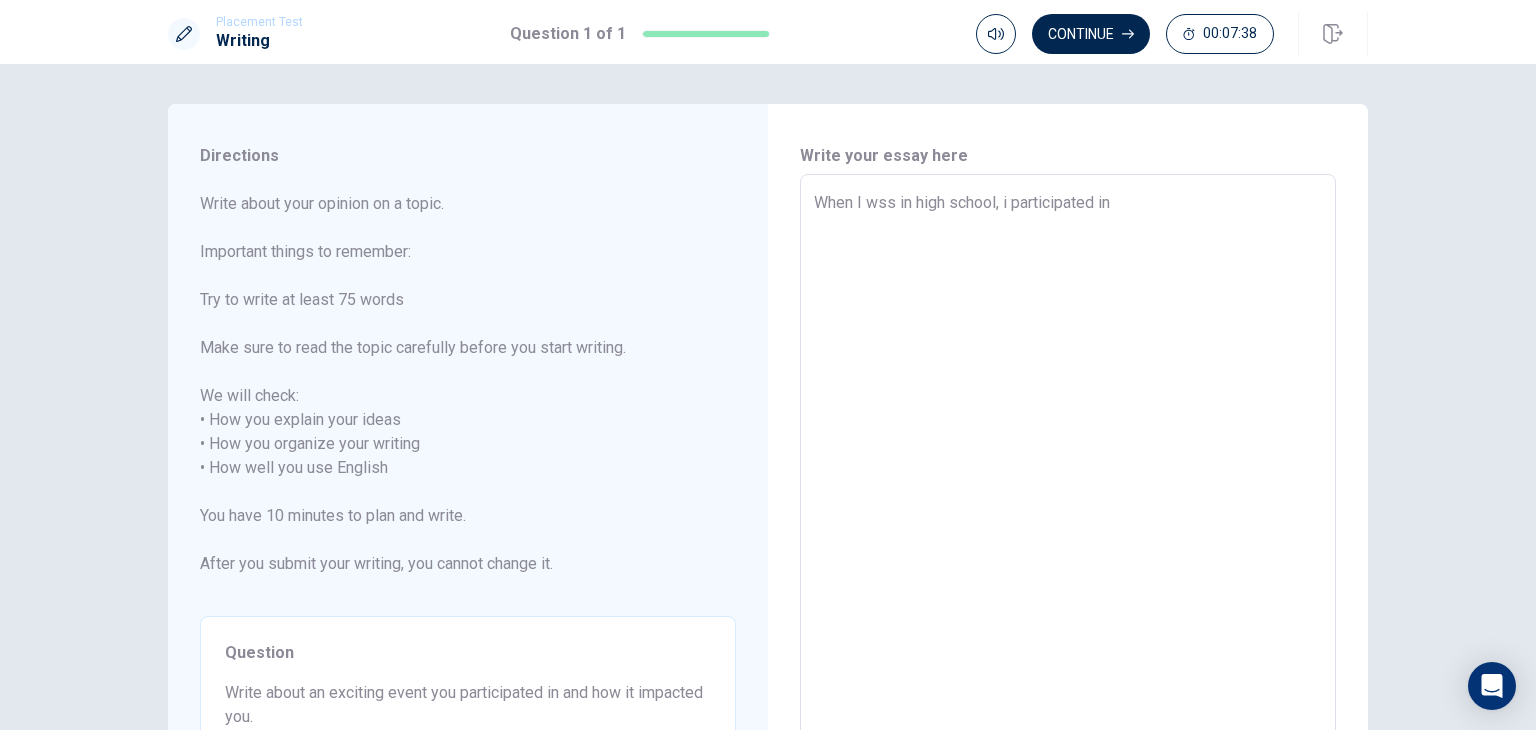 type on "x" 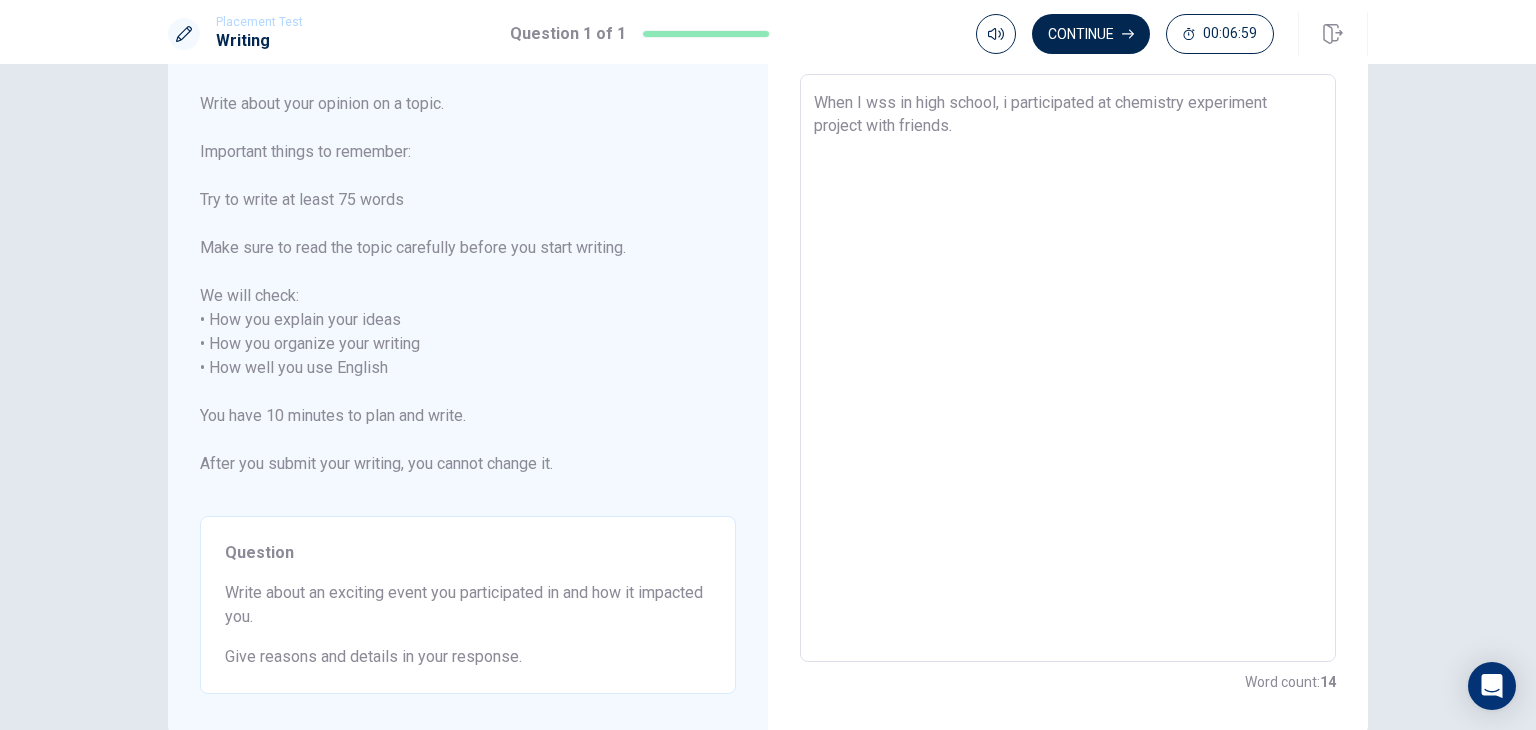 scroll, scrollTop: 0, scrollLeft: 0, axis: both 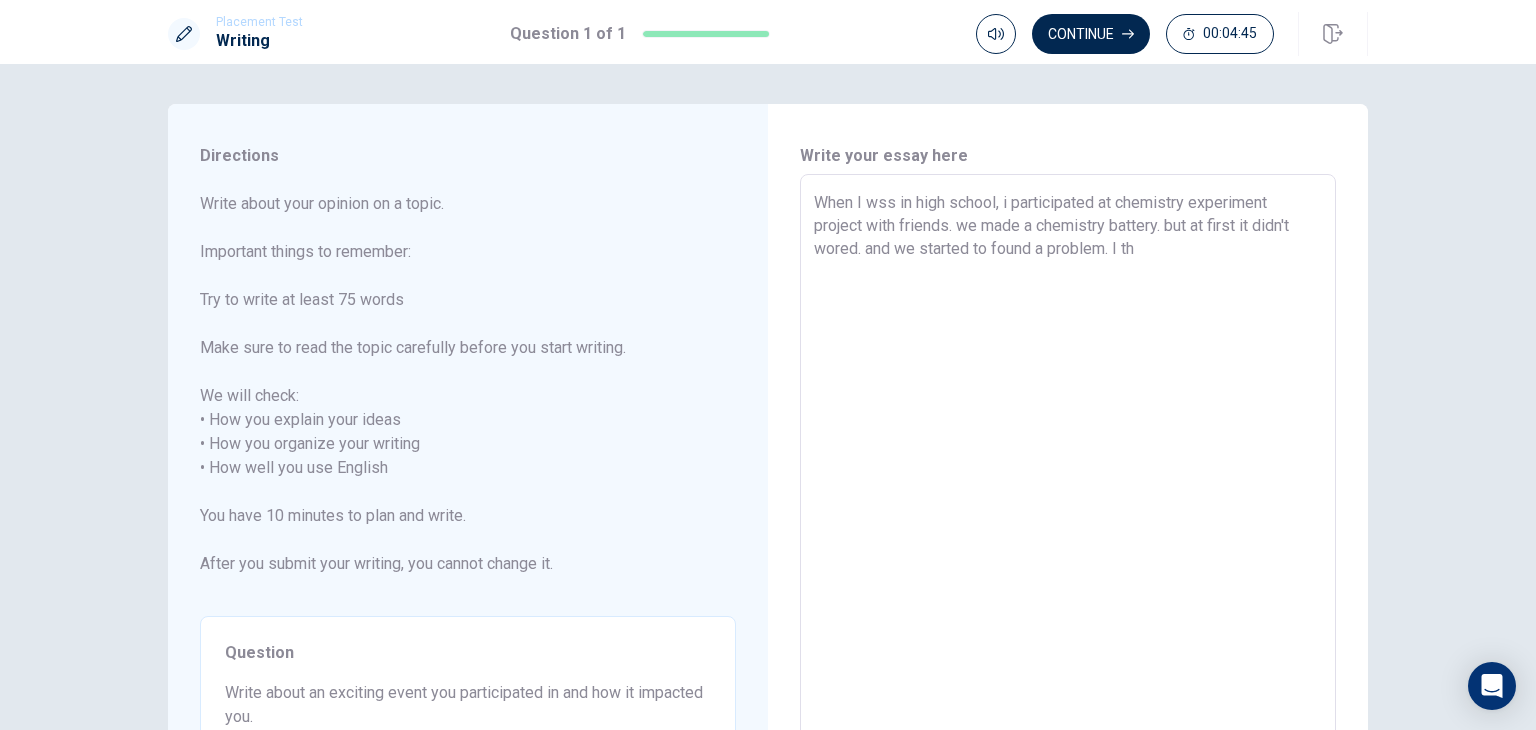 click on "When I wss in high school, i participated at chemistry experiment project with friends. we made a chemistry battery. but at first it didn't wored. and we started to found a problem. I th" at bounding box center [1068, 468] 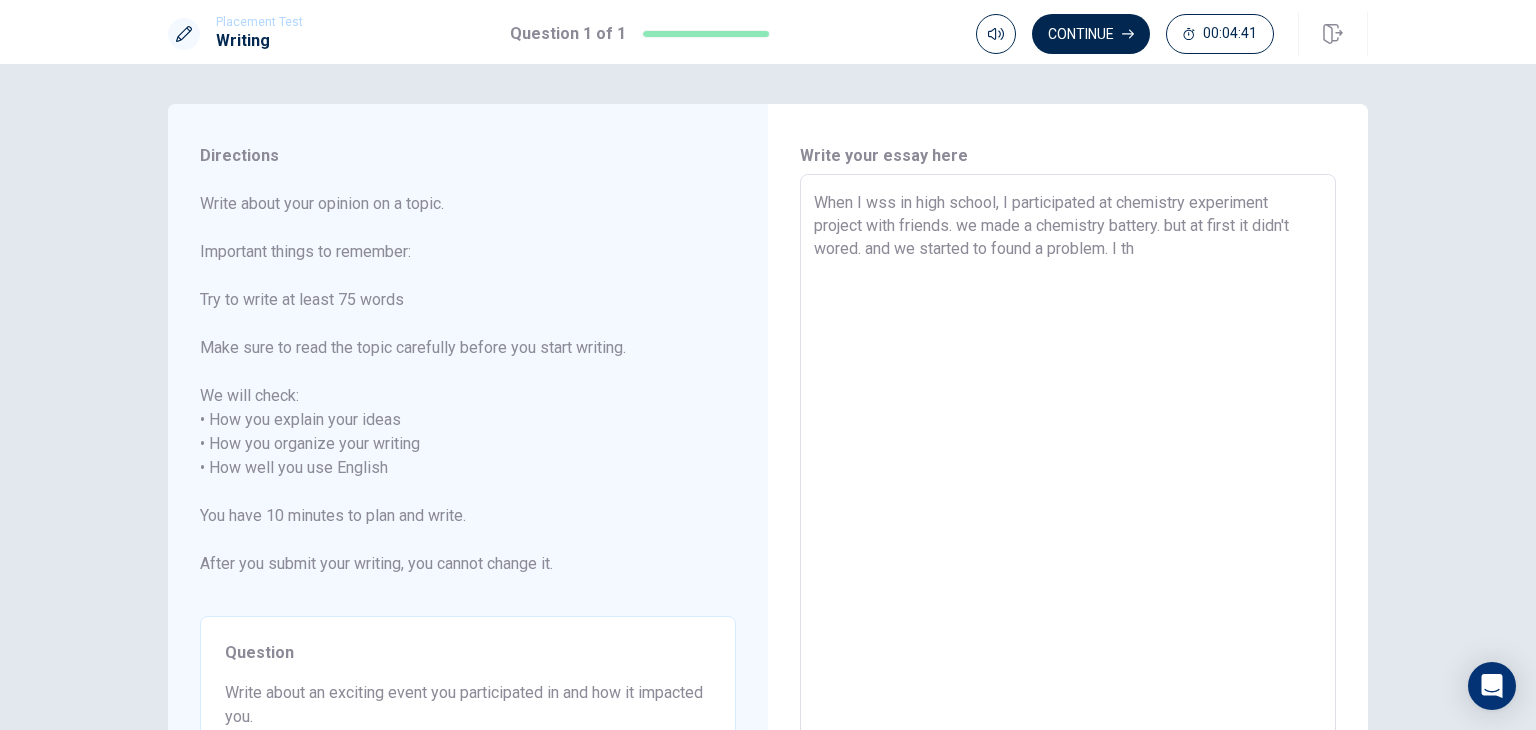 click on "When I wss in high school, I participated at chemistry experiment project with friends. we made a chemistry battery. but at first it didn't wored. and we started to found a problem. I th" at bounding box center [1068, 468] 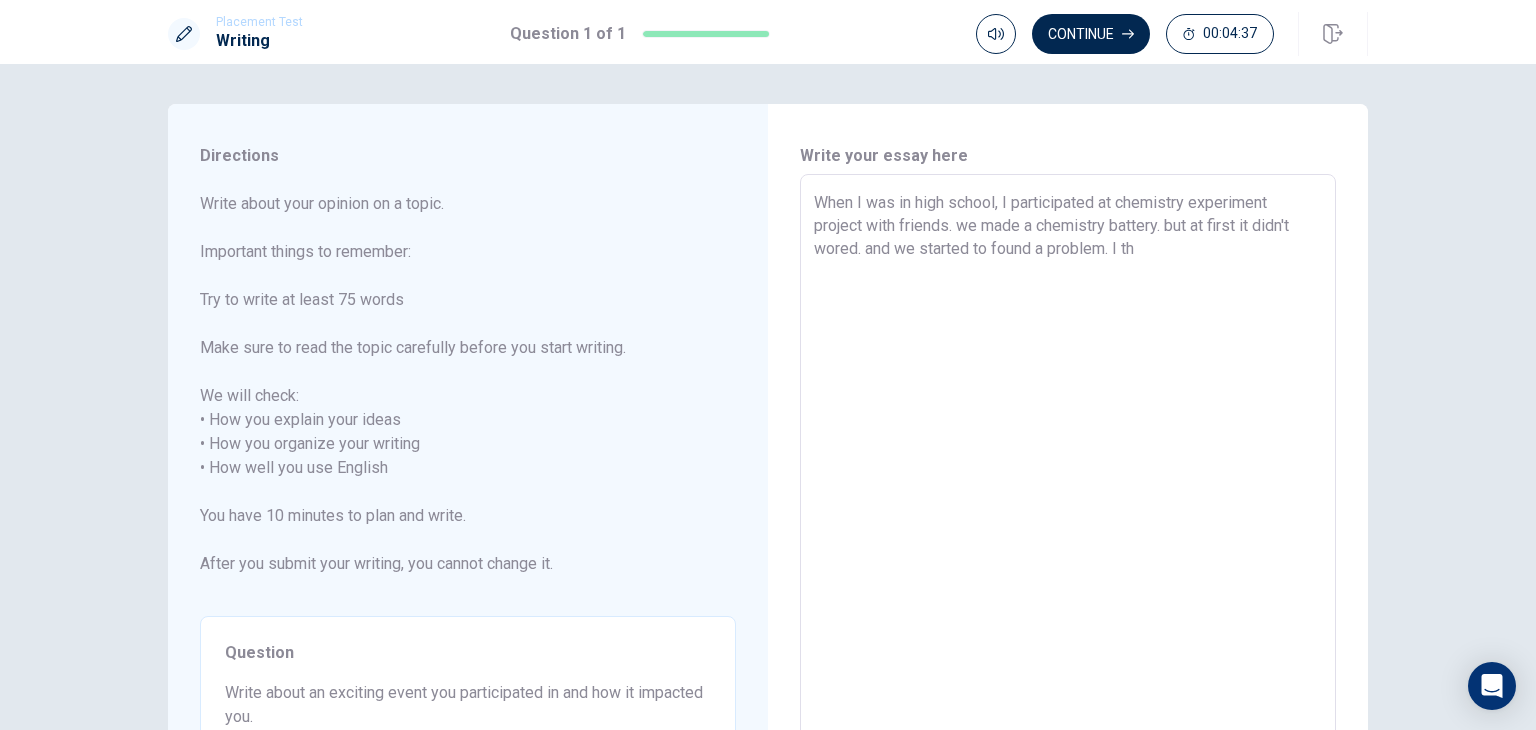 click on "When I was in high school, I participated at chemistry experiment project with friends. we made a chemistry battery. but at first it didn't wored. and we started to found a problem. I th" at bounding box center [1068, 468] 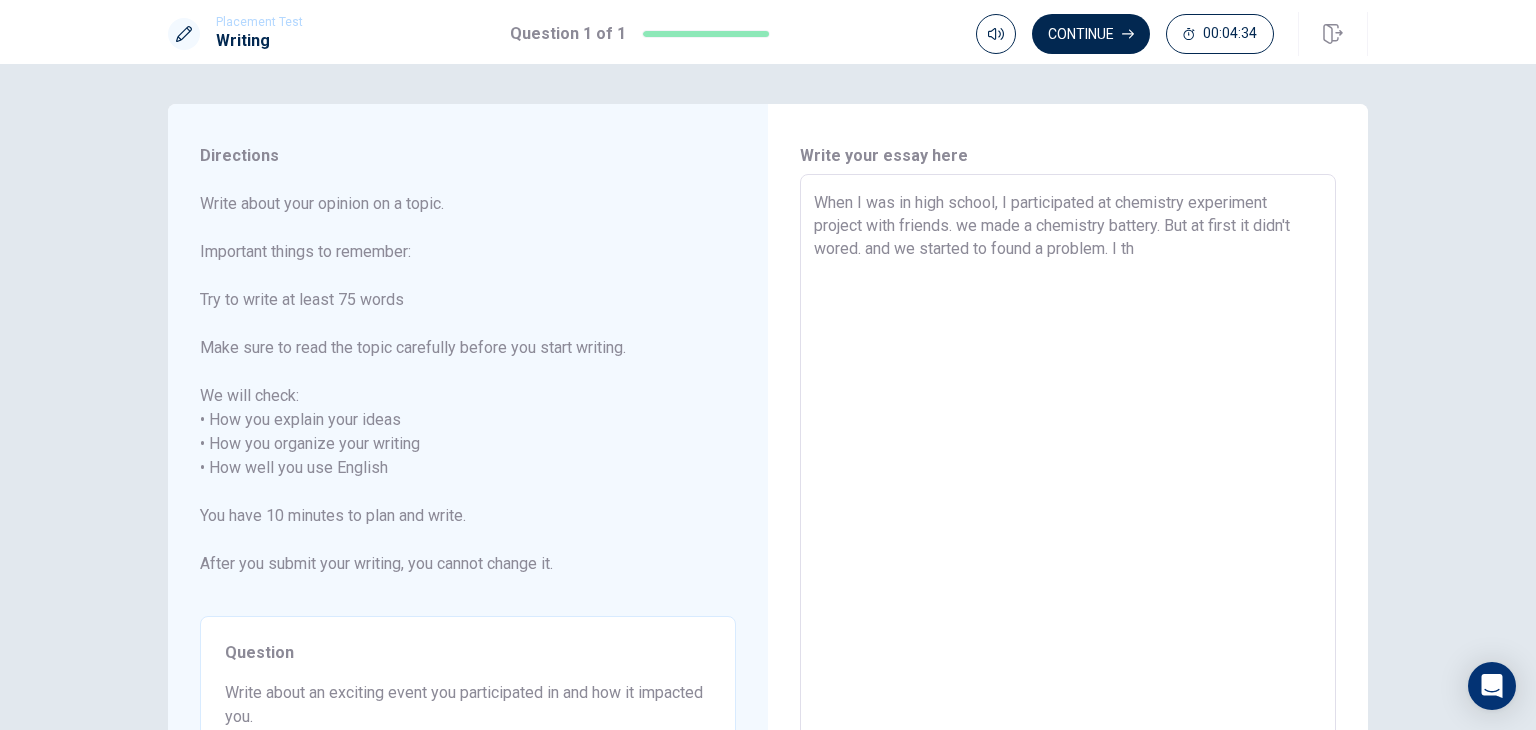 click on "When I was in high school, I participated at chemistry experiment project with friends. we made a chemistry battery. But at first it didn't wored. and we started to found a problem. I th" at bounding box center (1068, 468) 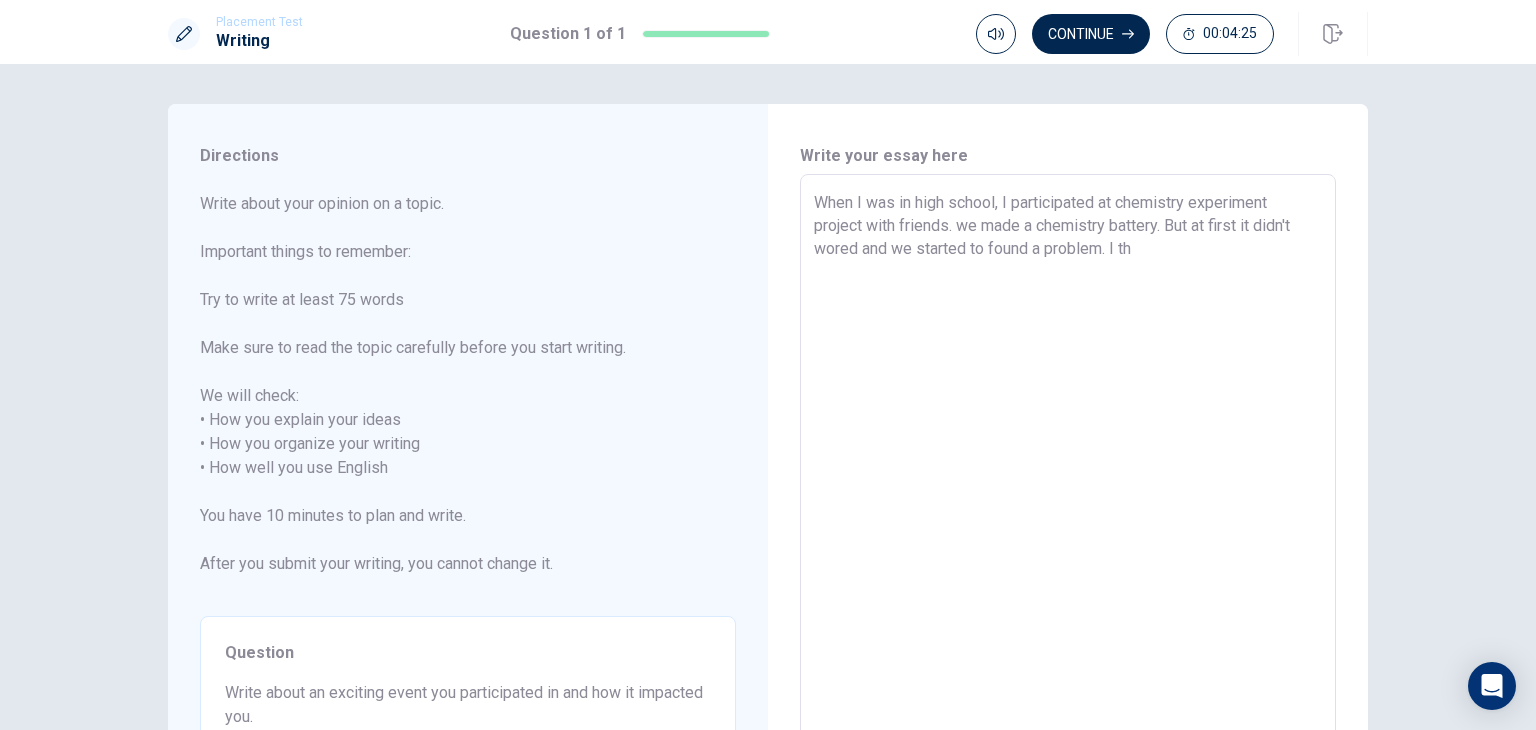 click on "When I was in high school, I participated at chemistry experiment project with friends. we made a chemistry battery. But at first it didn't wored and we started to found a problem. I th" at bounding box center (1068, 468) 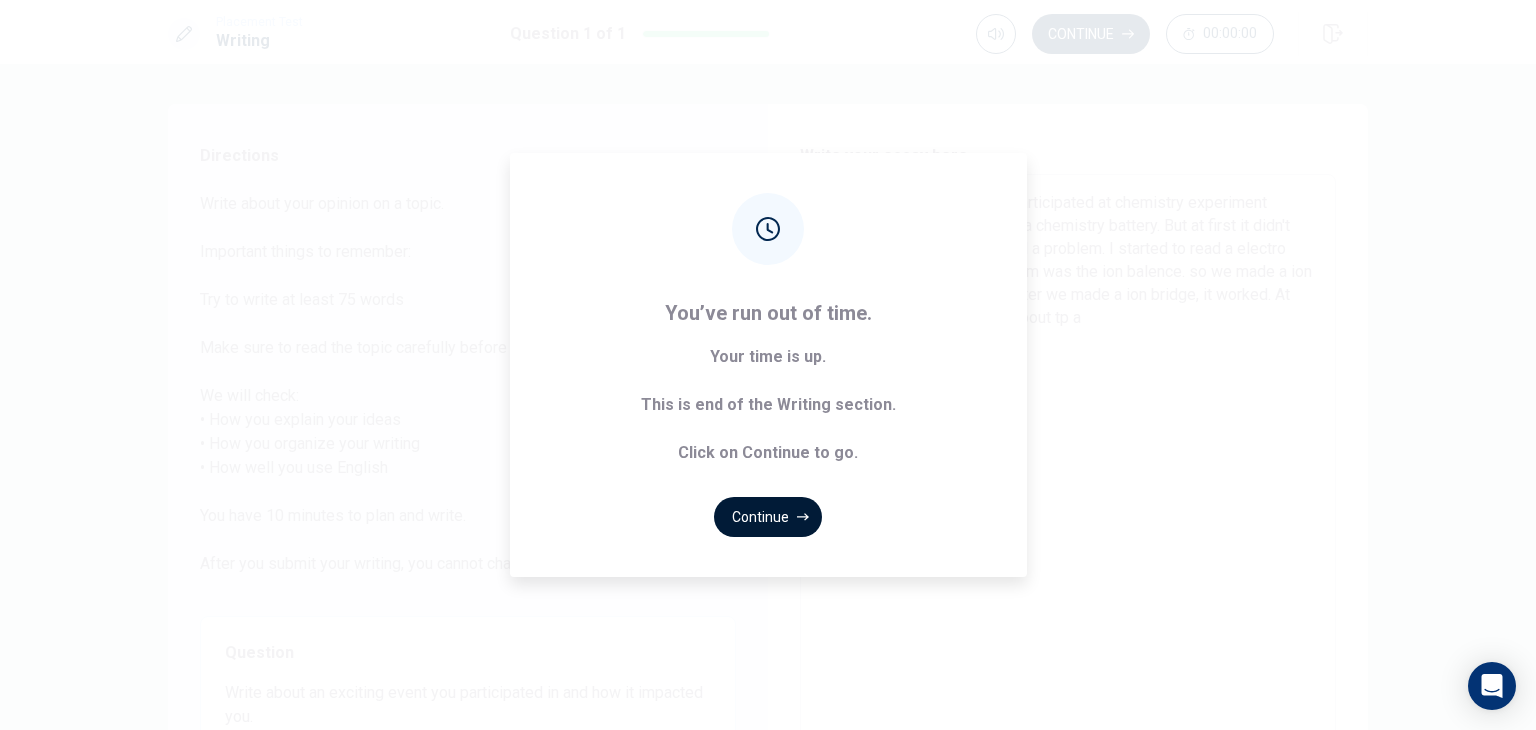 click on "Continue" at bounding box center (768, 517) 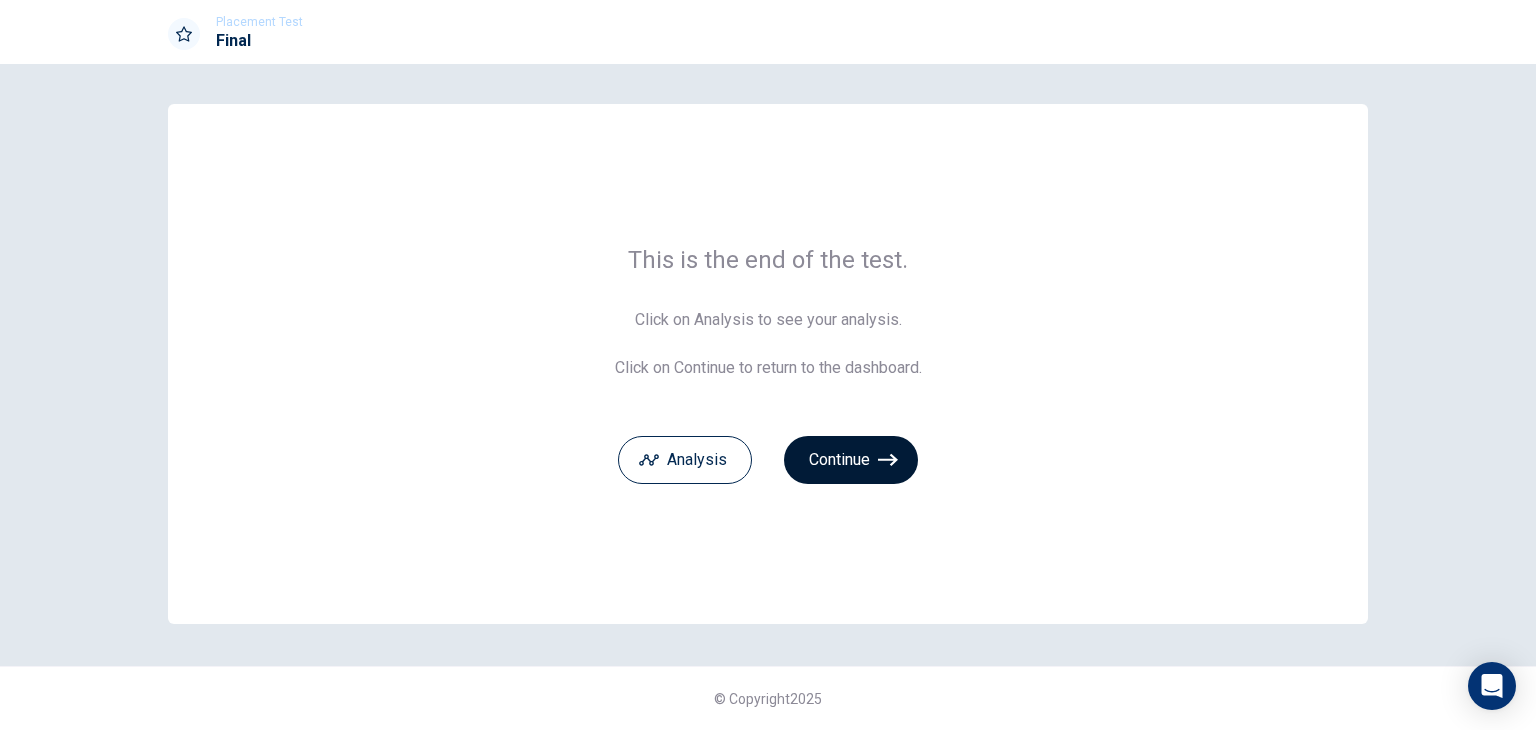 click on "Continue" at bounding box center [851, 460] 